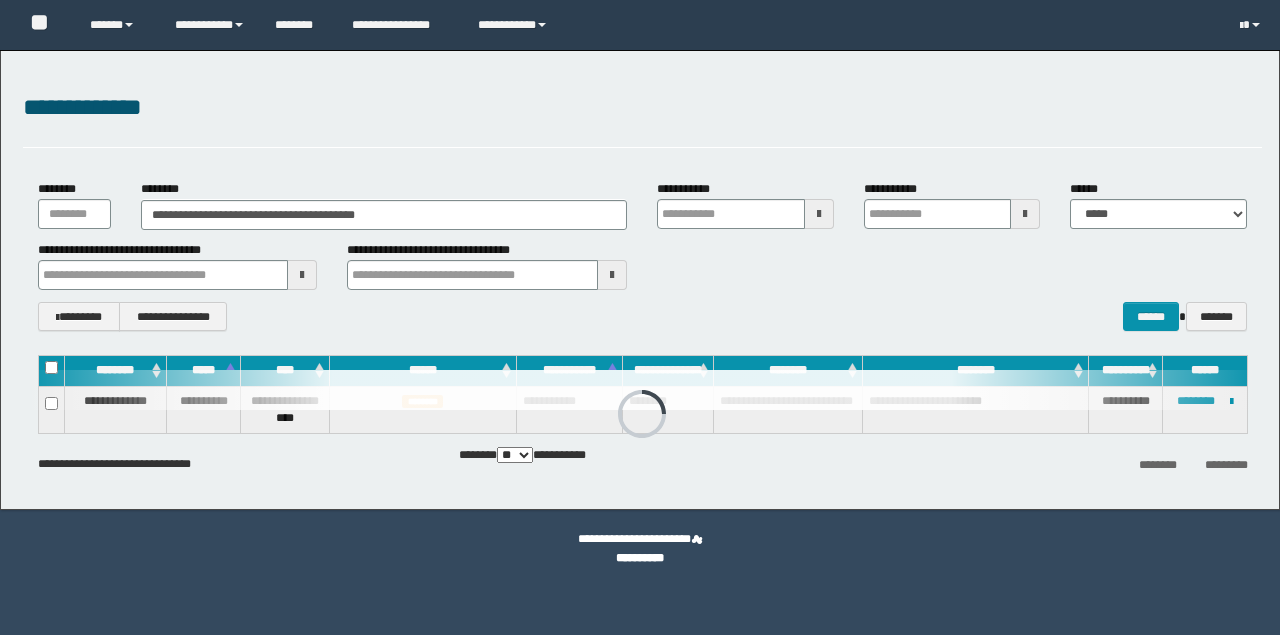 scroll, scrollTop: 0, scrollLeft: 0, axis: both 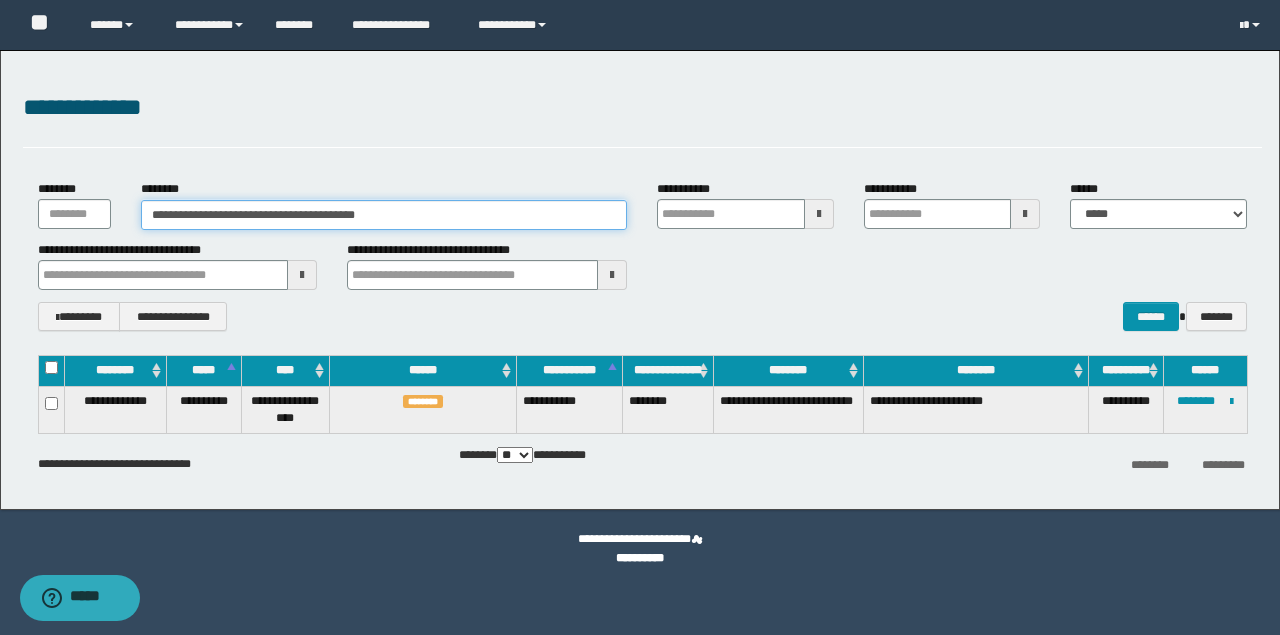 drag, startPoint x: 426, startPoint y: 222, endPoint x: 70, endPoint y: 221, distance: 356.0014 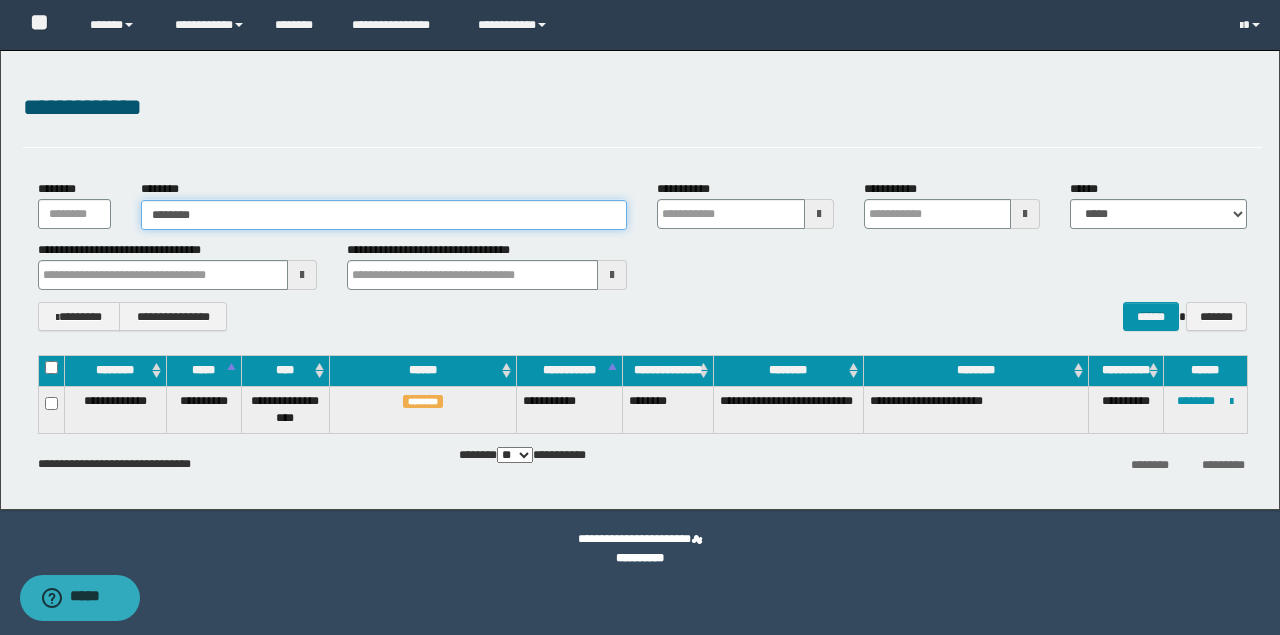 type on "********" 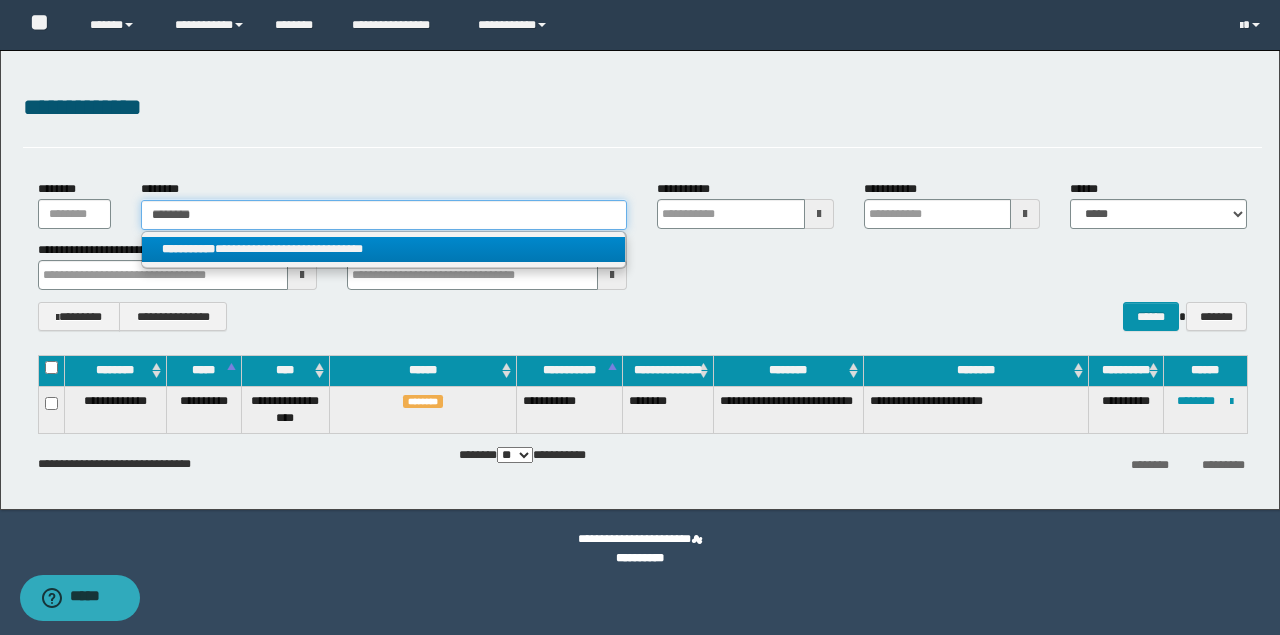 type on "********" 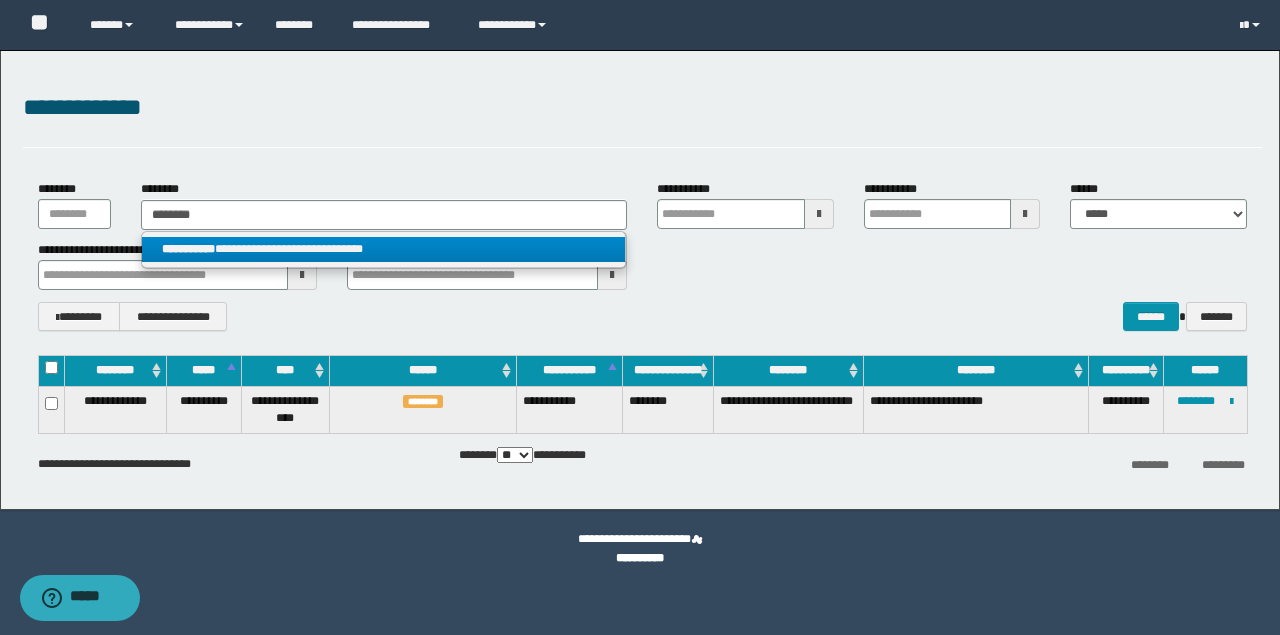 click on "**********" at bounding box center [384, 249] 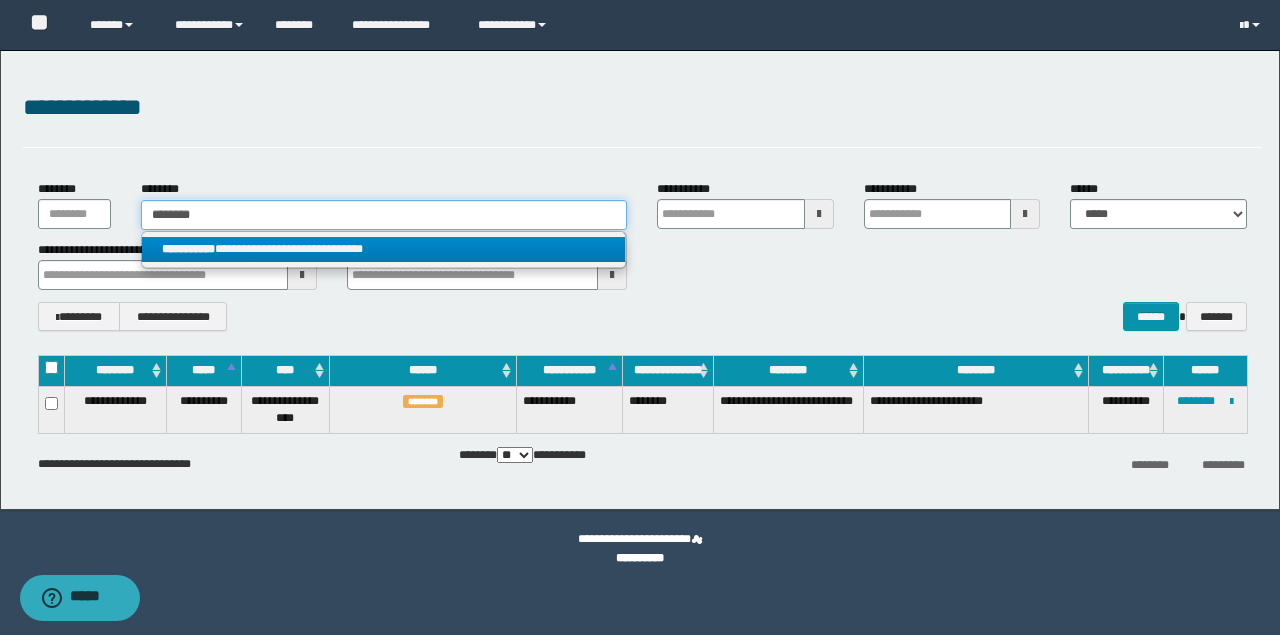type 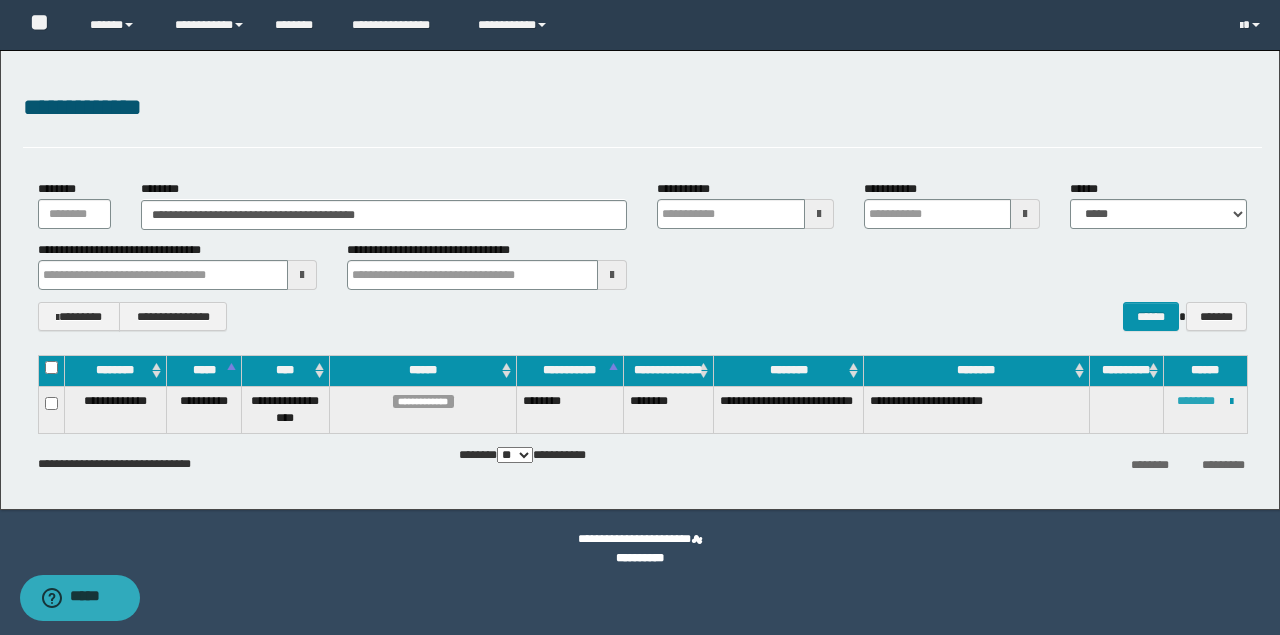 click on "********" at bounding box center [1196, 401] 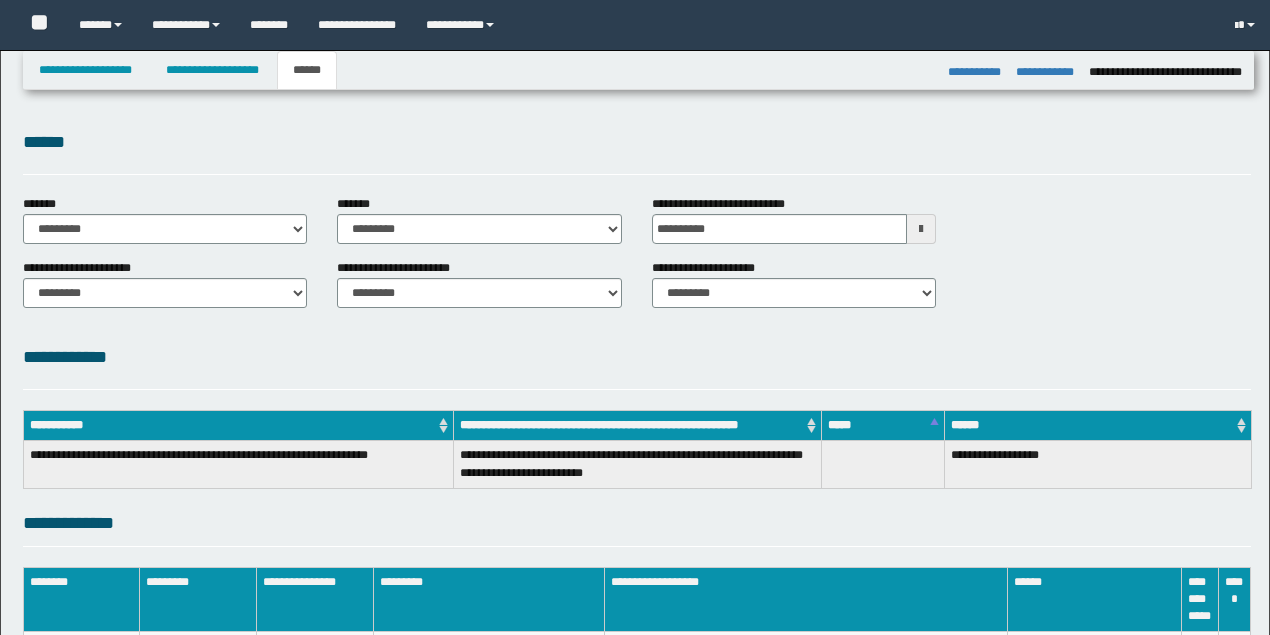 select on "*" 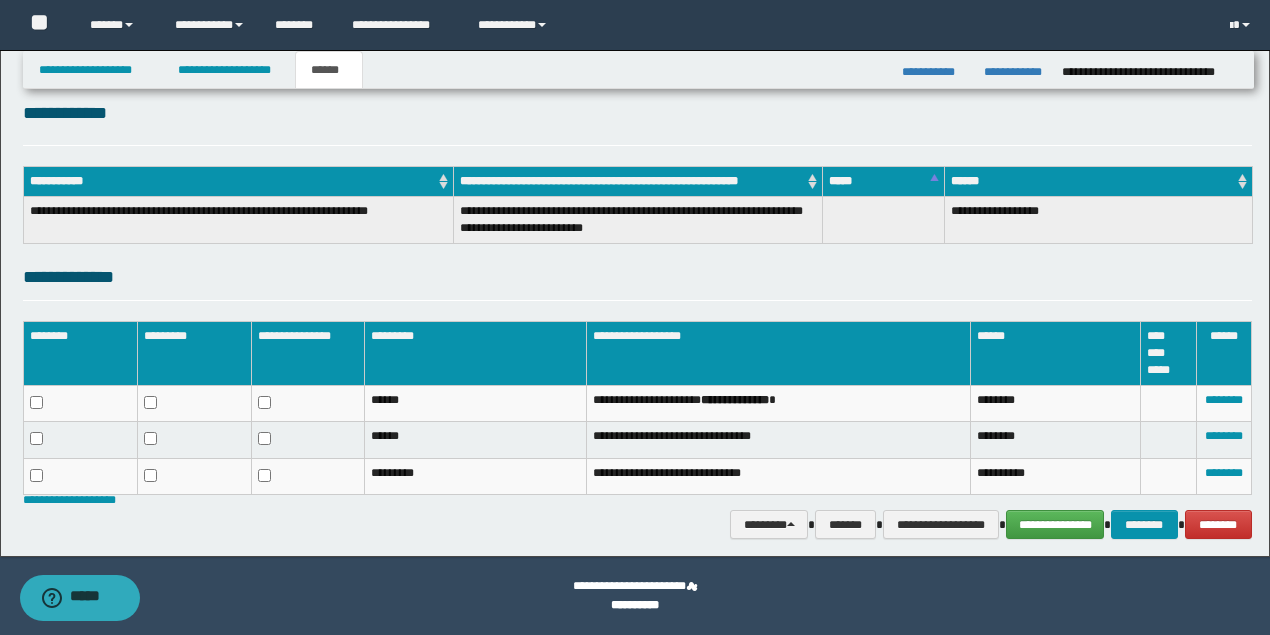 scroll, scrollTop: 0, scrollLeft: 0, axis: both 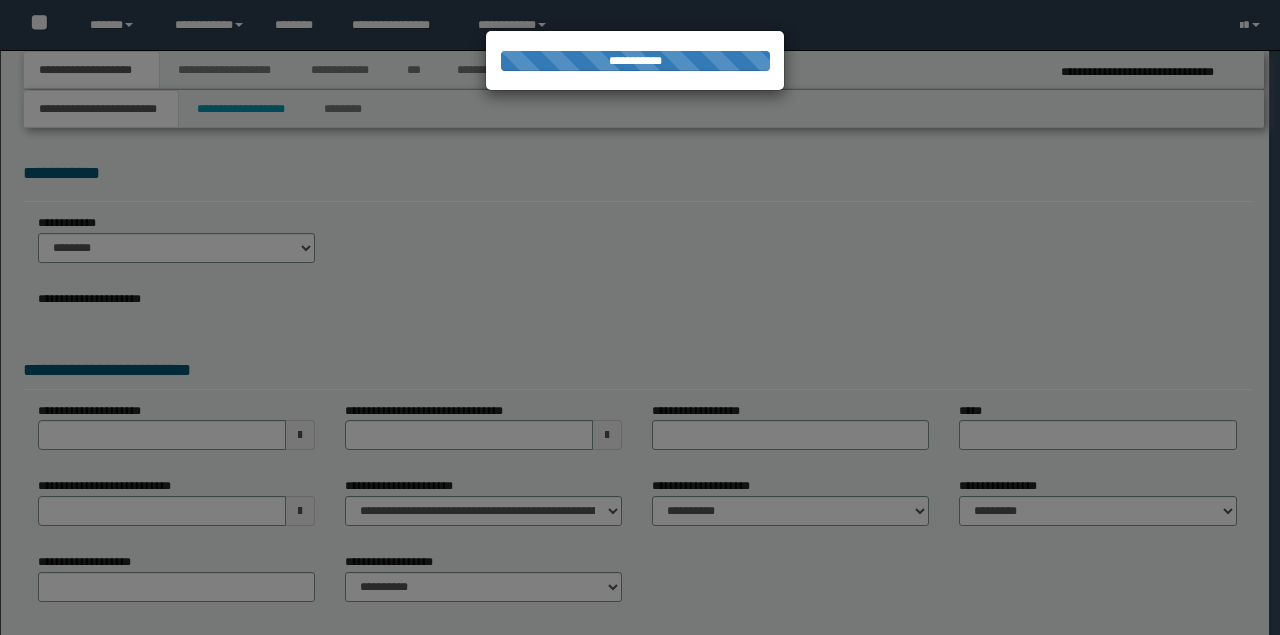 select on "*" 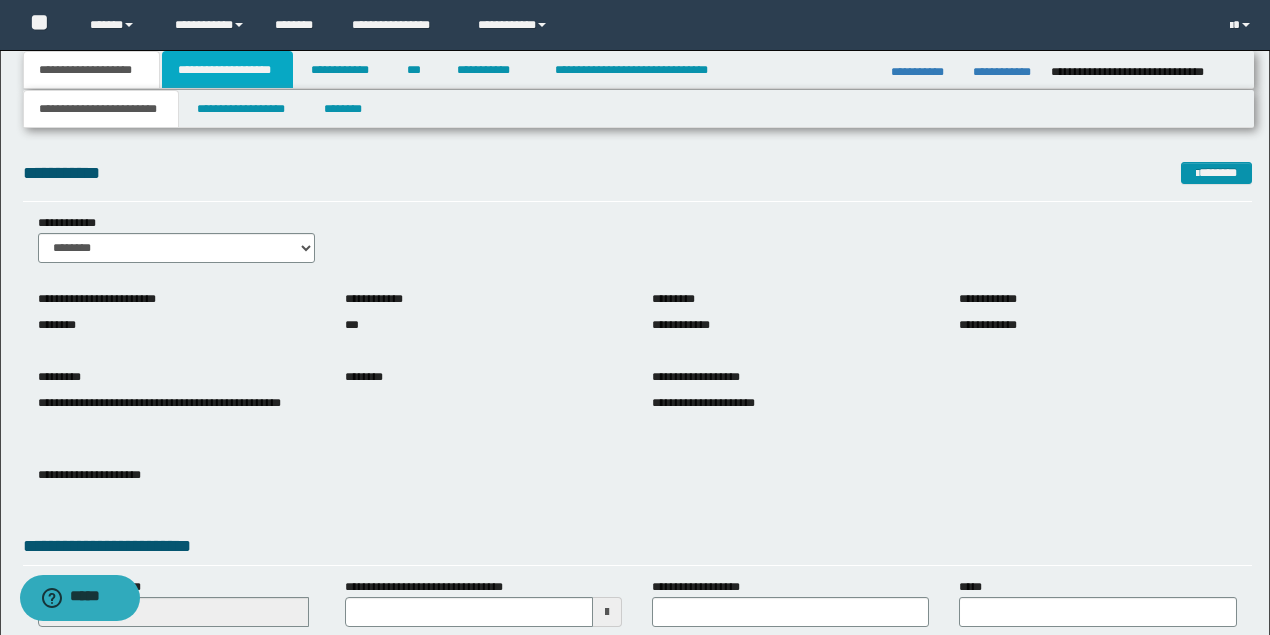 click on "**********" at bounding box center (227, 70) 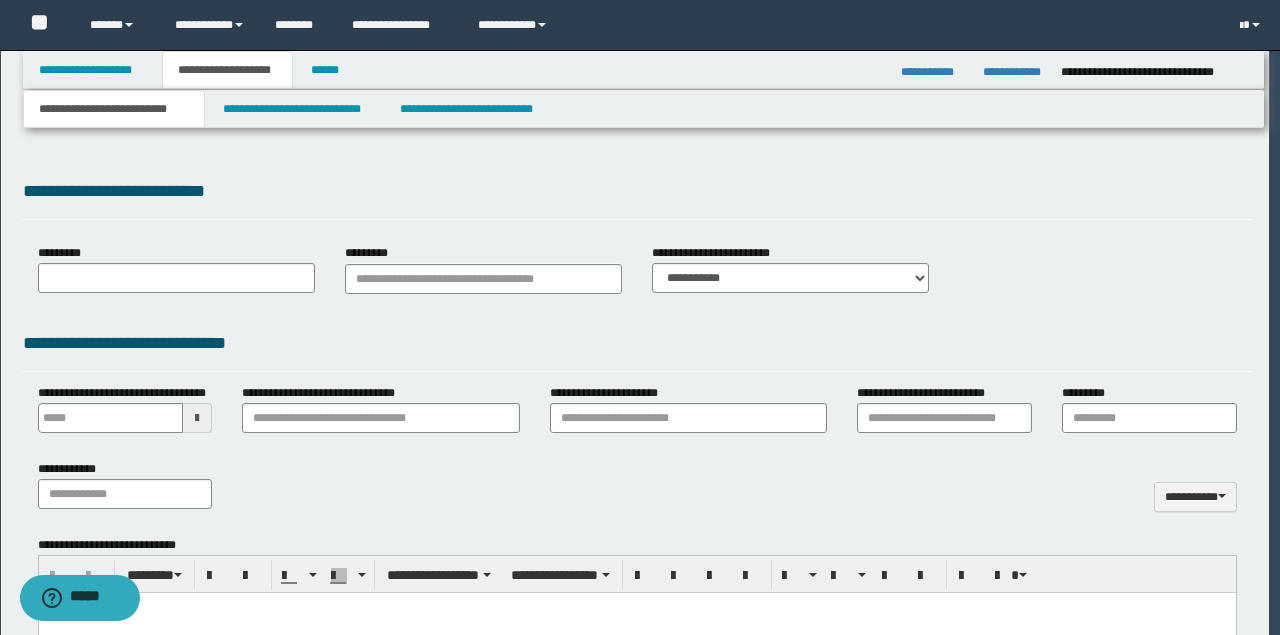 type 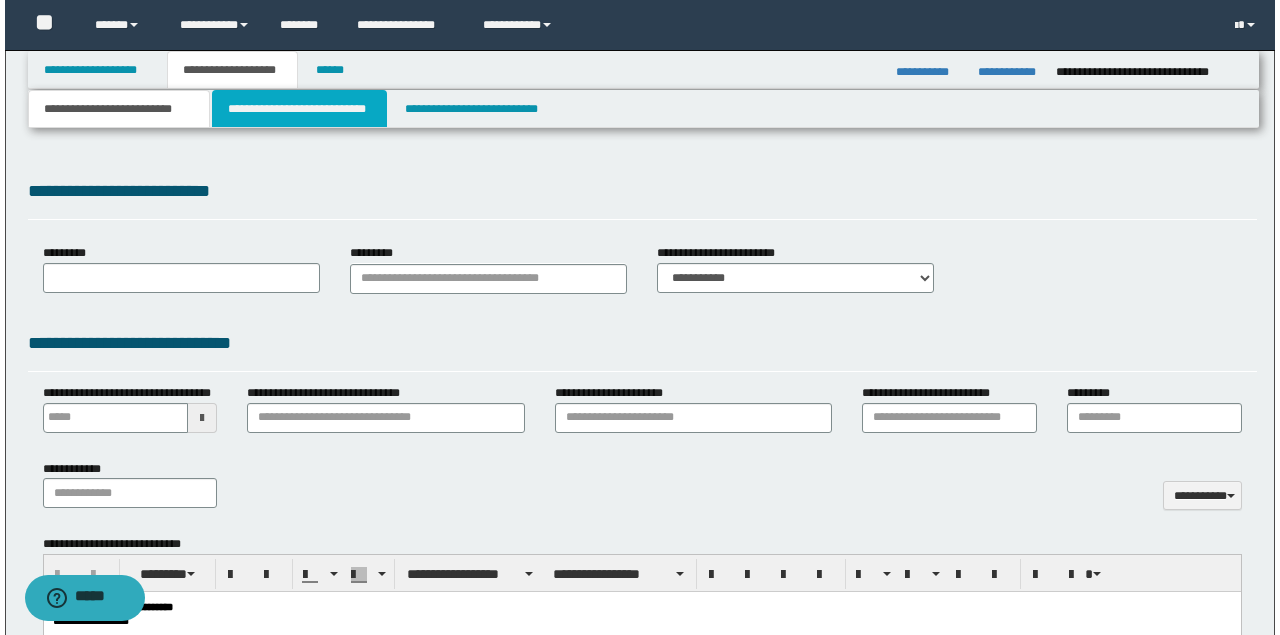 scroll, scrollTop: 0, scrollLeft: 0, axis: both 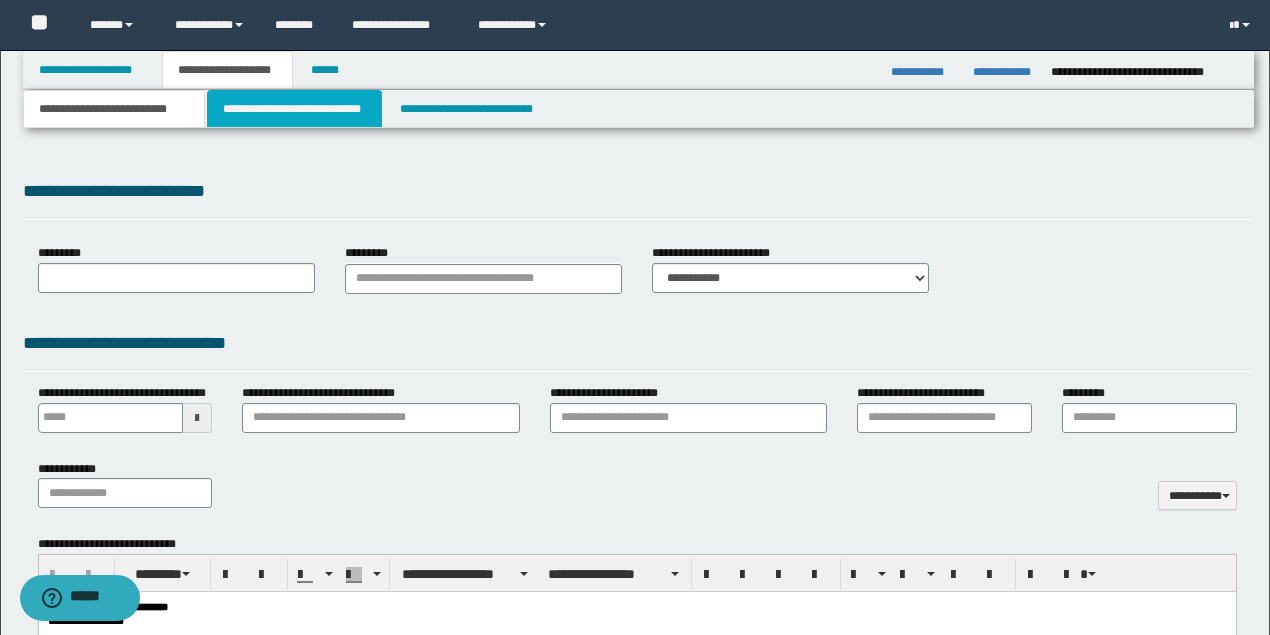 click on "**********" at bounding box center (294, 109) 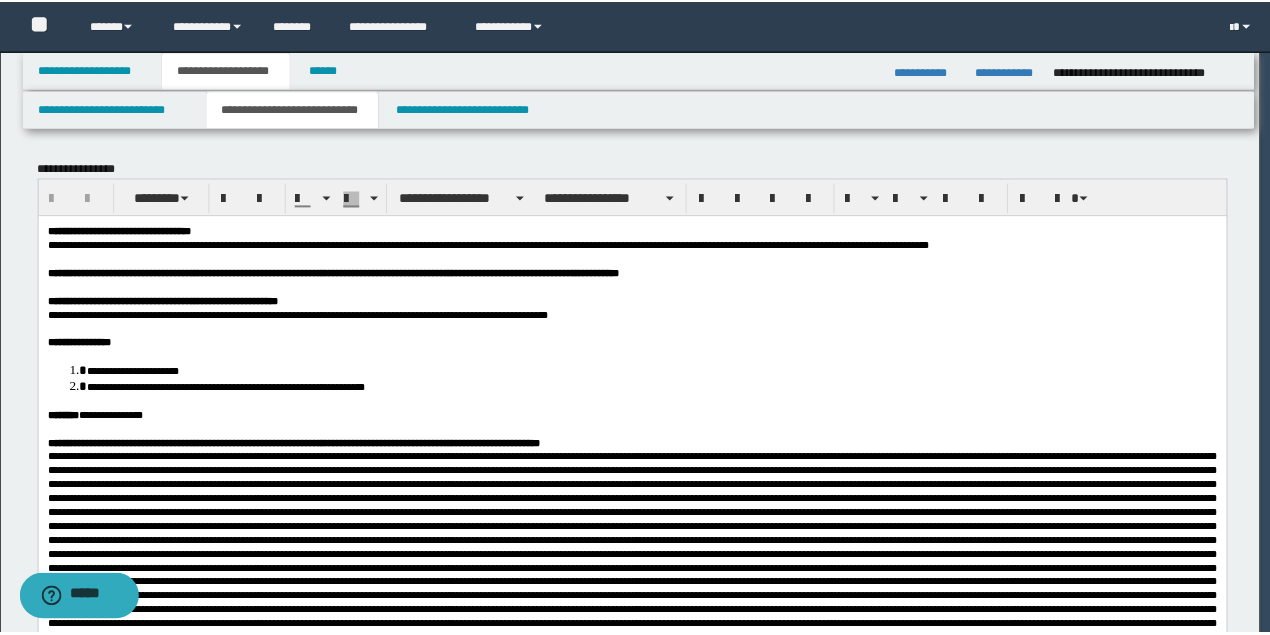 scroll, scrollTop: 0, scrollLeft: 0, axis: both 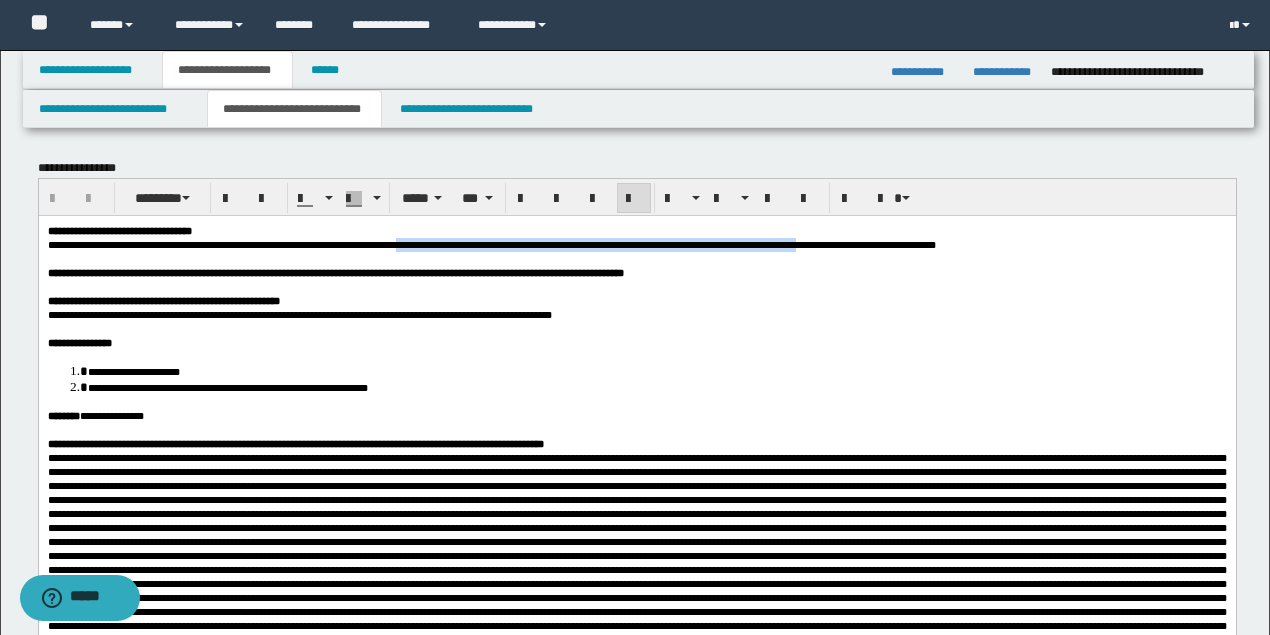 drag, startPoint x: 476, startPoint y: 244, endPoint x: 917, endPoint y: 252, distance: 441.07257 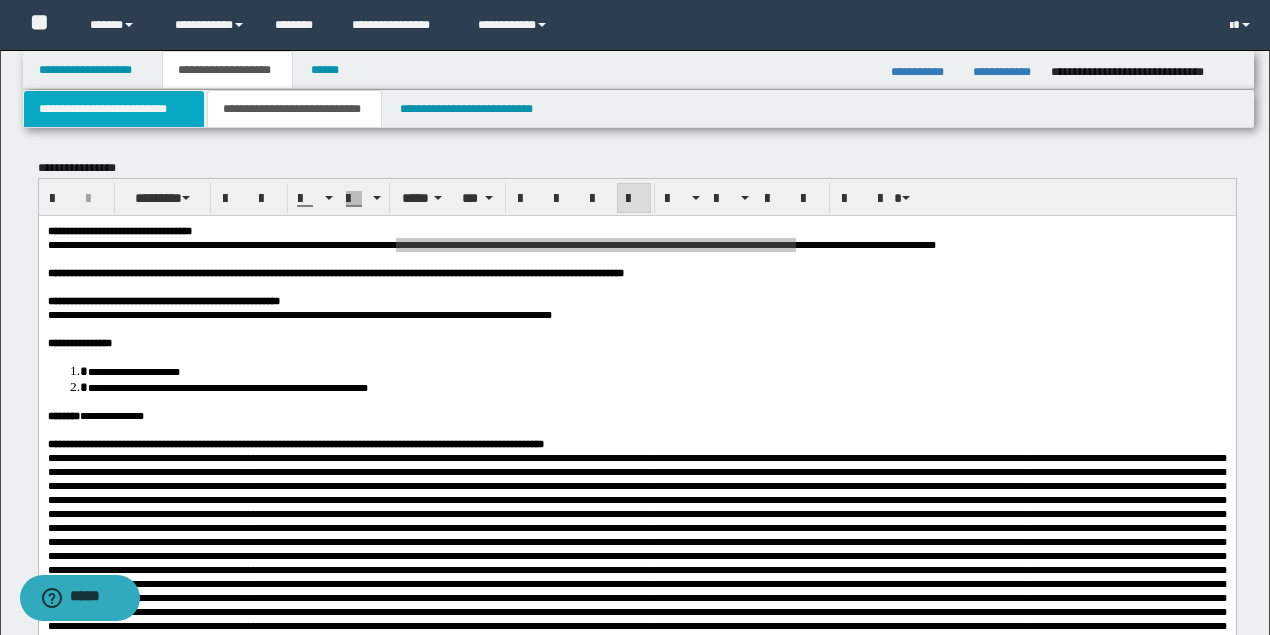 click on "**********" at bounding box center [114, 109] 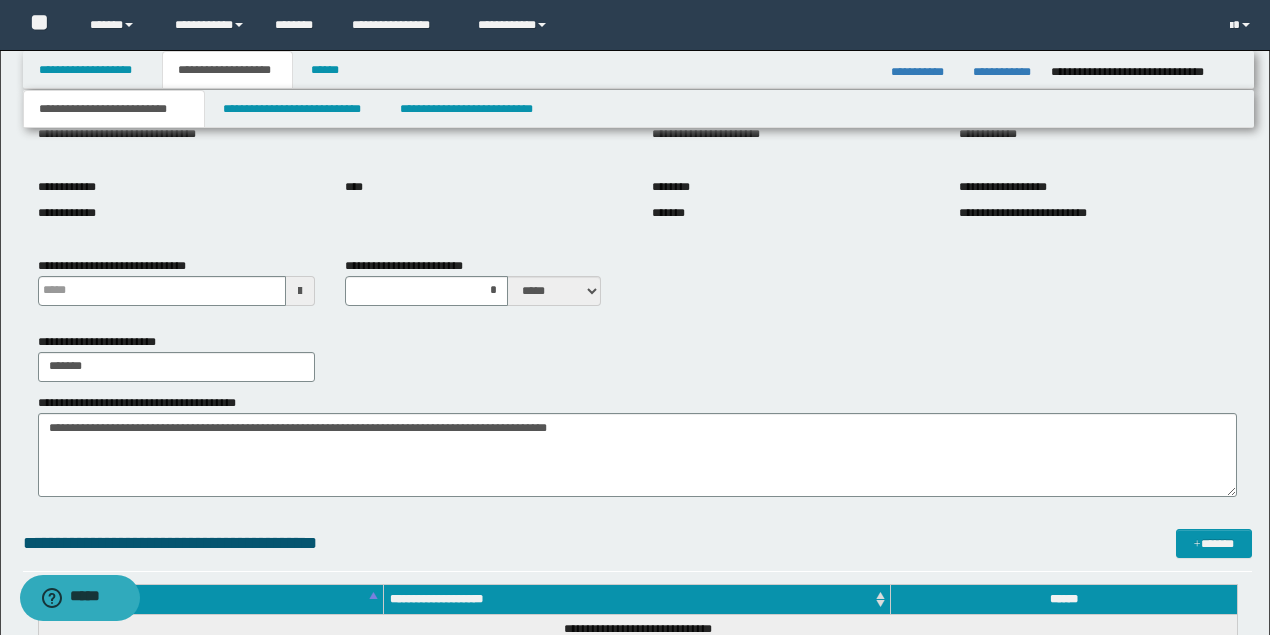 scroll, scrollTop: 400, scrollLeft: 0, axis: vertical 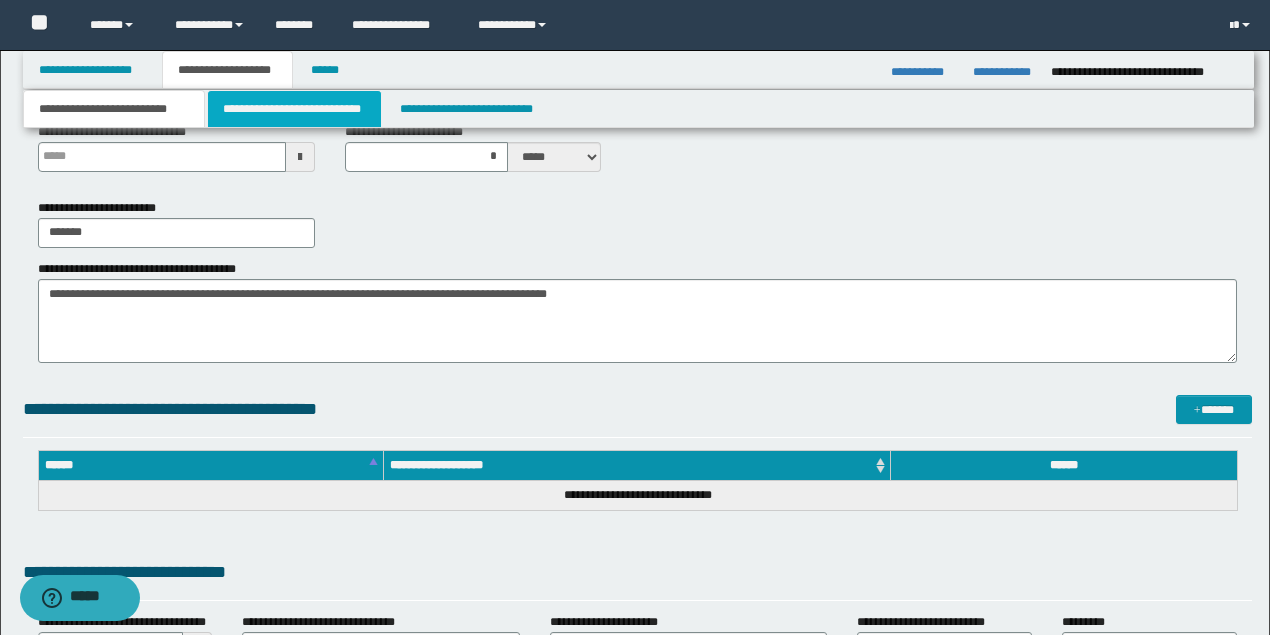click on "**********" at bounding box center (294, 109) 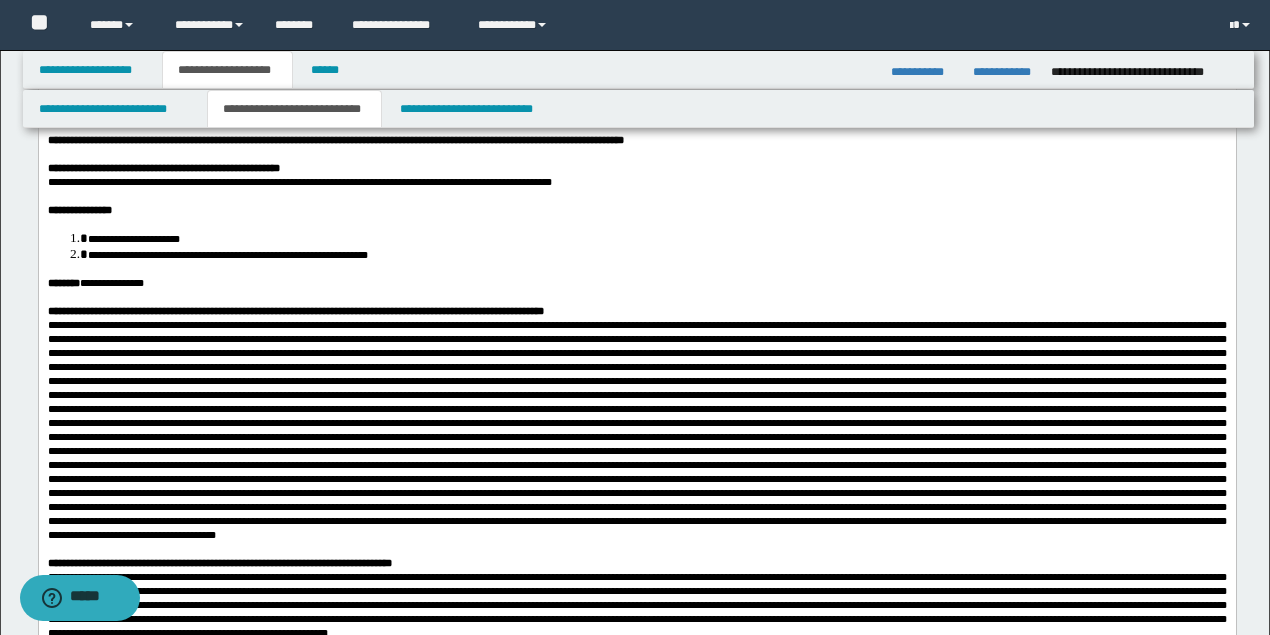 scroll, scrollTop: 0, scrollLeft: 0, axis: both 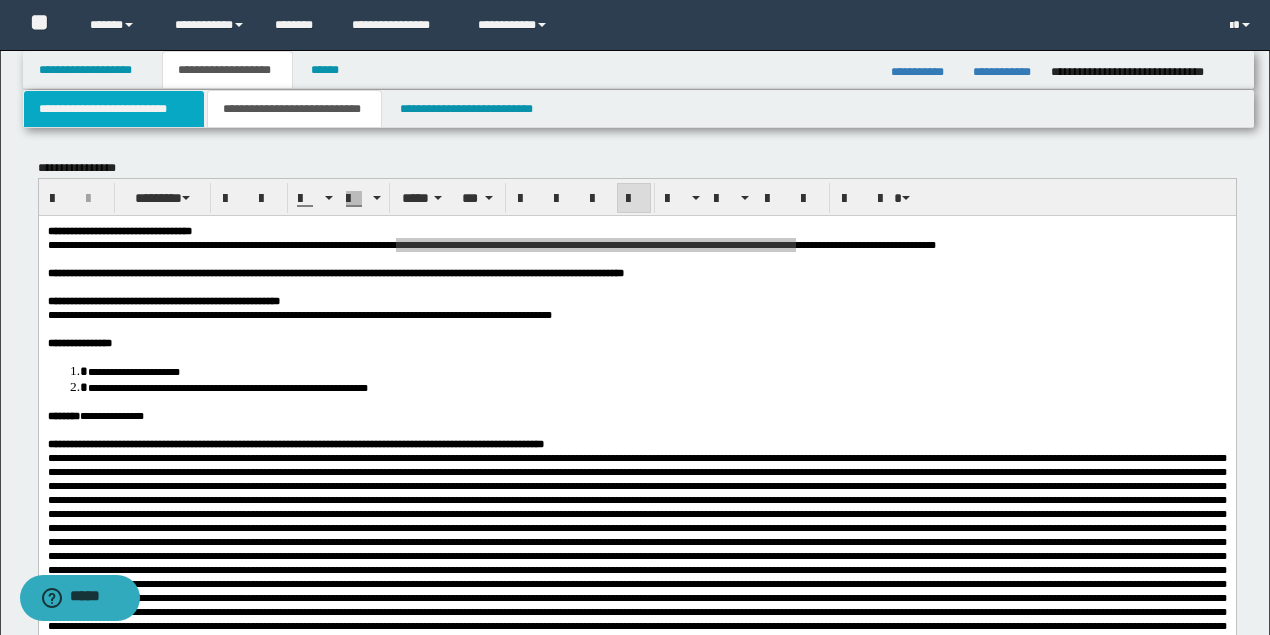 click on "**********" at bounding box center [114, 109] 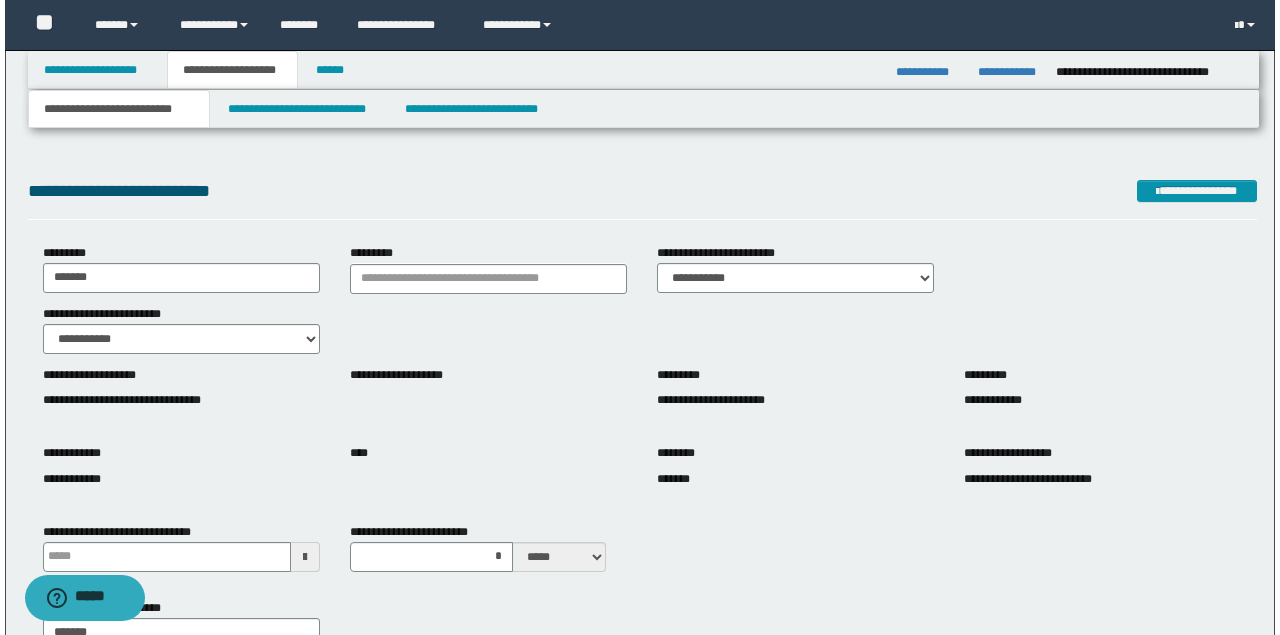 scroll, scrollTop: 66, scrollLeft: 0, axis: vertical 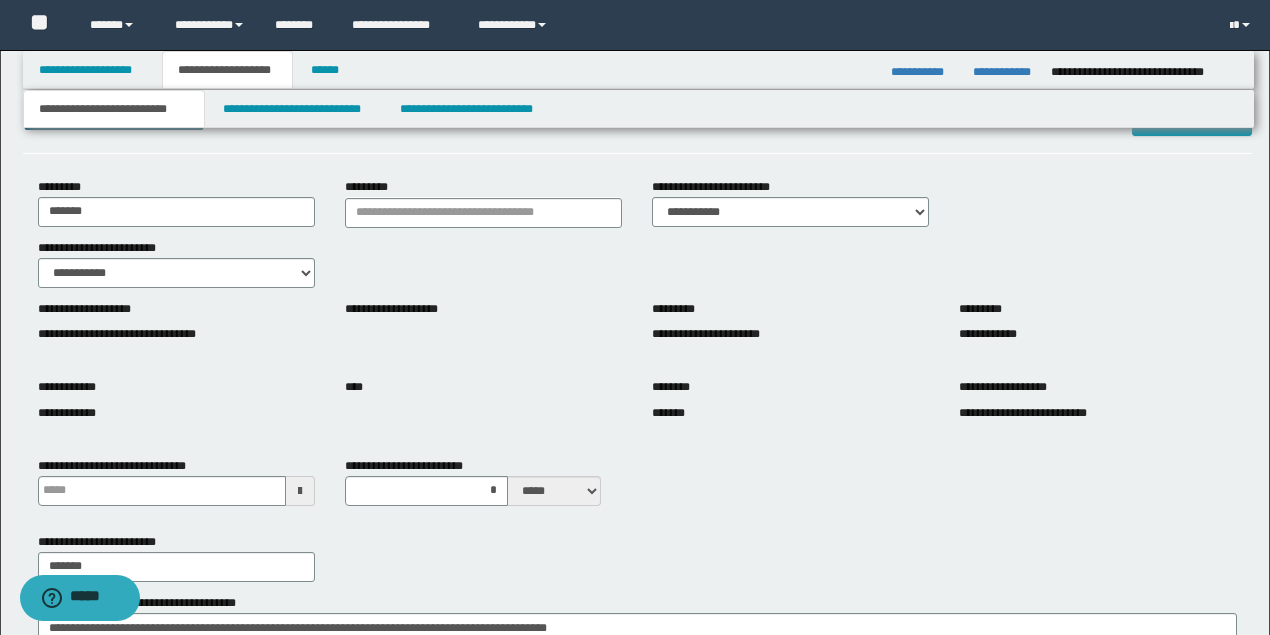 click on "**********" at bounding box center [176, 334] 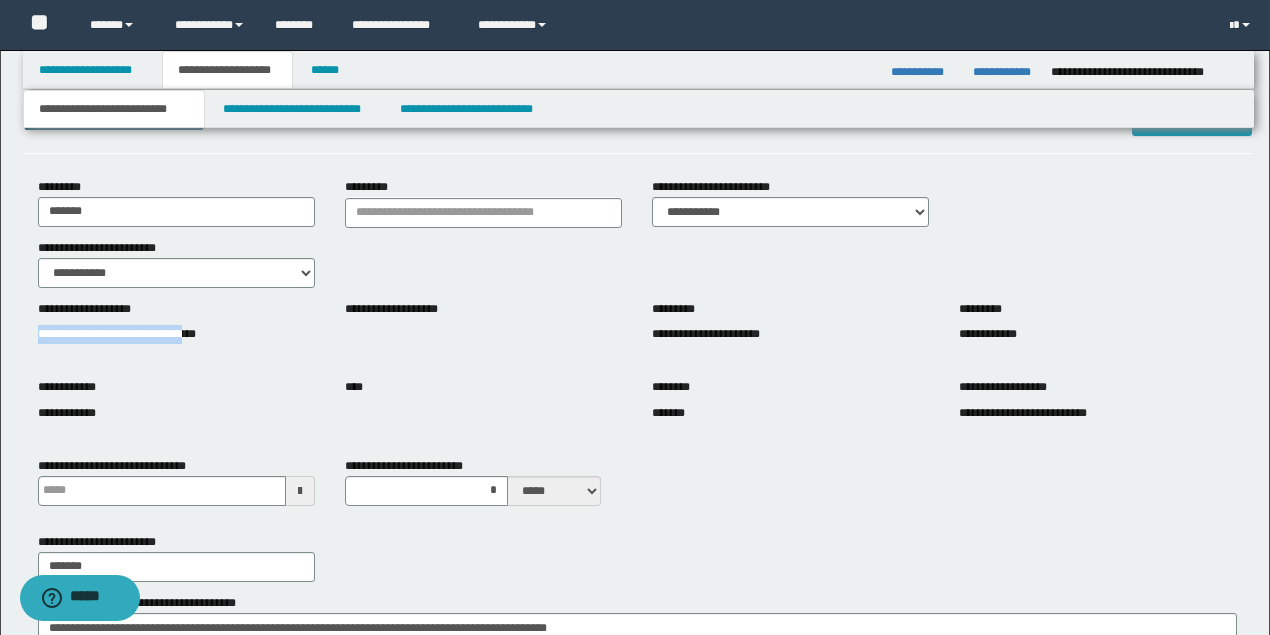drag, startPoint x: 38, startPoint y: 332, endPoint x: 218, endPoint y: 330, distance: 180.01111 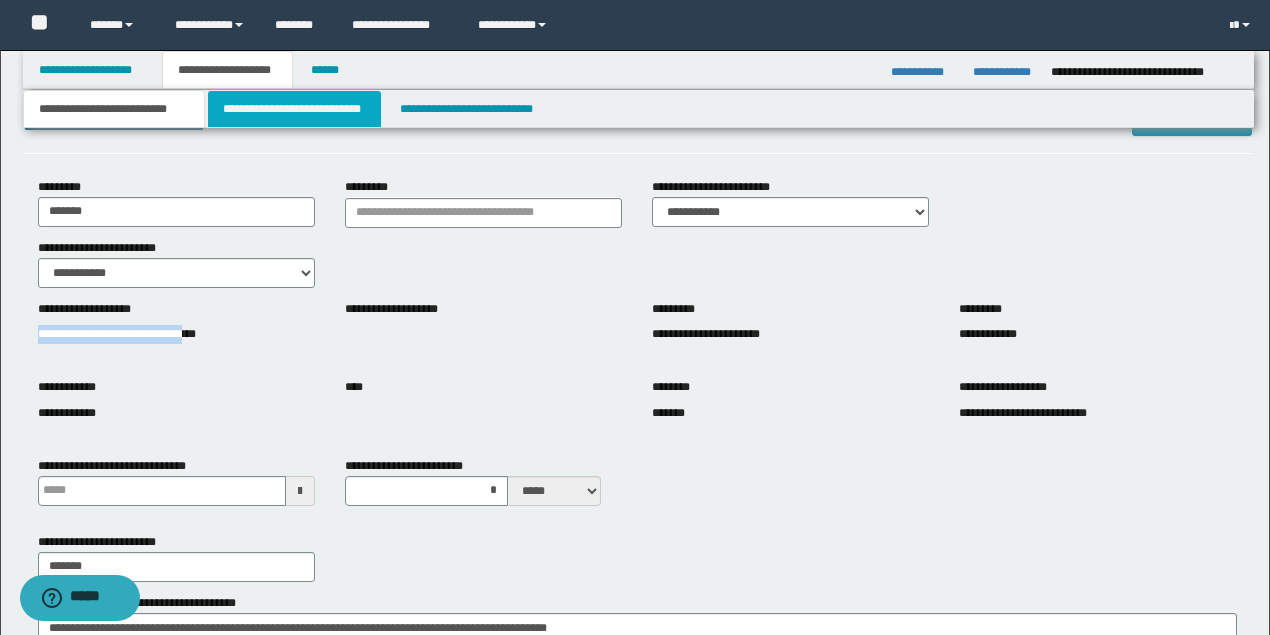 click on "**********" at bounding box center (294, 109) 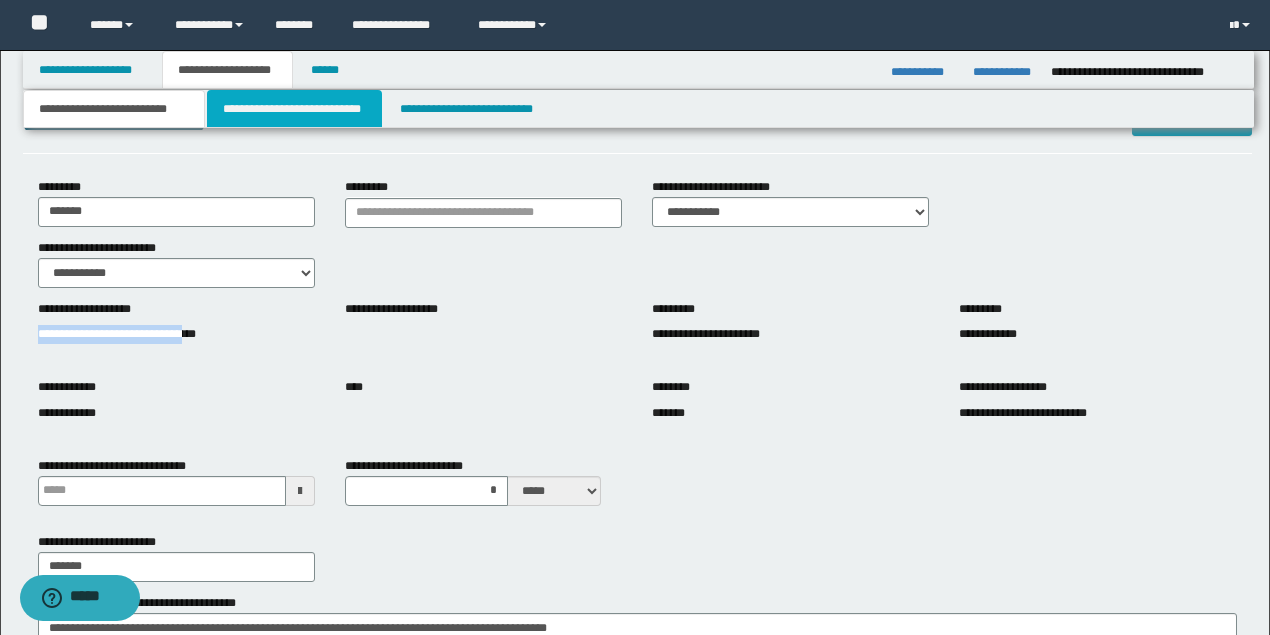 type 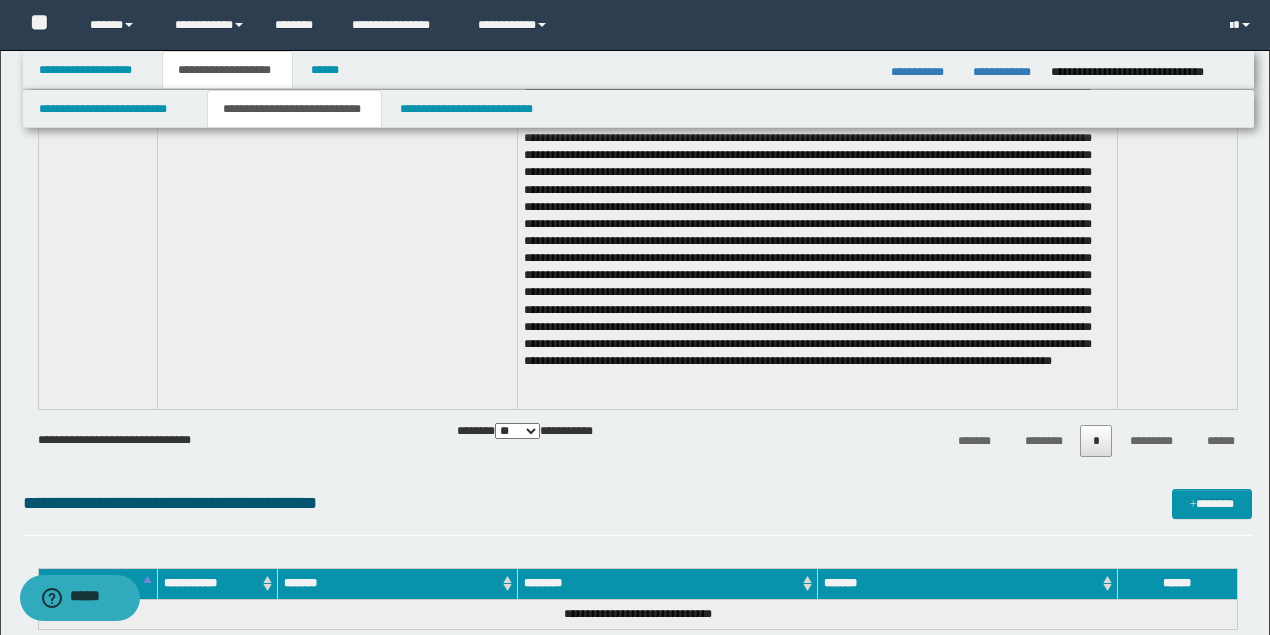 scroll, scrollTop: 1933, scrollLeft: 0, axis: vertical 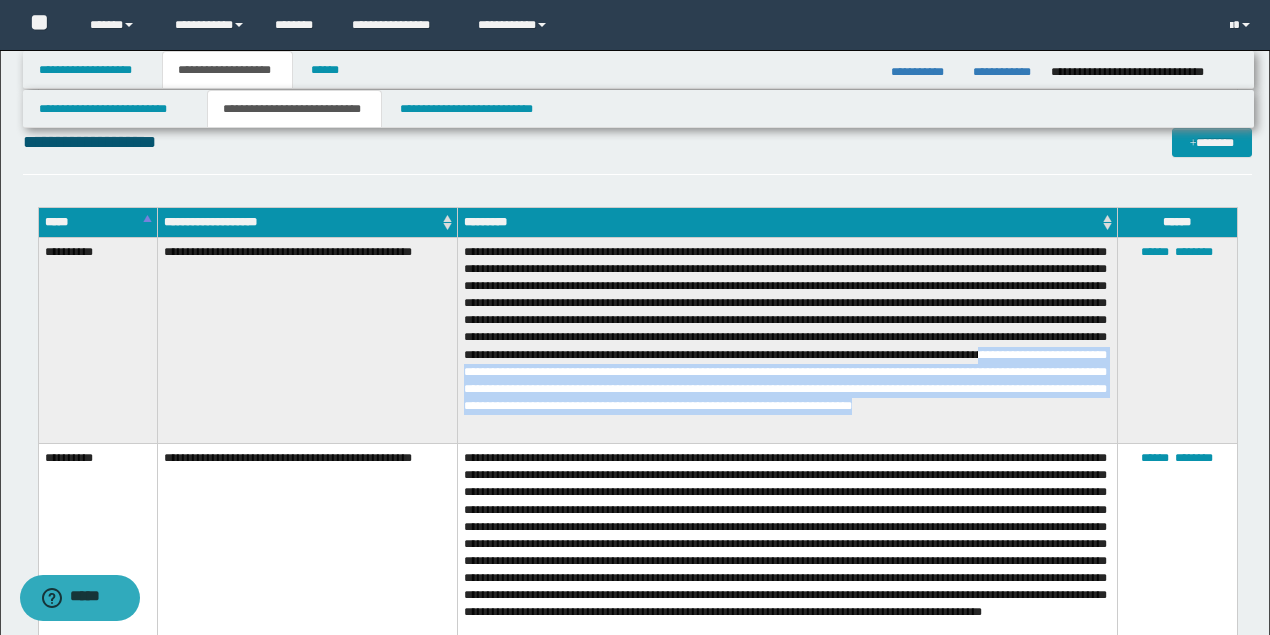 drag, startPoint x: 907, startPoint y: 420, endPoint x: 797, endPoint y: 374, distance: 119.230865 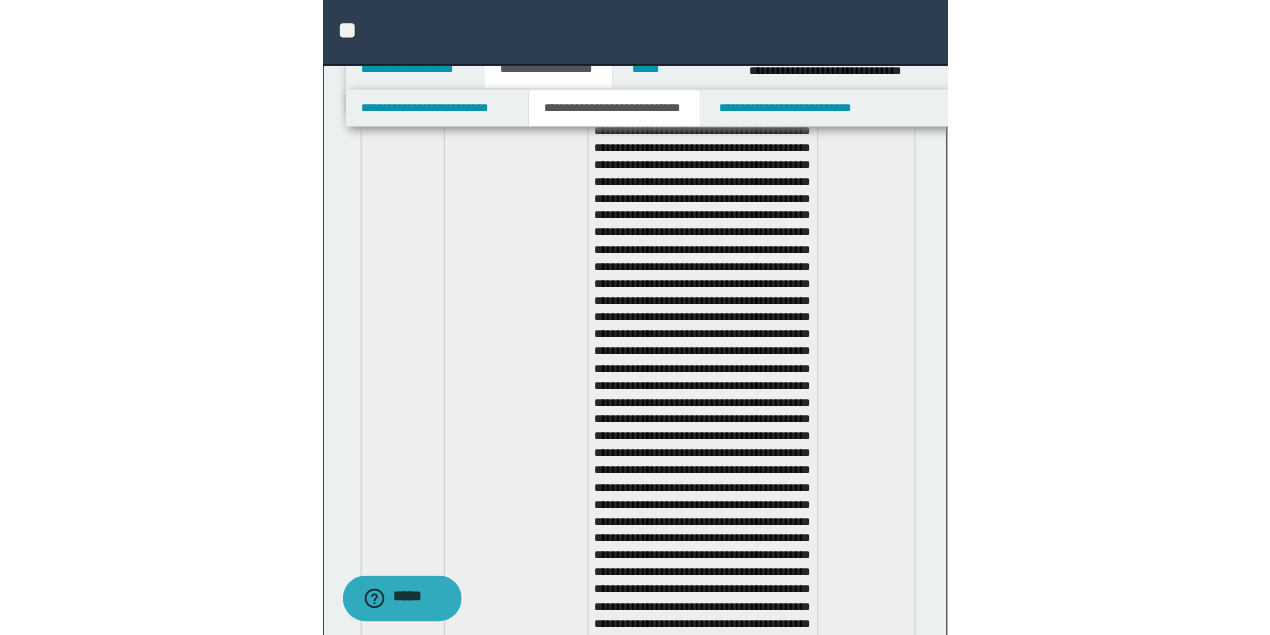 scroll, scrollTop: 1619, scrollLeft: 0, axis: vertical 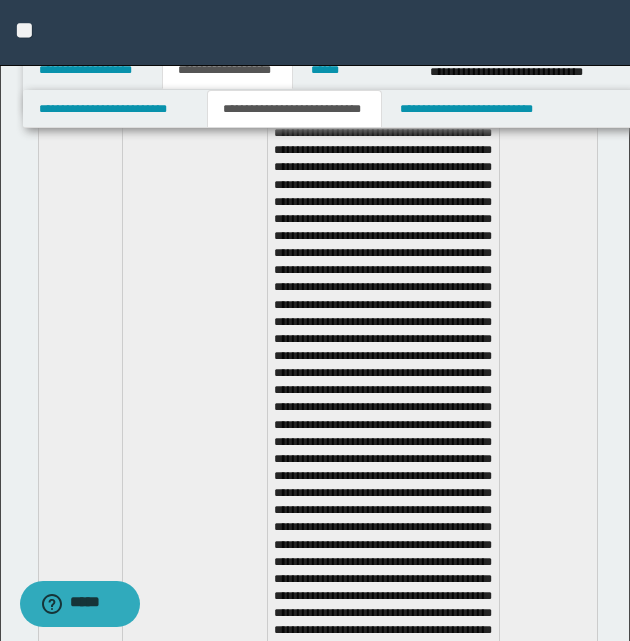 click on "**********" at bounding box center (194, 441) 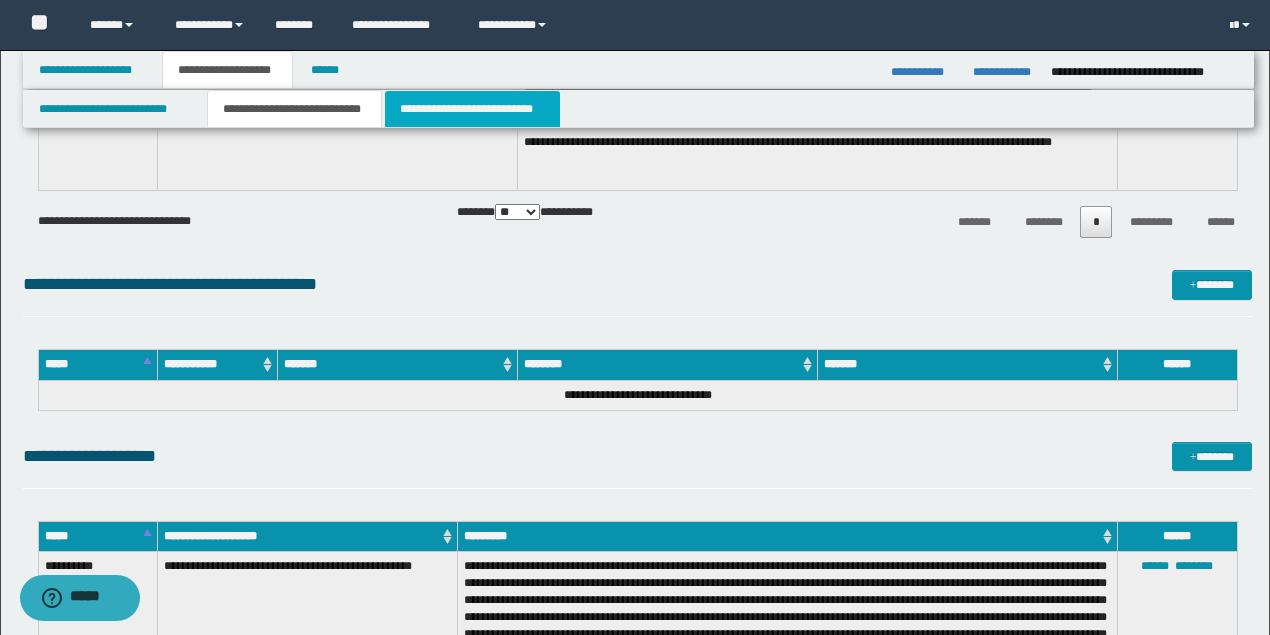 click on "**********" at bounding box center (472, 109) 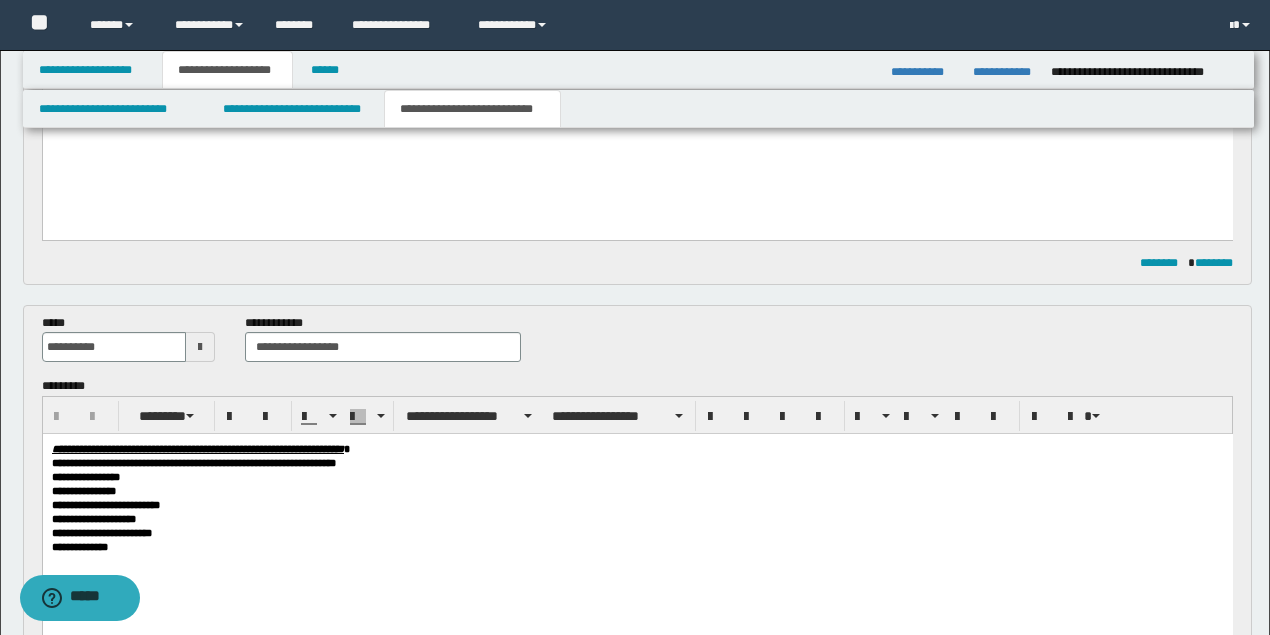 scroll, scrollTop: 533, scrollLeft: 0, axis: vertical 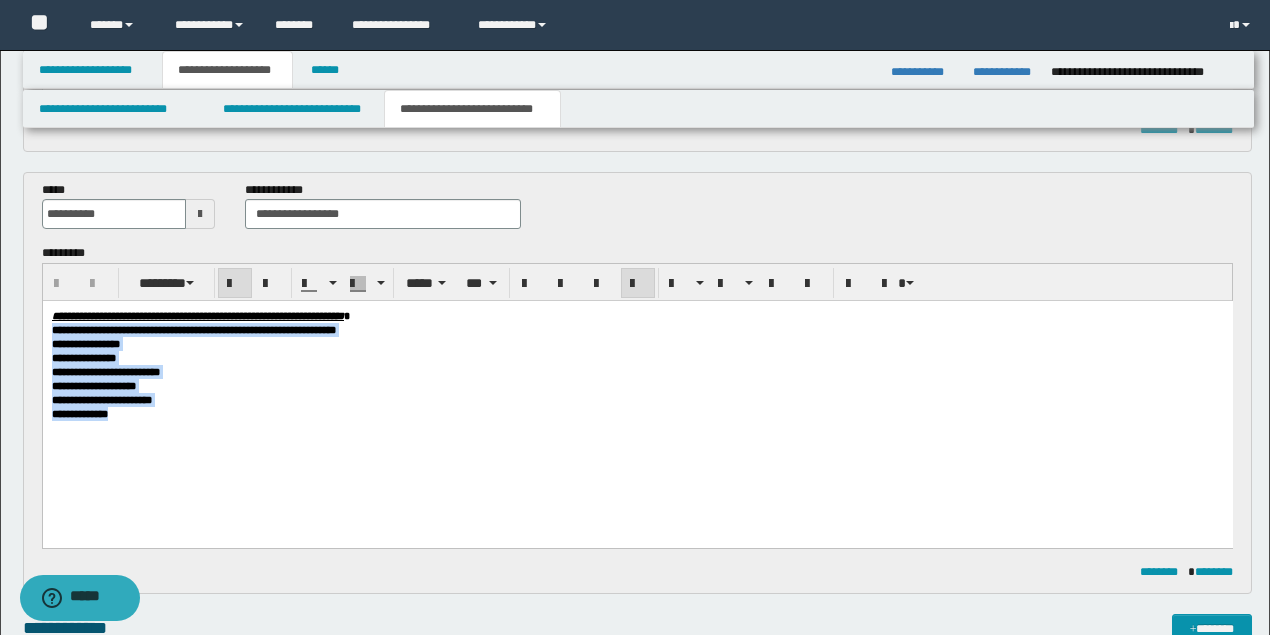 drag, startPoint x: 191, startPoint y: 422, endPoint x: 25, endPoint y: 326, distance: 191.76027 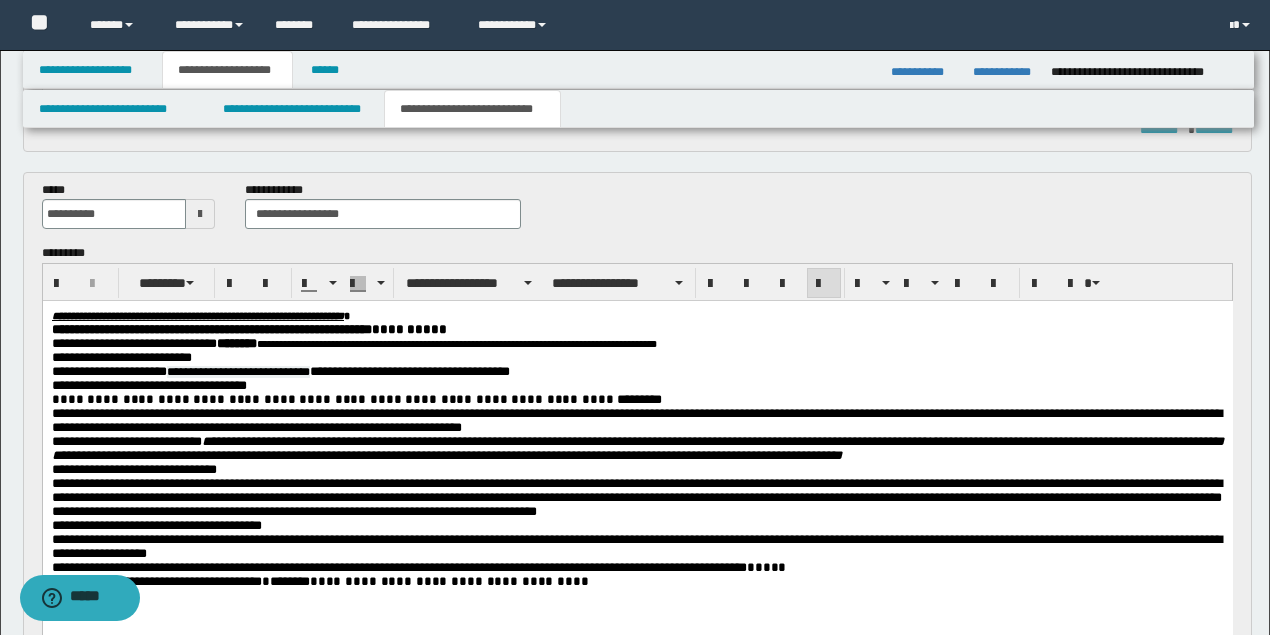 click on "**********" at bounding box center (248, 329) 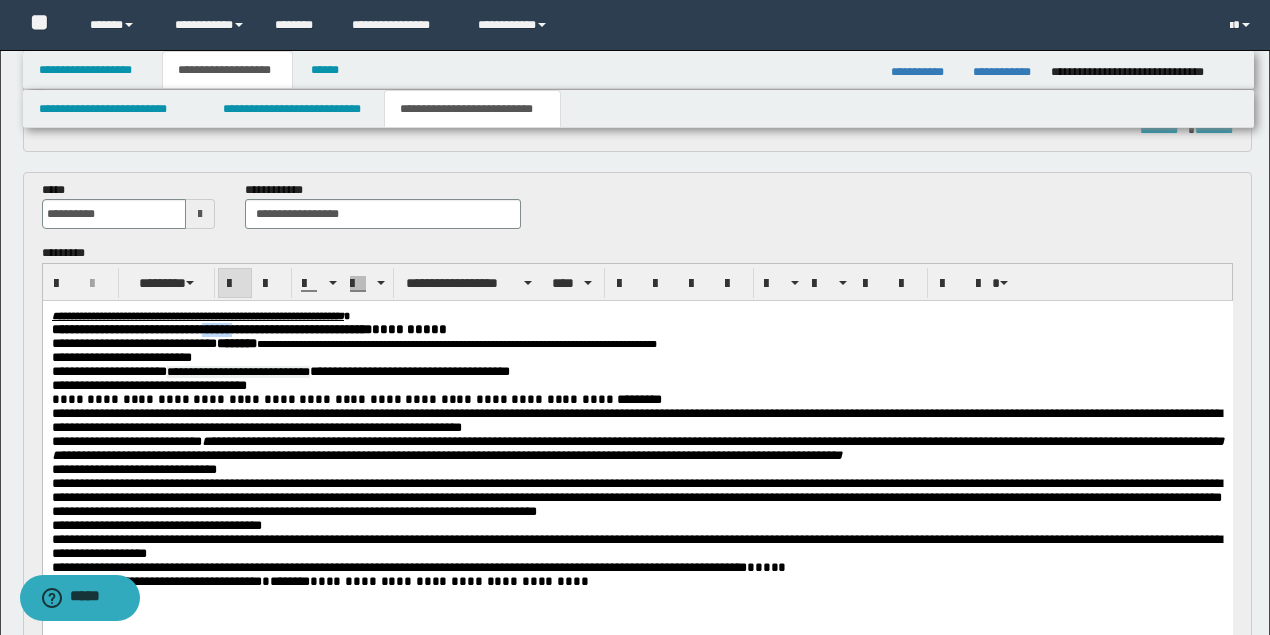 click on "**********" at bounding box center (248, 329) 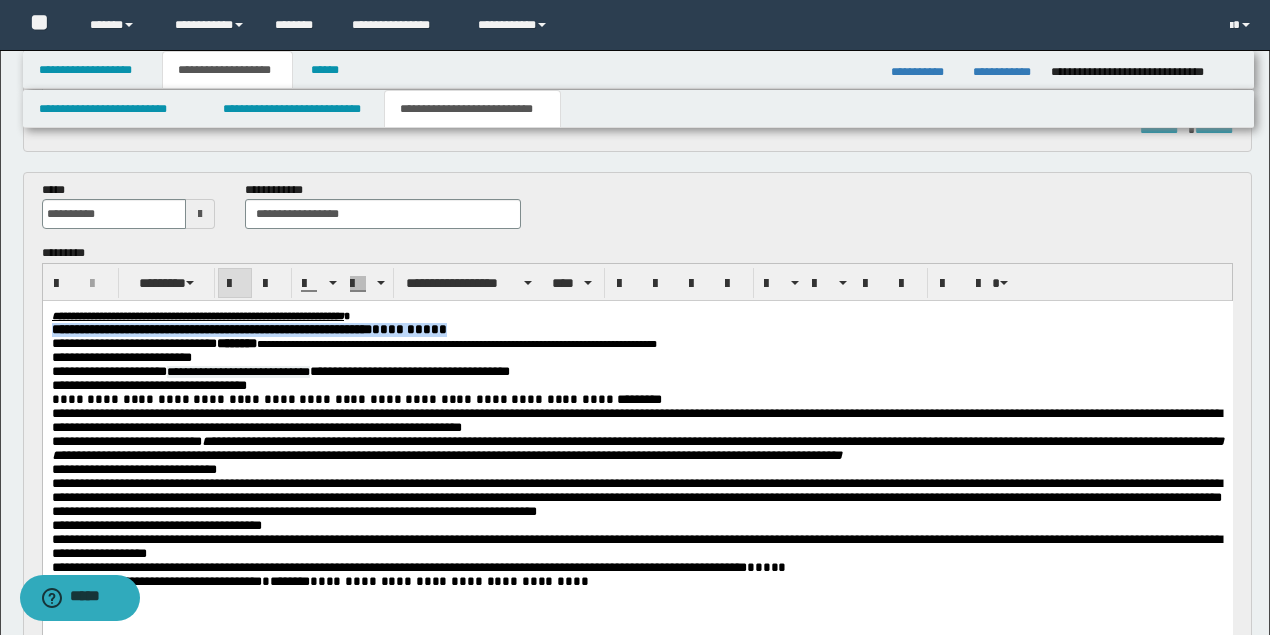 click on "**********" at bounding box center [248, 329] 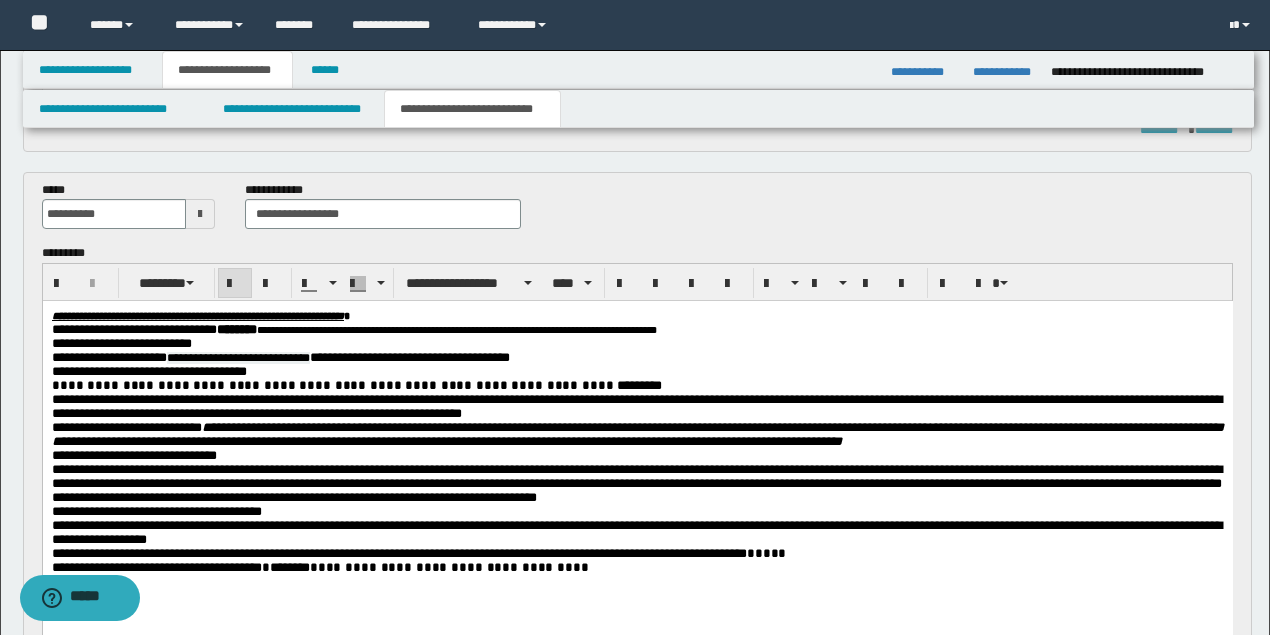 scroll, scrollTop: 666, scrollLeft: 0, axis: vertical 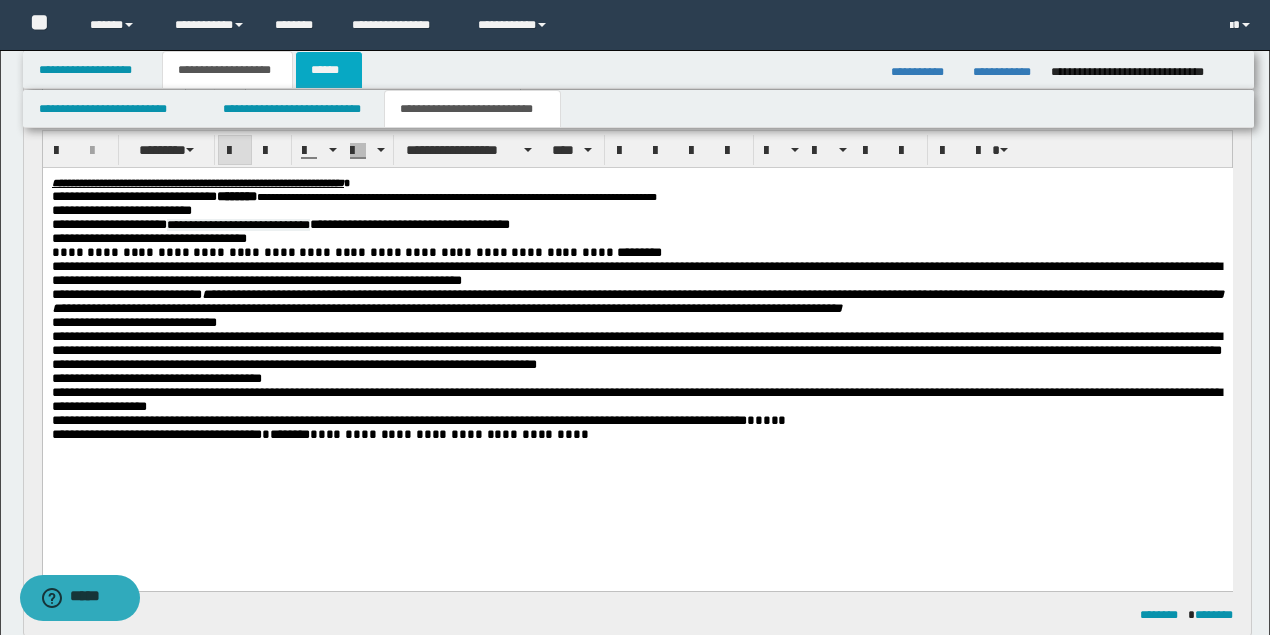 click on "******" at bounding box center (329, 70) 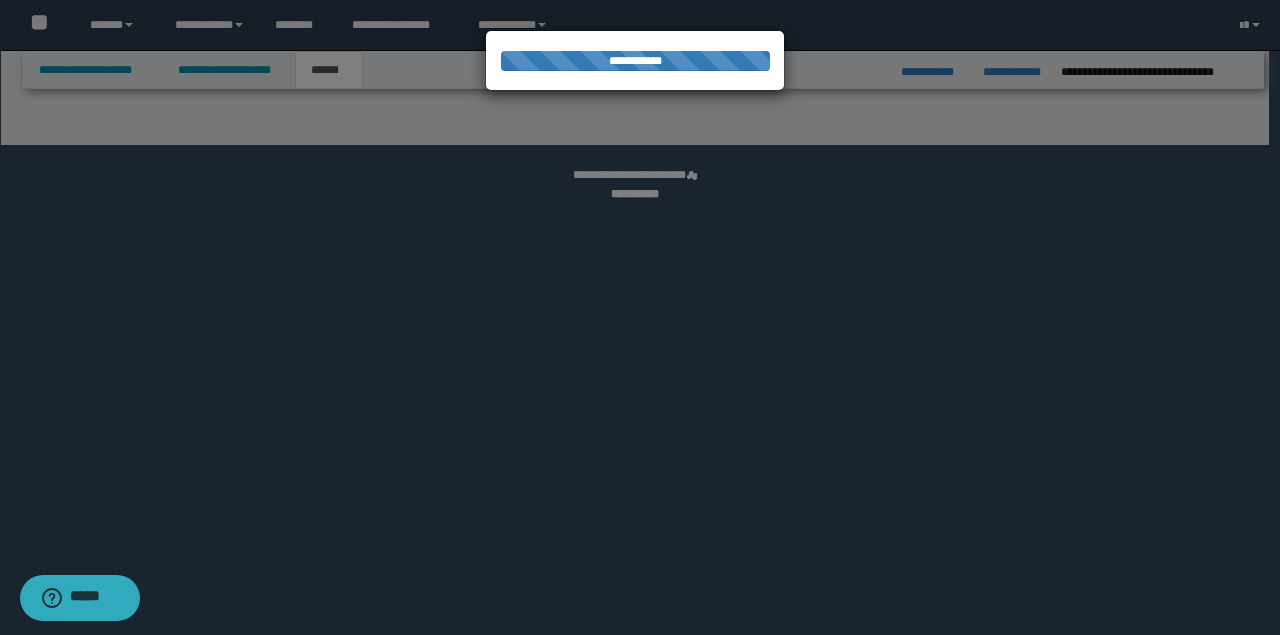 select on "*" 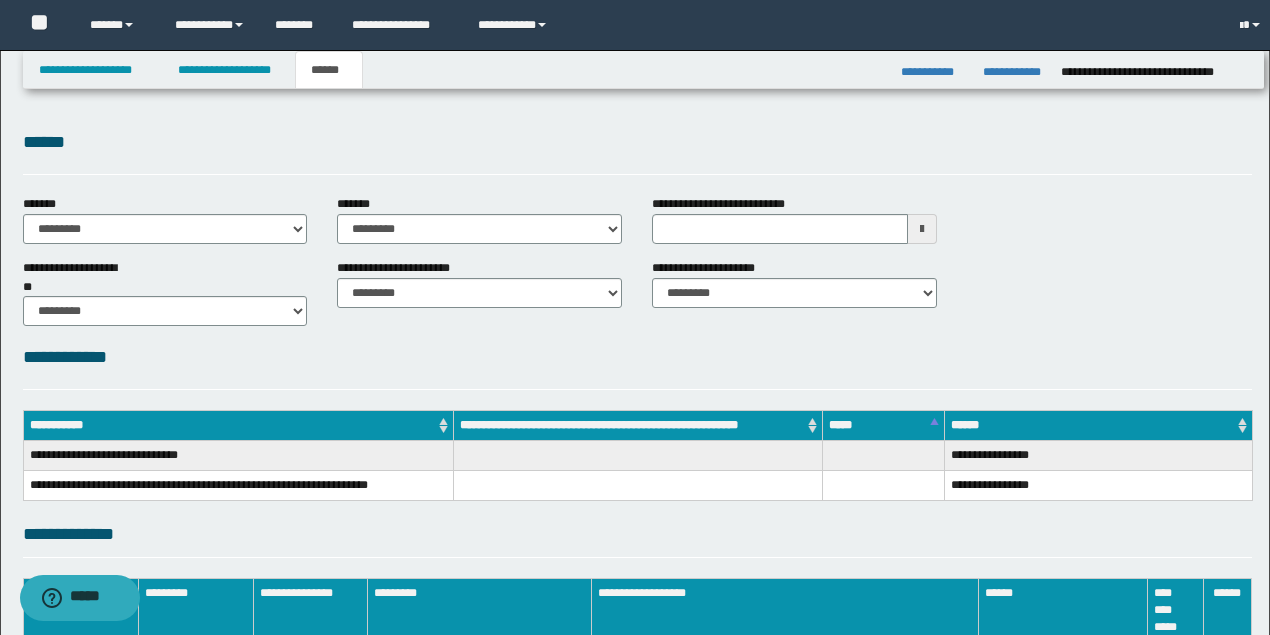 scroll, scrollTop: 0, scrollLeft: 0, axis: both 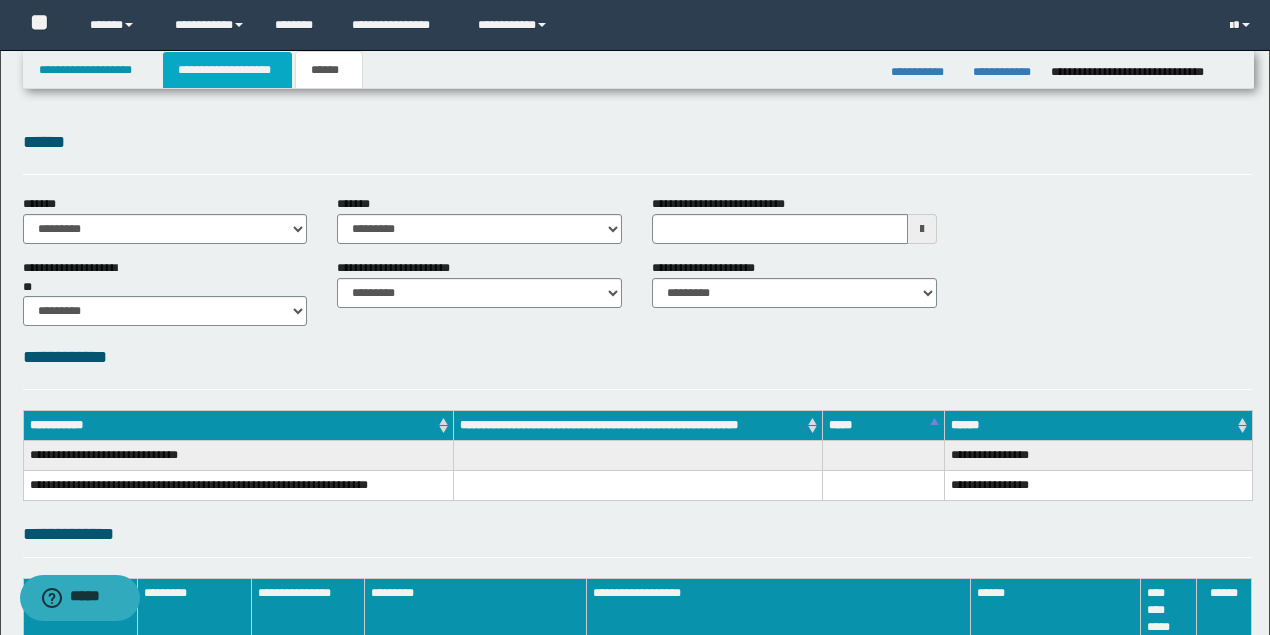 click on "**********" at bounding box center (227, 70) 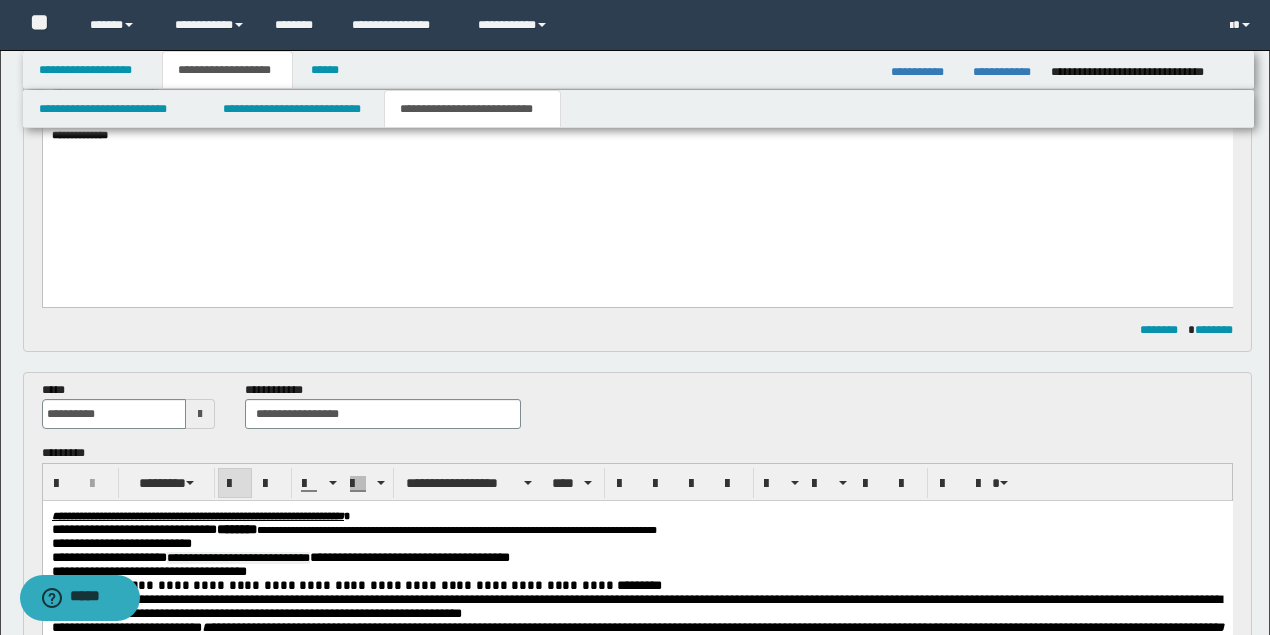scroll, scrollTop: 533, scrollLeft: 0, axis: vertical 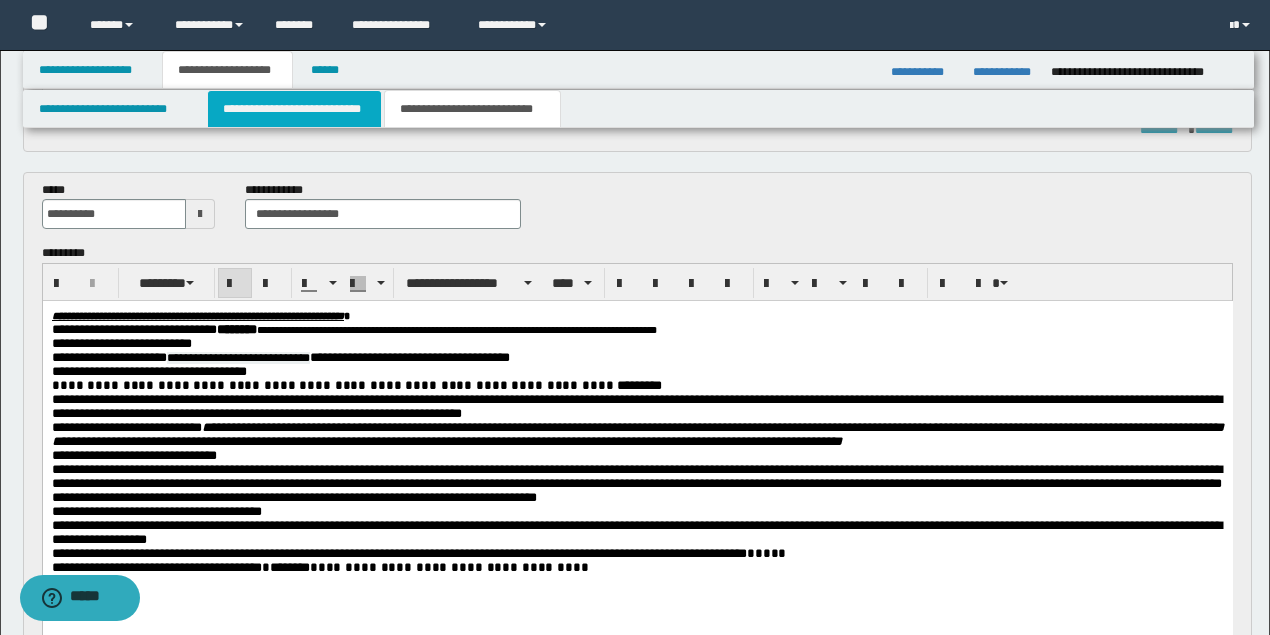 click on "**********" at bounding box center [294, 109] 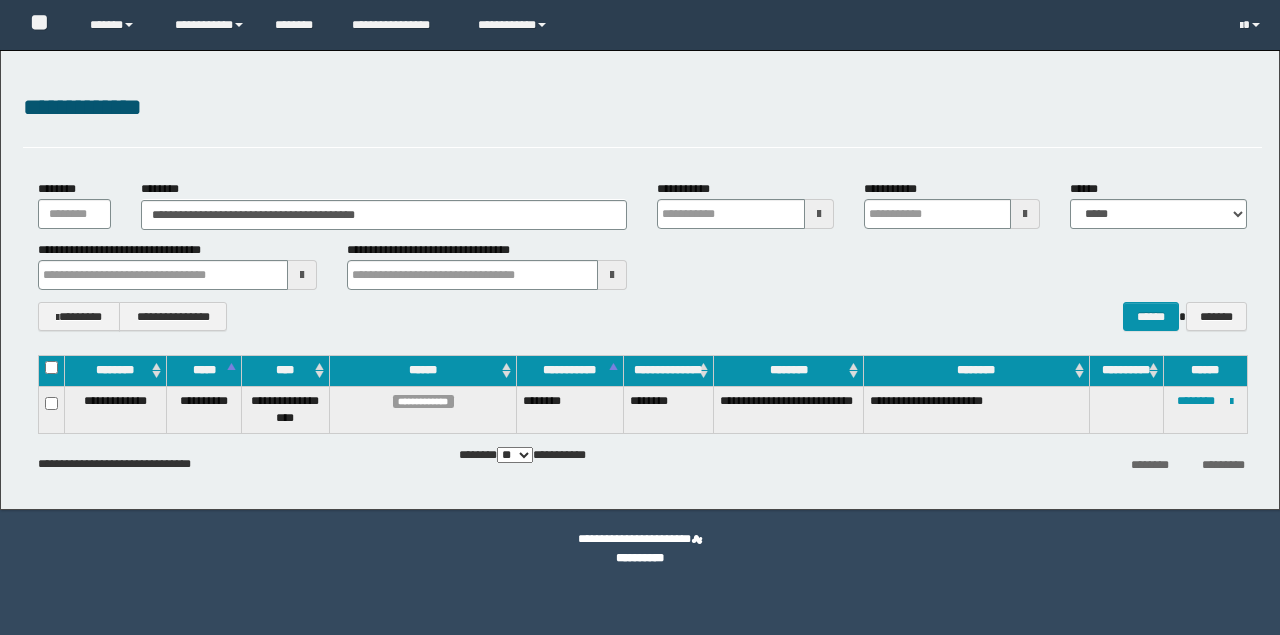 scroll, scrollTop: 0, scrollLeft: 0, axis: both 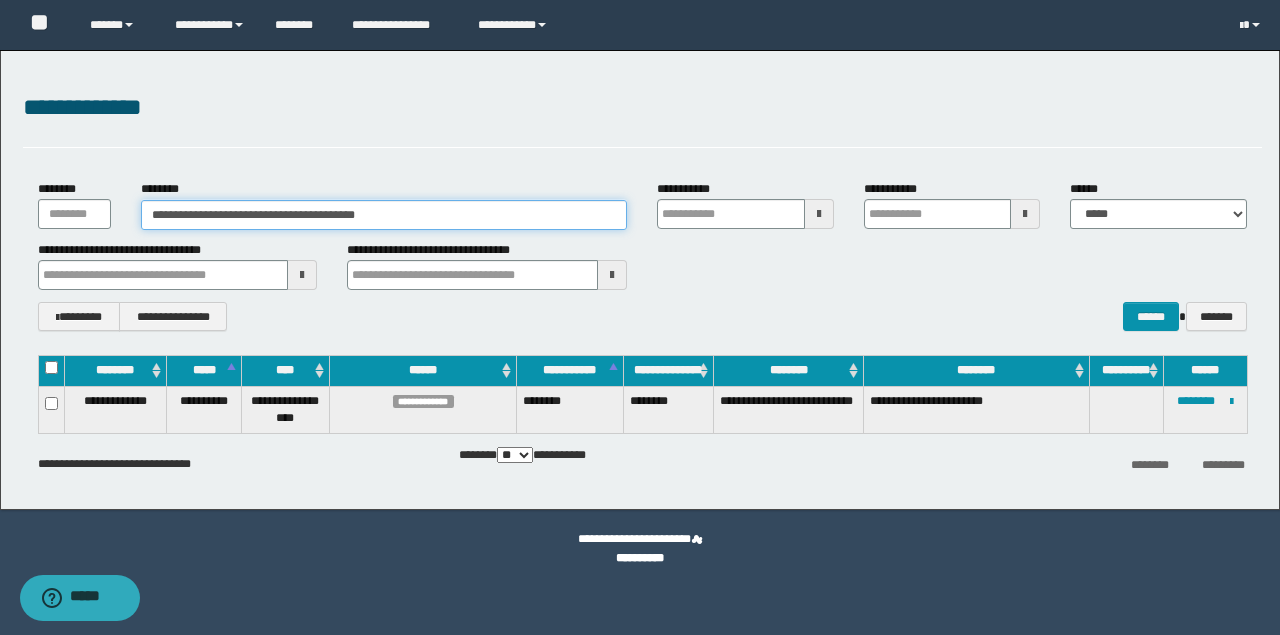 drag, startPoint x: 446, startPoint y: 219, endPoint x: 156, endPoint y: 216, distance: 290.0155 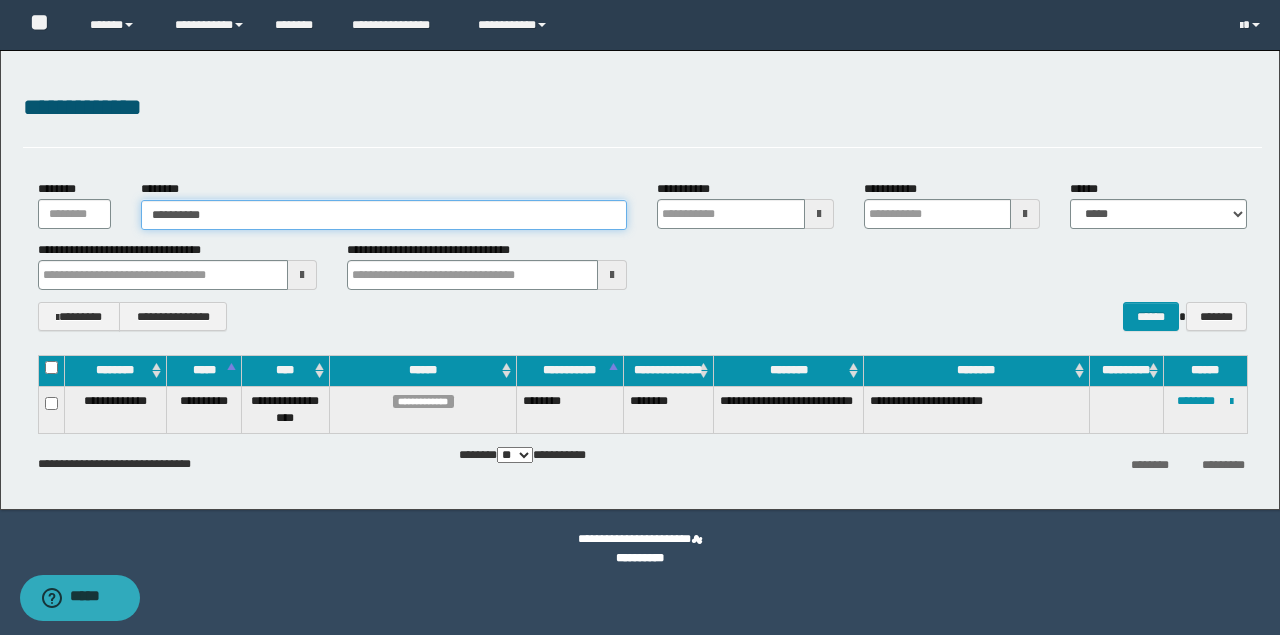 type on "**********" 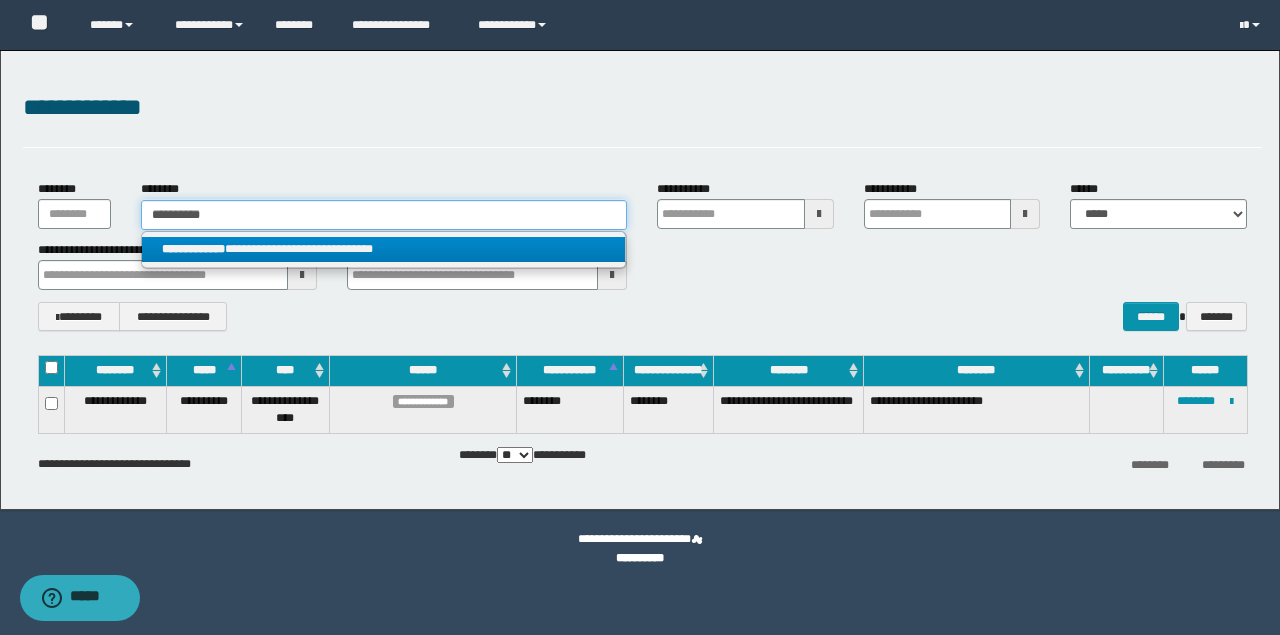 type on "**********" 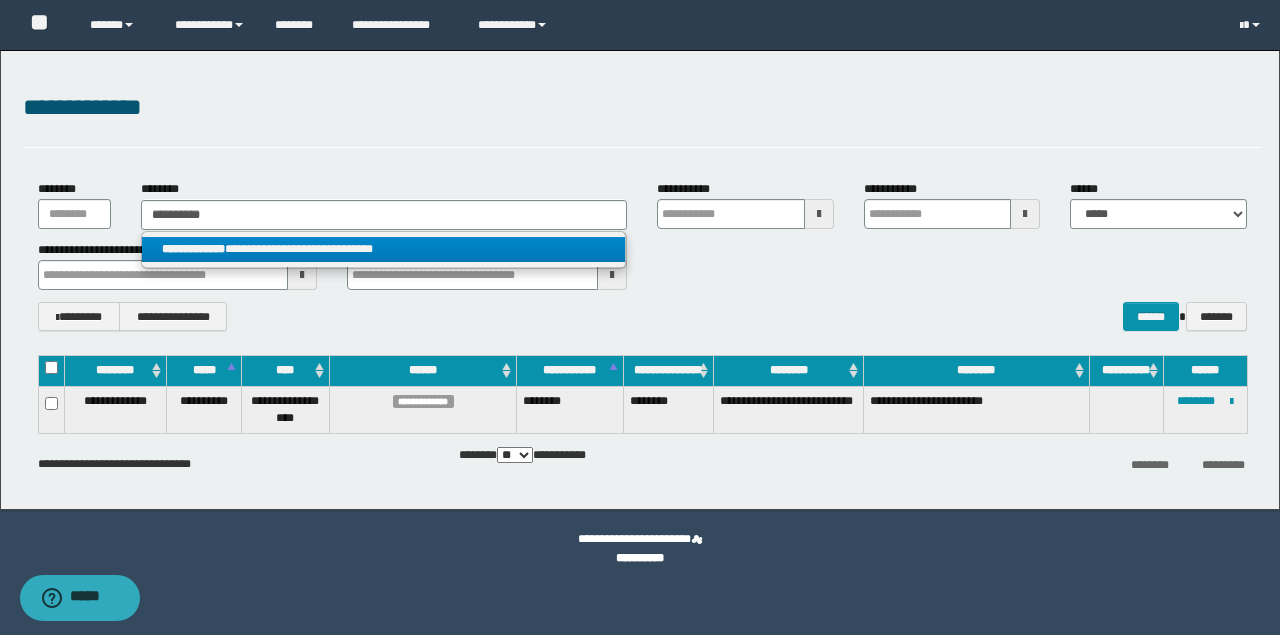 click on "**********" at bounding box center [384, 249] 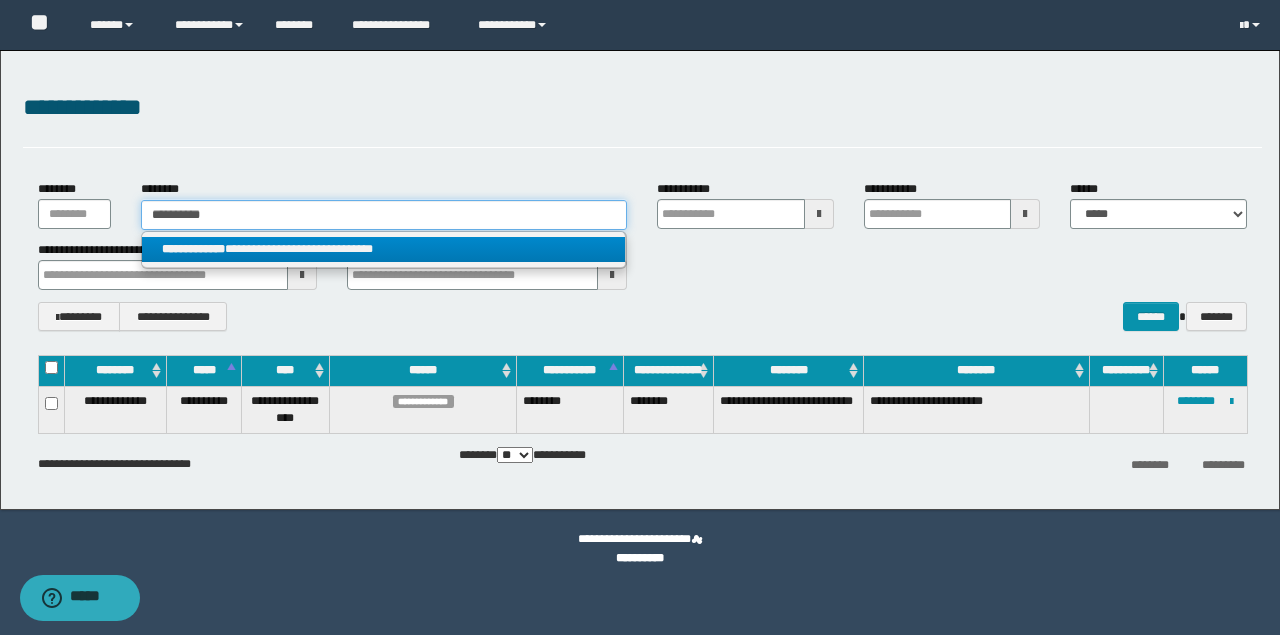 type 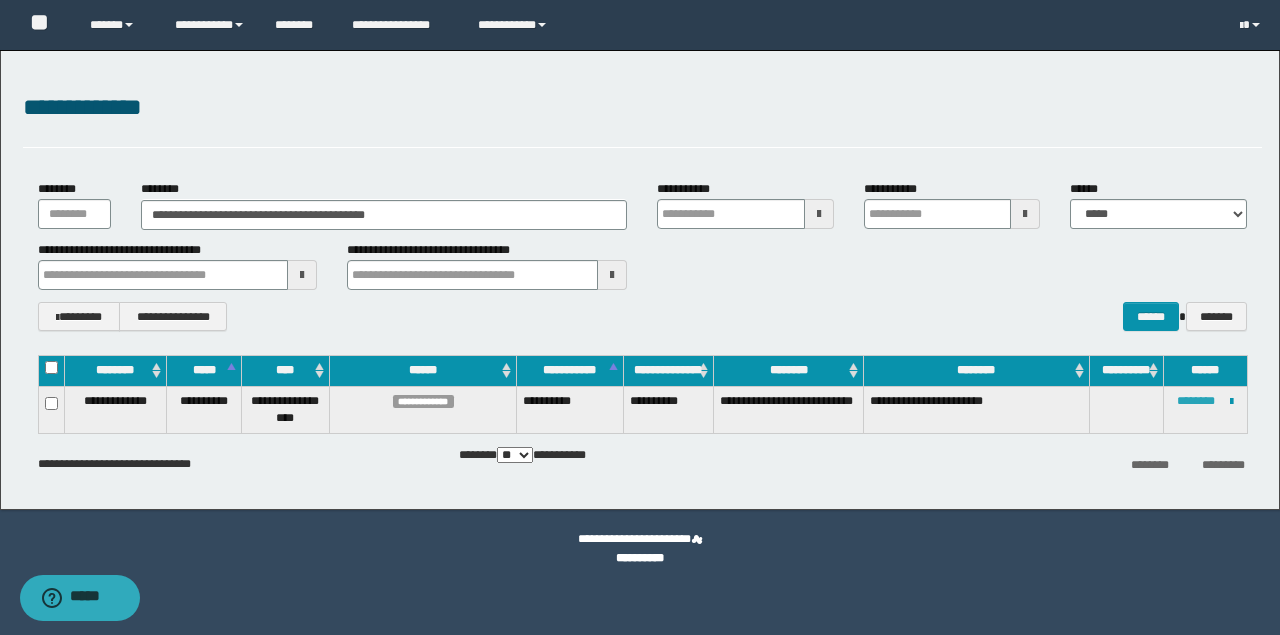 click on "********" at bounding box center [1196, 401] 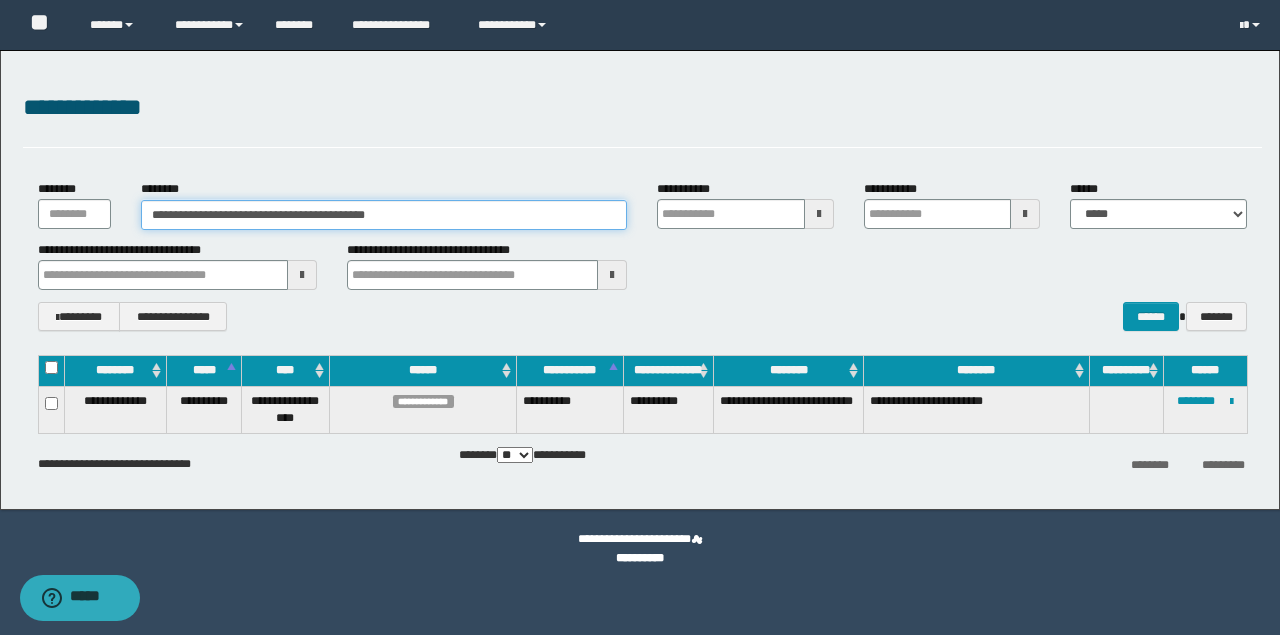 drag, startPoint x: 450, startPoint y: 214, endPoint x: -13, endPoint y: 208, distance: 463.03888 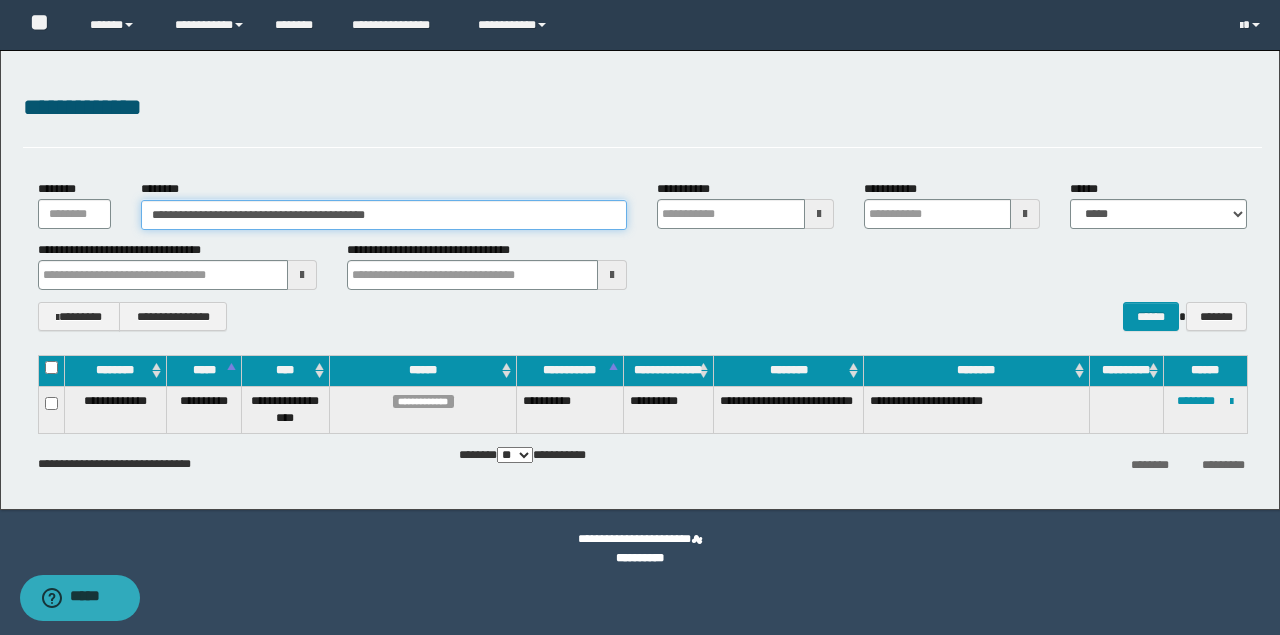 paste 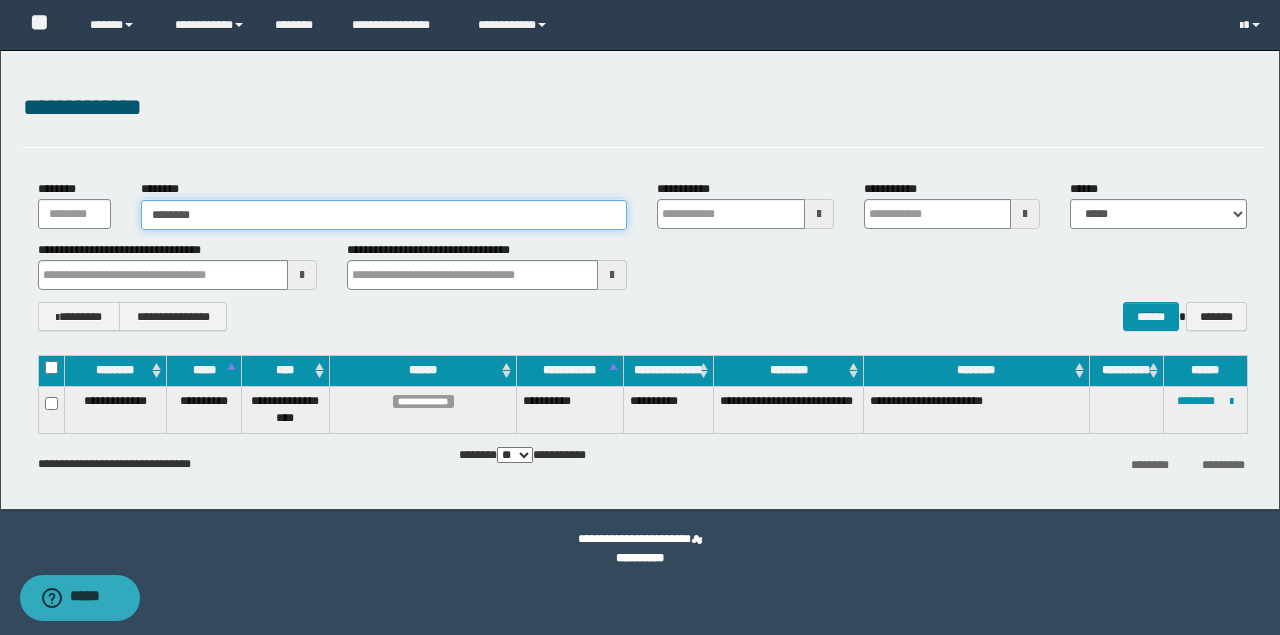 type on "********" 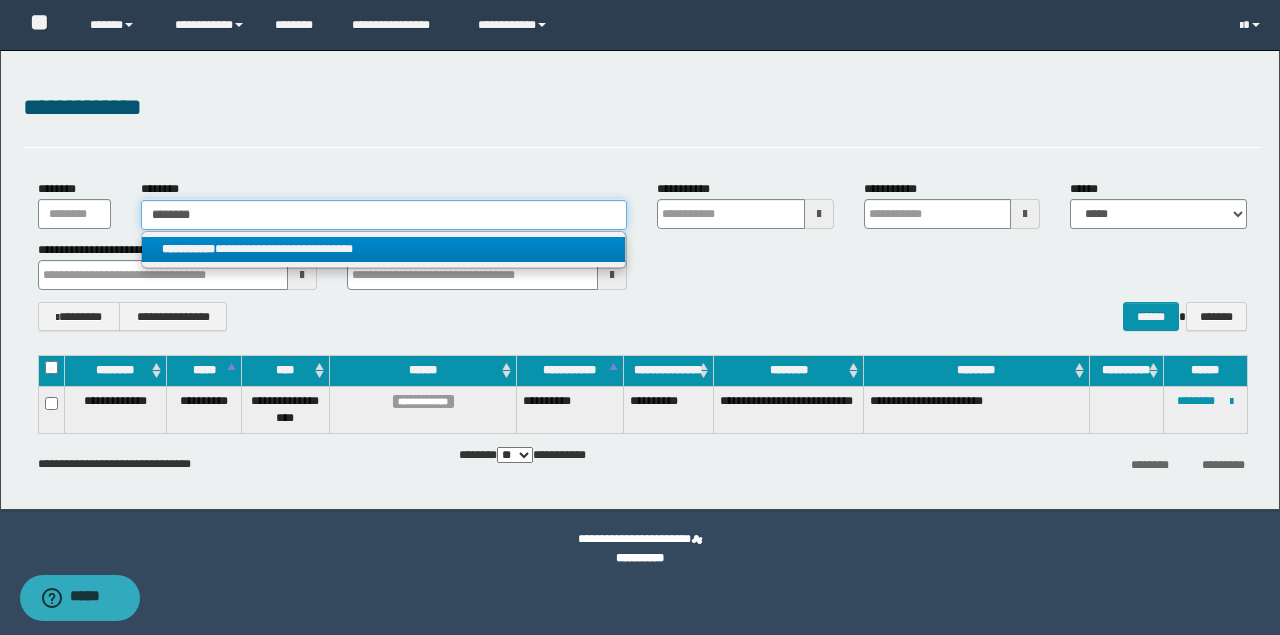 type on "********" 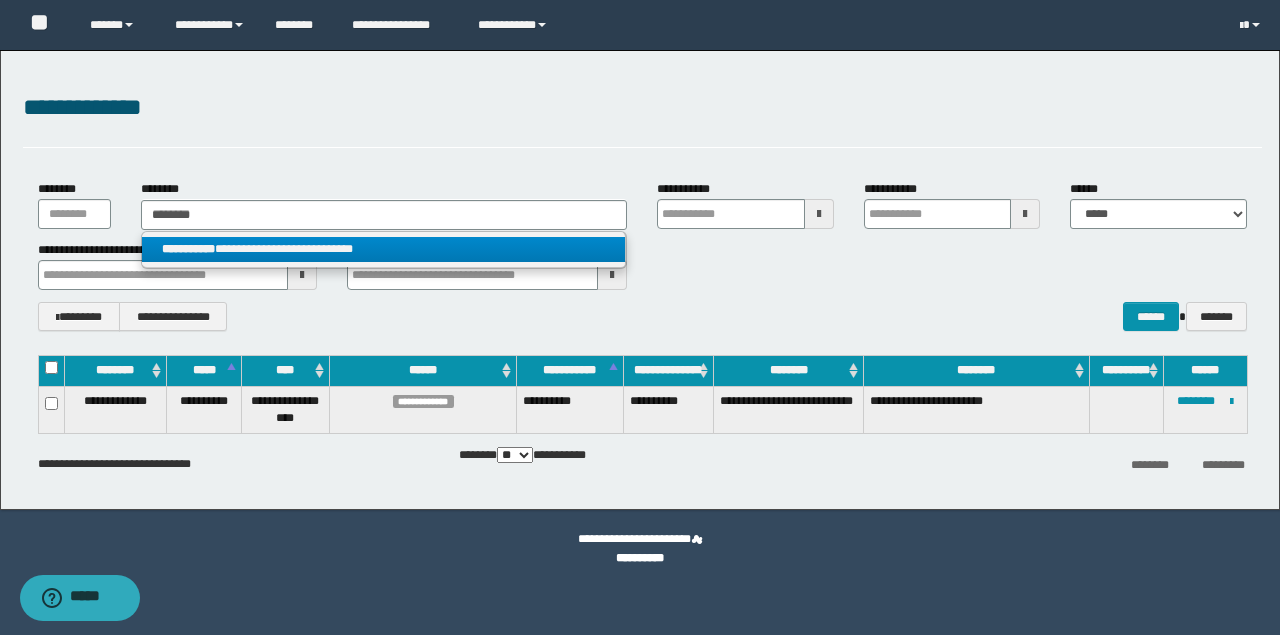 click on "**********" at bounding box center [384, 249] 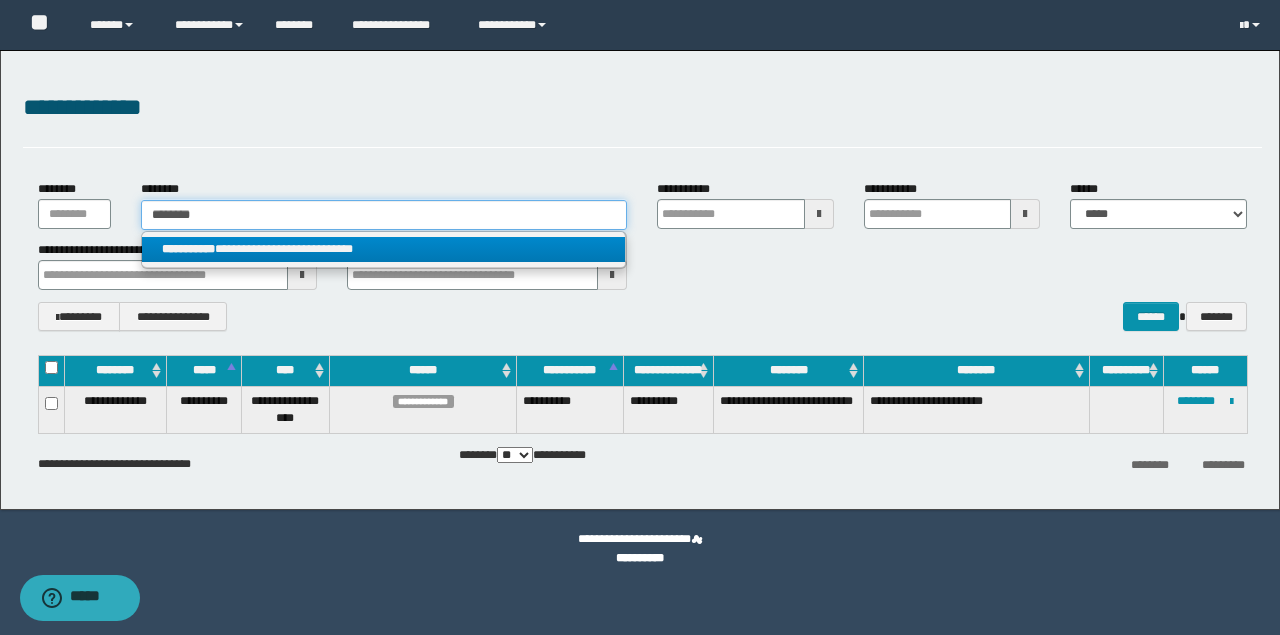 type 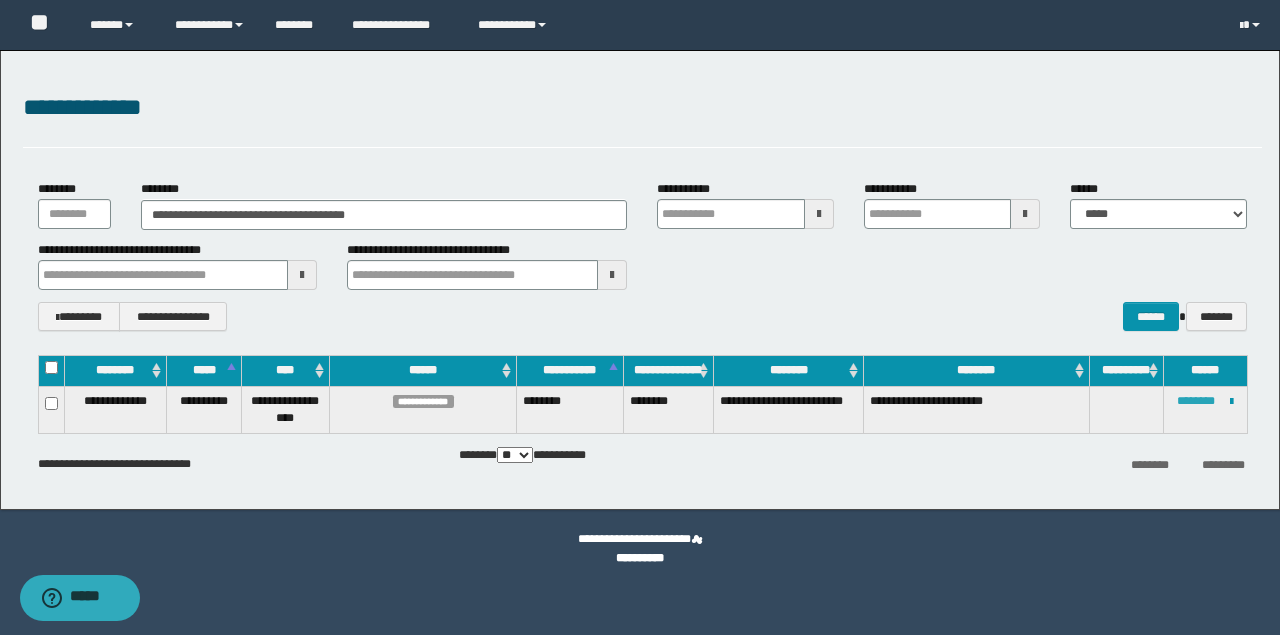 click on "********" at bounding box center (1196, 401) 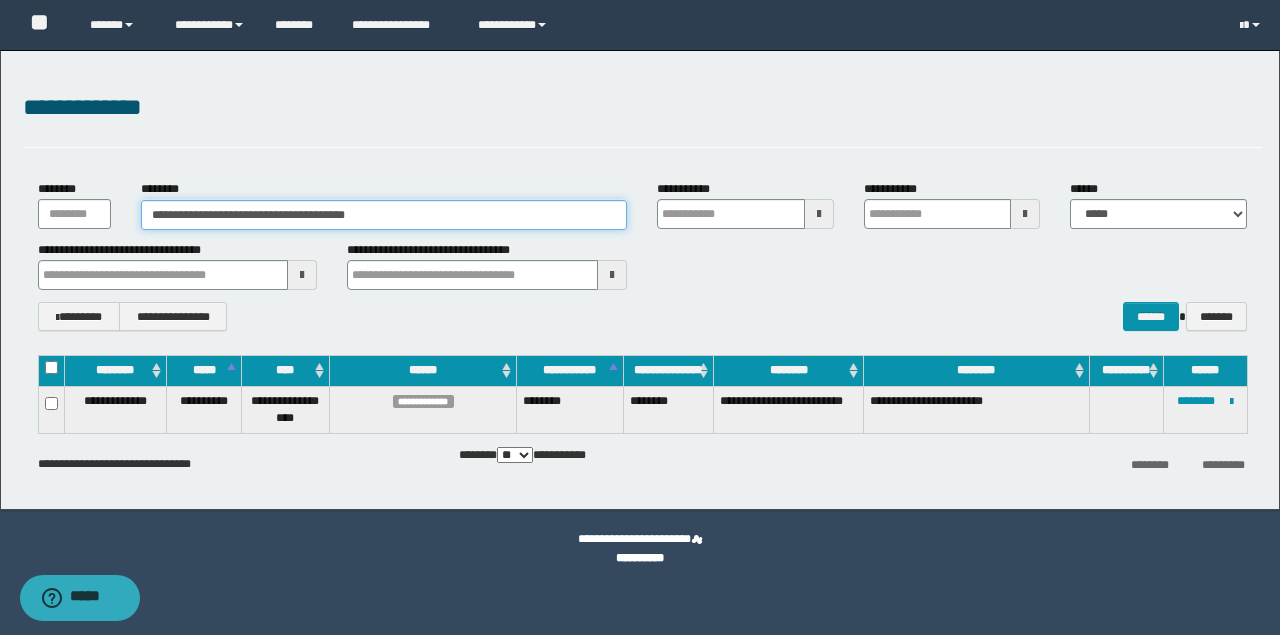 drag, startPoint x: 433, startPoint y: 208, endPoint x: -142, endPoint y: 206, distance: 575.0035 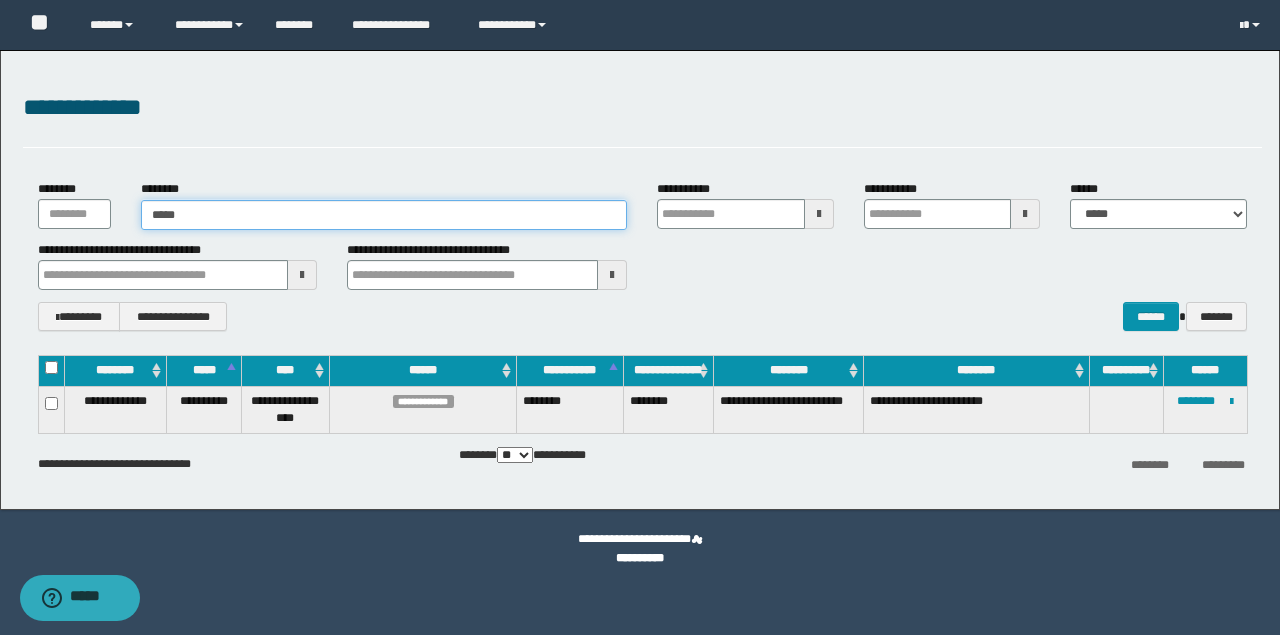 type on "******" 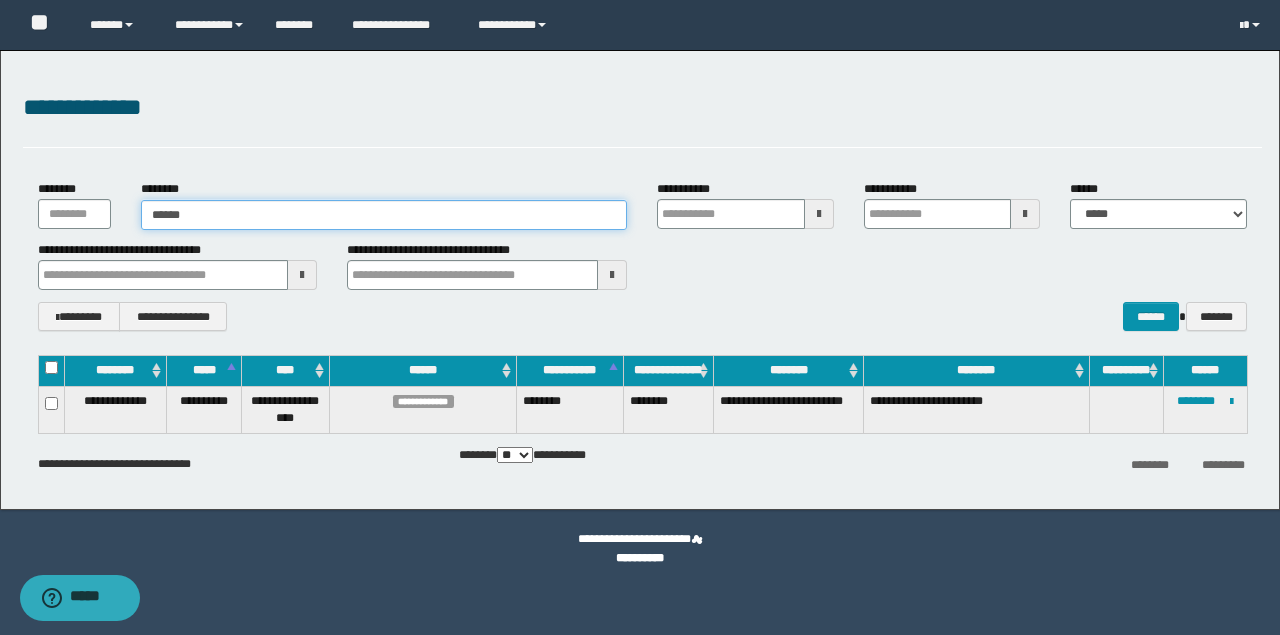 type on "******" 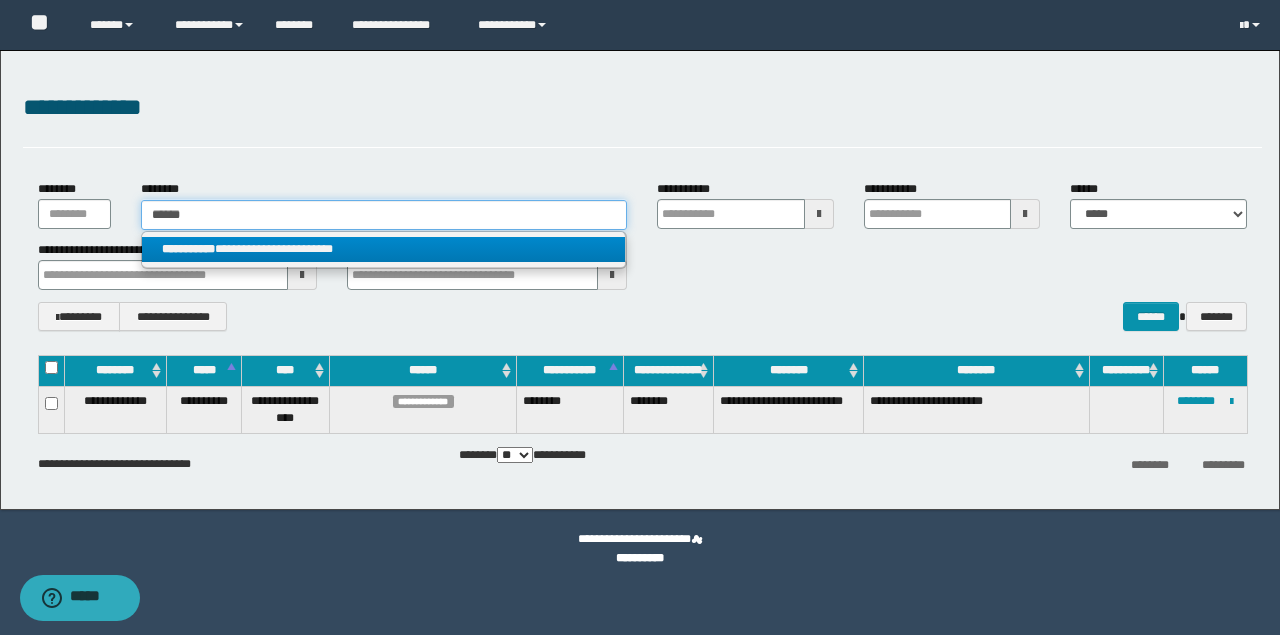 type on "******" 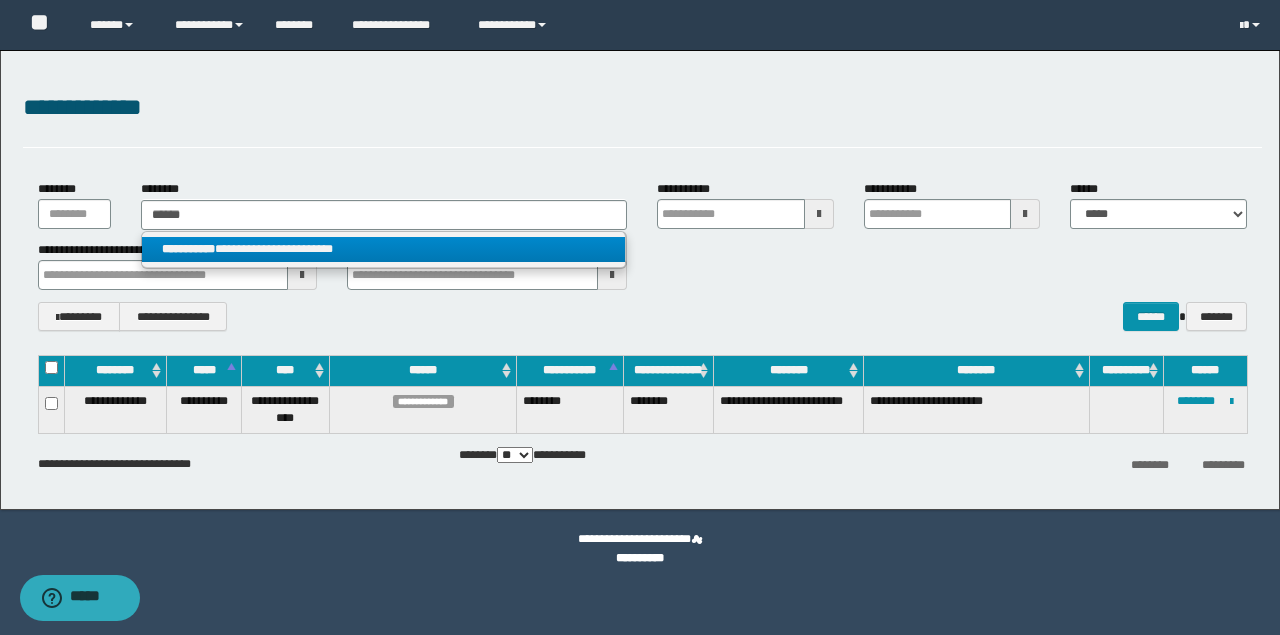 click on "**********" at bounding box center [384, 249] 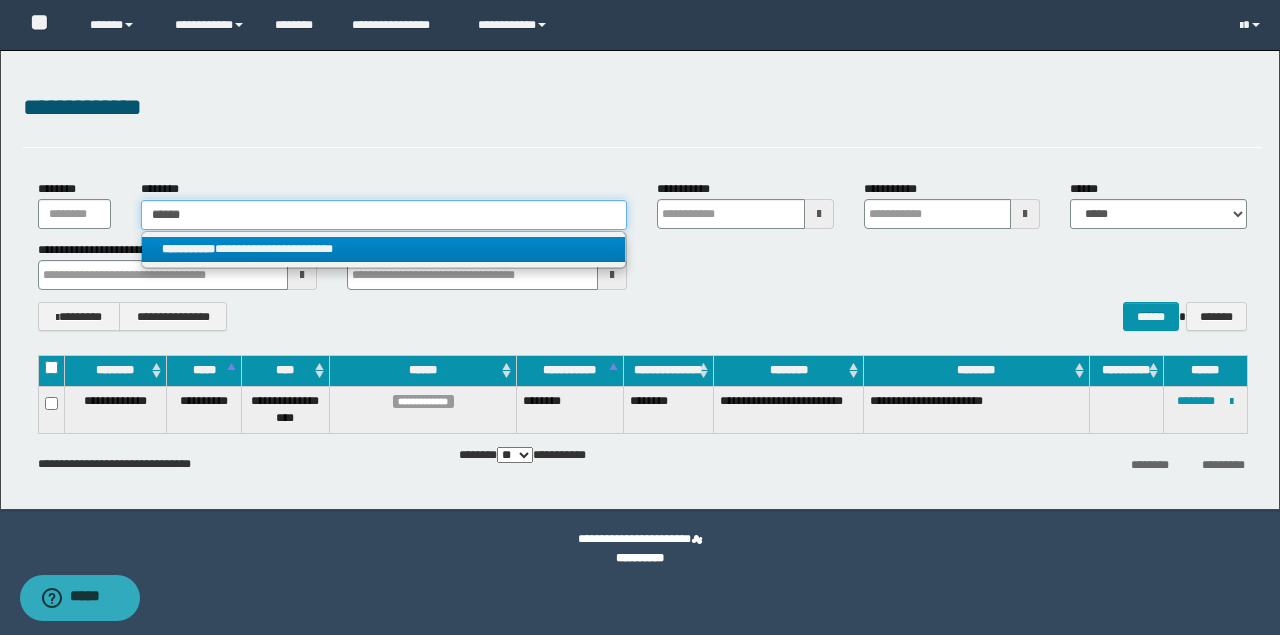 type 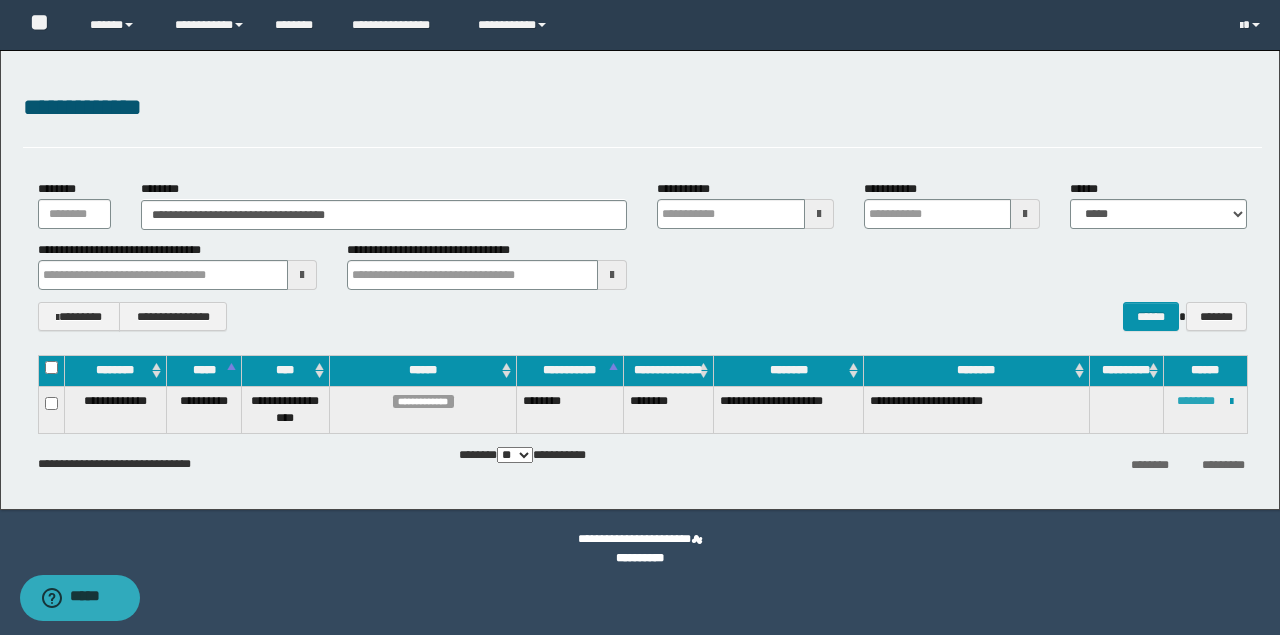 click on "********" at bounding box center [1196, 401] 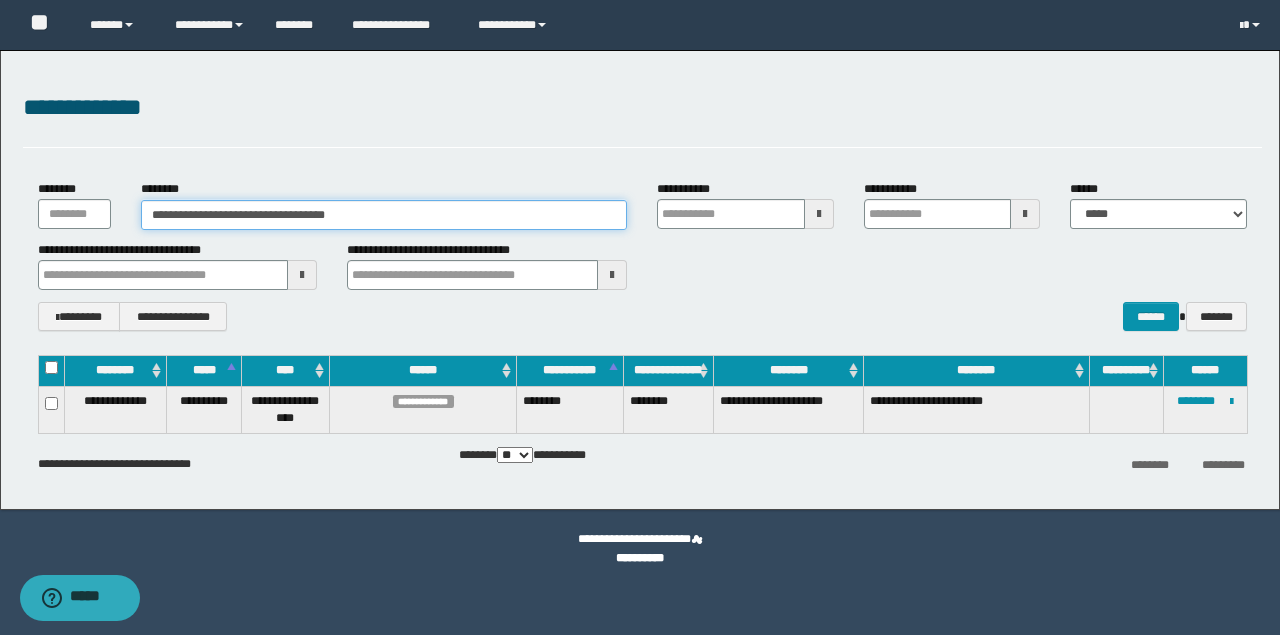 drag, startPoint x: 388, startPoint y: 214, endPoint x: 162, endPoint y: 212, distance: 226.00885 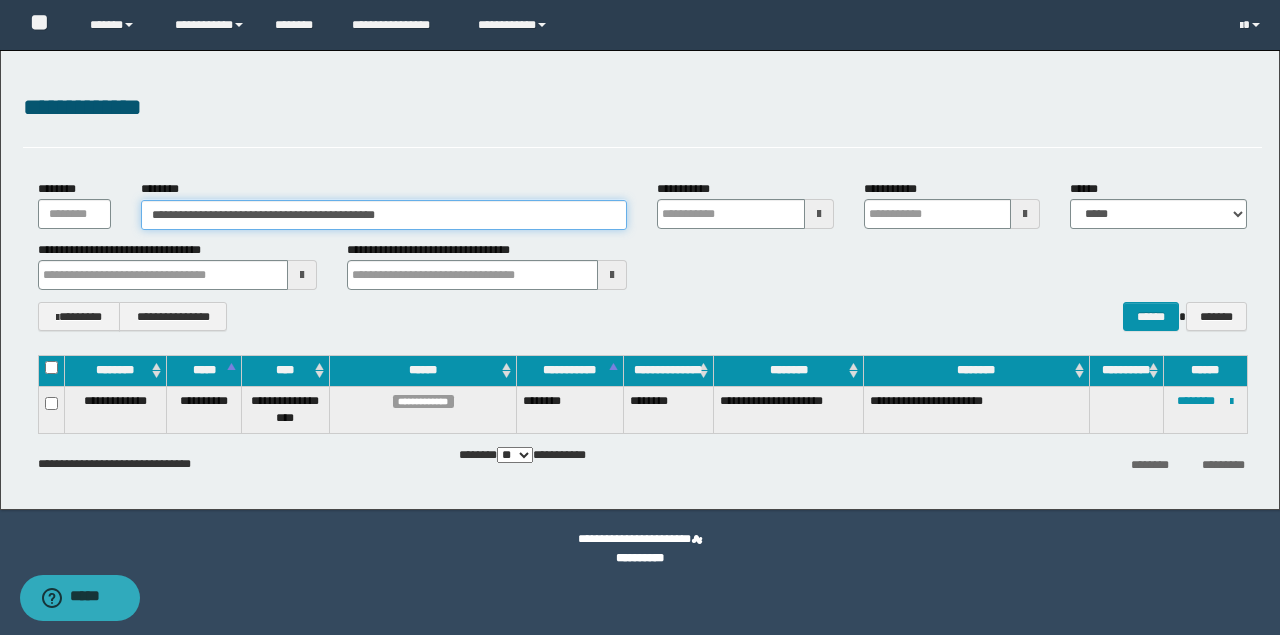 click on "**********" at bounding box center [384, 215] 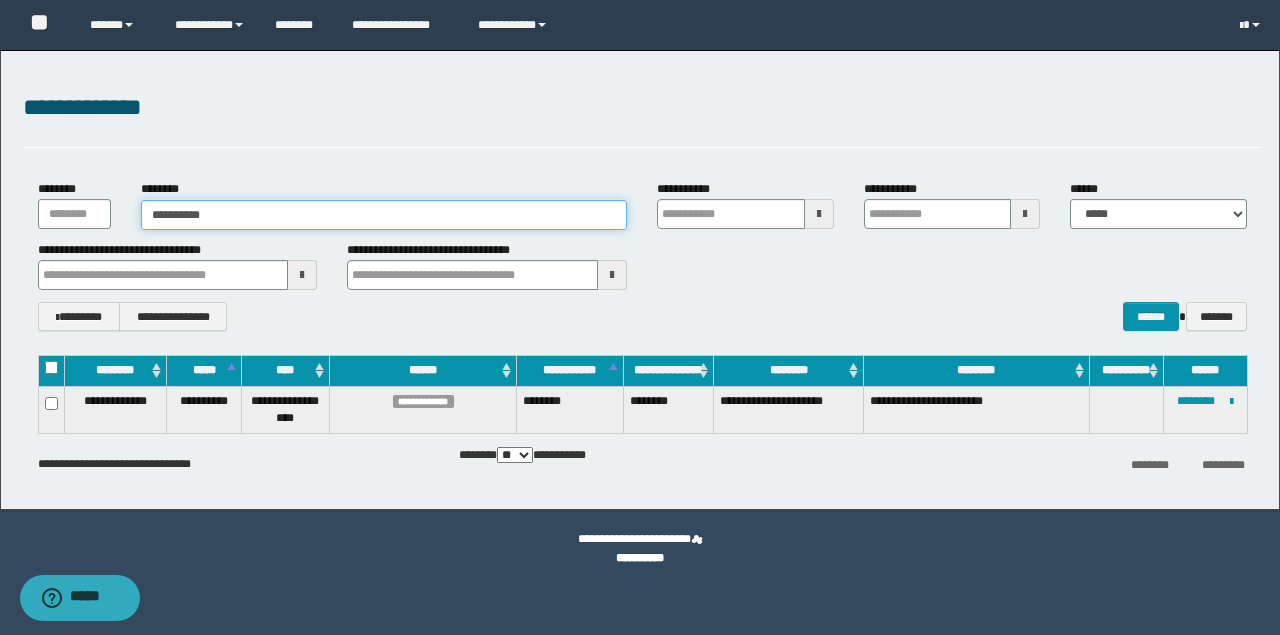 type on "**********" 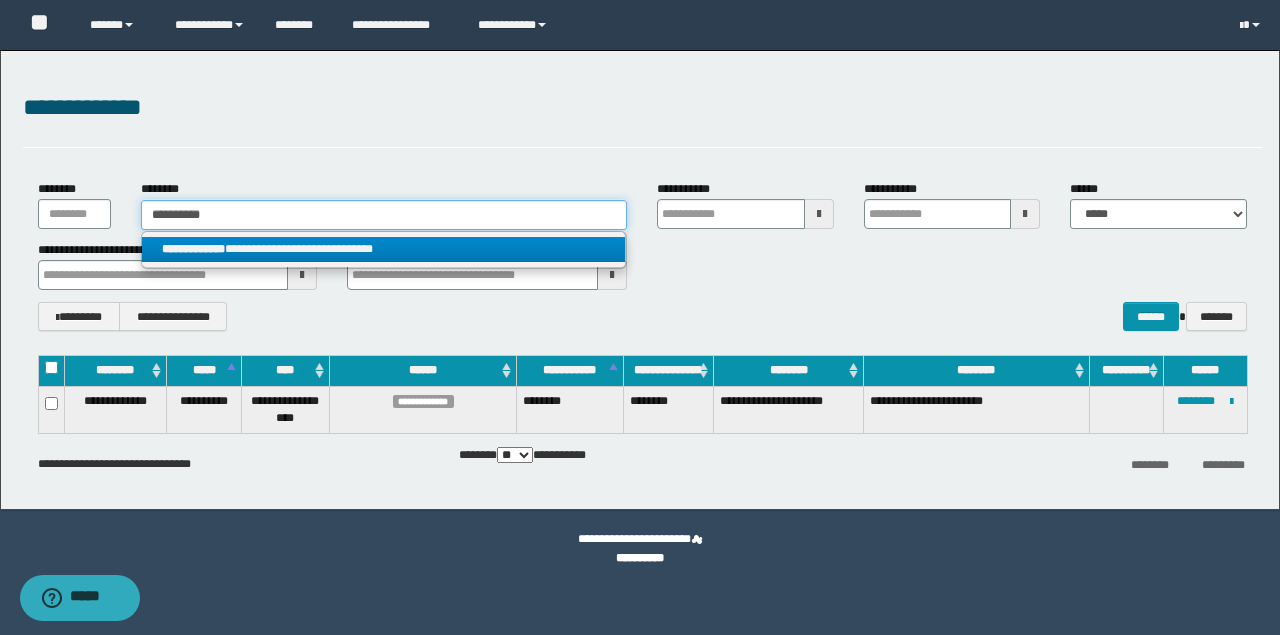 type on "**********" 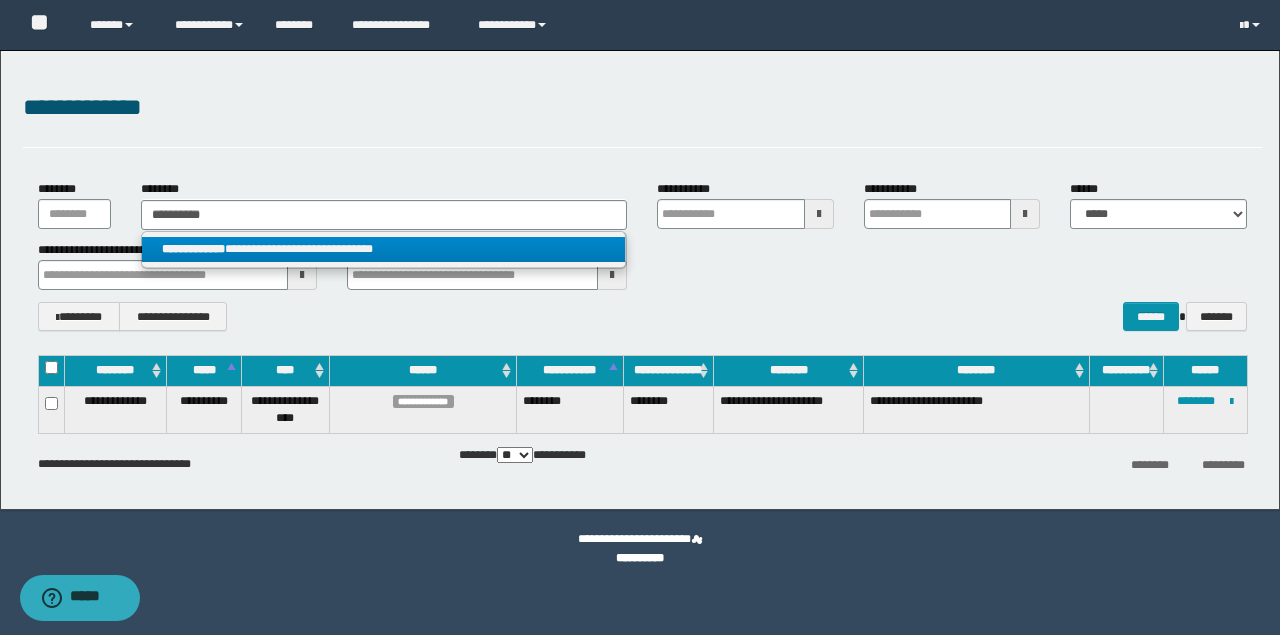 click on "**********" at bounding box center [384, 249] 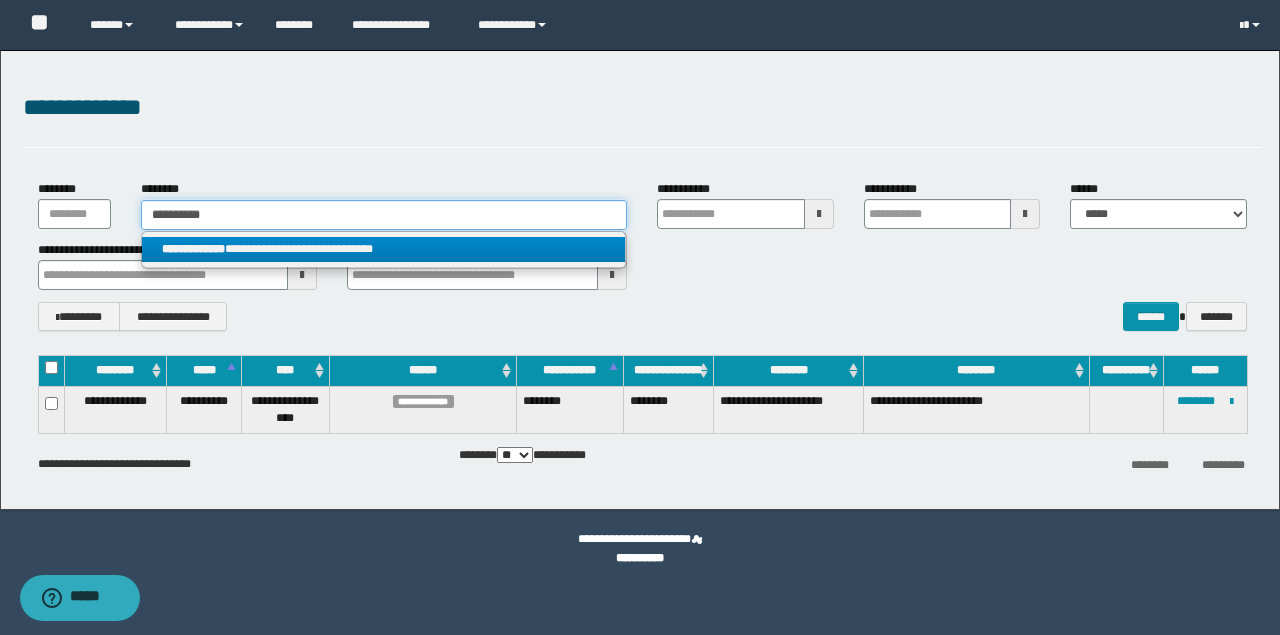 type 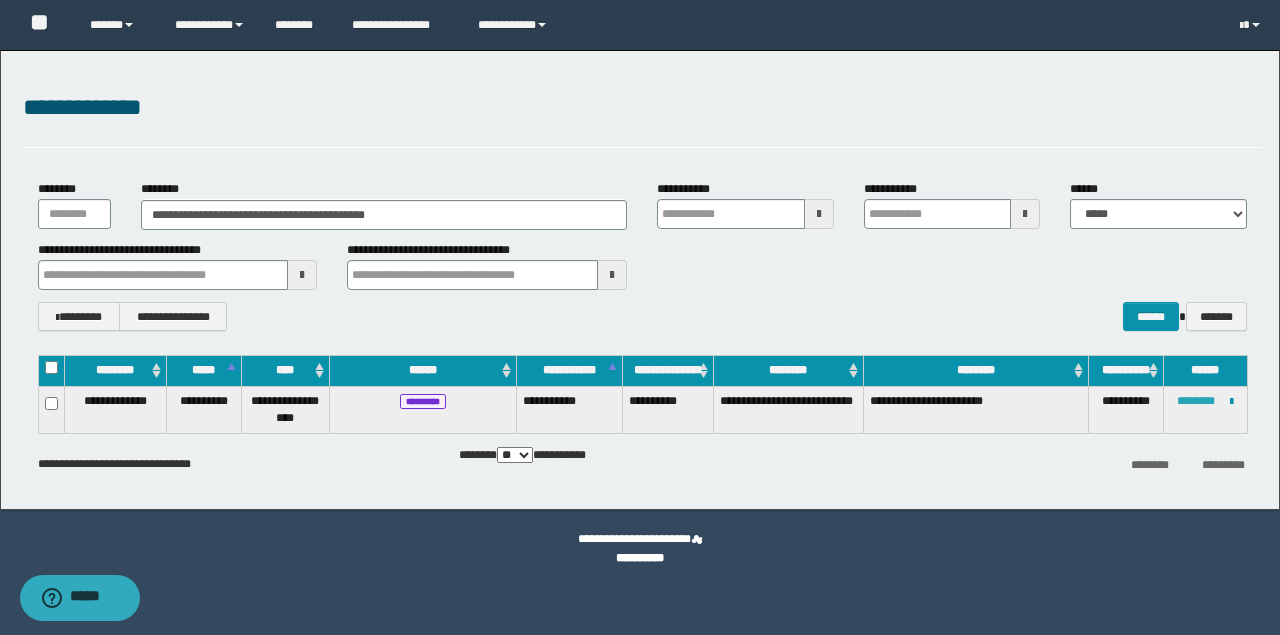 click on "********" at bounding box center (1196, 401) 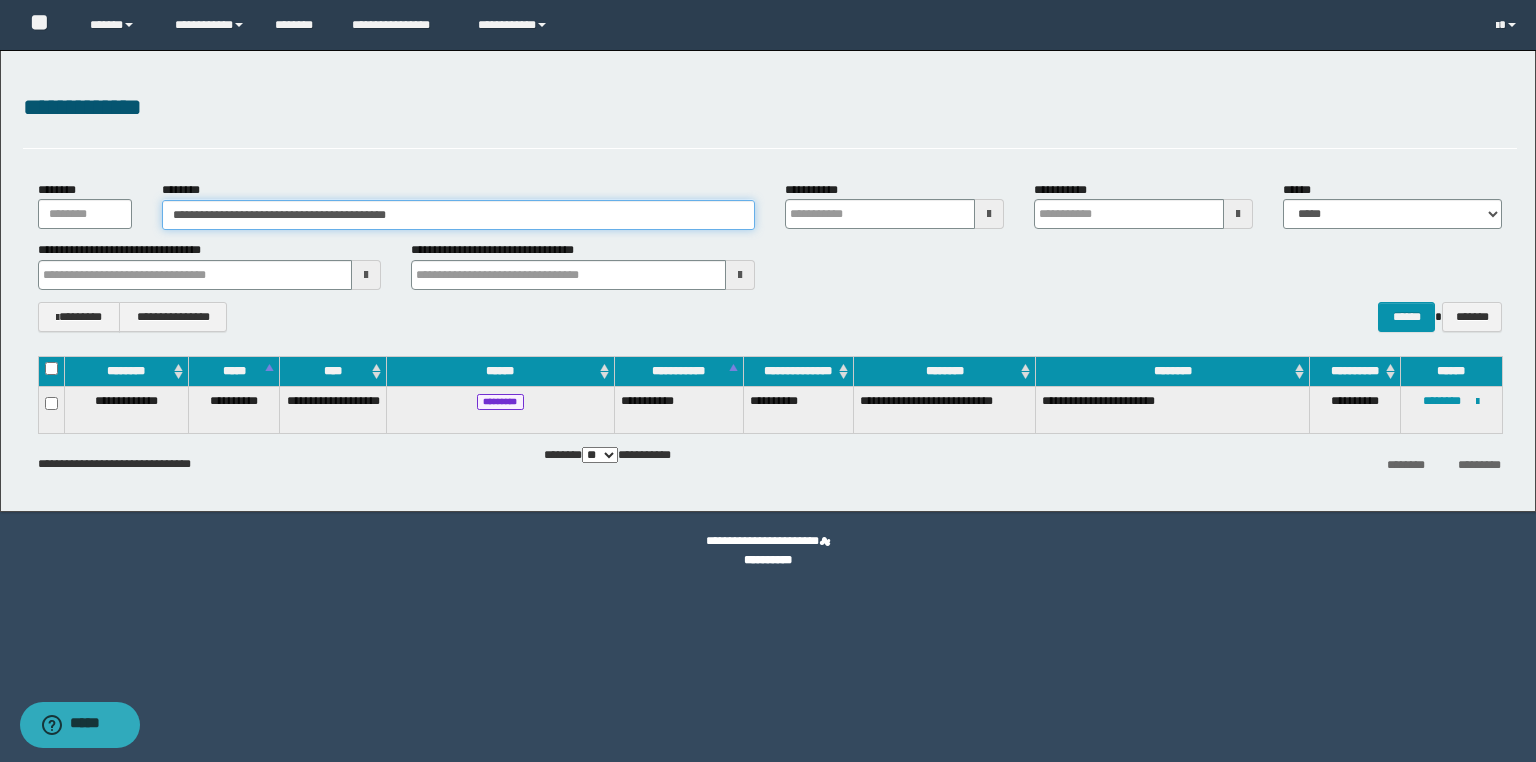 drag, startPoint x: 464, startPoint y: 204, endPoint x: 100, endPoint y: 212, distance: 364.0879 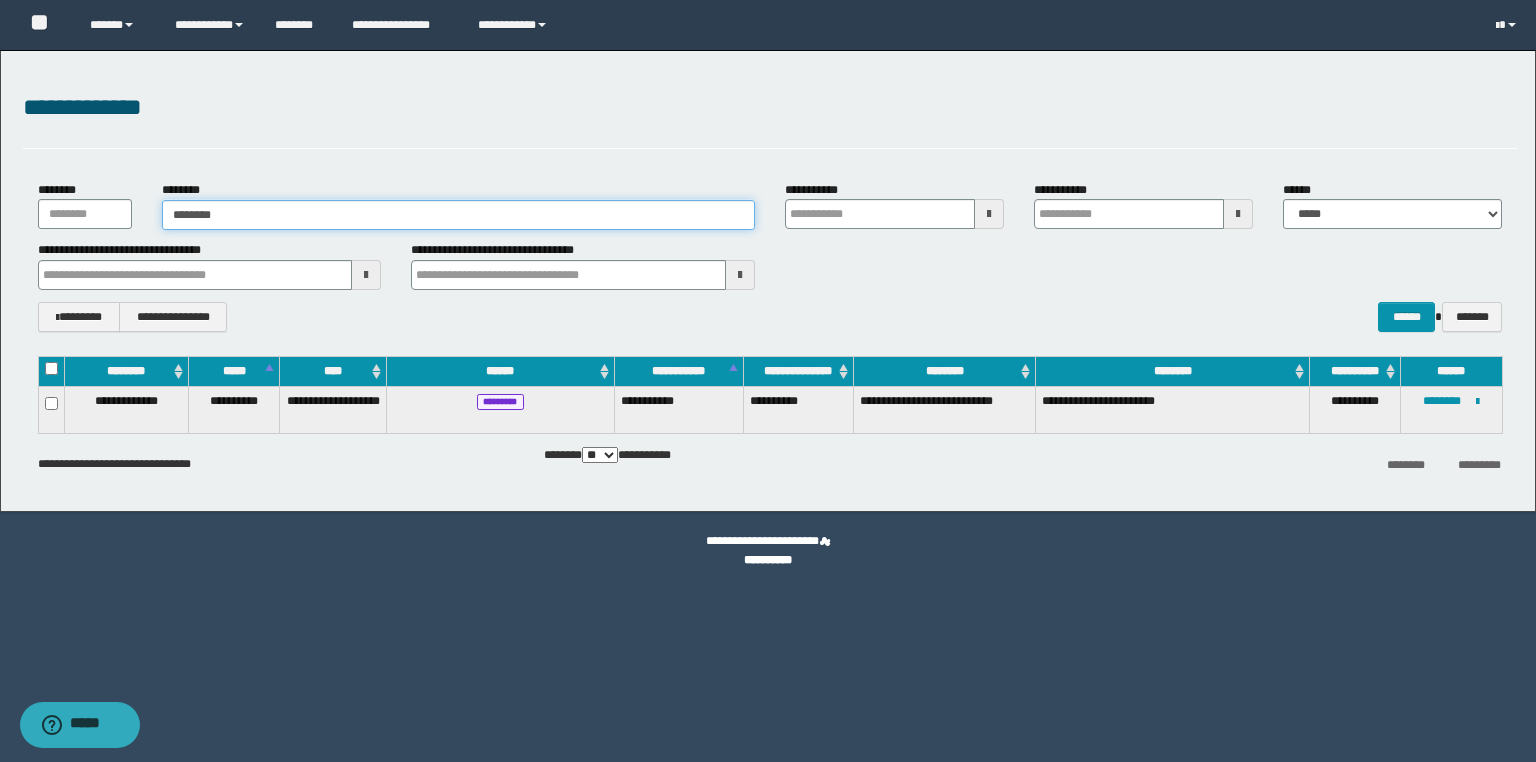 type on "********" 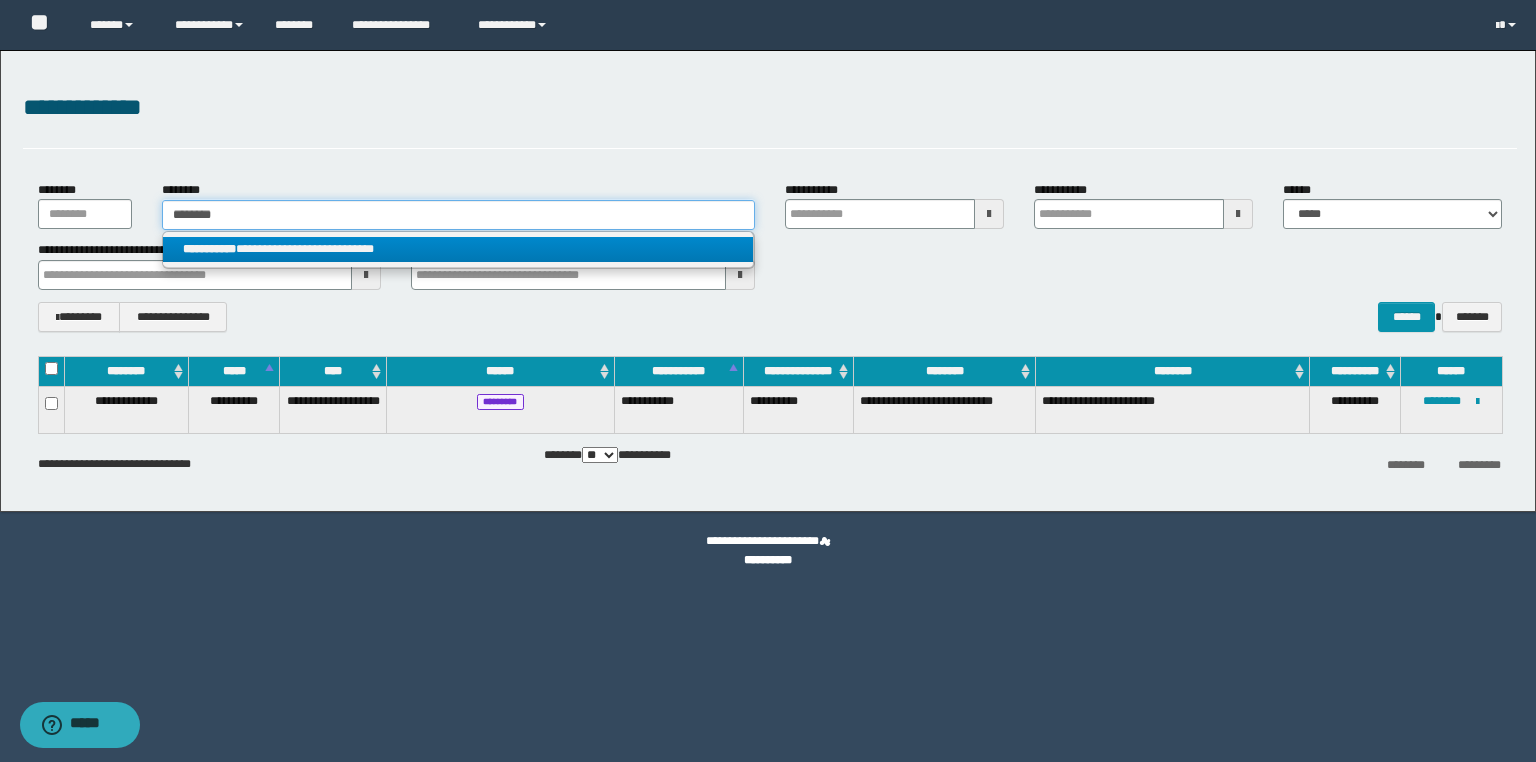 type on "********" 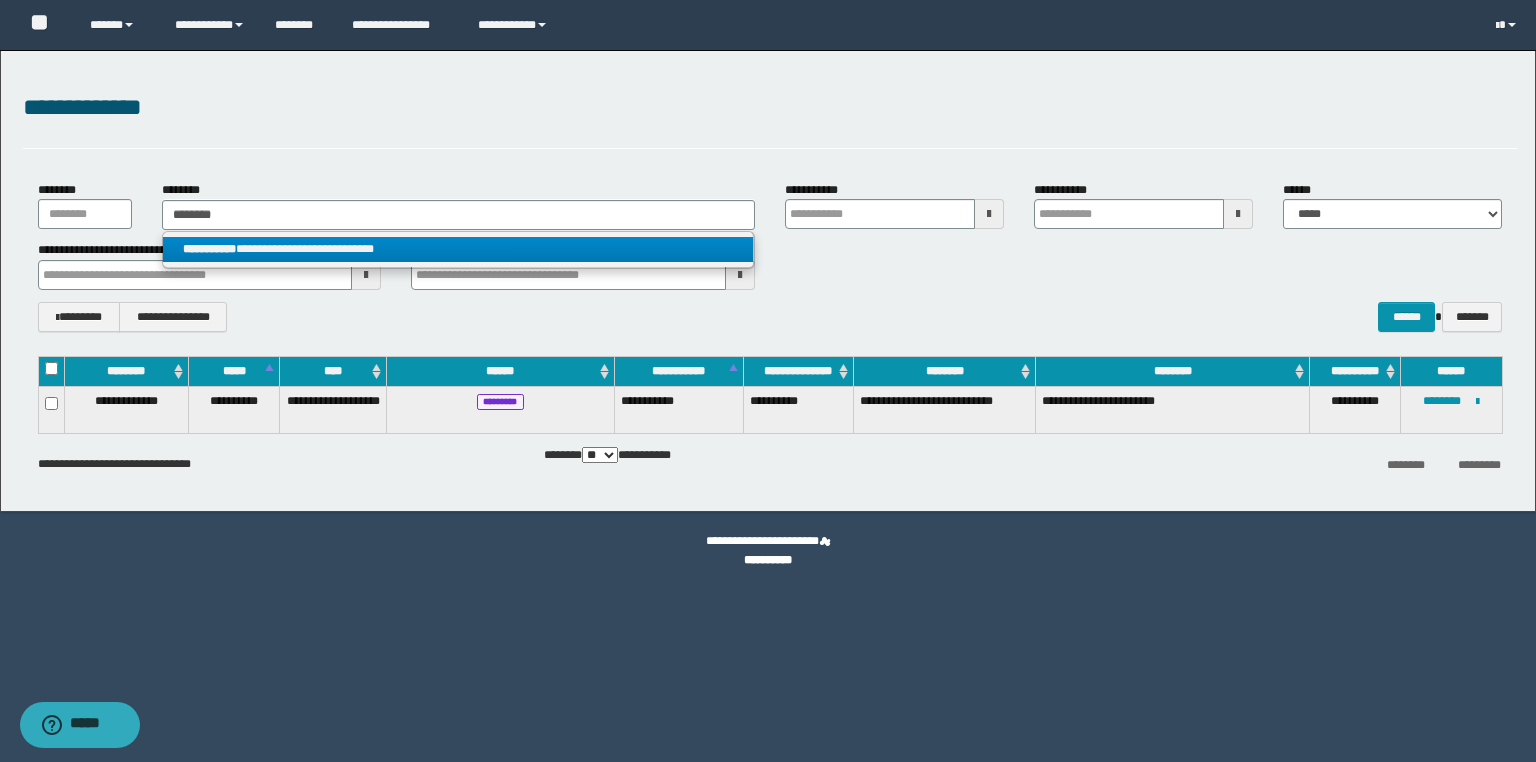 drag, startPoint x: 356, startPoint y: 252, endPoint x: 1093, endPoint y: 268, distance: 737.17365 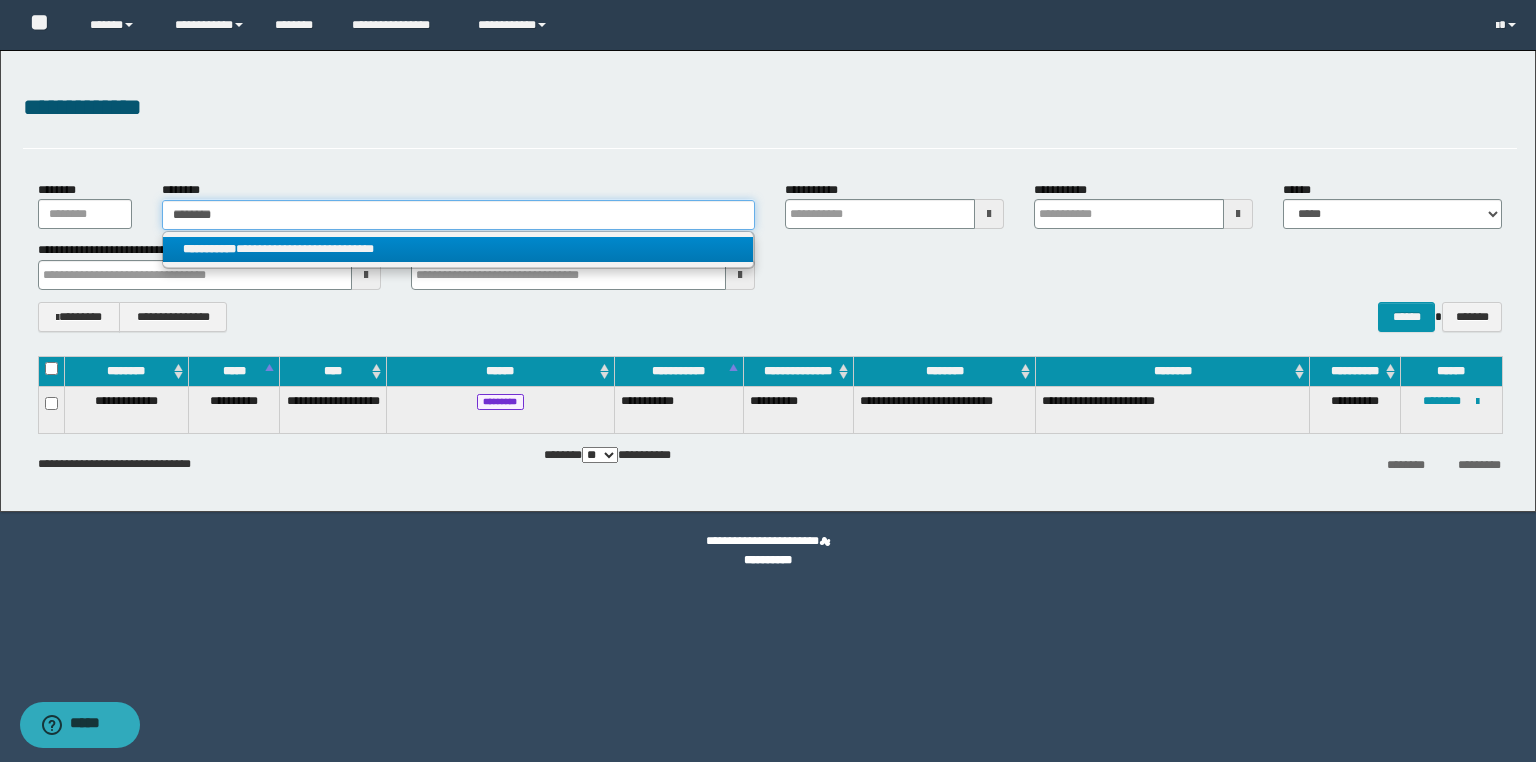 type 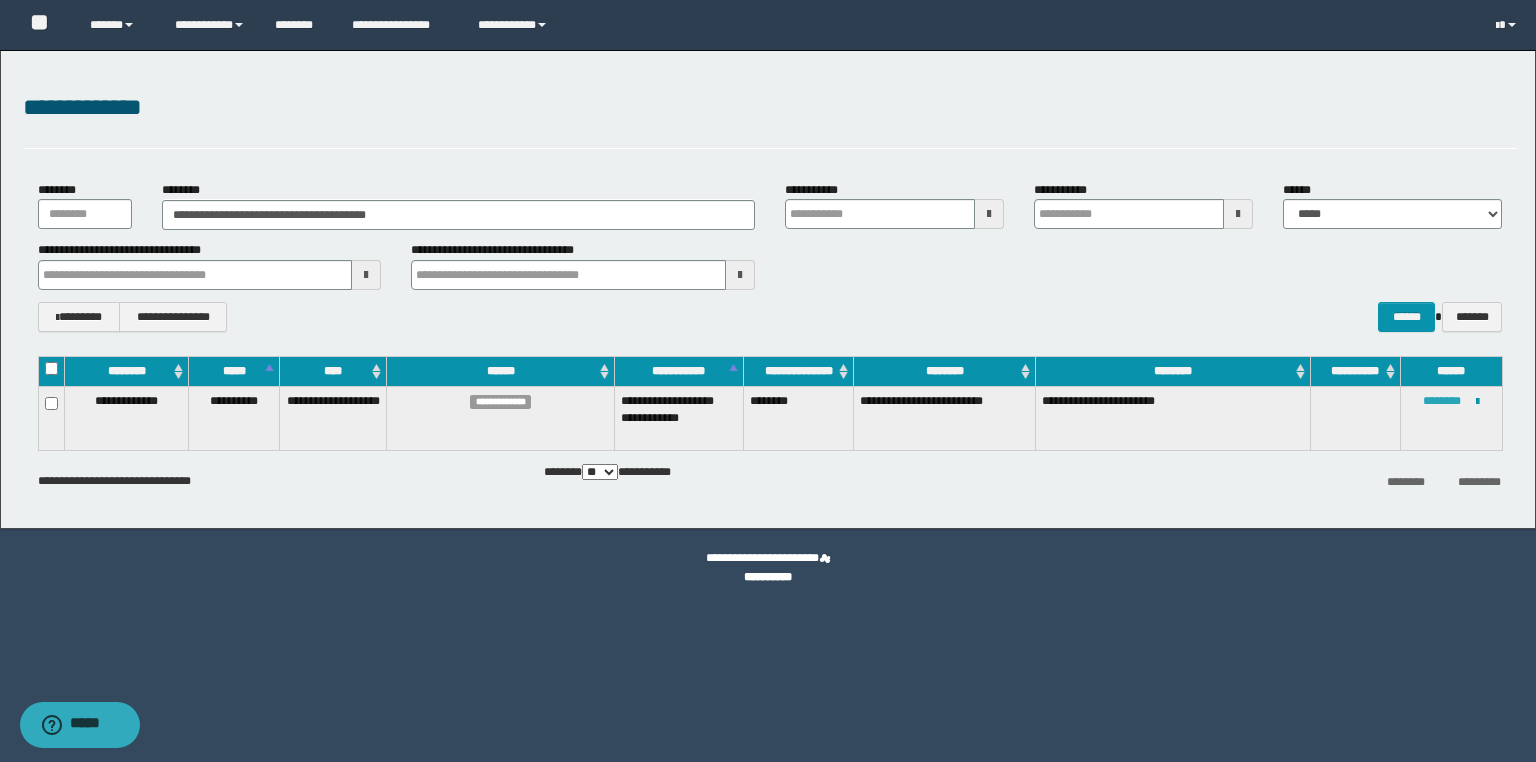 click on "********" at bounding box center (1442, 401) 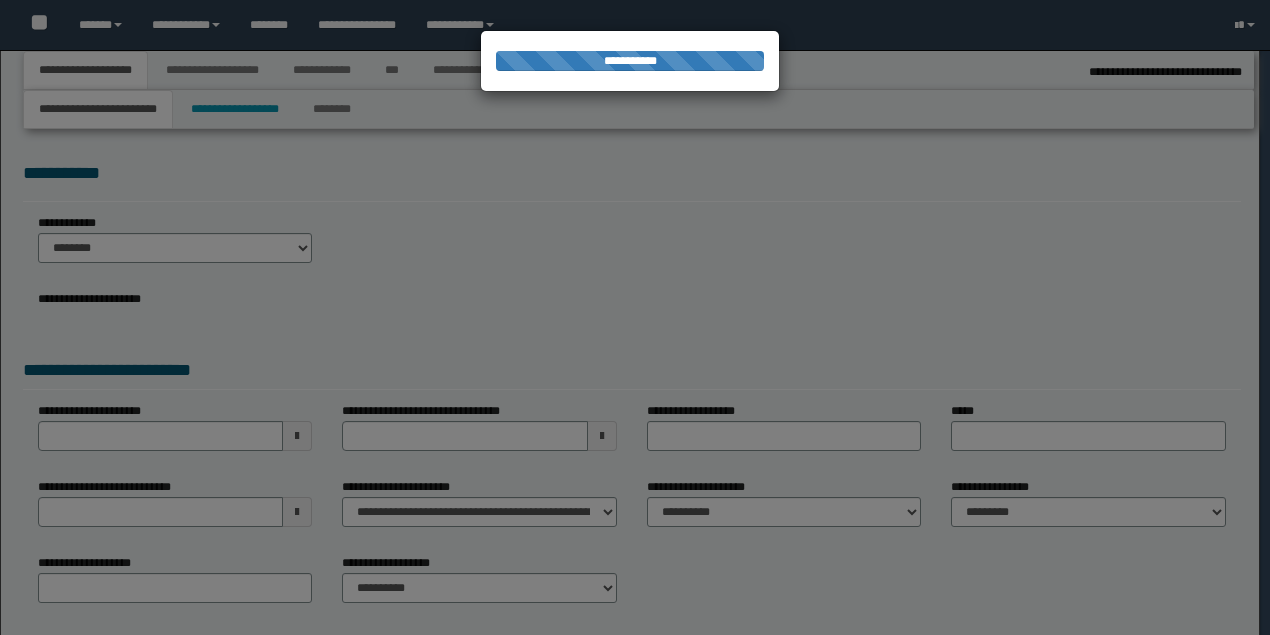 select on "*" 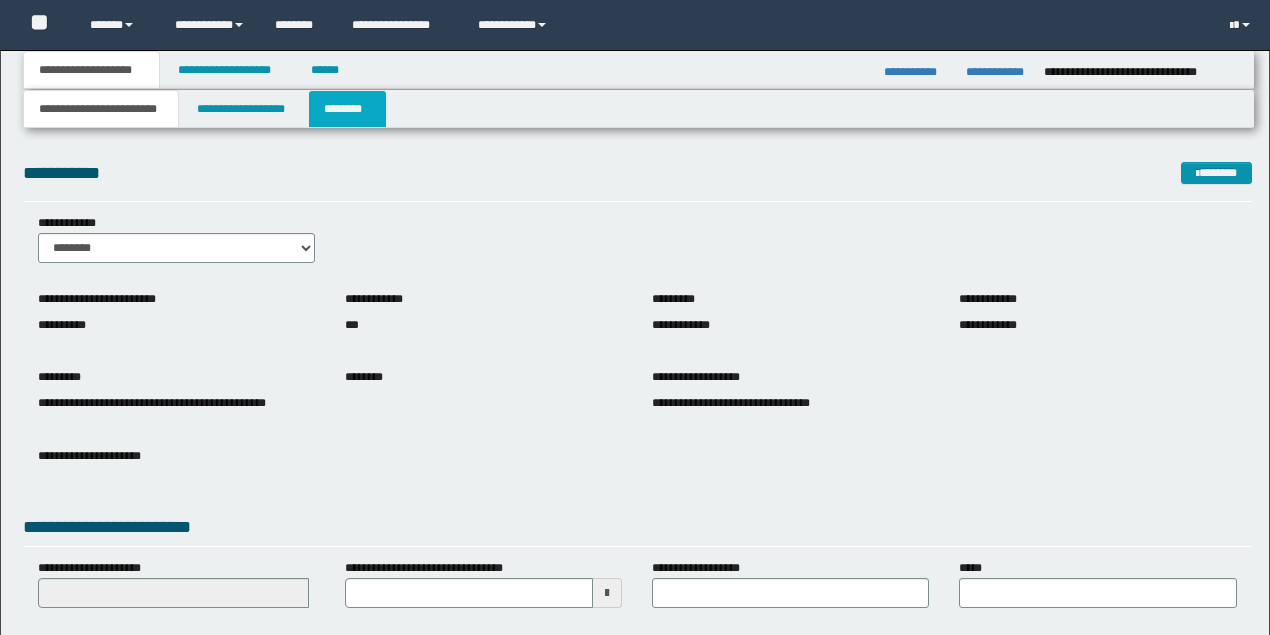 scroll, scrollTop: 0, scrollLeft: 0, axis: both 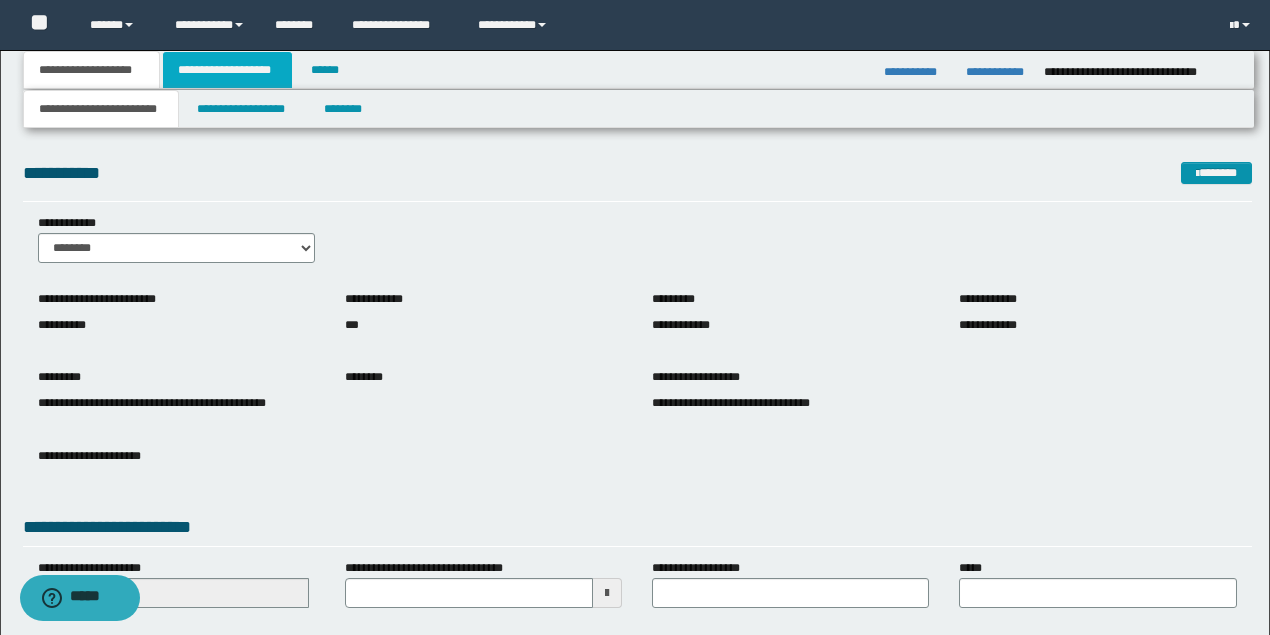 click on "**********" at bounding box center (227, 70) 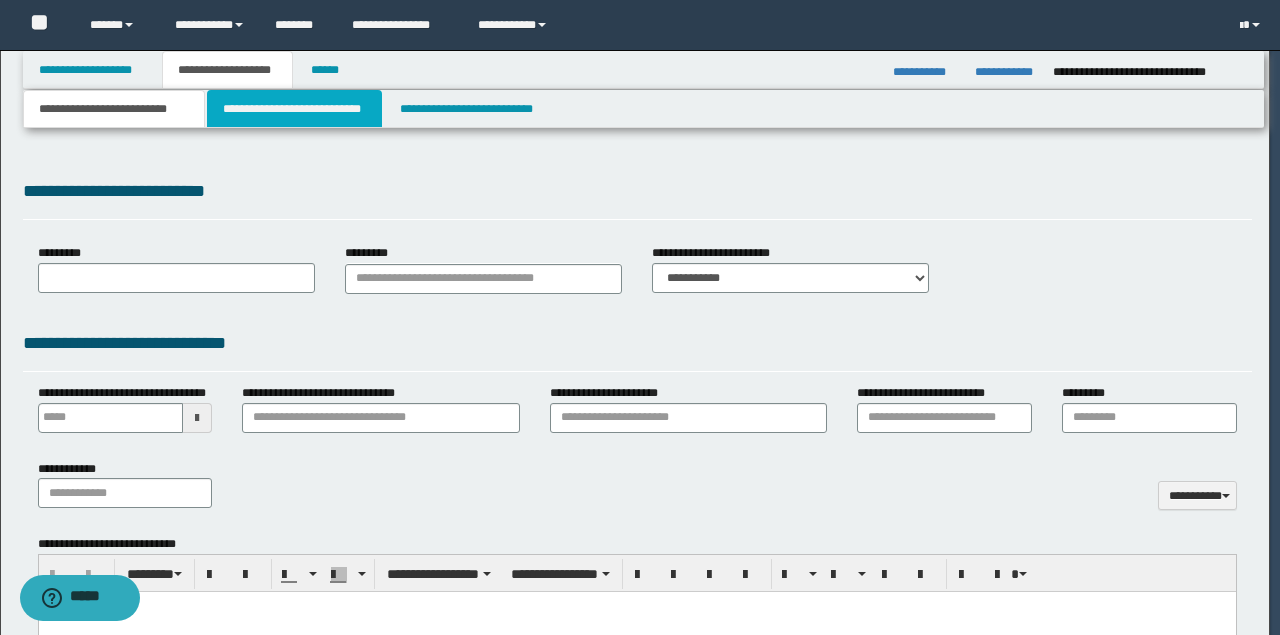 click on "**********" at bounding box center (294, 109) 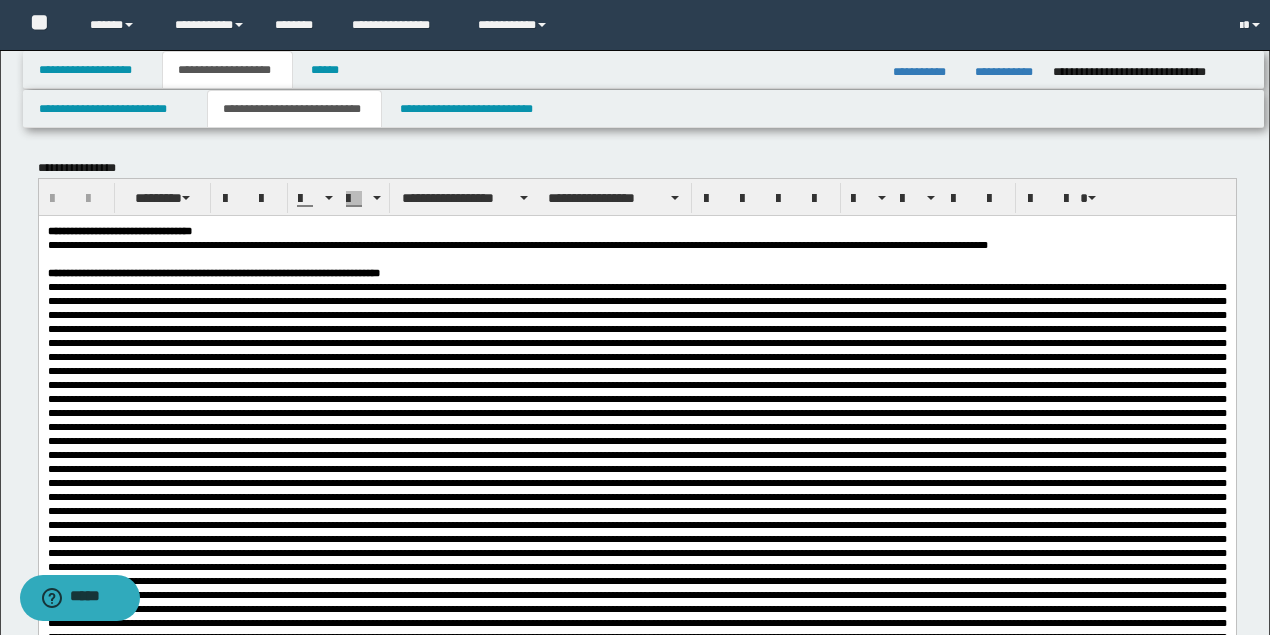 scroll, scrollTop: 0, scrollLeft: 0, axis: both 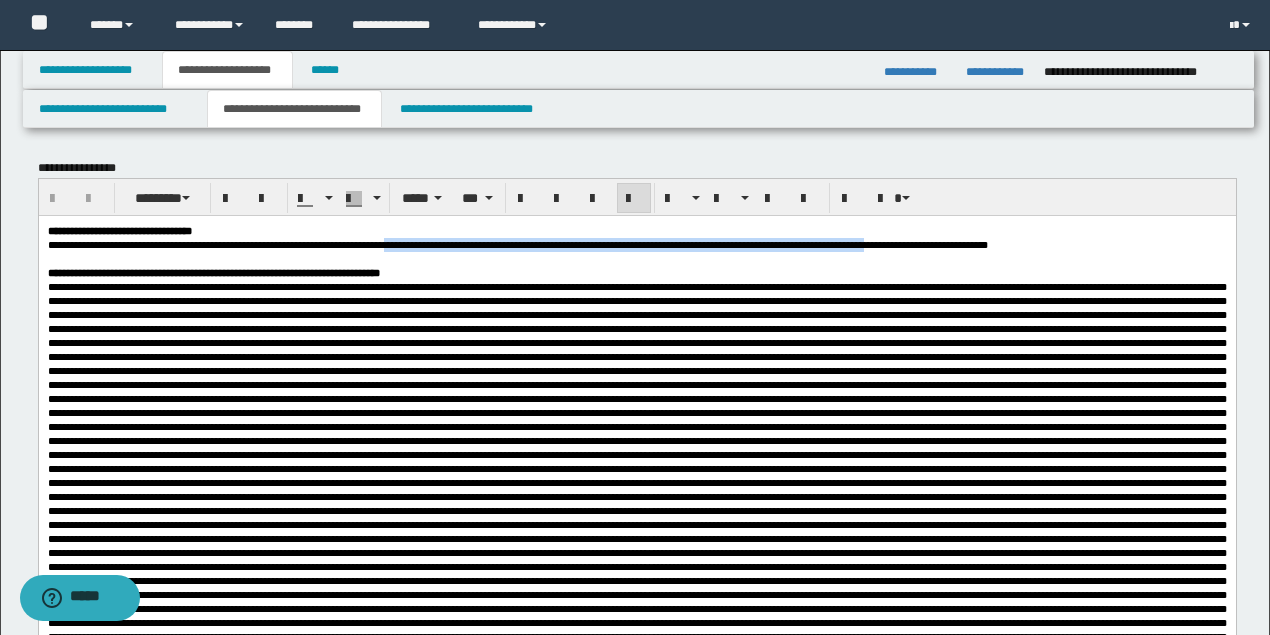 drag, startPoint x: 454, startPoint y: 246, endPoint x: 946, endPoint y: 244, distance: 492.00406 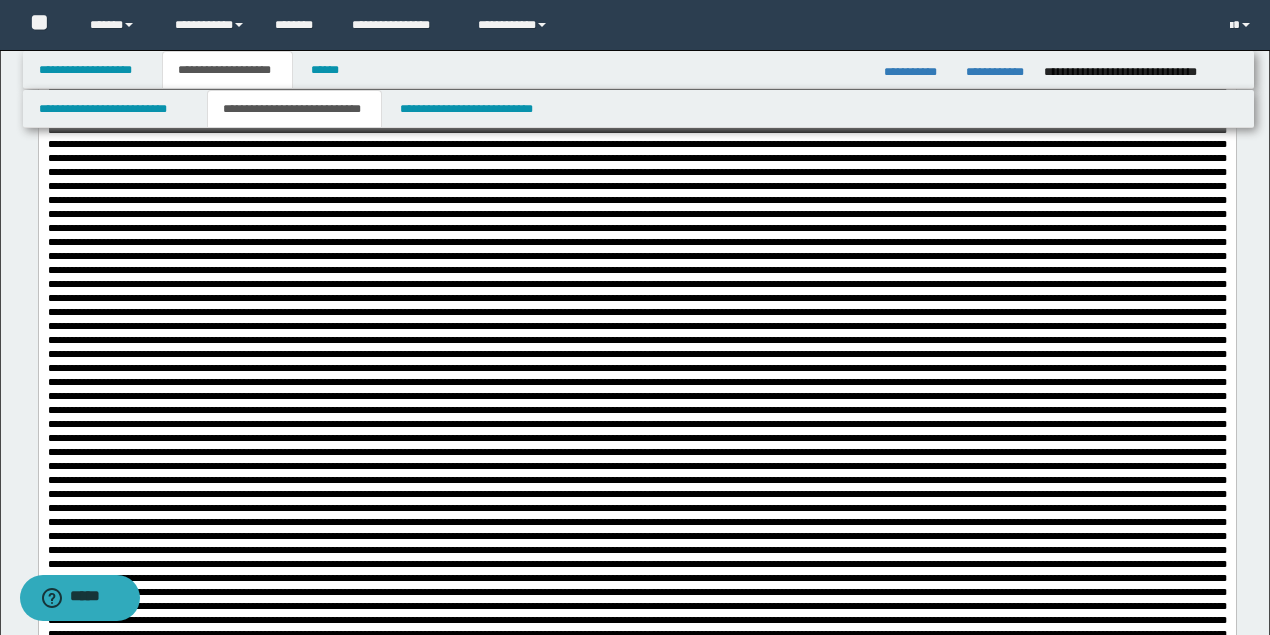 scroll, scrollTop: 1333, scrollLeft: 0, axis: vertical 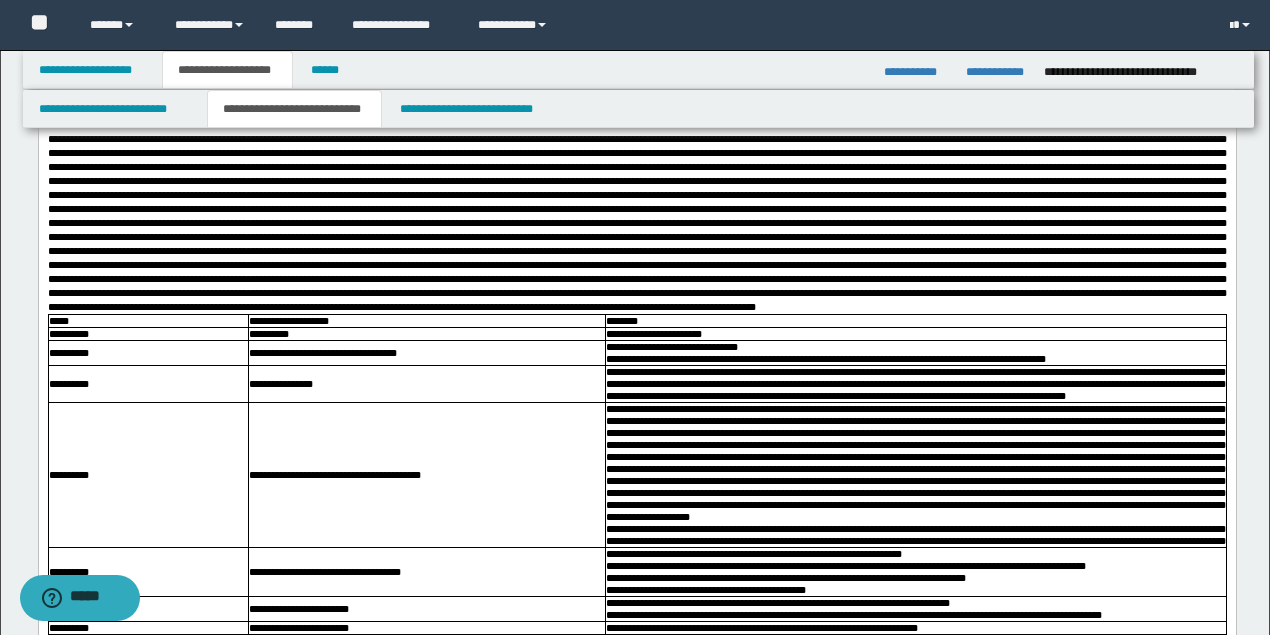 click at bounding box center (636, -71) 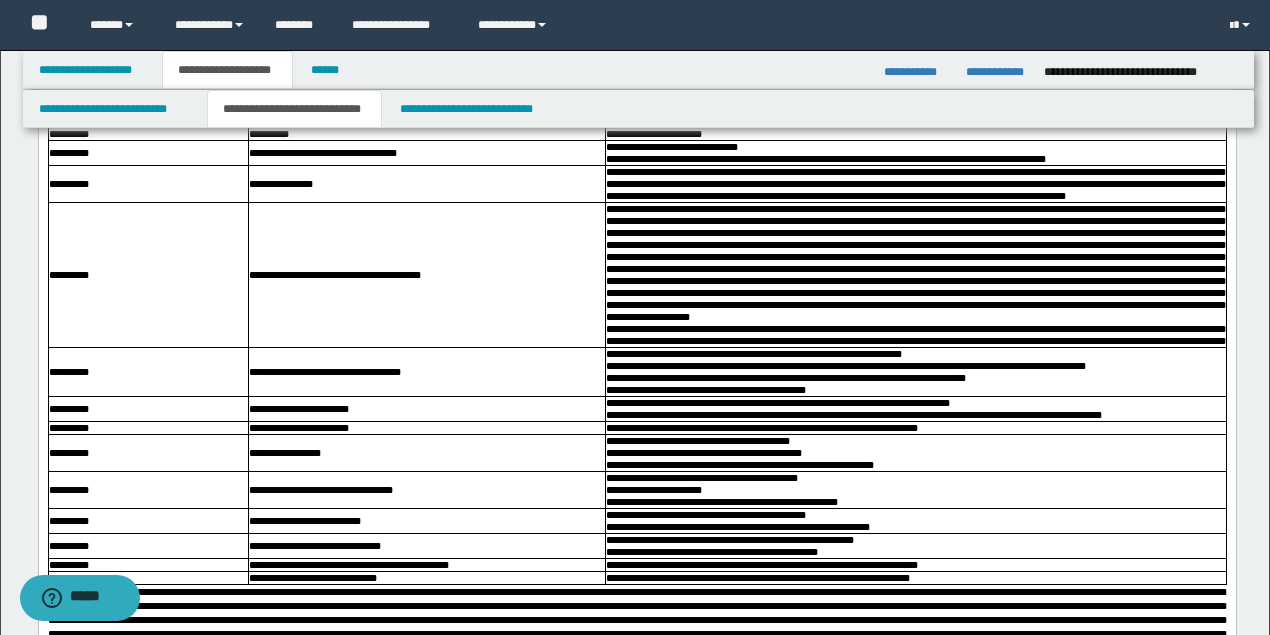 scroll, scrollTop: 2066, scrollLeft: 0, axis: vertical 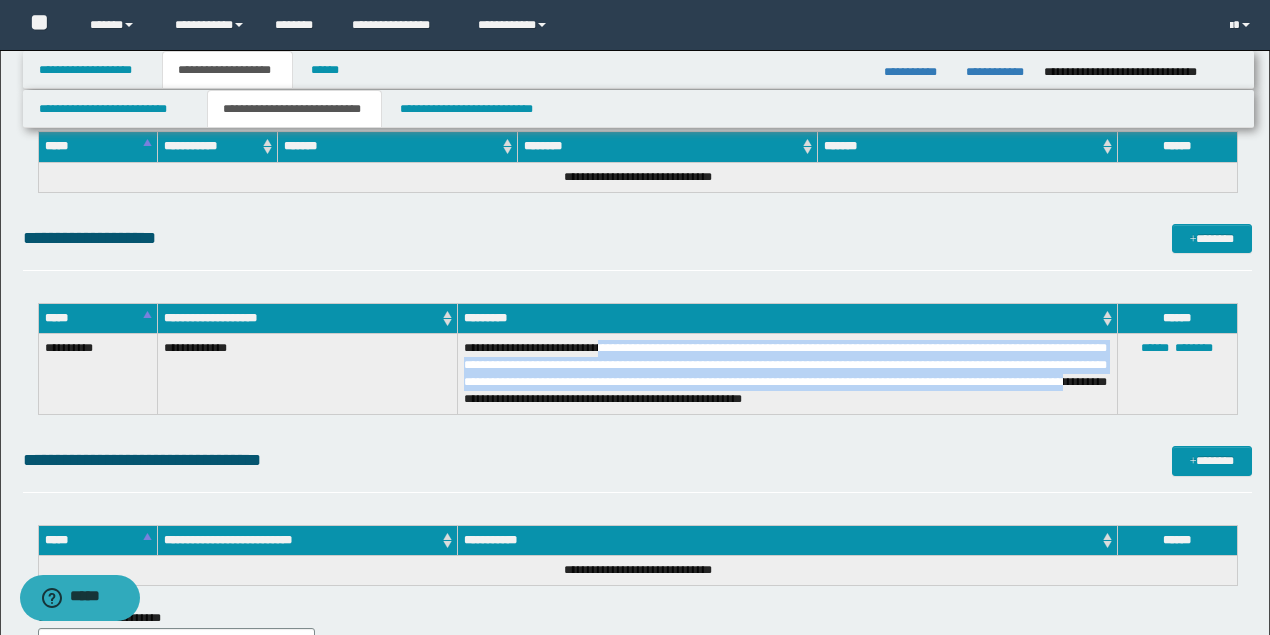 drag, startPoint x: 586, startPoint y: 398, endPoint x: 619, endPoint y: 346, distance: 61.587337 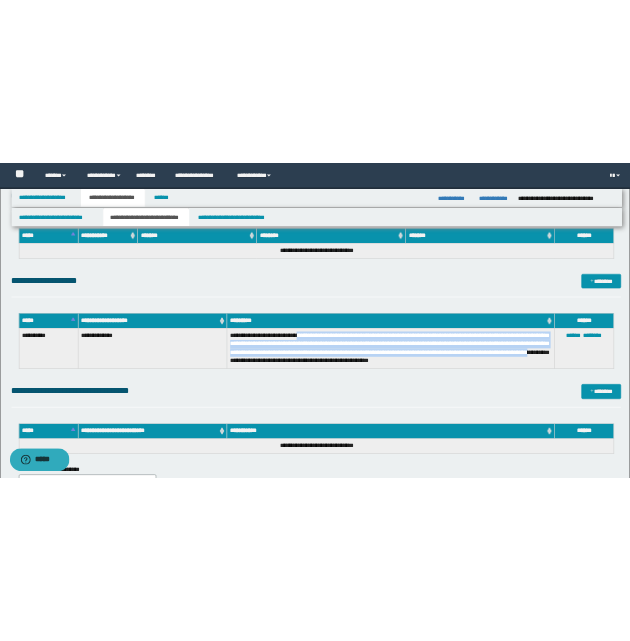 scroll, scrollTop: 6342, scrollLeft: 0, axis: vertical 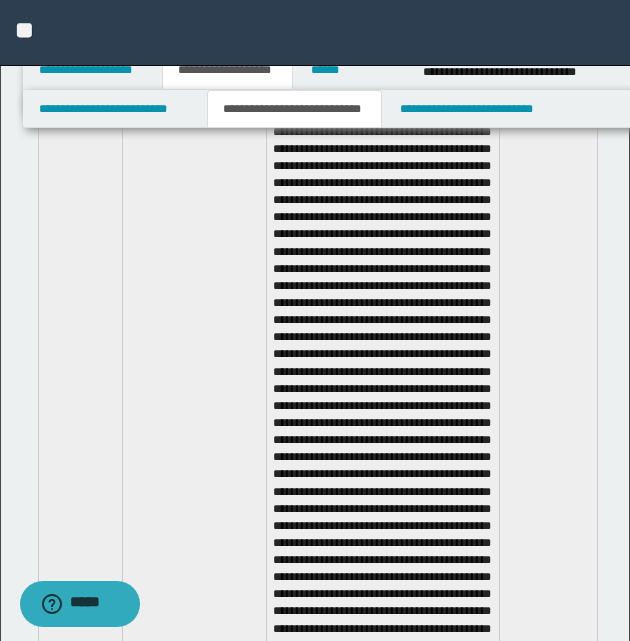 click on "**********" at bounding box center (194, 376) 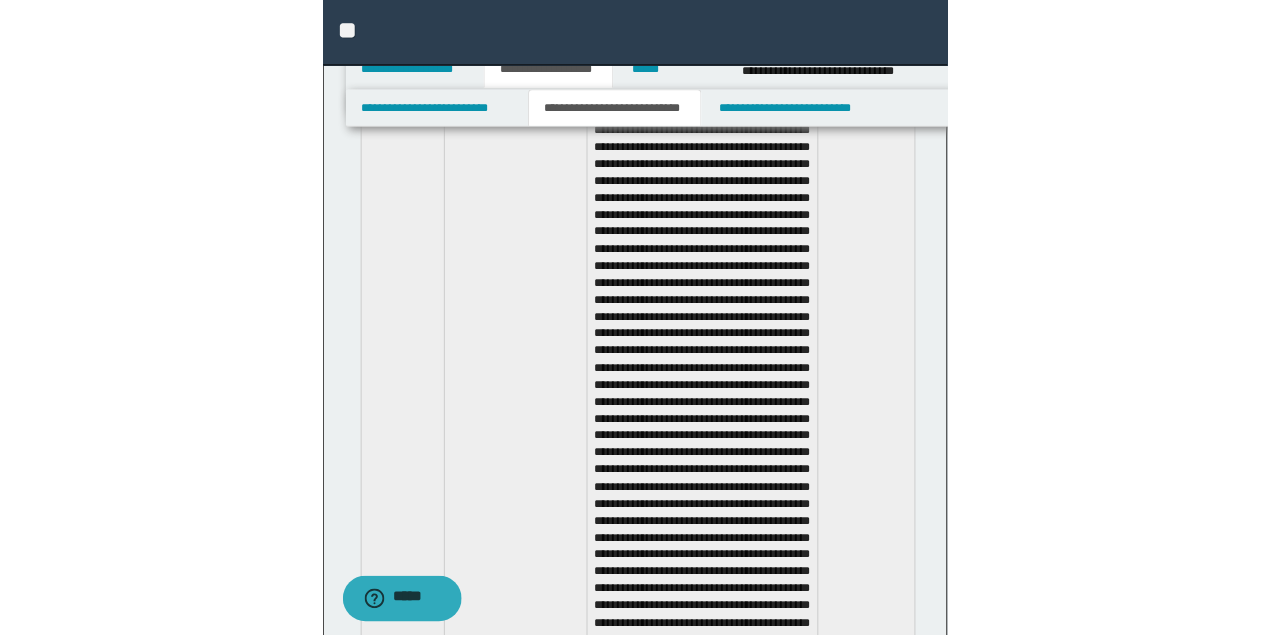 scroll, scrollTop: 6445, scrollLeft: 0, axis: vertical 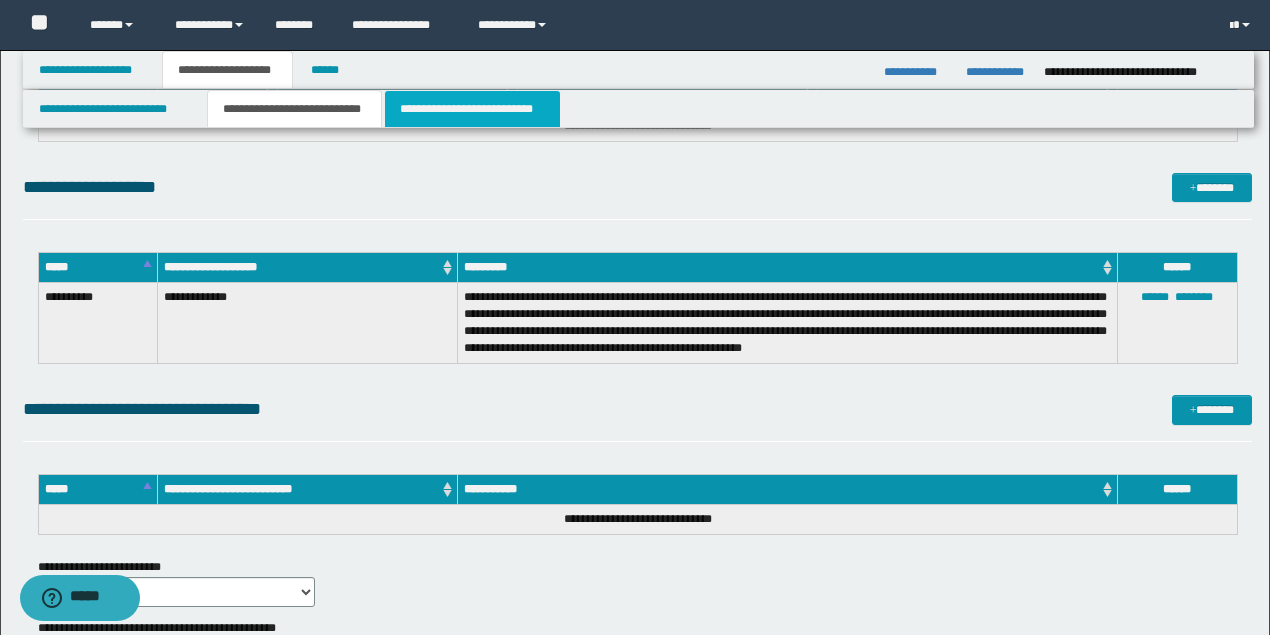 click on "**********" at bounding box center [472, 109] 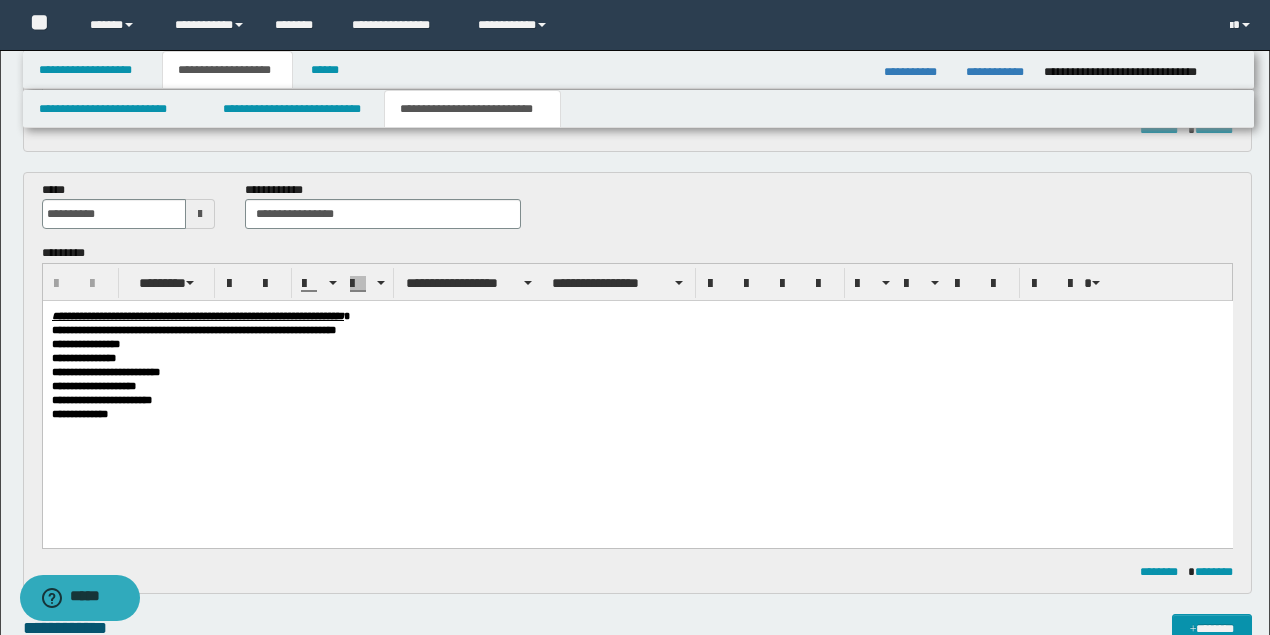 scroll, scrollTop: 600, scrollLeft: 0, axis: vertical 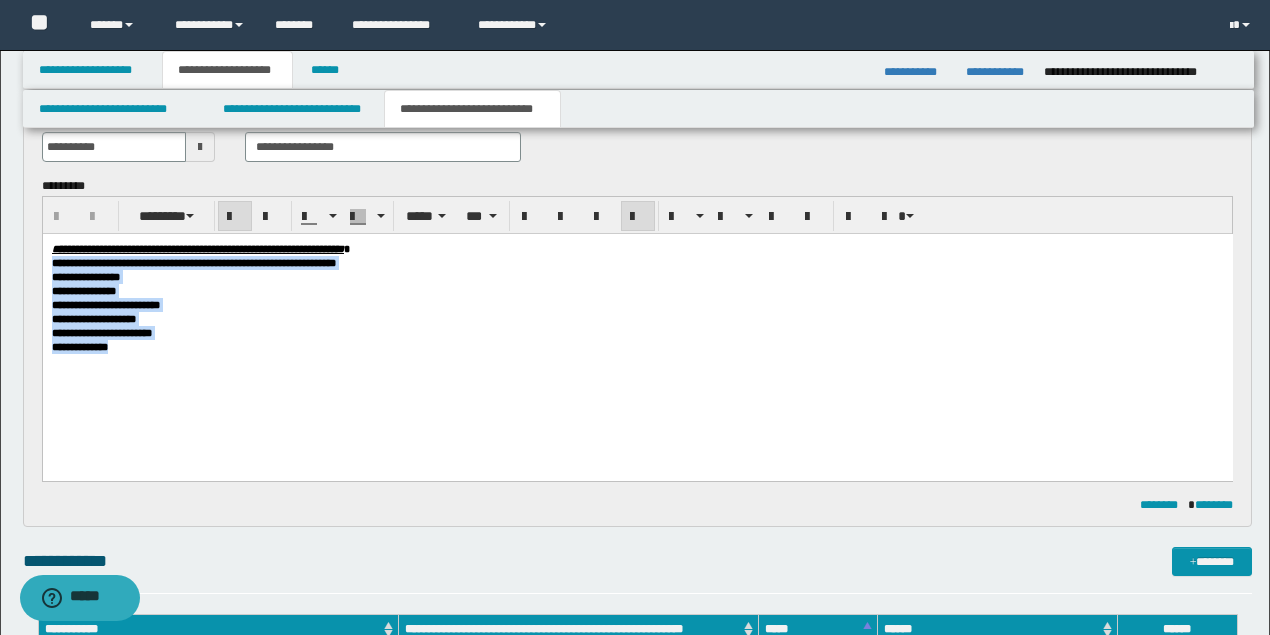 drag, startPoint x: 126, startPoint y: 350, endPoint x: -1, endPoint y: 258, distance: 156.82155 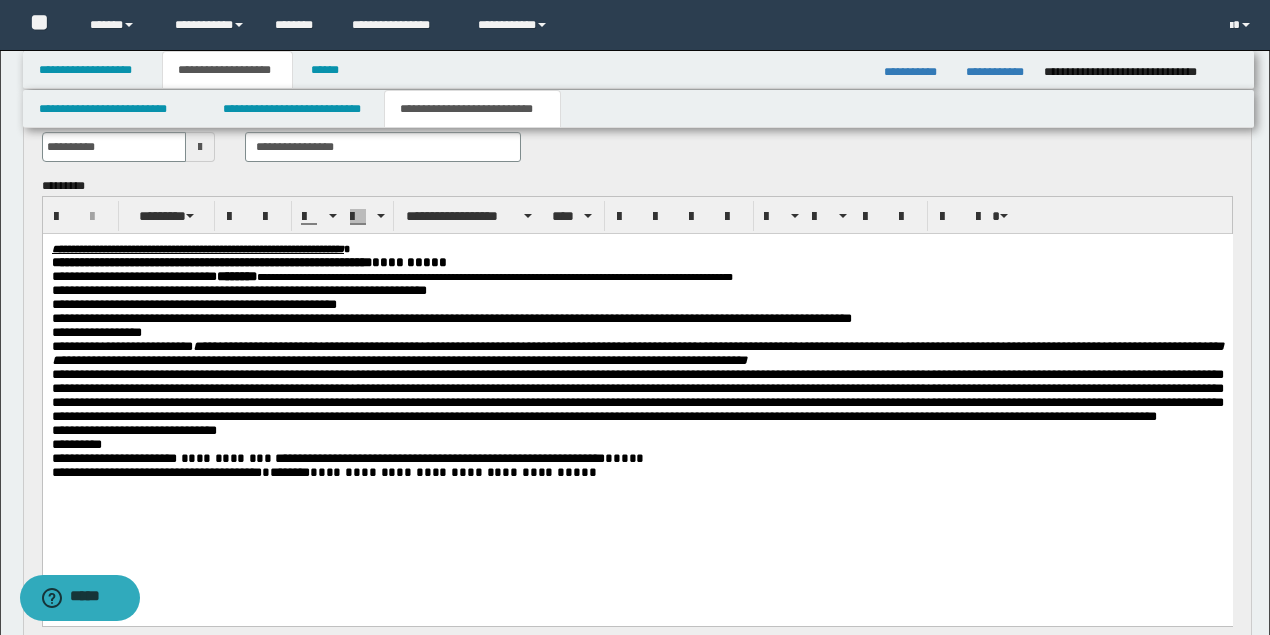 click on "**********" at bounding box center (248, 262) 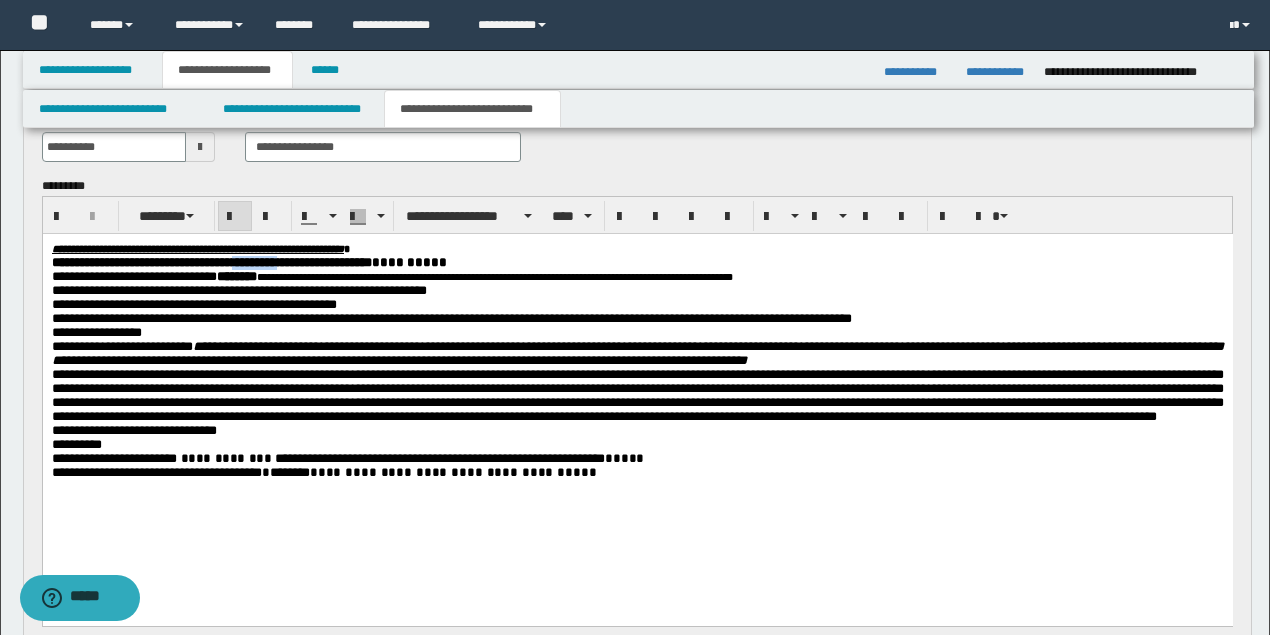 click on "**********" at bounding box center (248, 262) 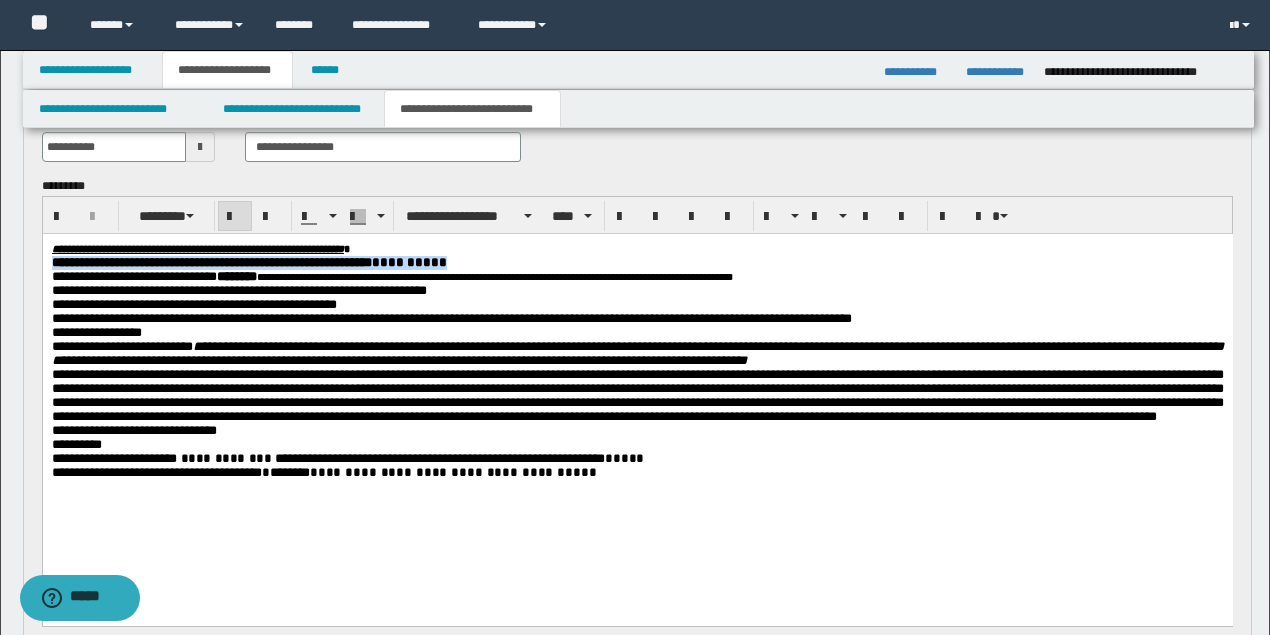 click on "**********" at bounding box center [248, 262] 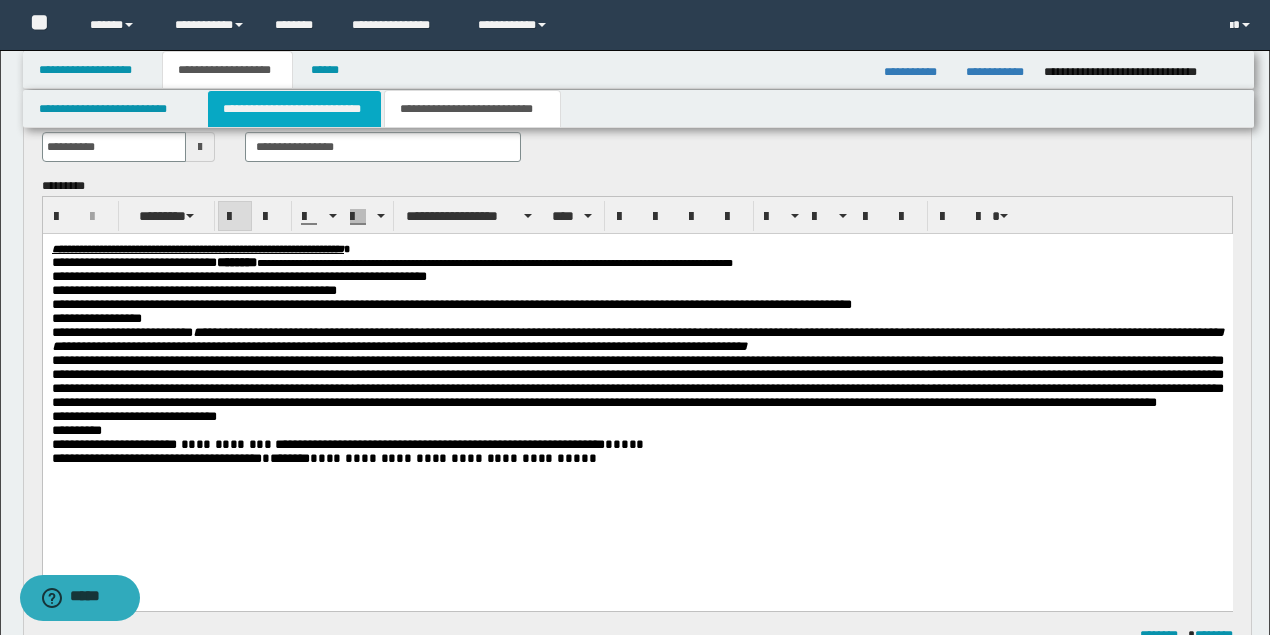 click on "**********" at bounding box center (294, 109) 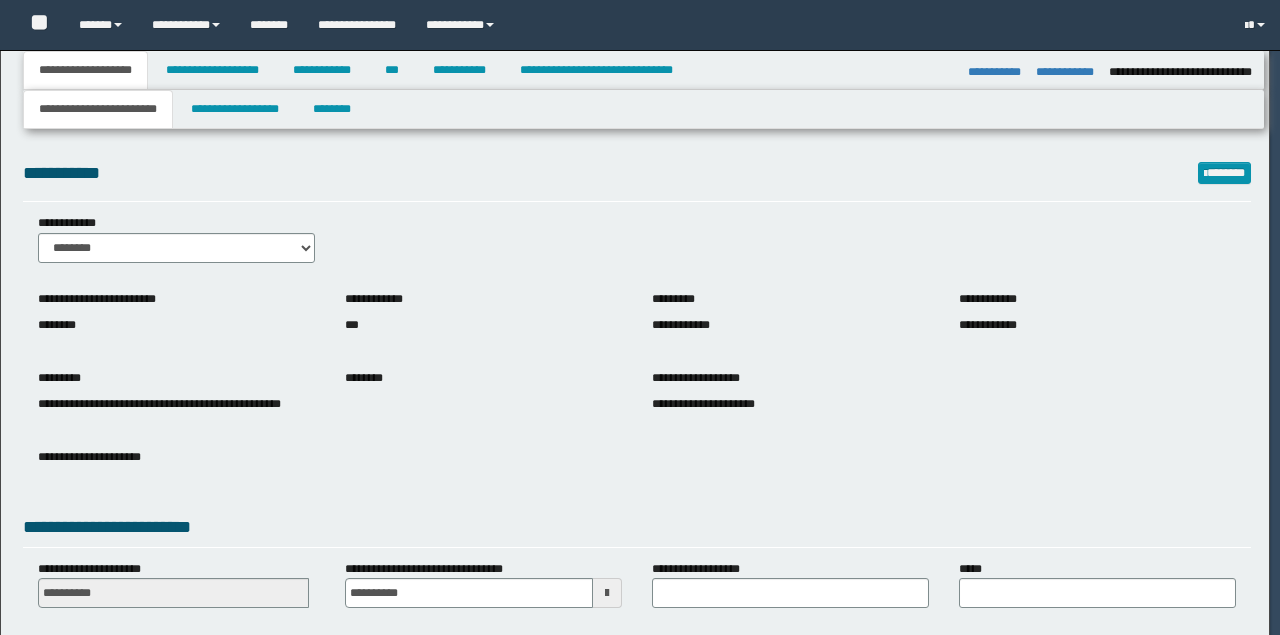 select on "*" 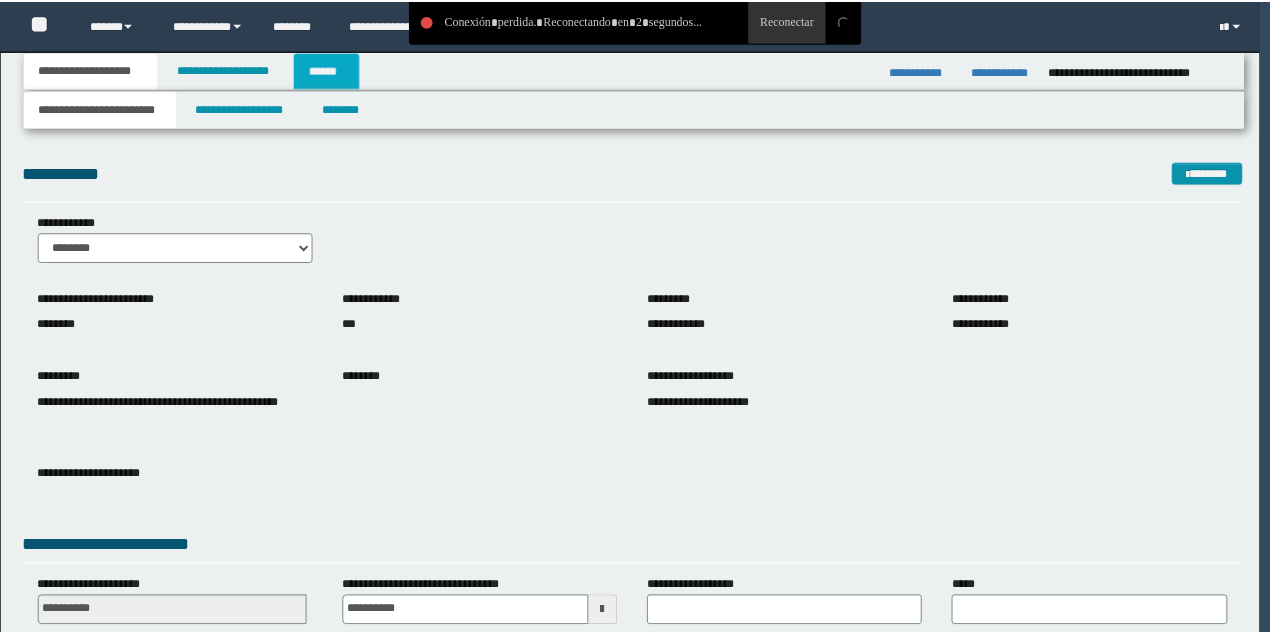 scroll, scrollTop: 0, scrollLeft: 0, axis: both 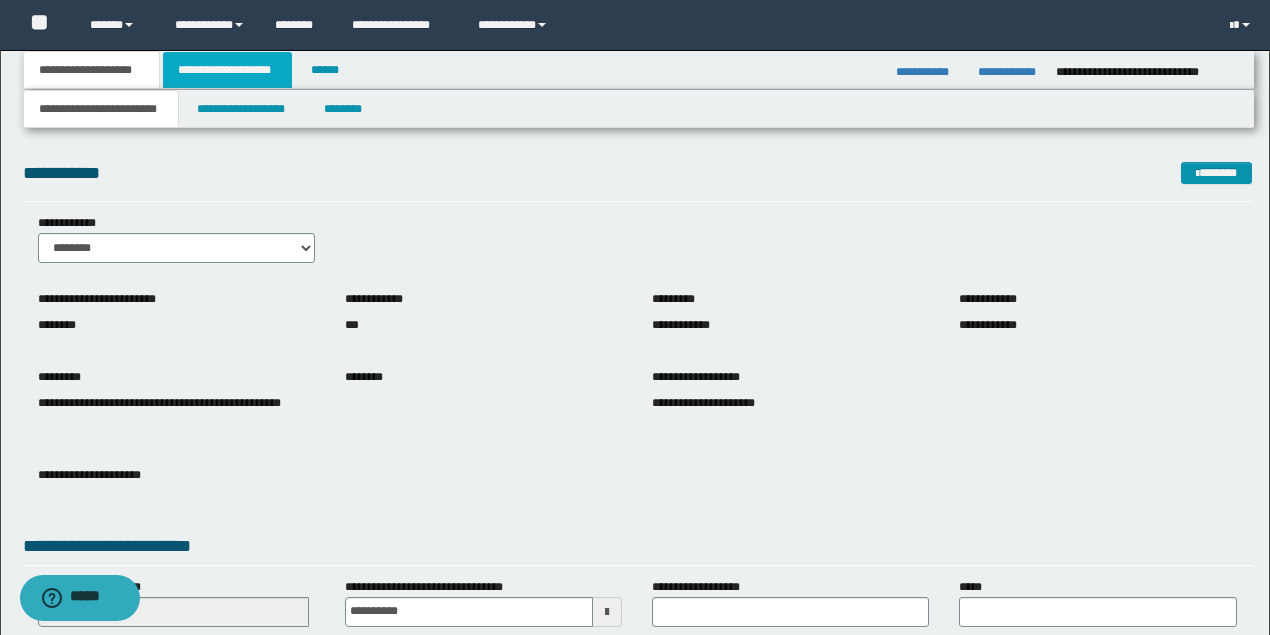 click on "**********" at bounding box center [227, 70] 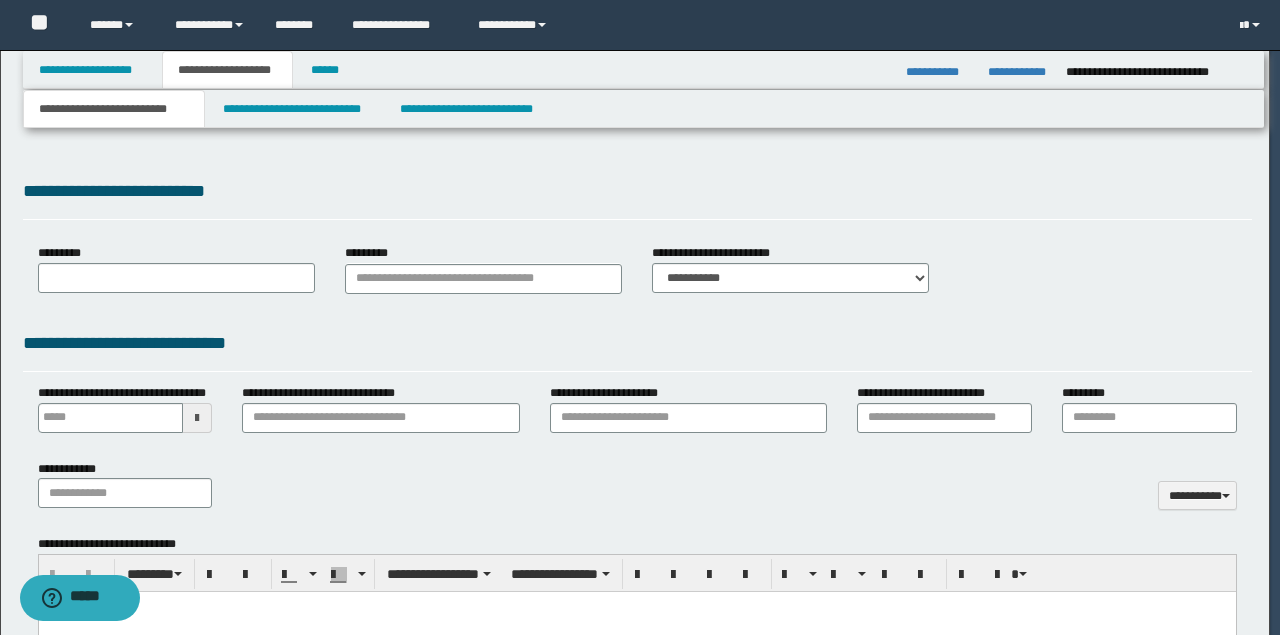 type on "**********" 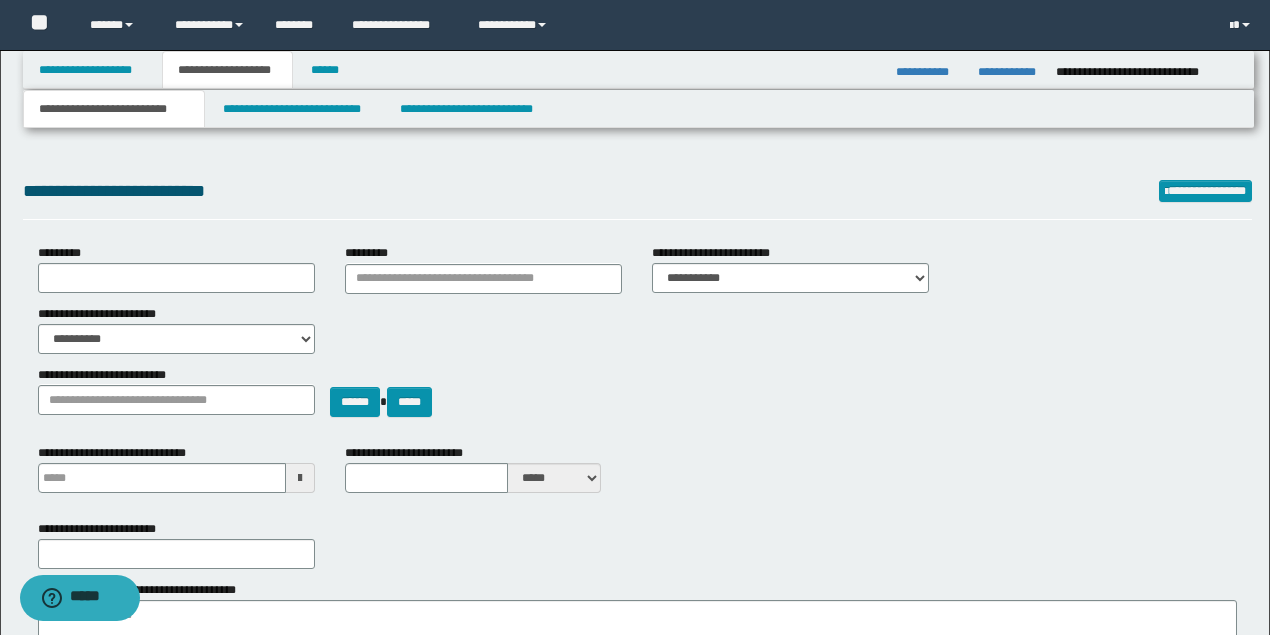 type on "**********" 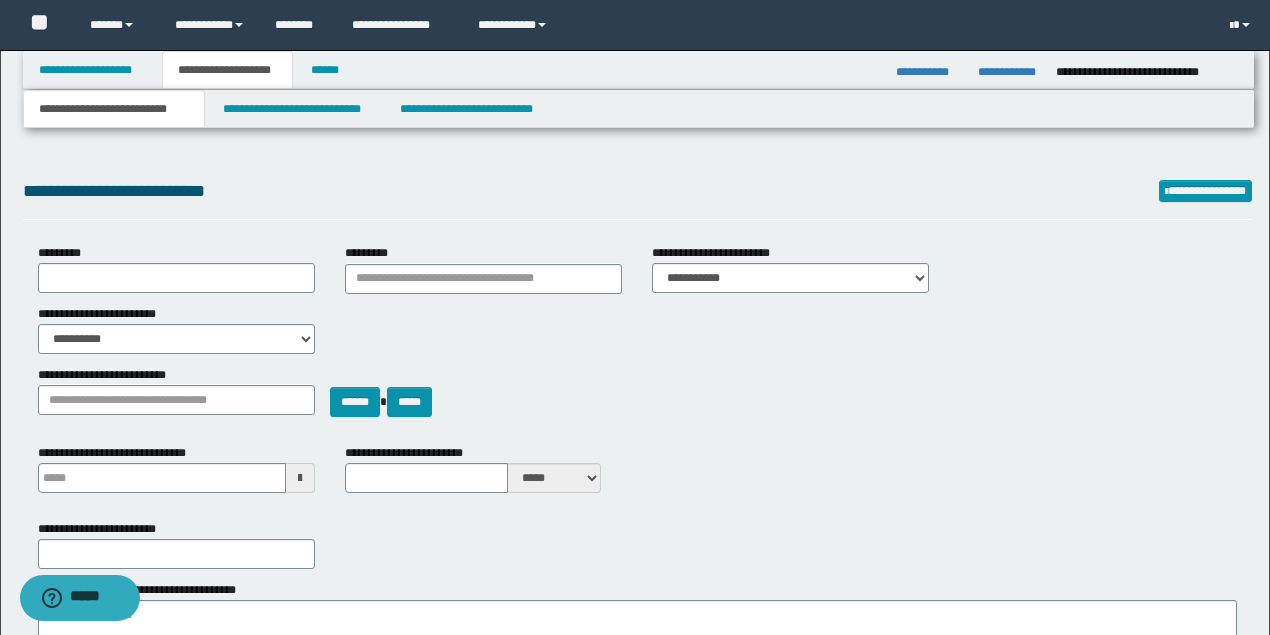 select on "*" 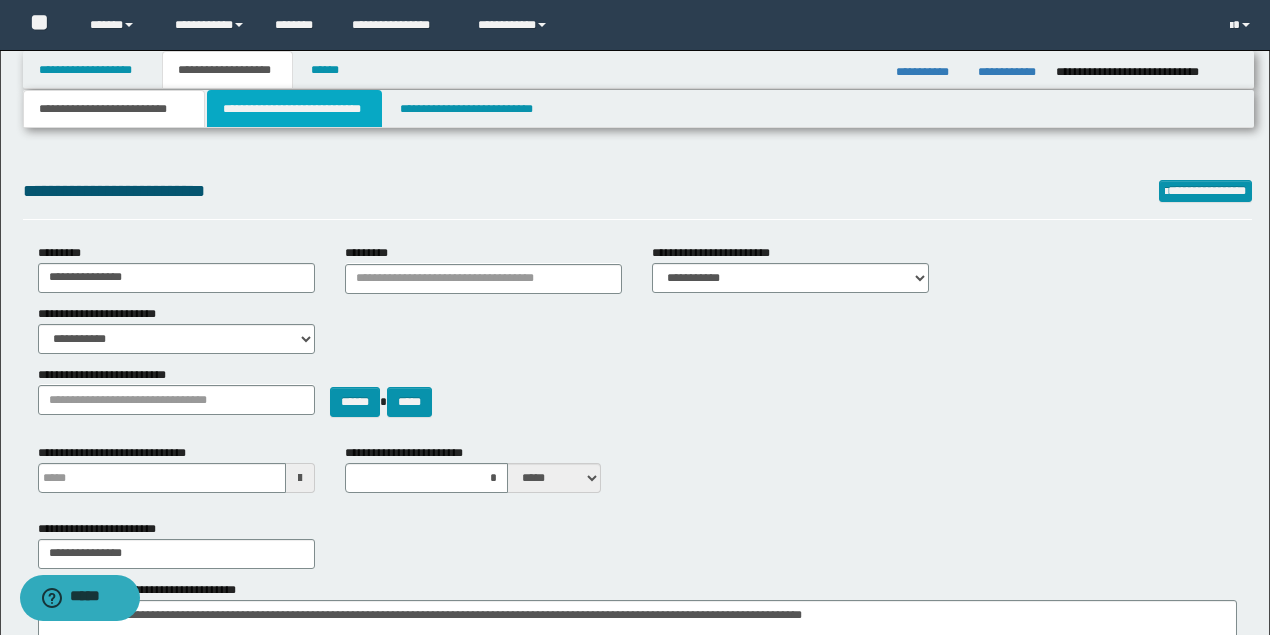 click on "**********" at bounding box center (294, 109) 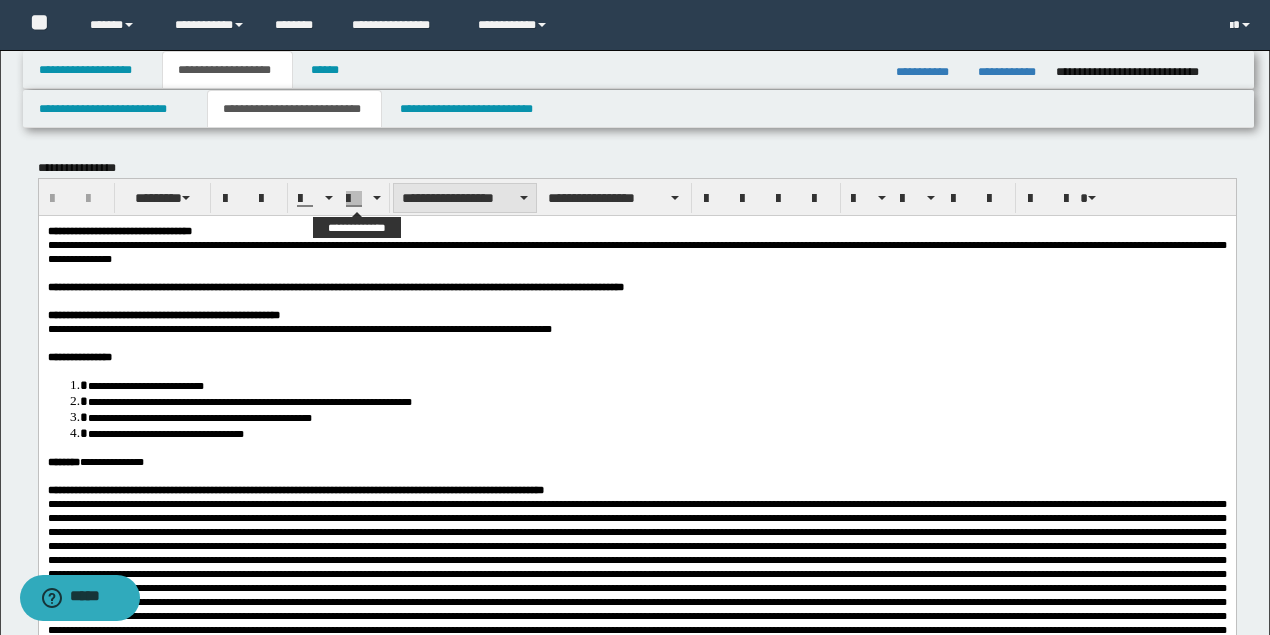 scroll, scrollTop: 0, scrollLeft: 0, axis: both 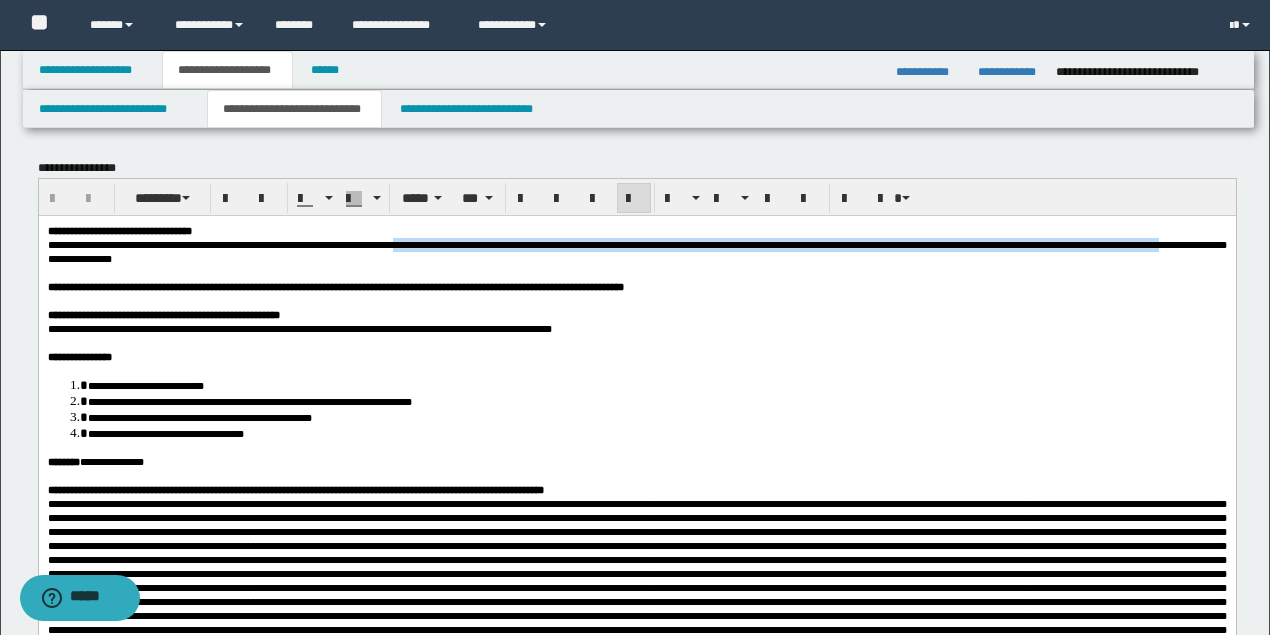 drag, startPoint x: 480, startPoint y: 241, endPoint x: 180, endPoint y: 259, distance: 300.53952 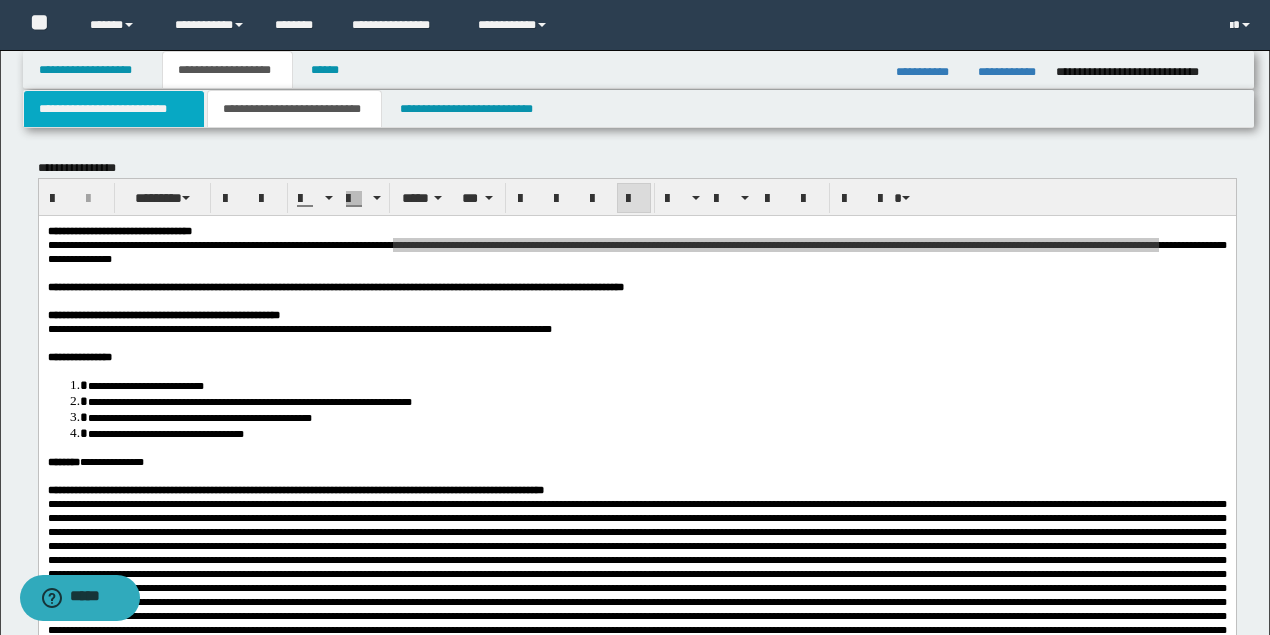 click on "**********" at bounding box center (114, 109) 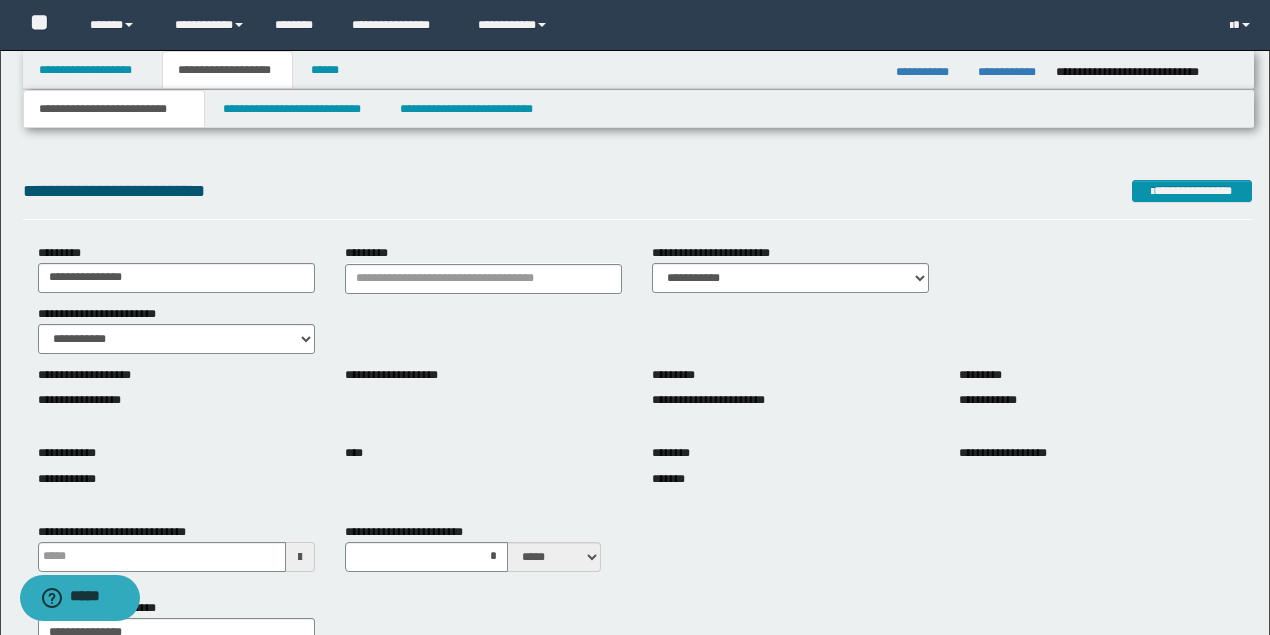 scroll, scrollTop: 66, scrollLeft: 0, axis: vertical 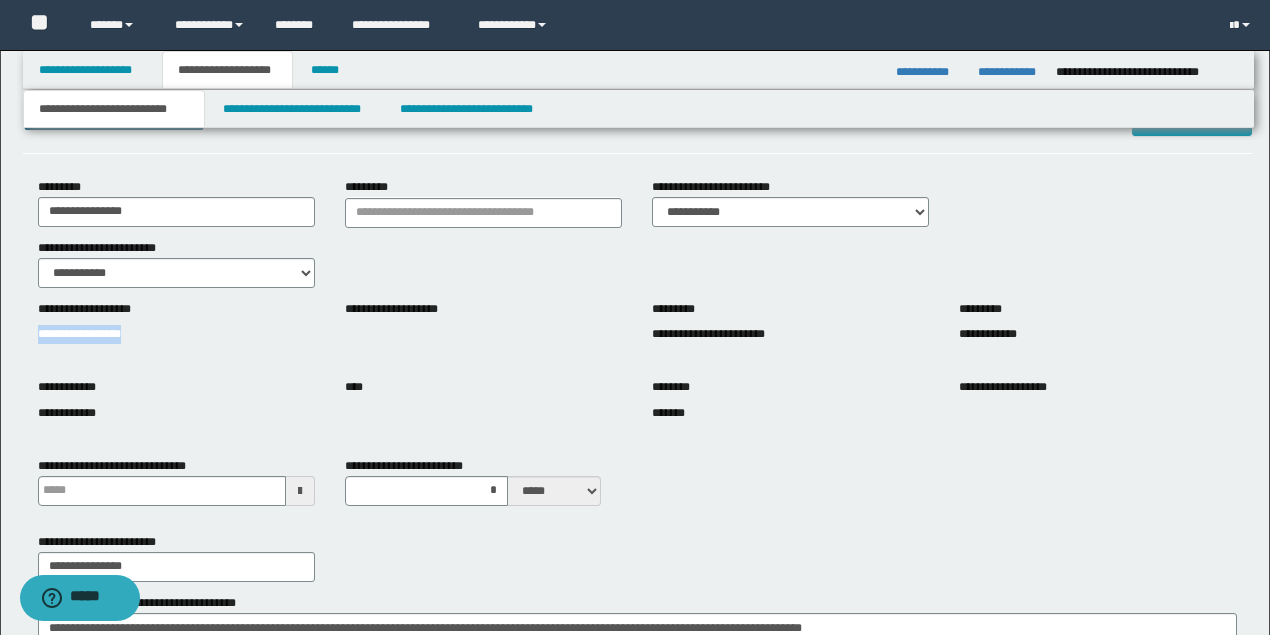 drag, startPoint x: 158, startPoint y: 331, endPoint x: 35, endPoint y: 331, distance: 123 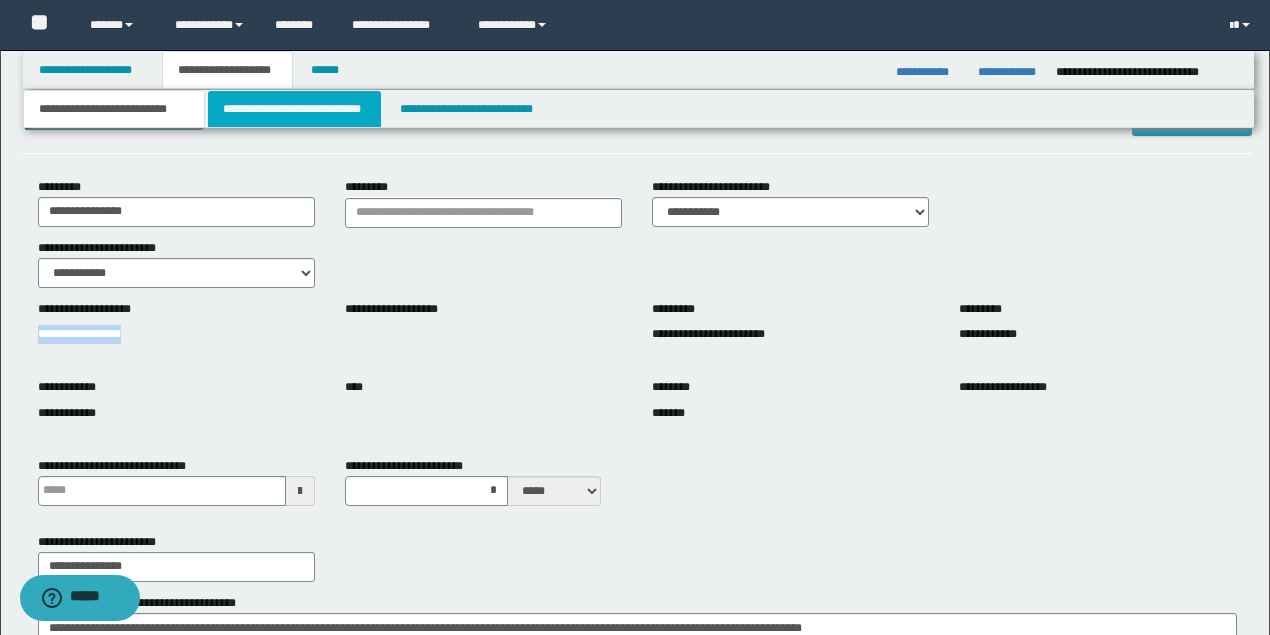click on "**********" at bounding box center [294, 109] 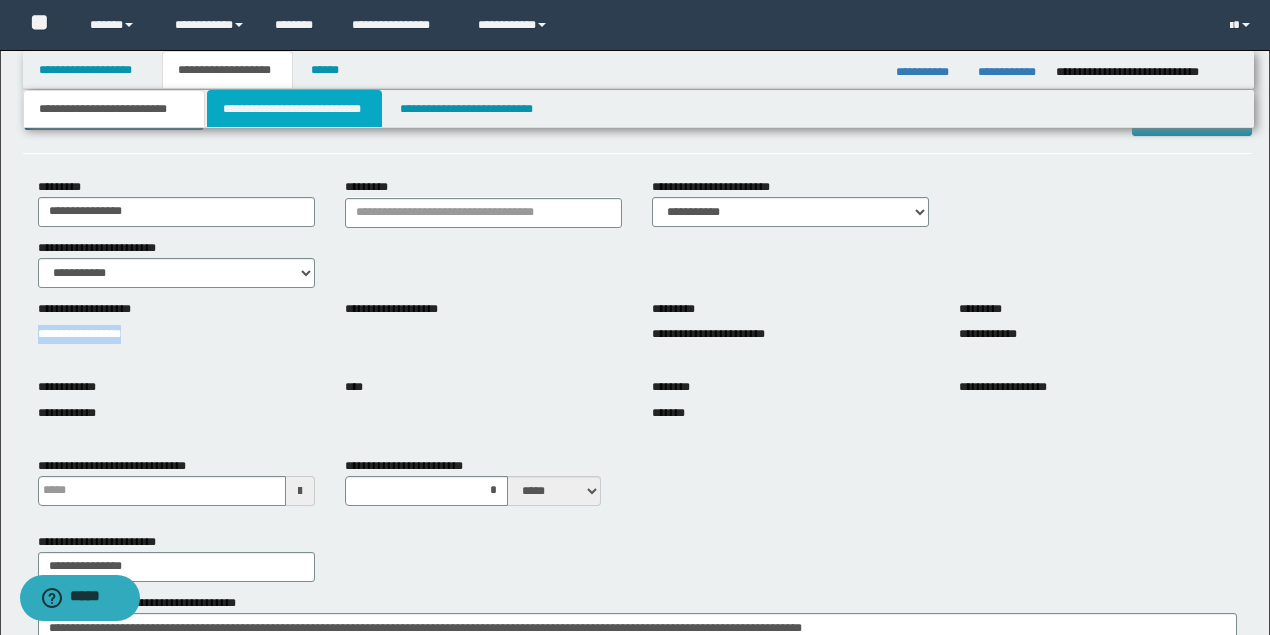 type 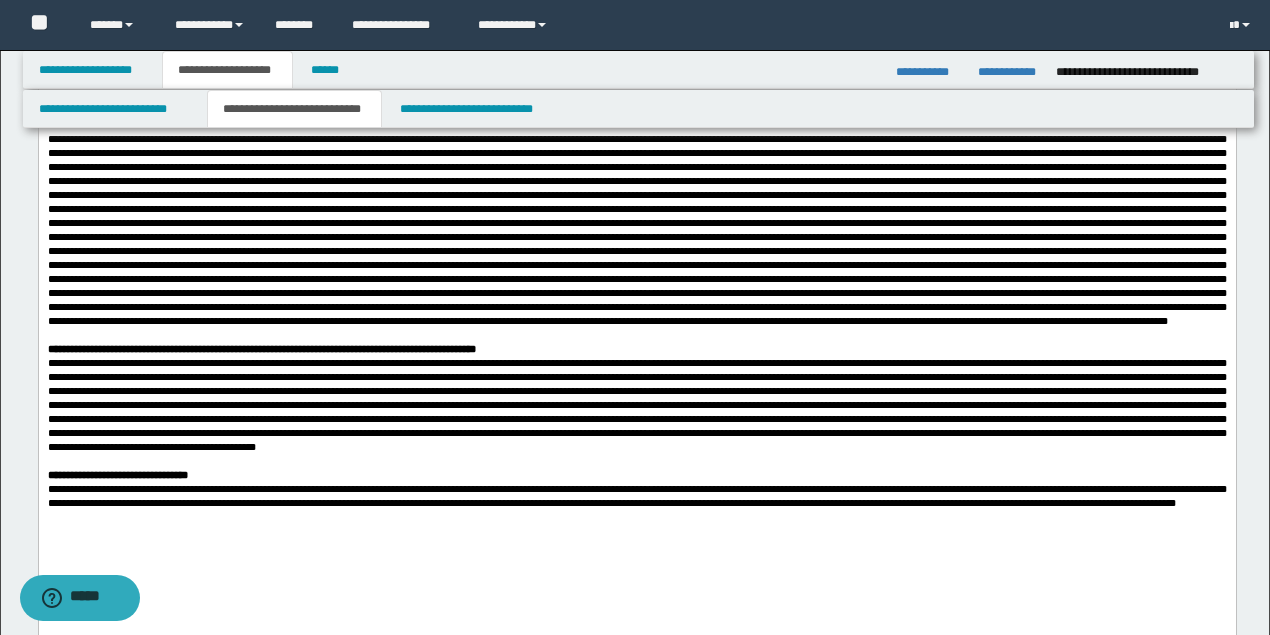 scroll, scrollTop: 733, scrollLeft: 0, axis: vertical 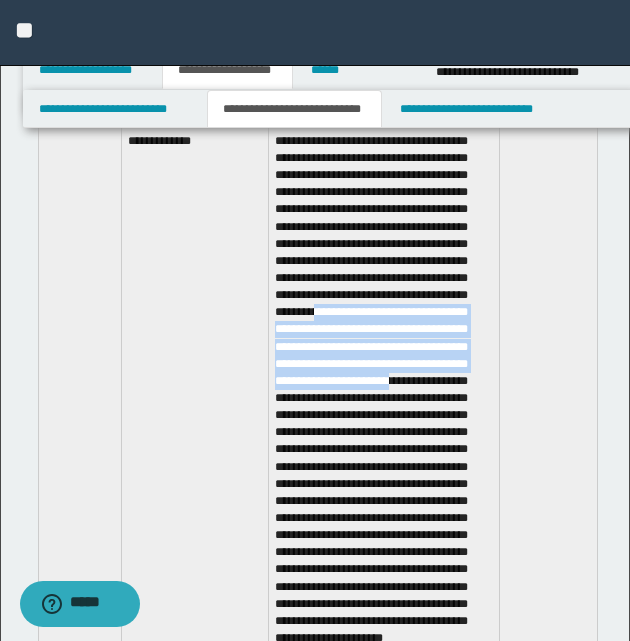 drag, startPoint x: 276, startPoint y: 344, endPoint x: 342, endPoint y: 406, distance: 90.55385 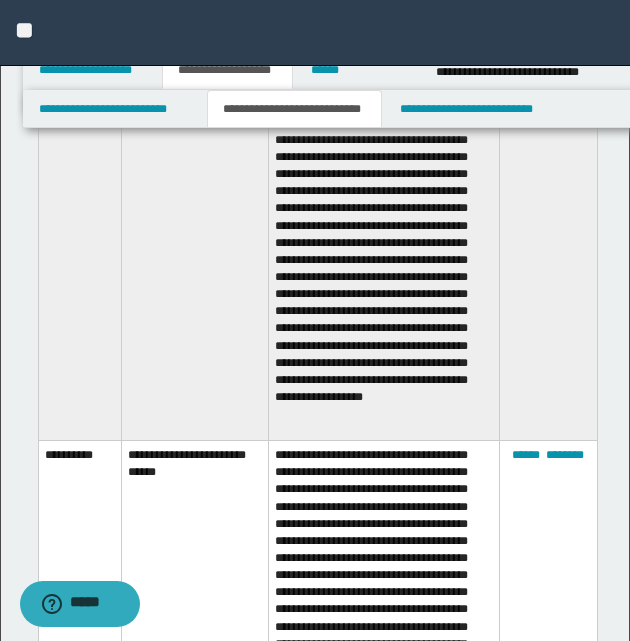 scroll, scrollTop: 3400, scrollLeft: 0, axis: vertical 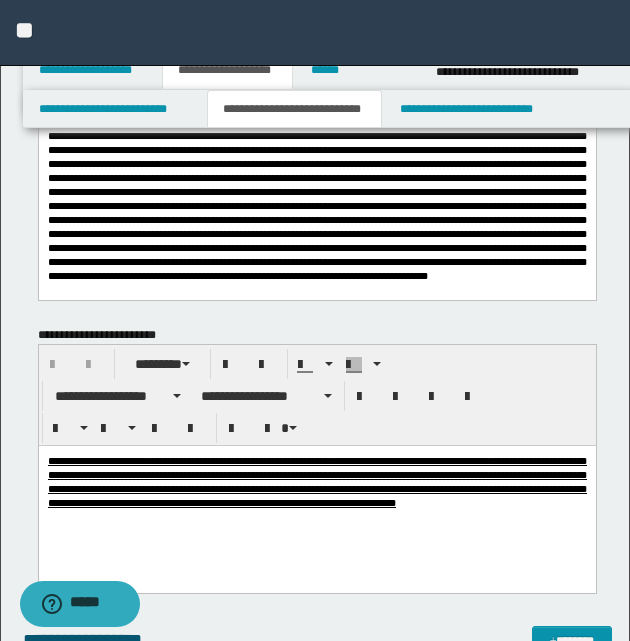 click at bounding box center (316, -116) 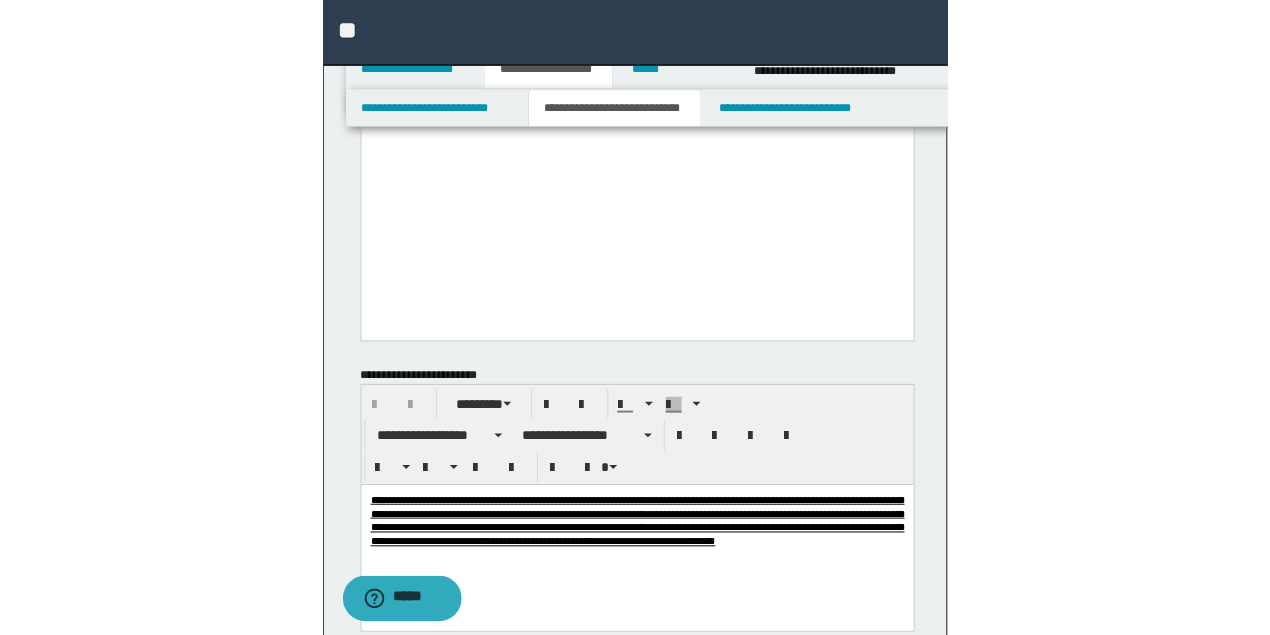 scroll, scrollTop: 1672, scrollLeft: 0, axis: vertical 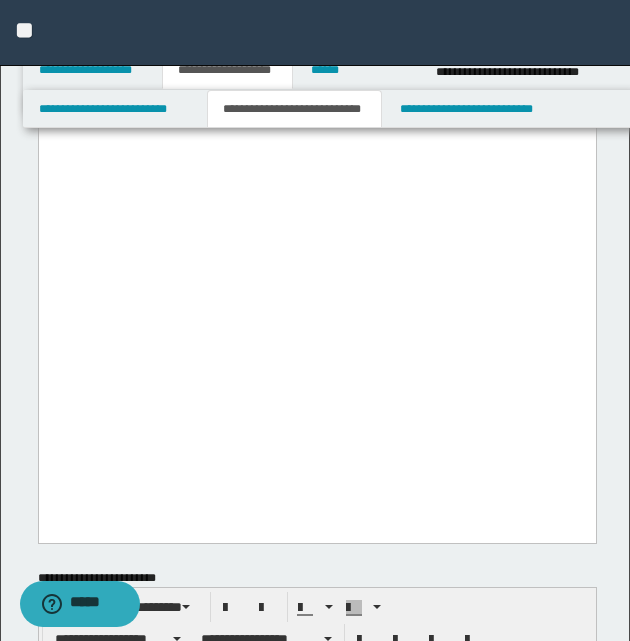 click at bounding box center (316, -191) 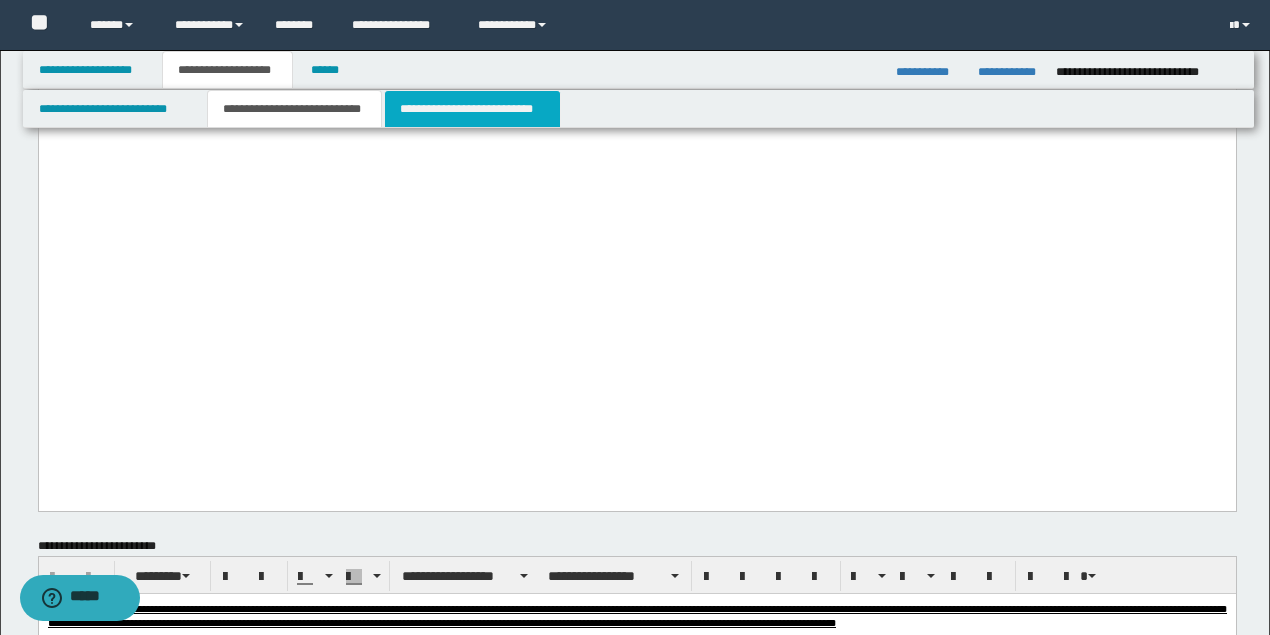 click on "**********" at bounding box center (472, 109) 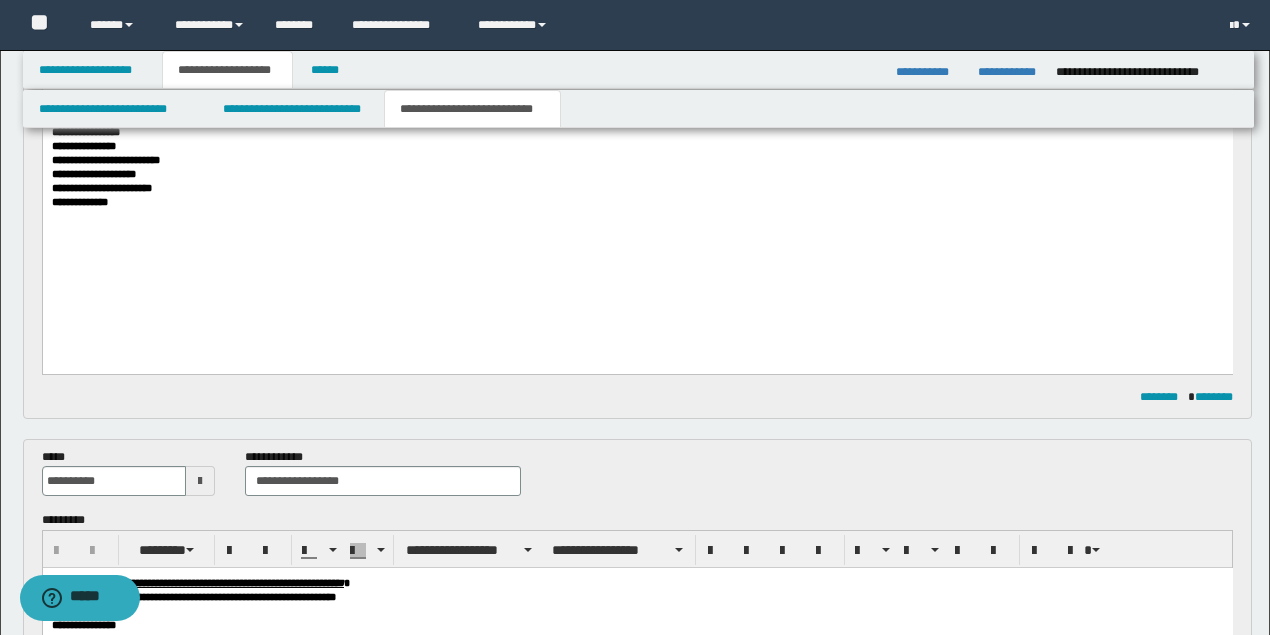 scroll, scrollTop: 533, scrollLeft: 0, axis: vertical 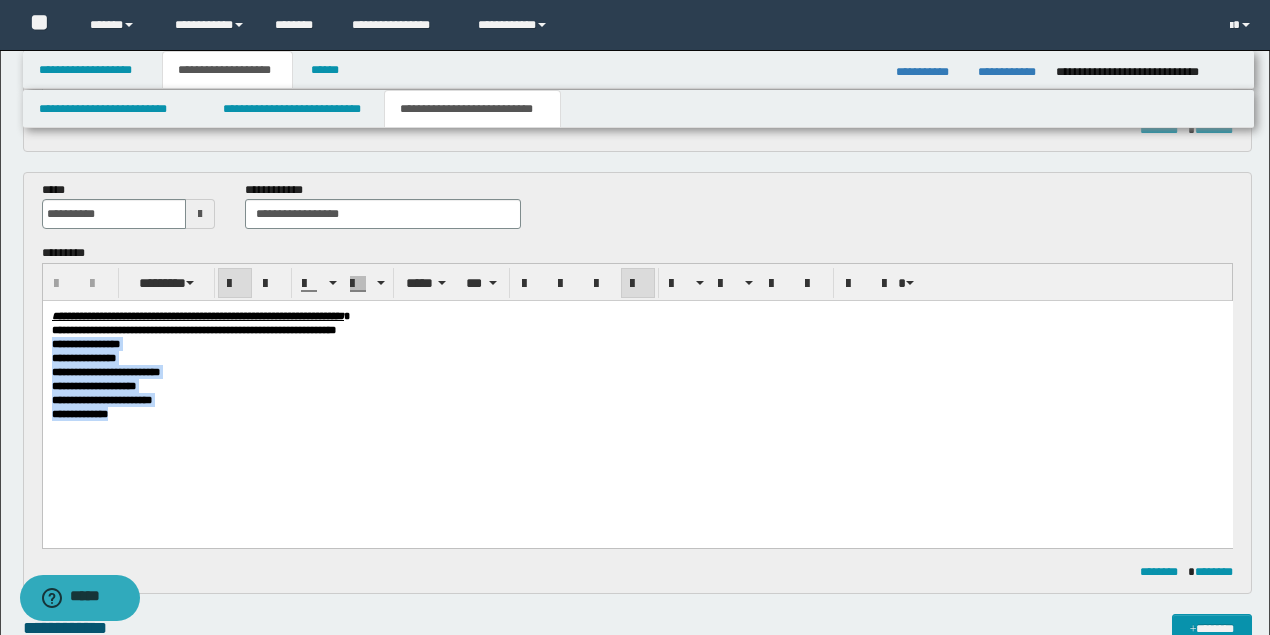 drag, startPoint x: 155, startPoint y: 407, endPoint x: 63, endPoint y: 653, distance: 262.64044 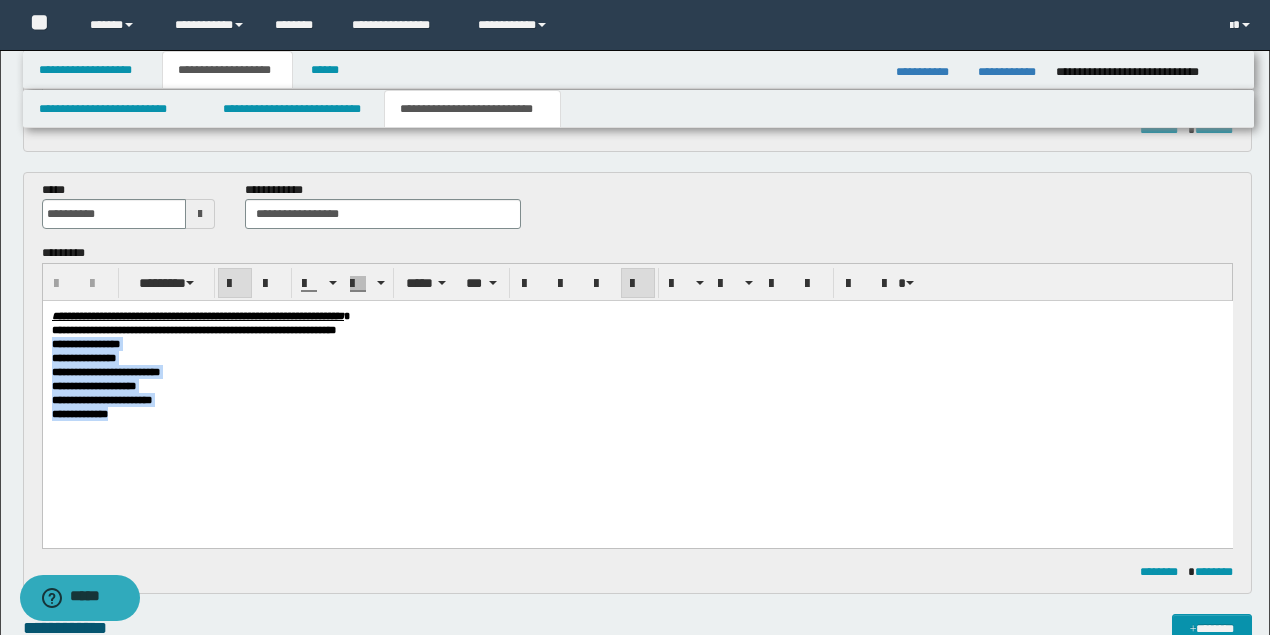 click on "**********" at bounding box center [637, 394] 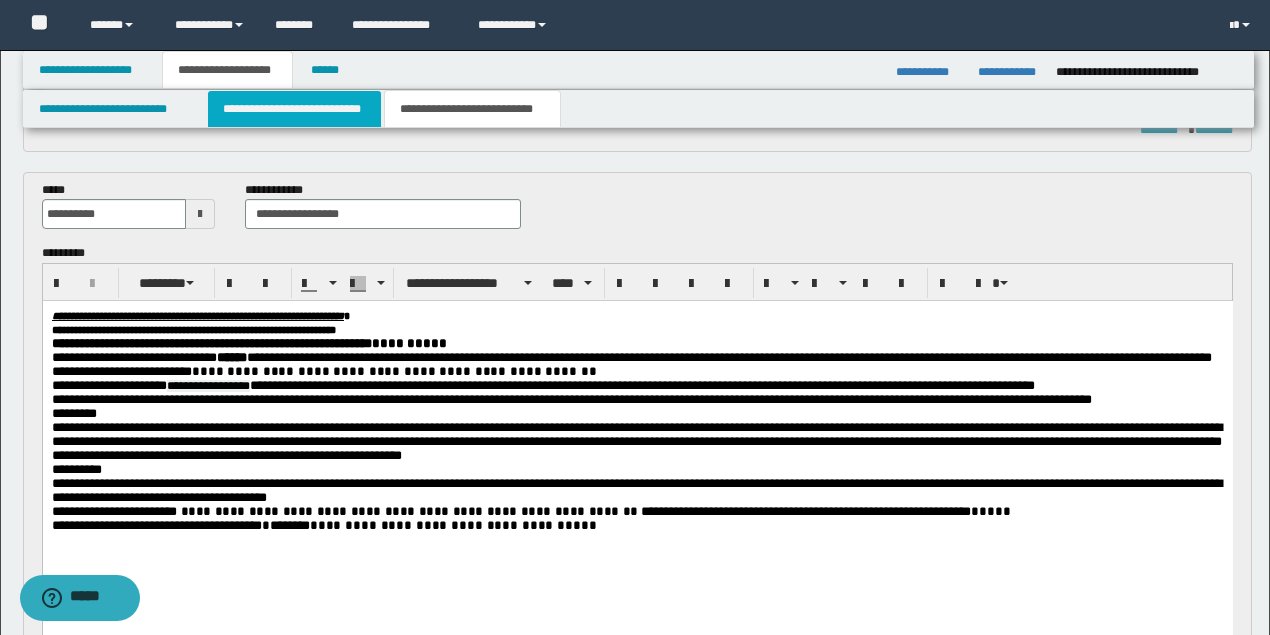 click on "**********" at bounding box center (294, 109) 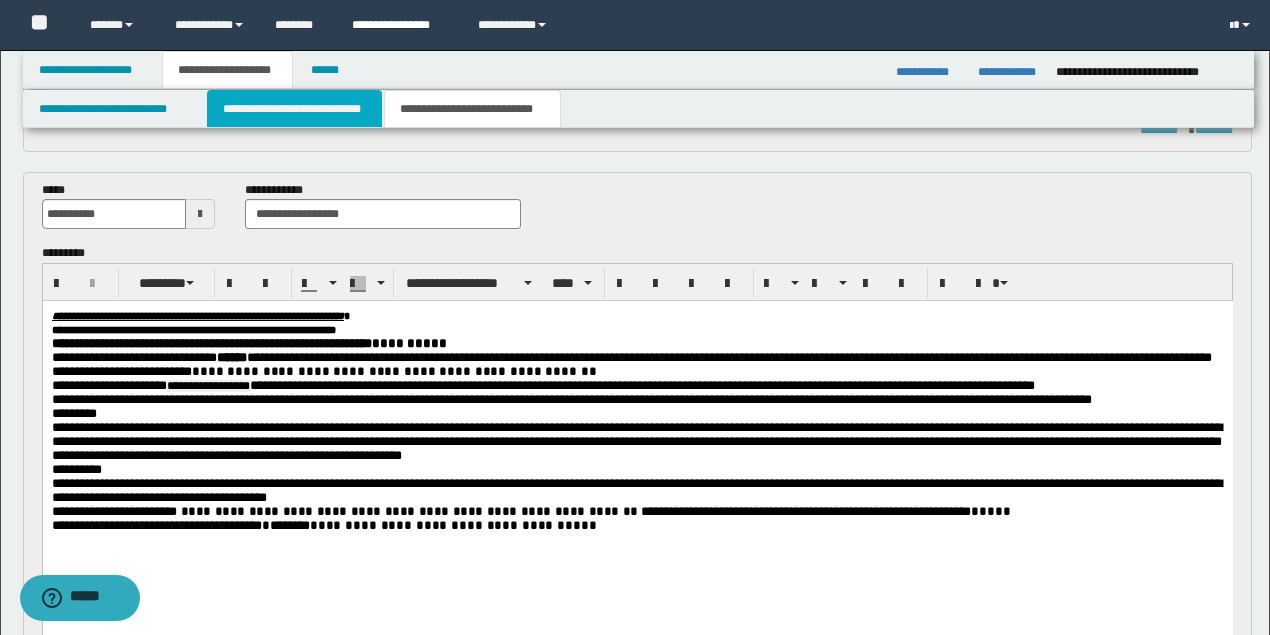 type 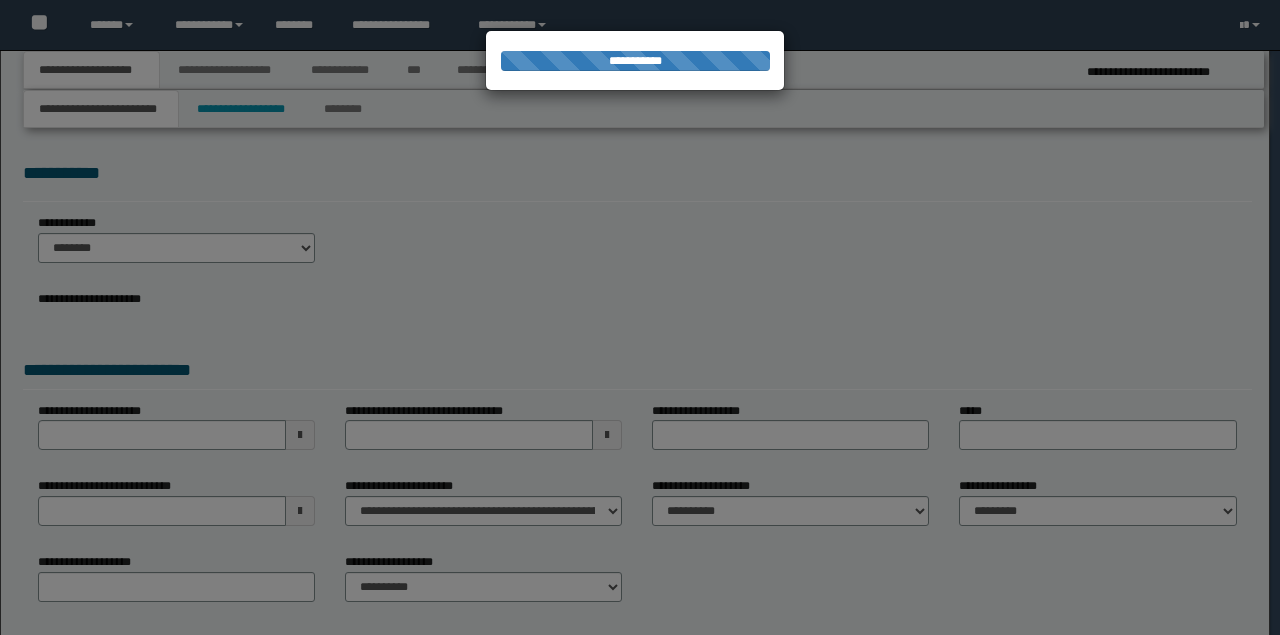 scroll, scrollTop: 0, scrollLeft: 0, axis: both 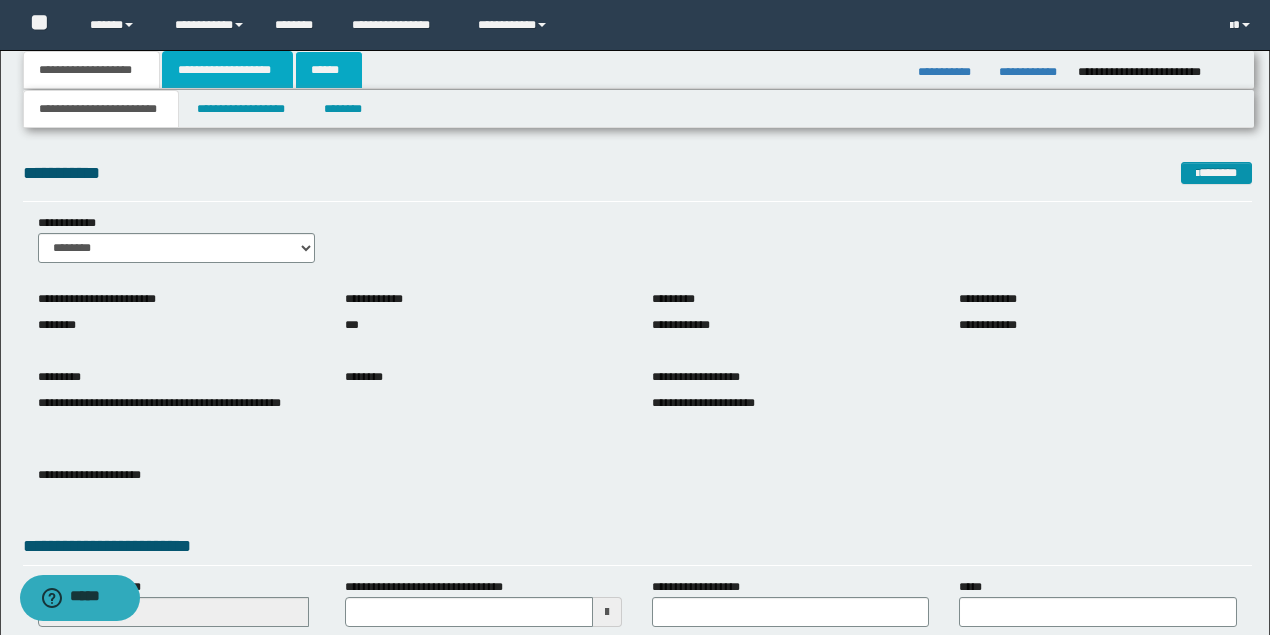 drag, startPoint x: 238, startPoint y: 66, endPoint x: 356, endPoint y: 67, distance: 118.004234 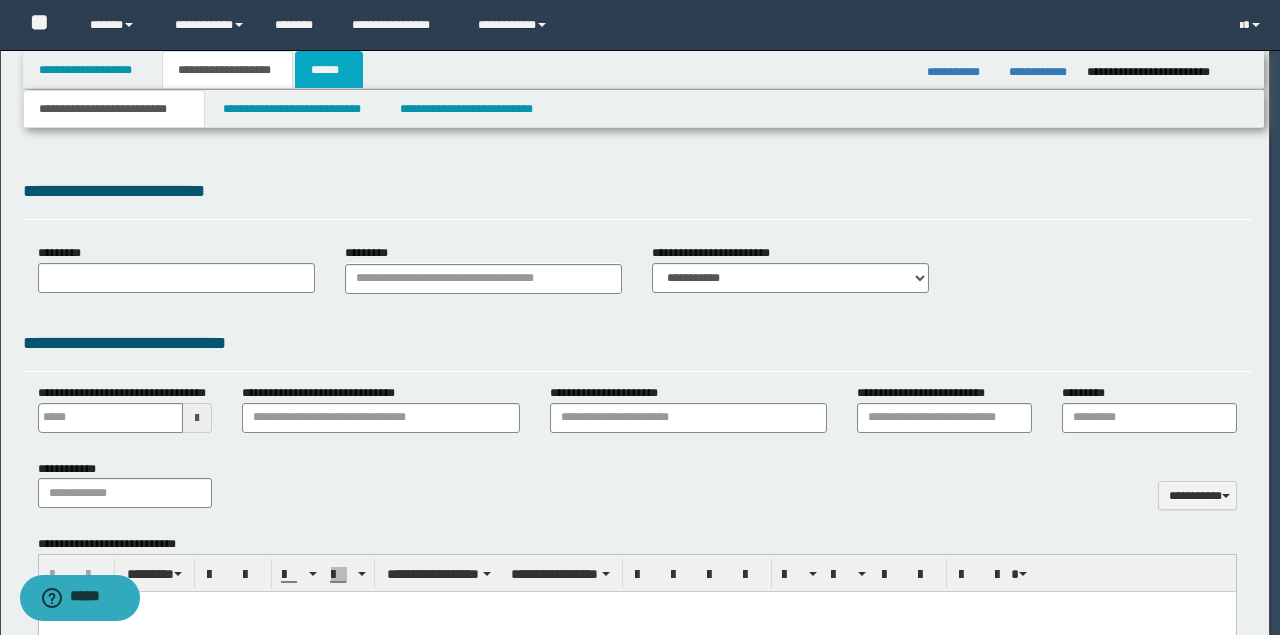 type 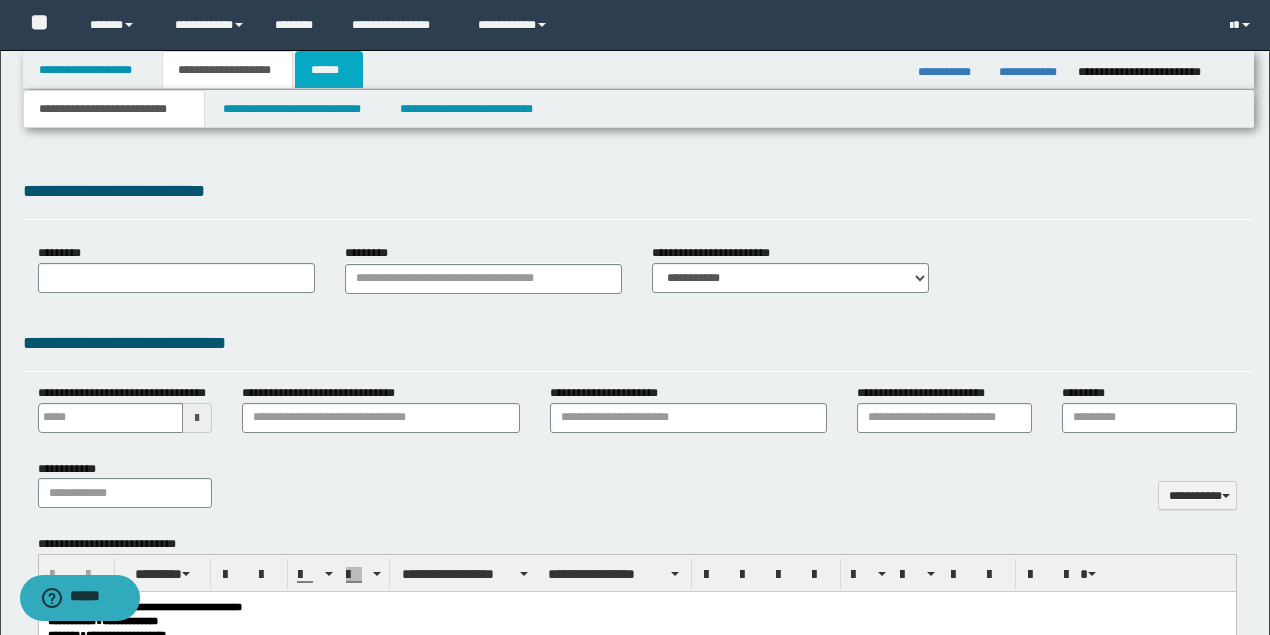 click on "******" at bounding box center (329, 70) 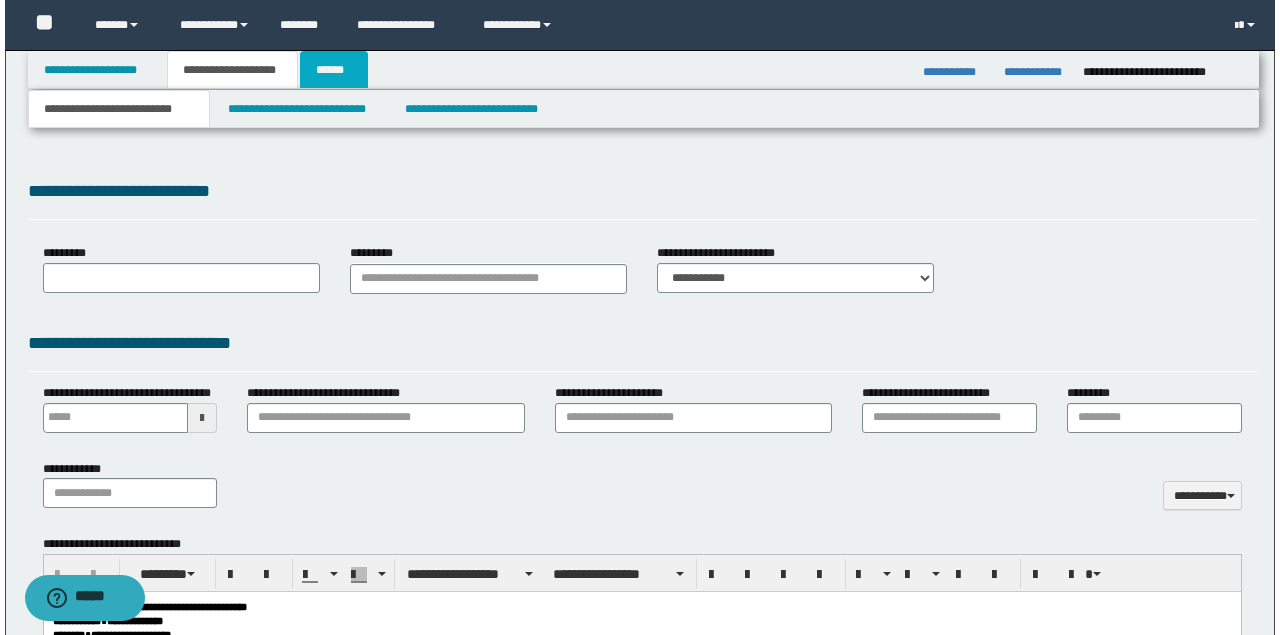 scroll, scrollTop: 0, scrollLeft: 0, axis: both 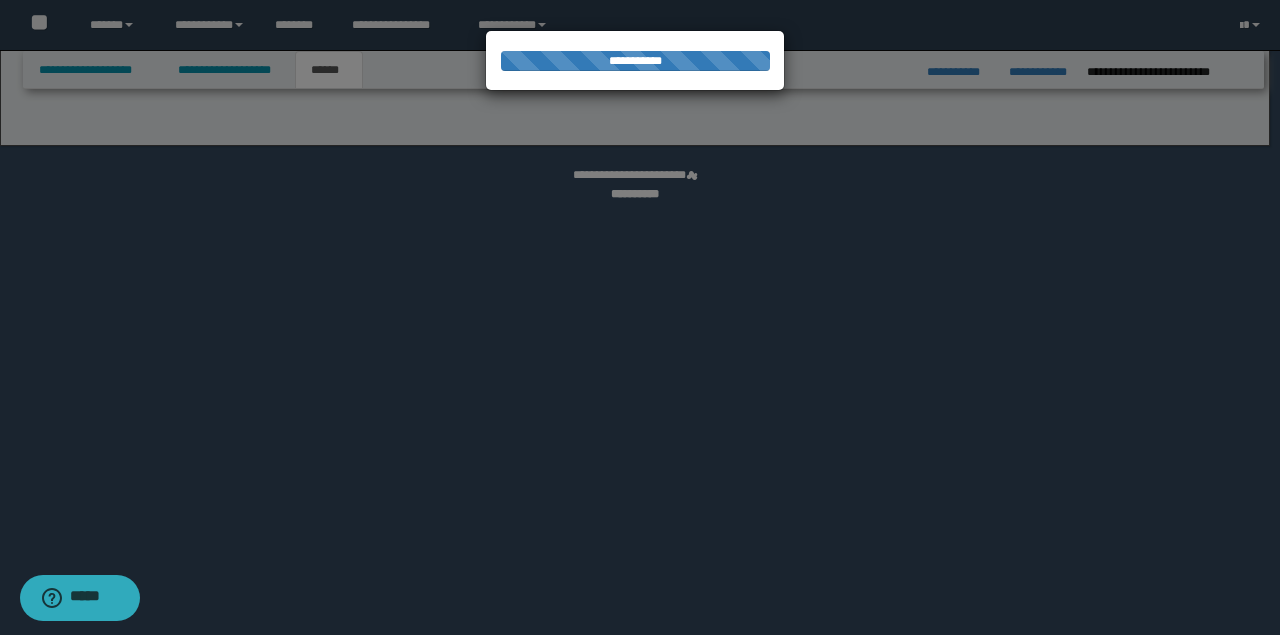 select on "*" 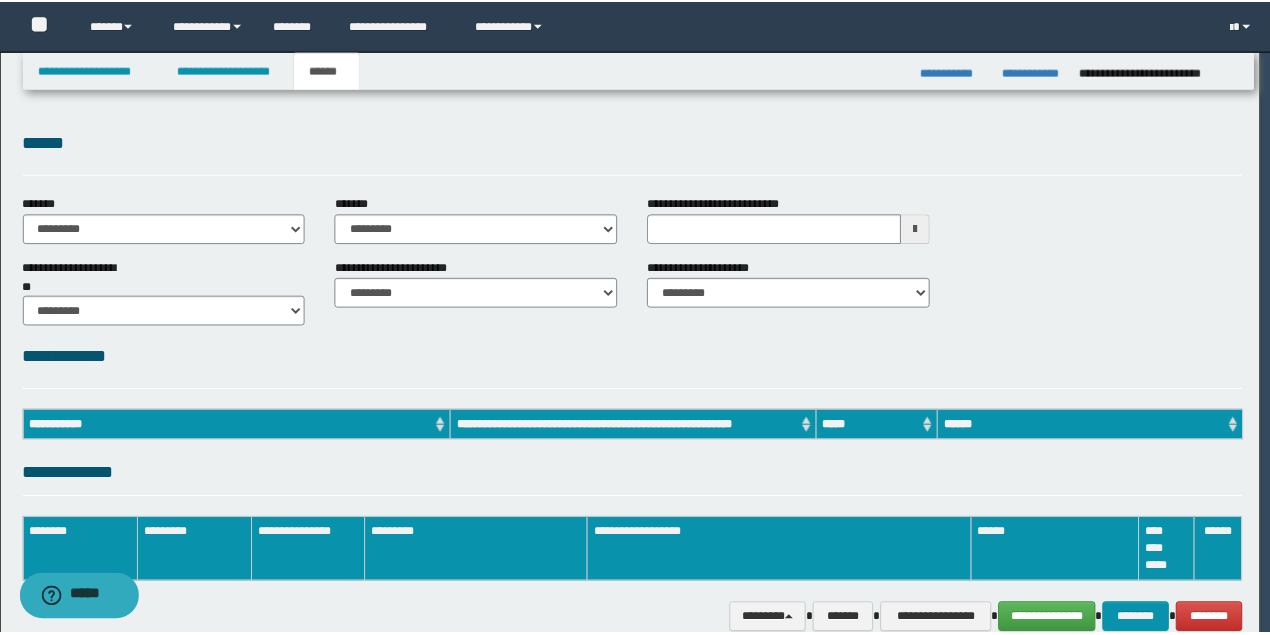 scroll, scrollTop: 0, scrollLeft: 0, axis: both 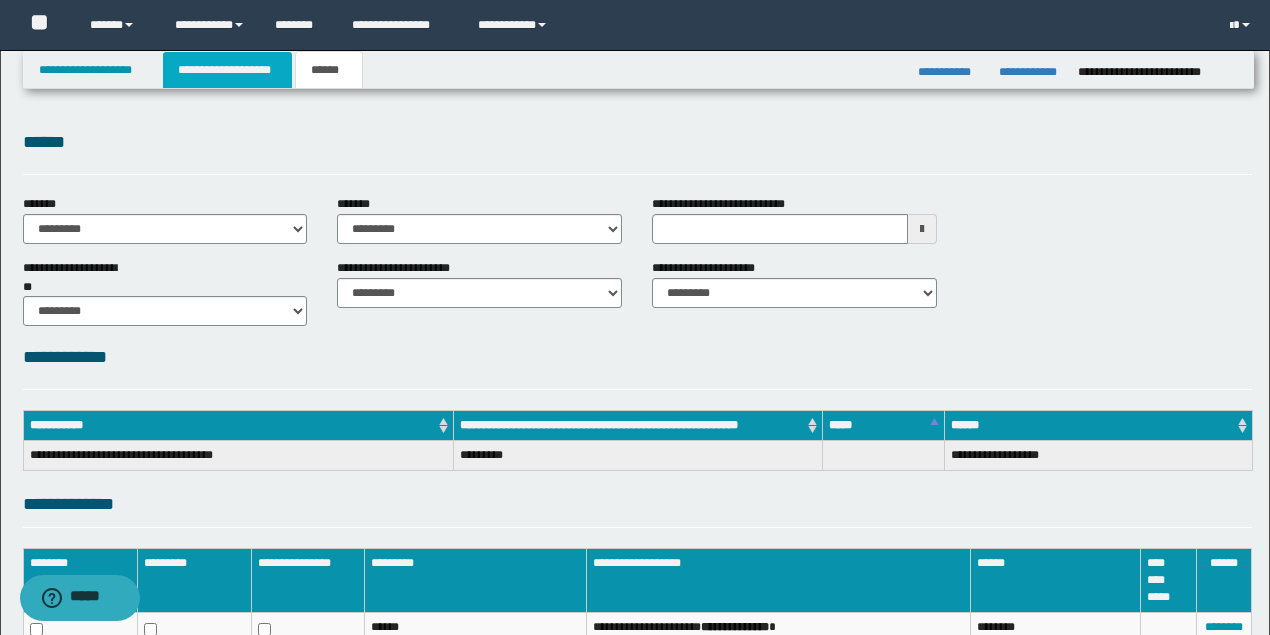 click on "**********" at bounding box center (227, 70) 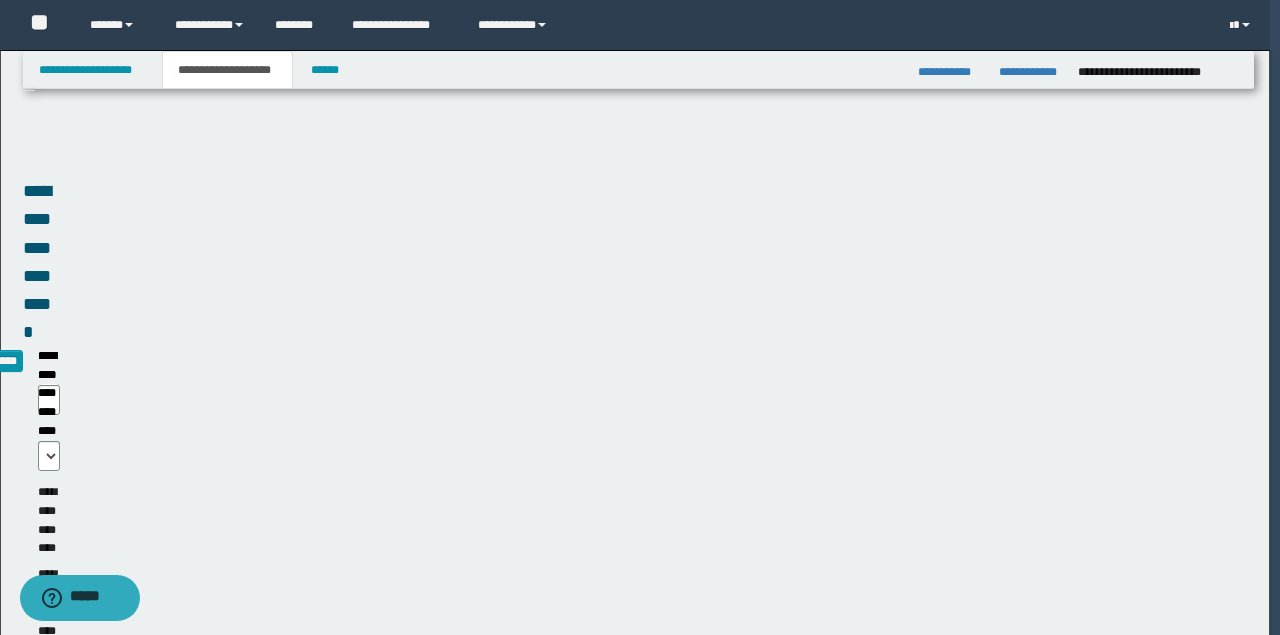 type 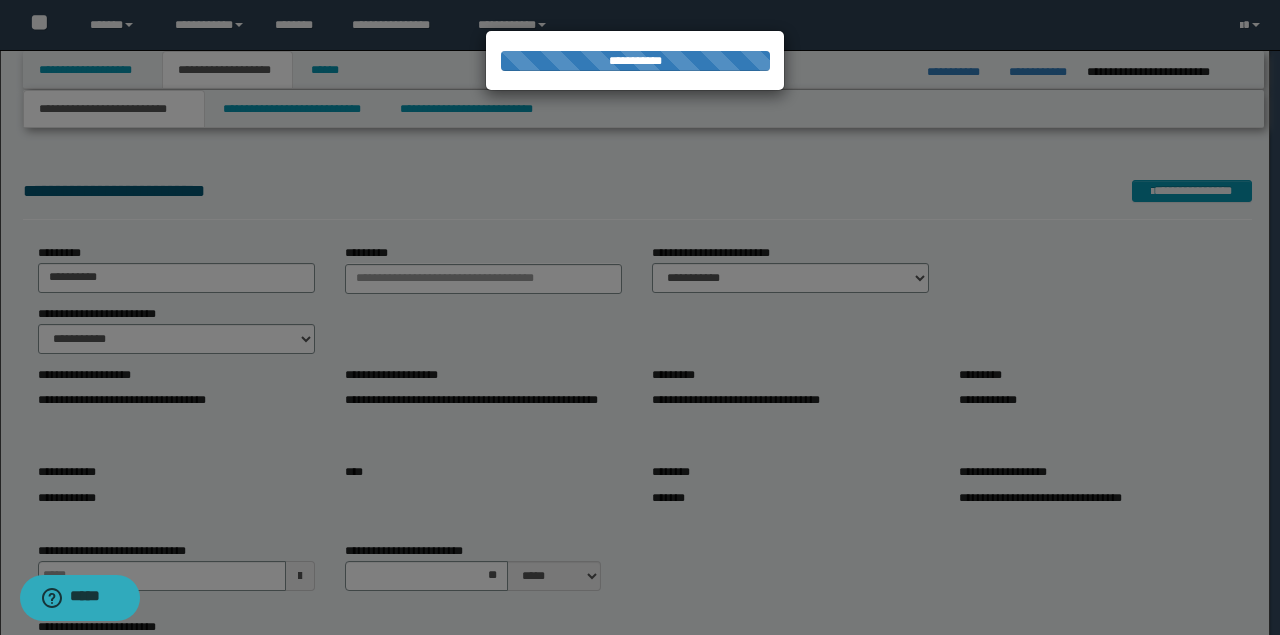 type 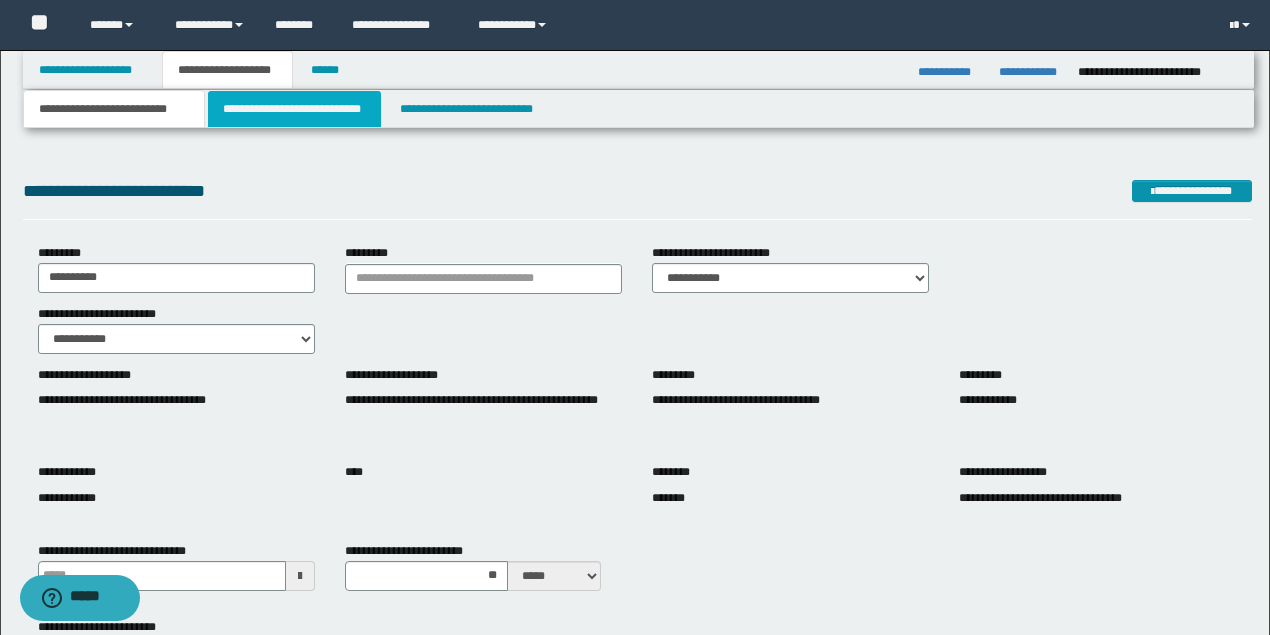 click on "**********" at bounding box center (294, 109) 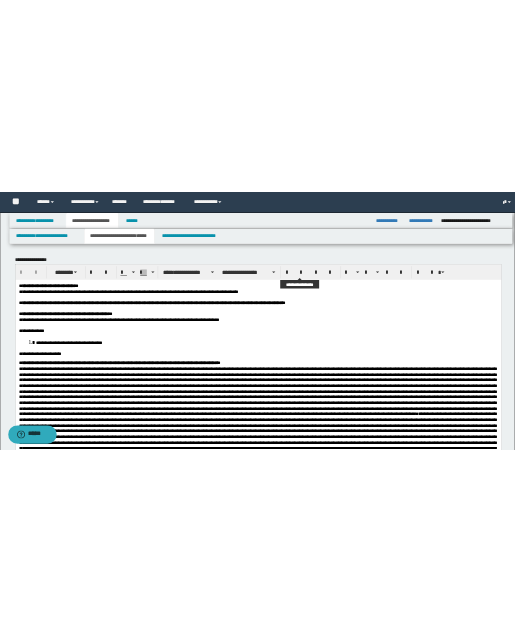 scroll, scrollTop: 0, scrollLeft: 0, axis: both 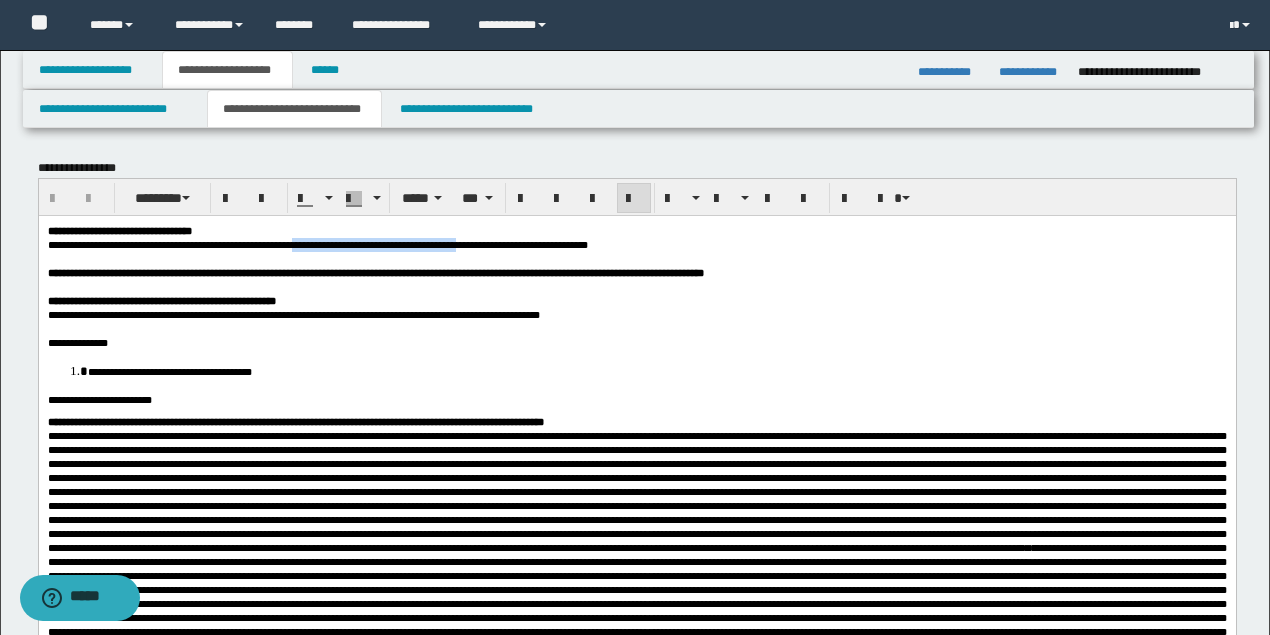 drag, startPoint x: 334, startPoint y: 242, endPoint x: 530, endPoint y: 246, distance: 196.04082 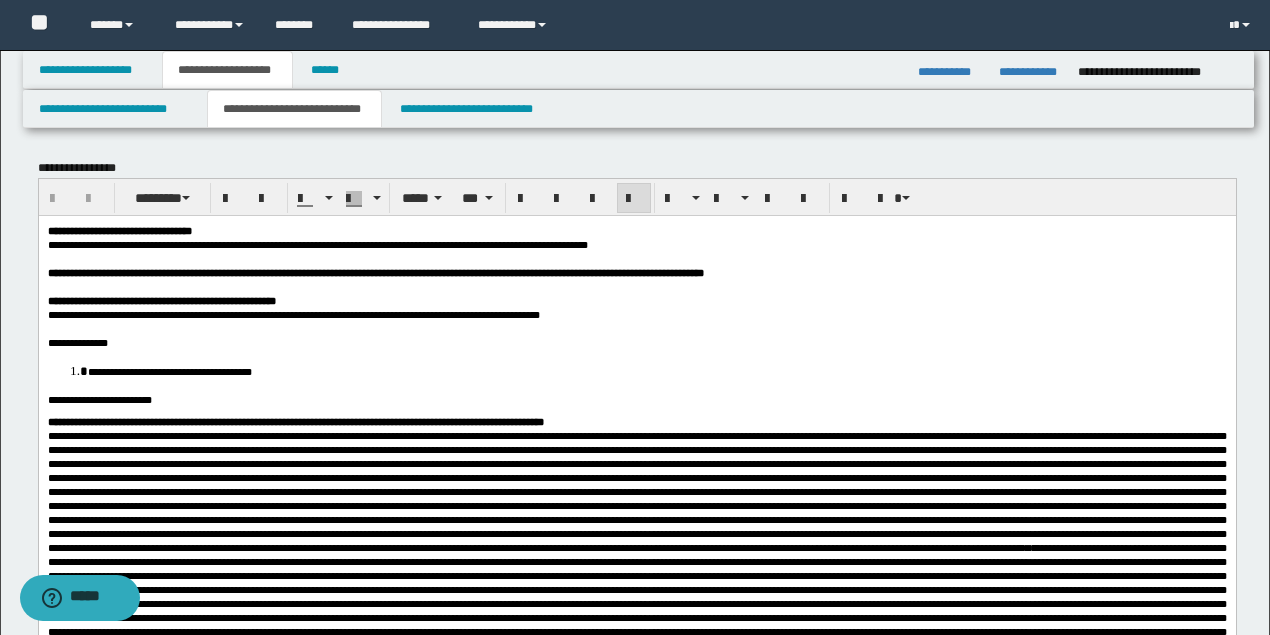 click at bounding box center [636, 491] 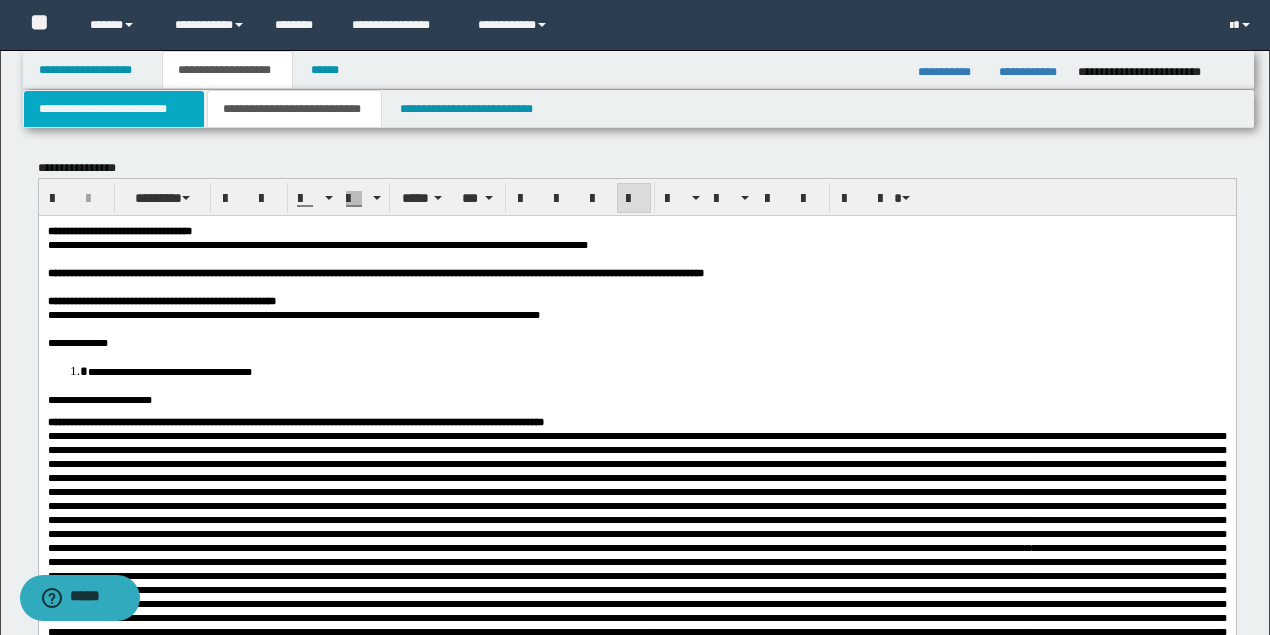 click on "**********" at bounding box center (114, 109) 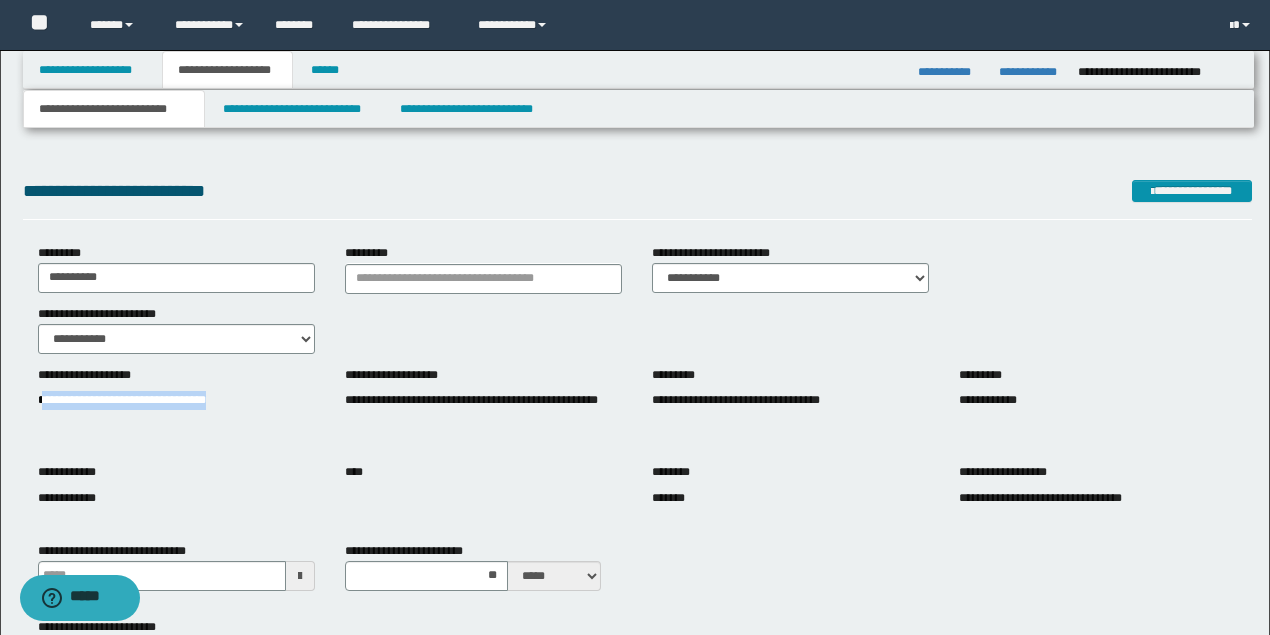 drag, startPoint x: 42, startPoint y: 399, endPoint x: 292, endPoint y: 401, distance: 250.008 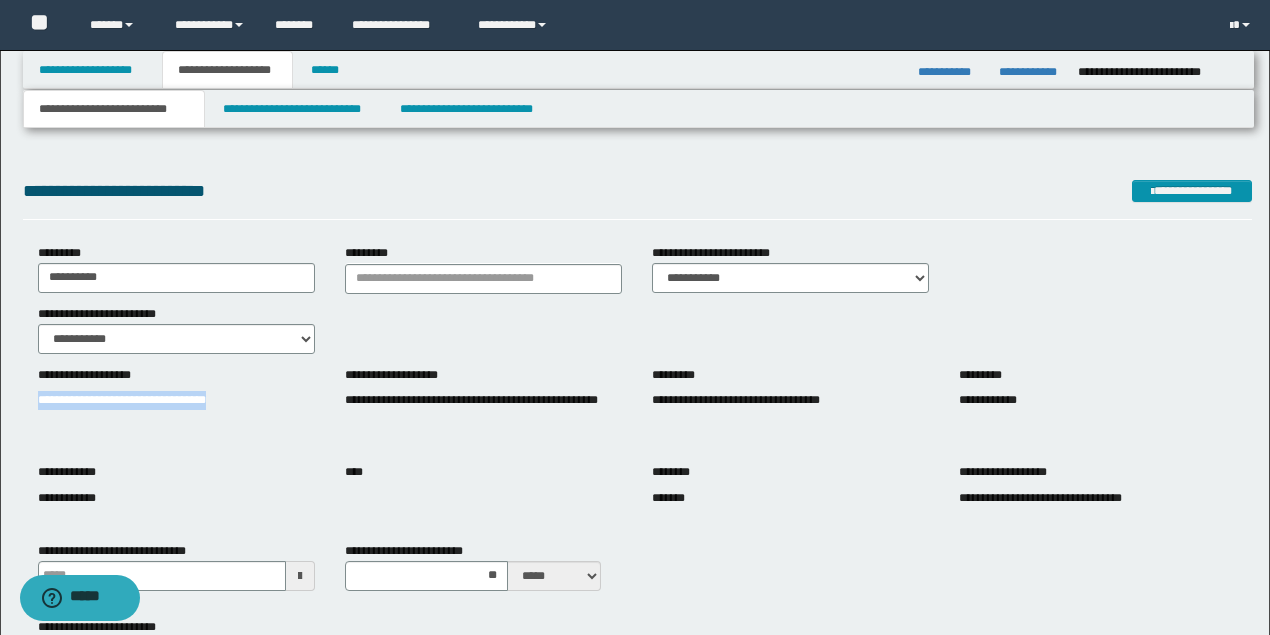 drag, startPoint x: 278, startPoint y: 400, endPoint x: 2, endPoint y: 399, distance: 276.0018 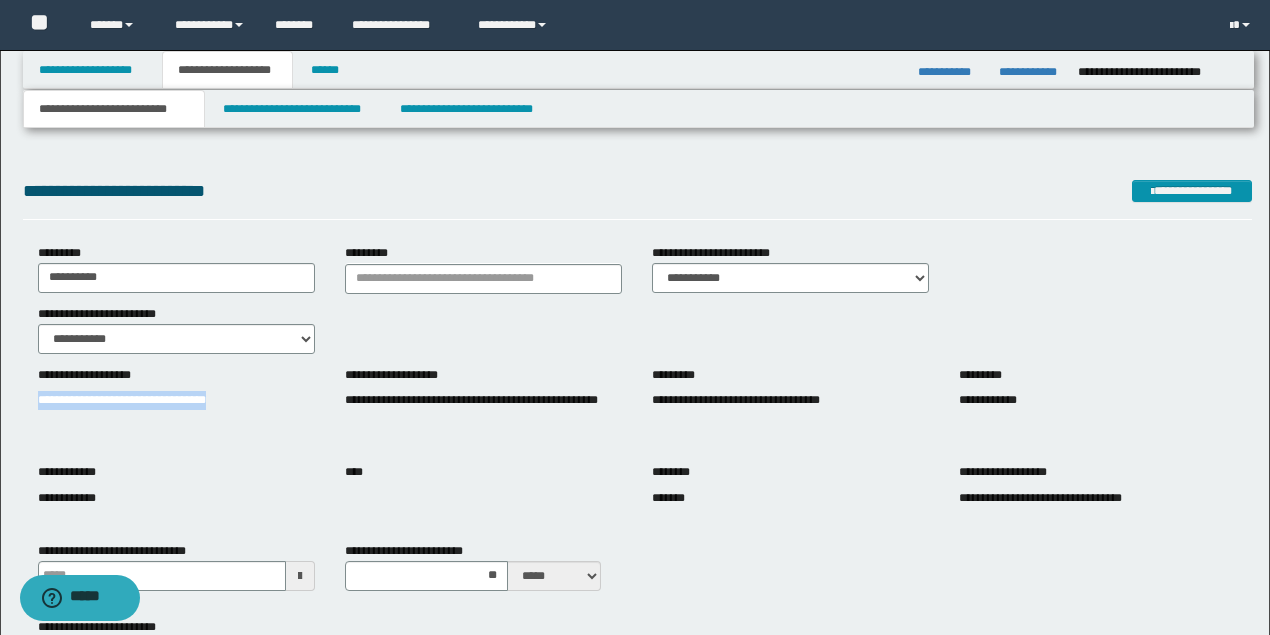 click on "**********" at bounding box center [637, 198] 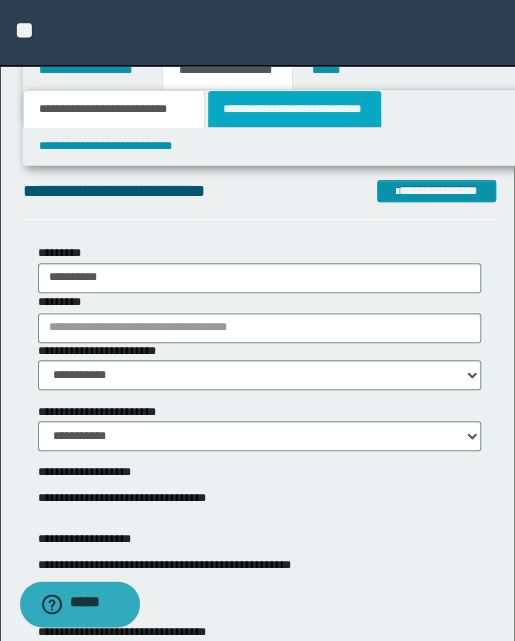 click on "**********" at bounding box center [294, 109] 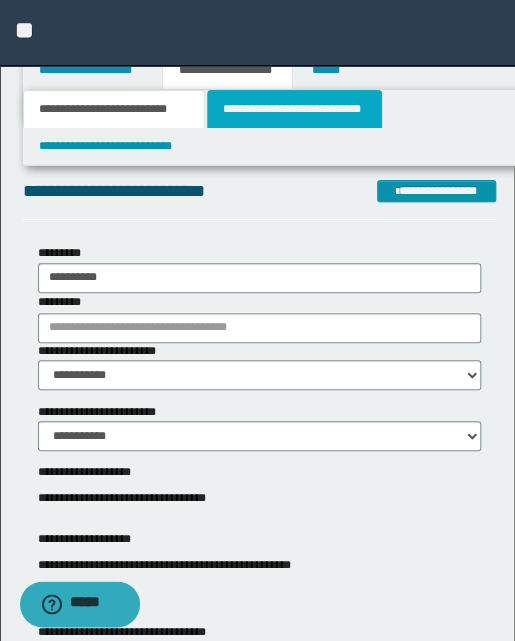 type 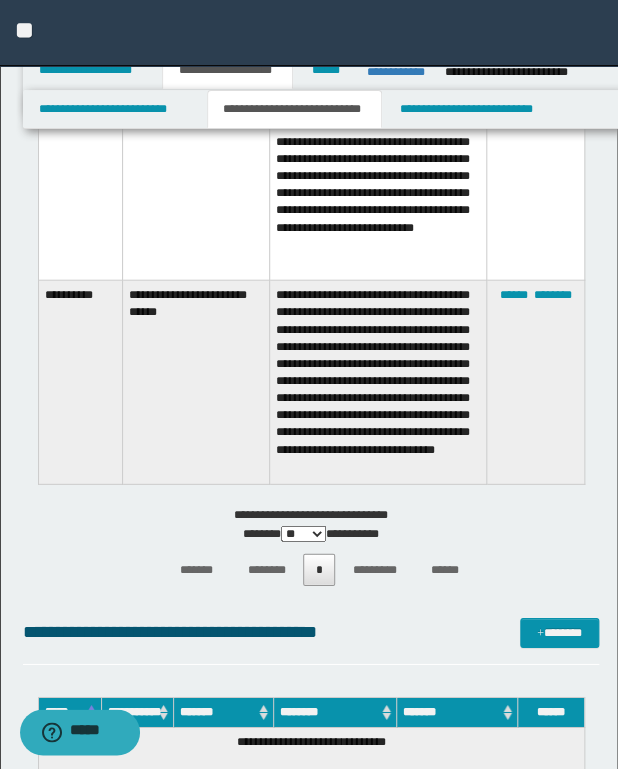 scroll, scrollTop: 2893, scrollLeft: 0, axis: vertical 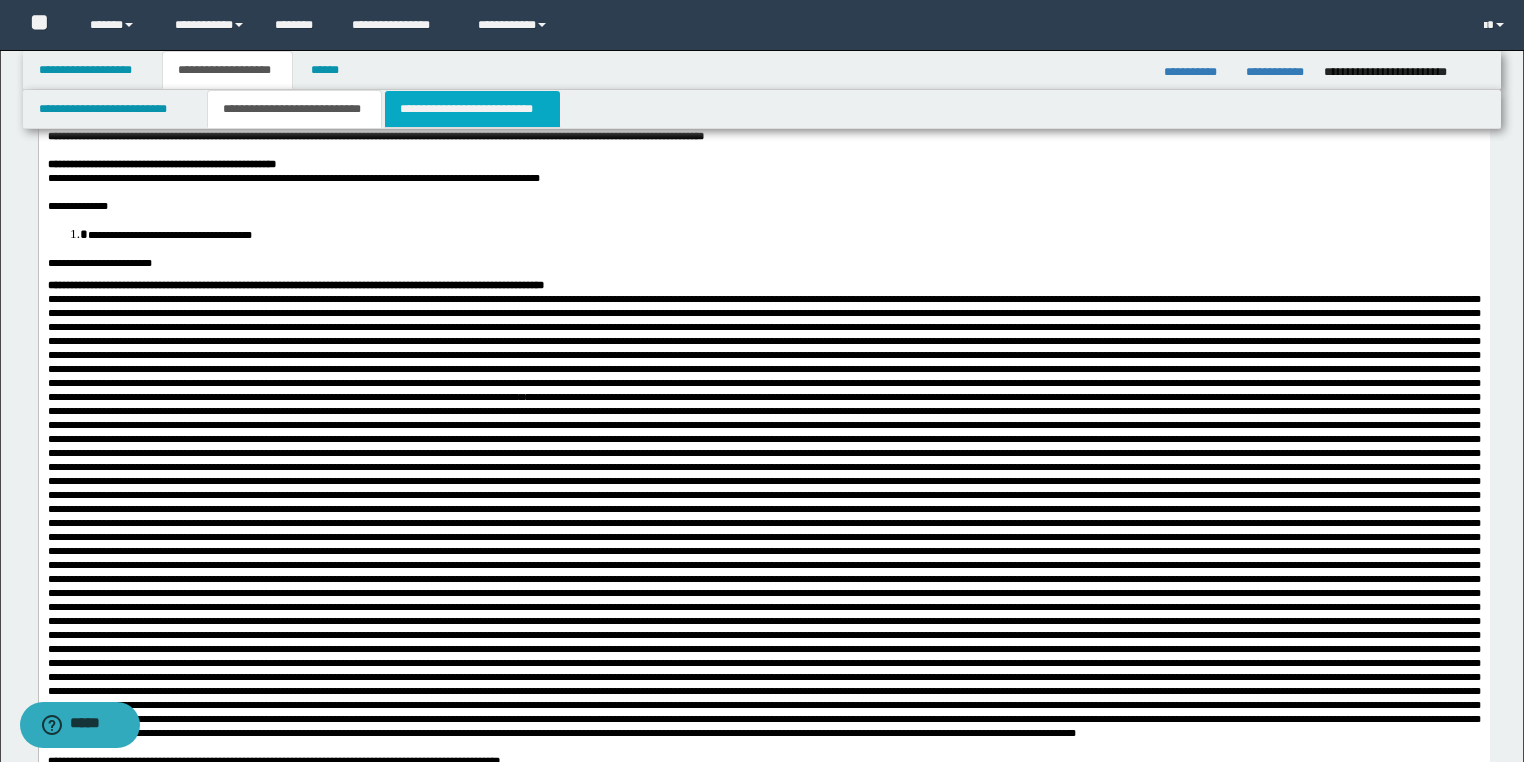 click on "**********" at bounding box center (472, 109) 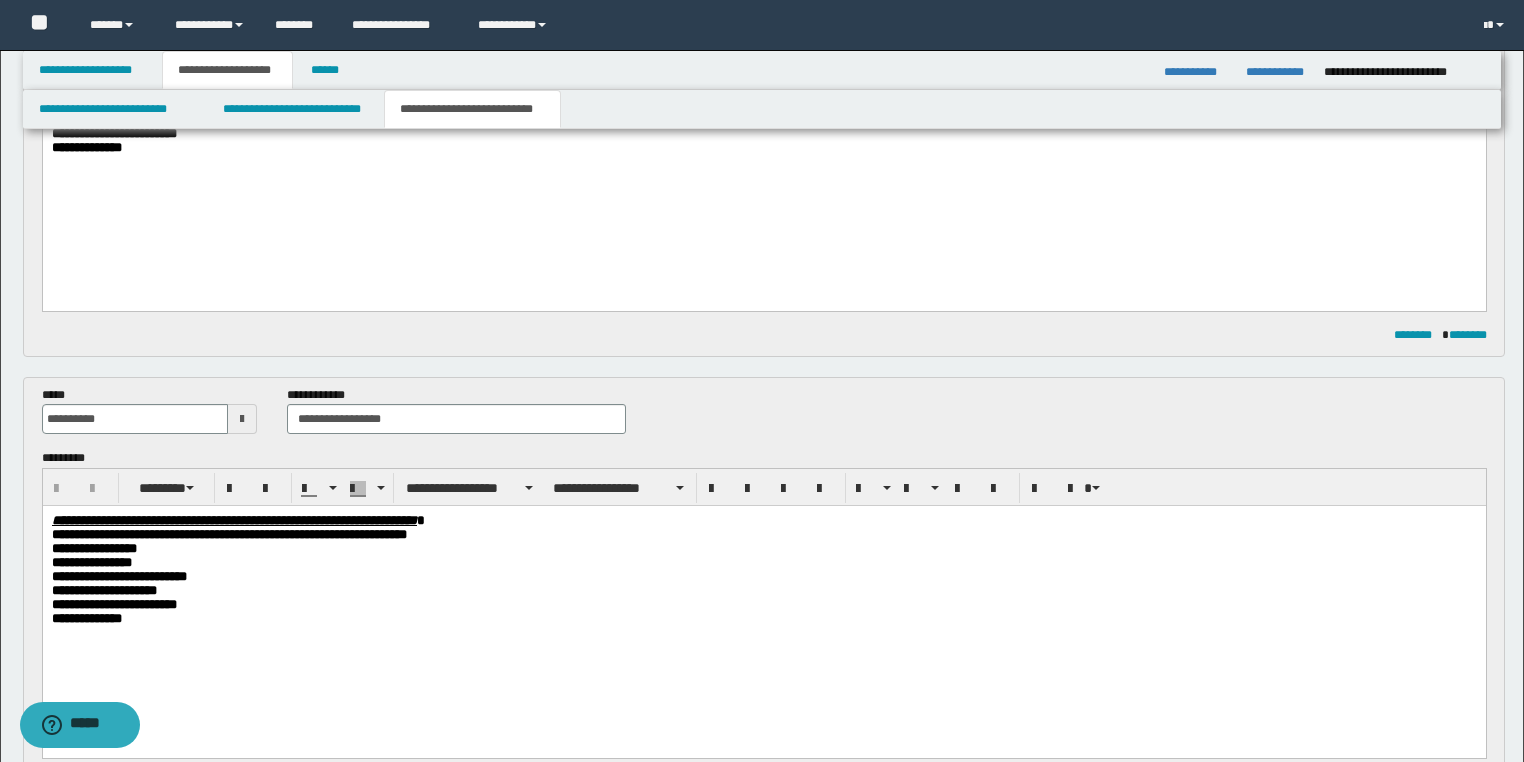 scroll, scrollTop: 640, scrollLeft: 0, axis: vertical 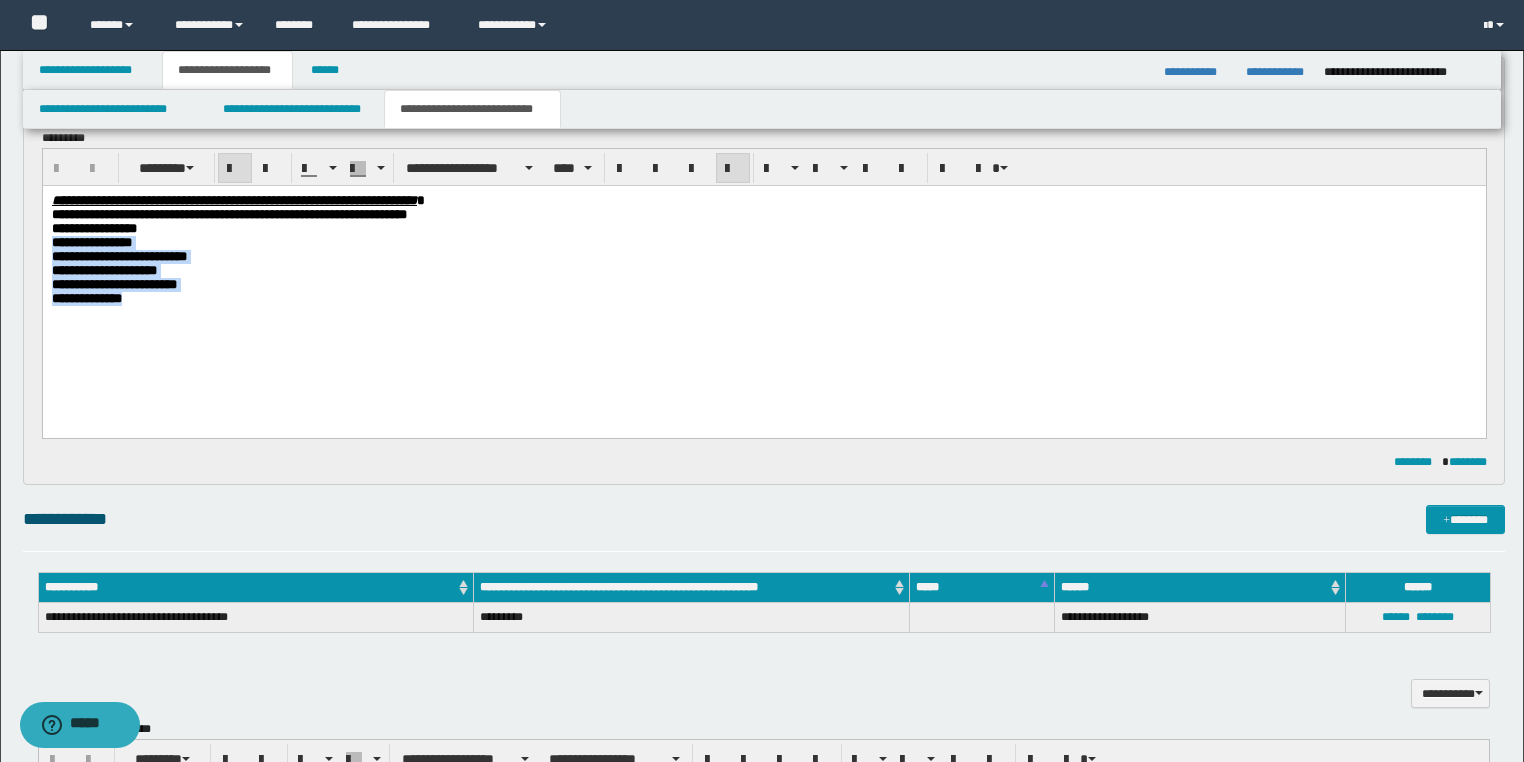 drag, startPoint x: 189, startPoint y: 322, endPoint x: 3, endPoint y: 249, distance: 199.81241 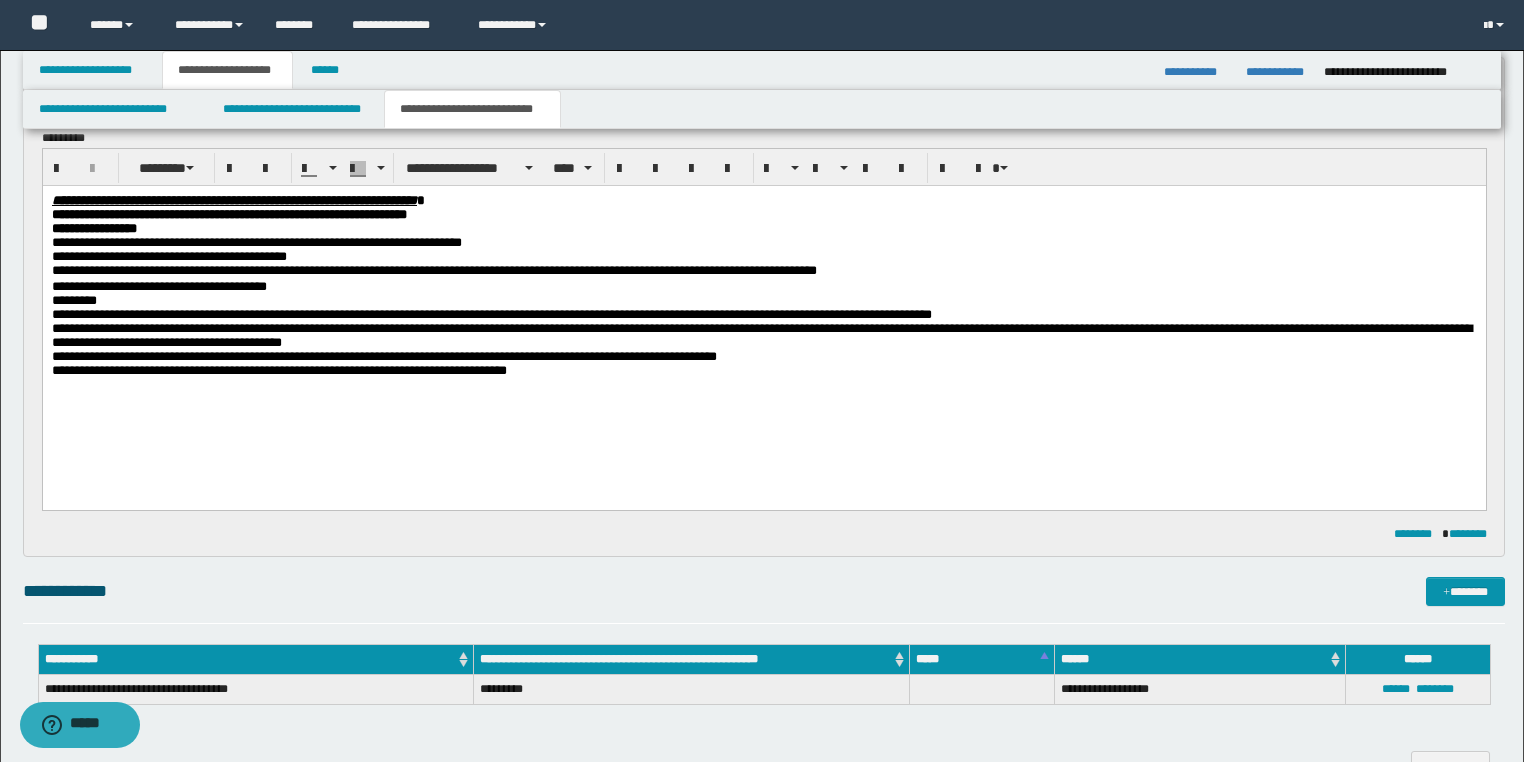 click on "**********" at bounding box center (763, 243) 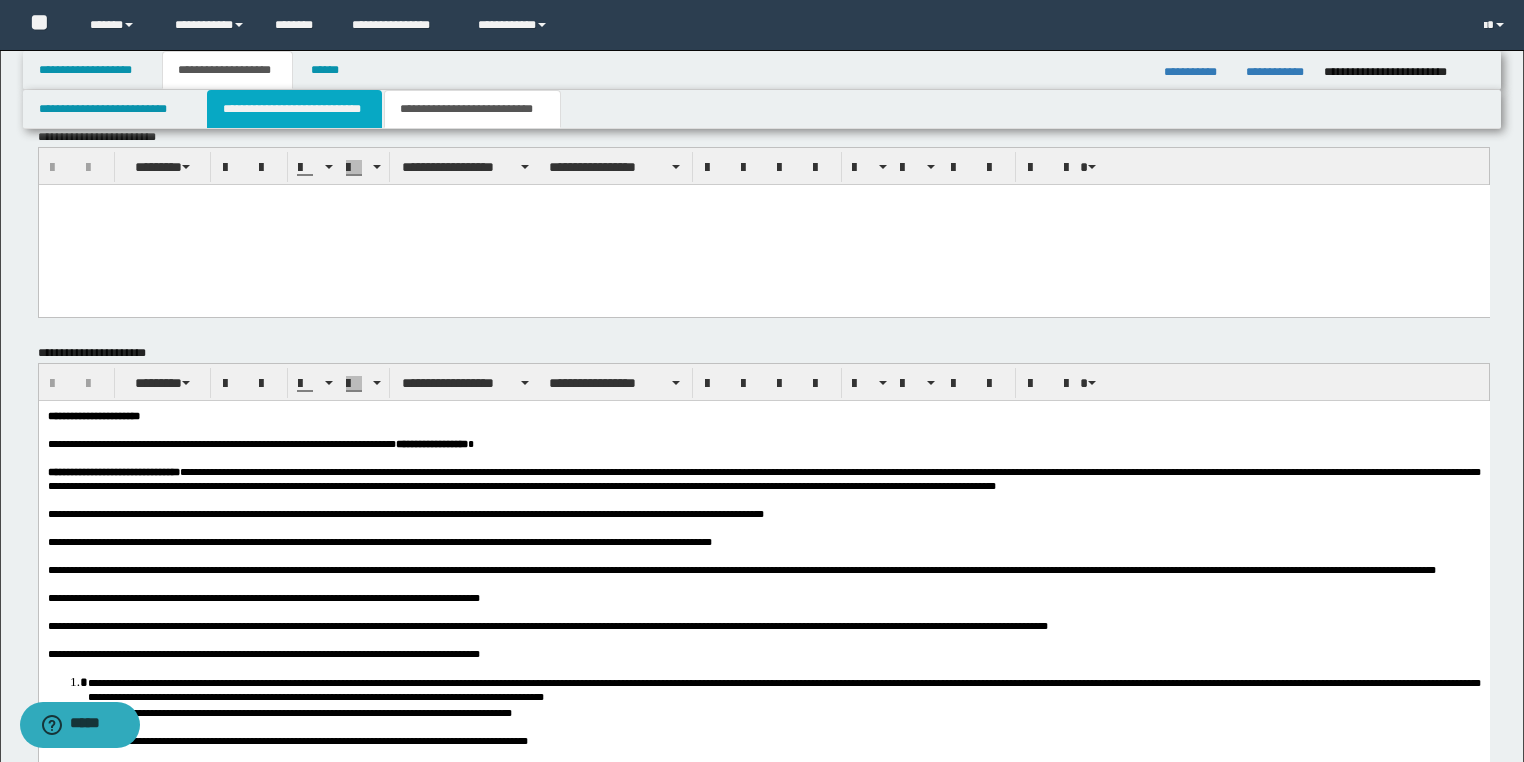 scroll, scrollTop: 1914, scrollLeft: 0, axis: vertical 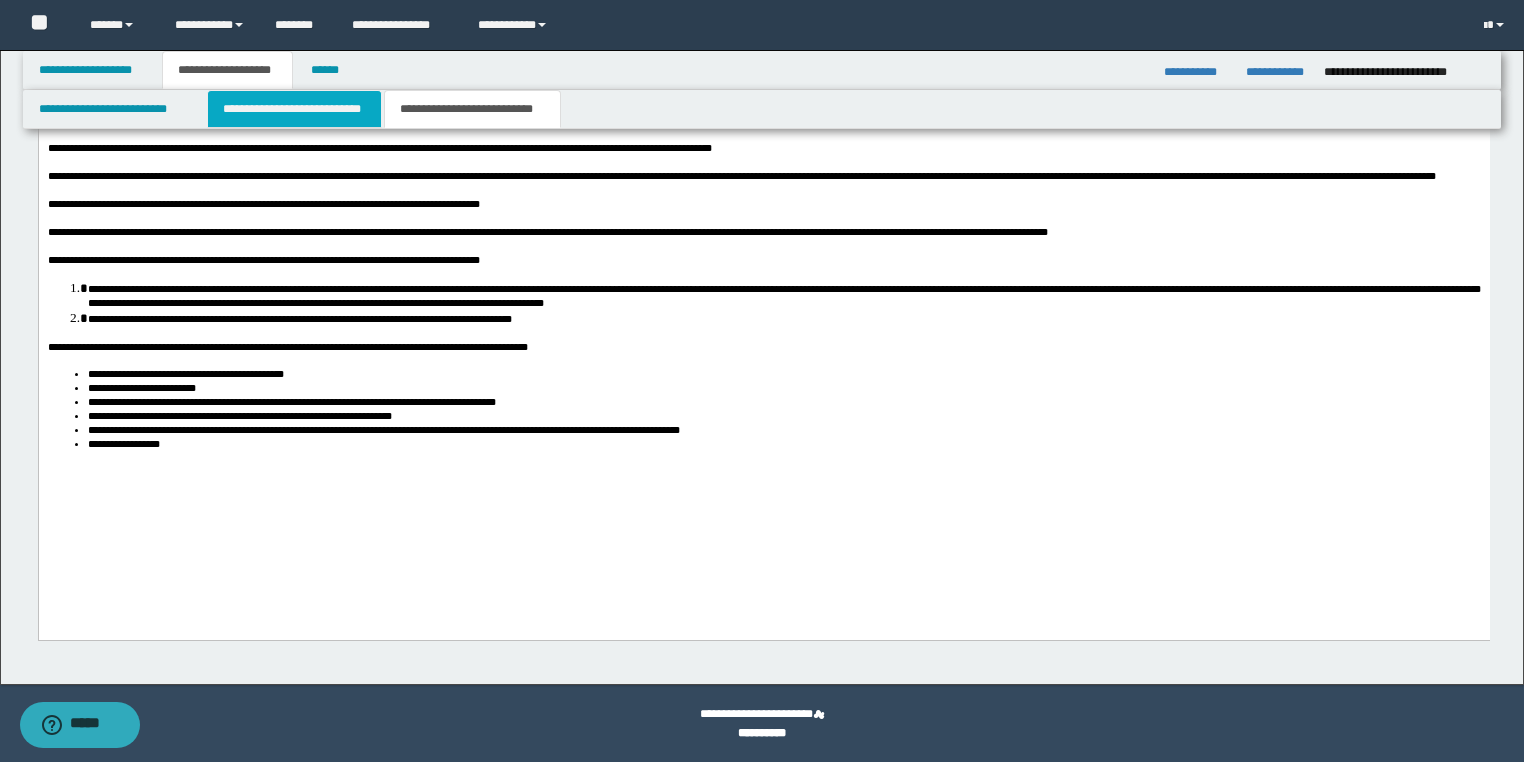 click on "**********" at bounding box center [294, 109] 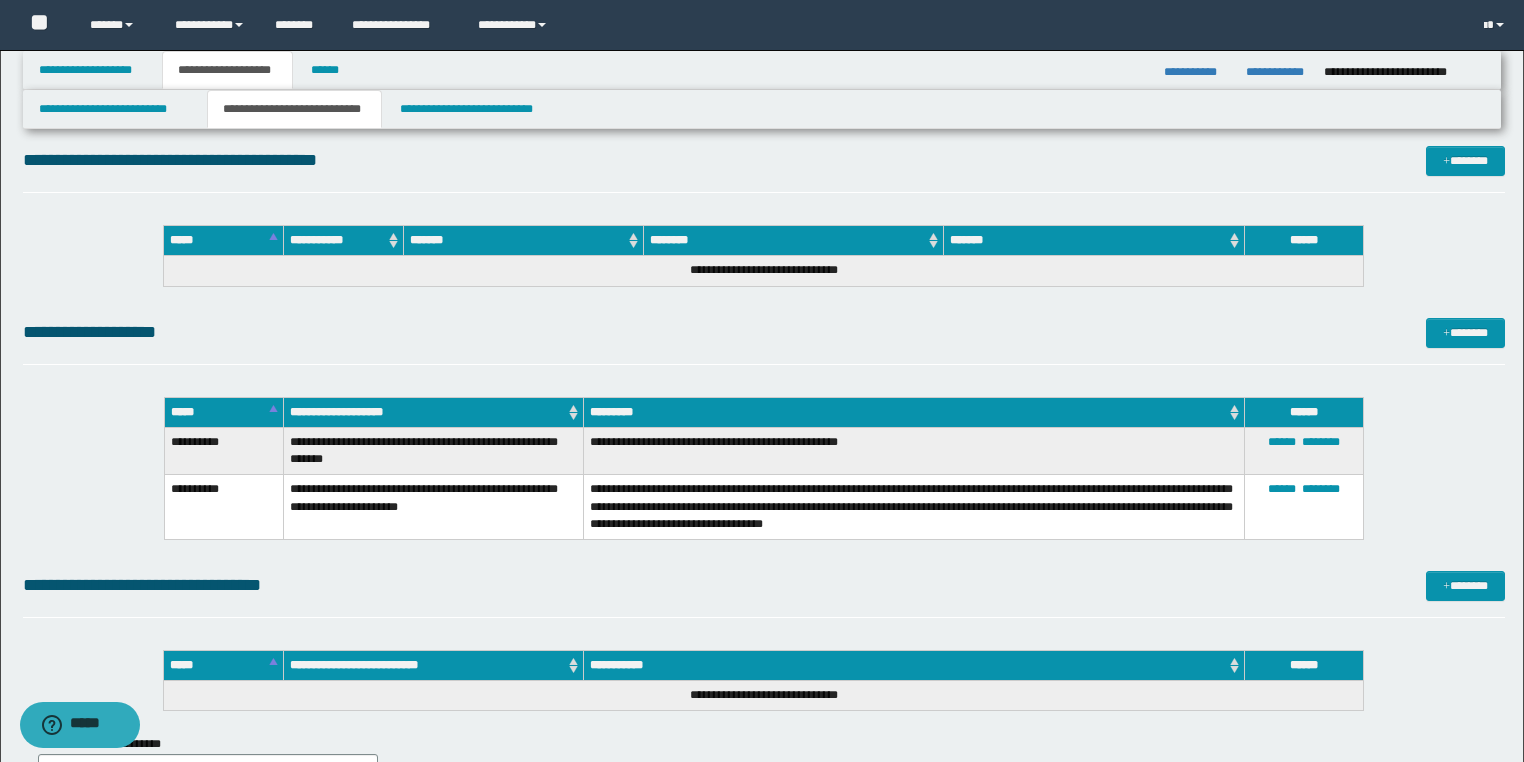 scroll, scrollTop: 2291, scrollLeft: 0, axis: vertical 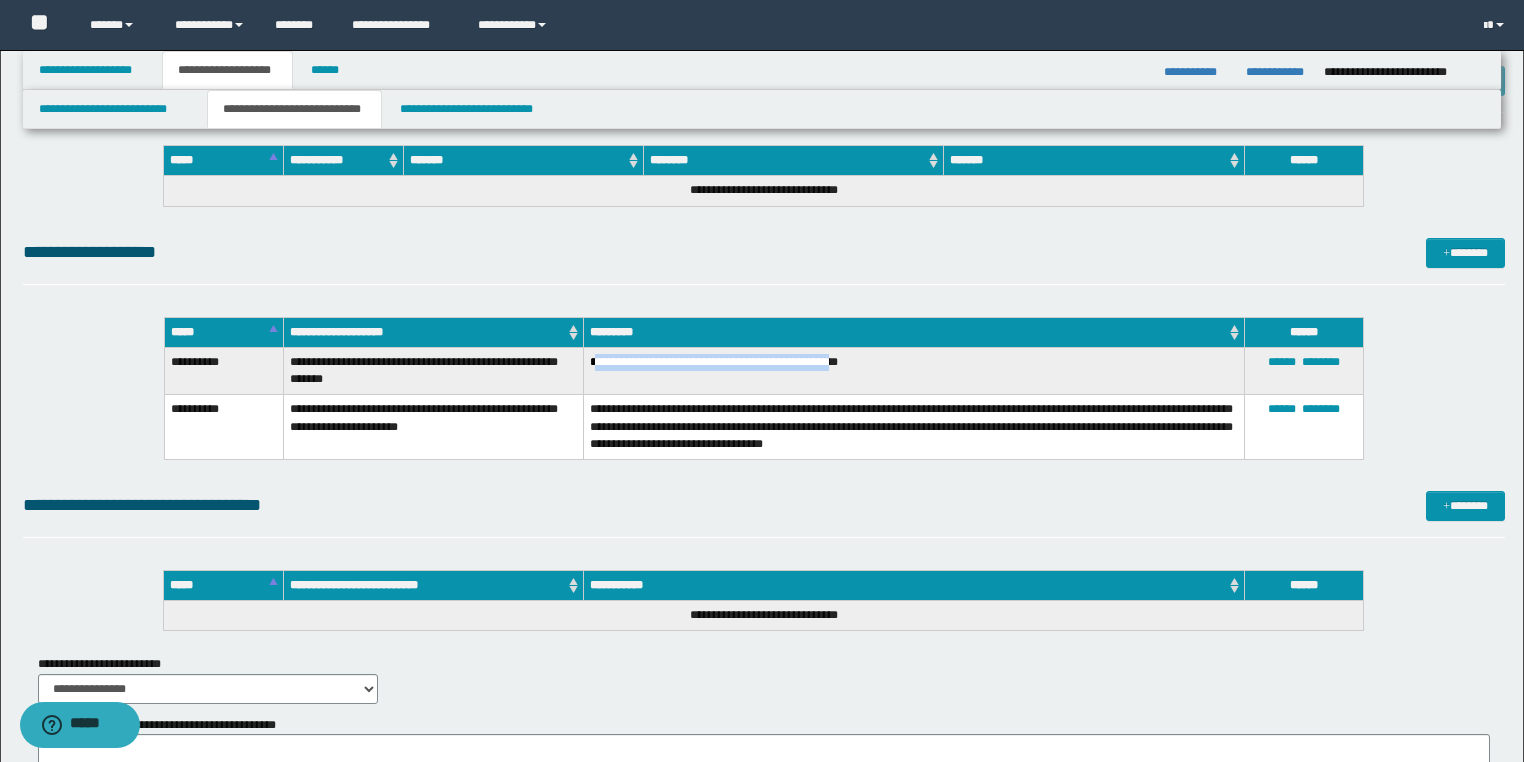 drag, startPoint x: 849, startPoint y: 360, endPoint x: 594, endPoint y: 363, distance: 255.01764 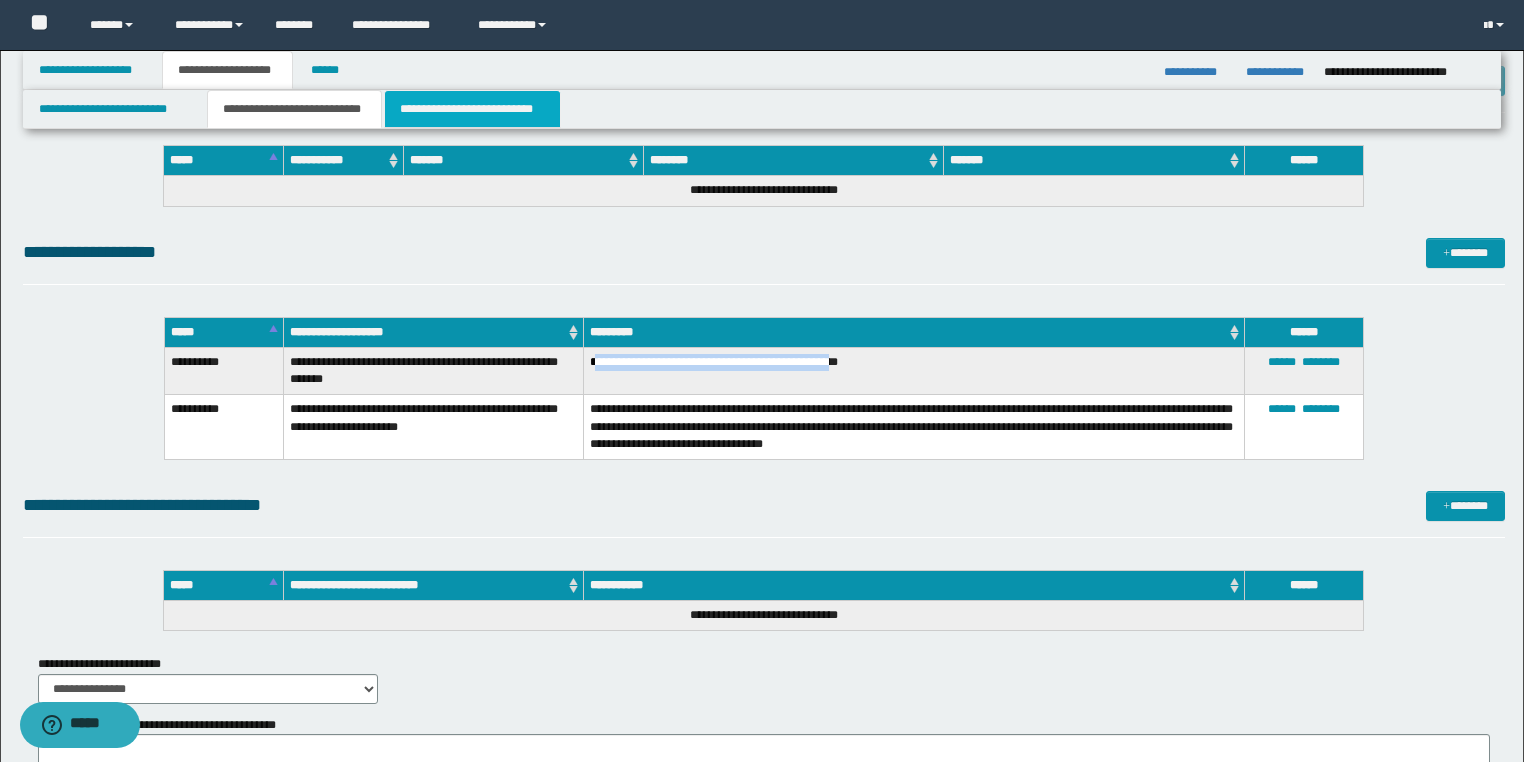 click on "**********" at bounding box center (472, 109) 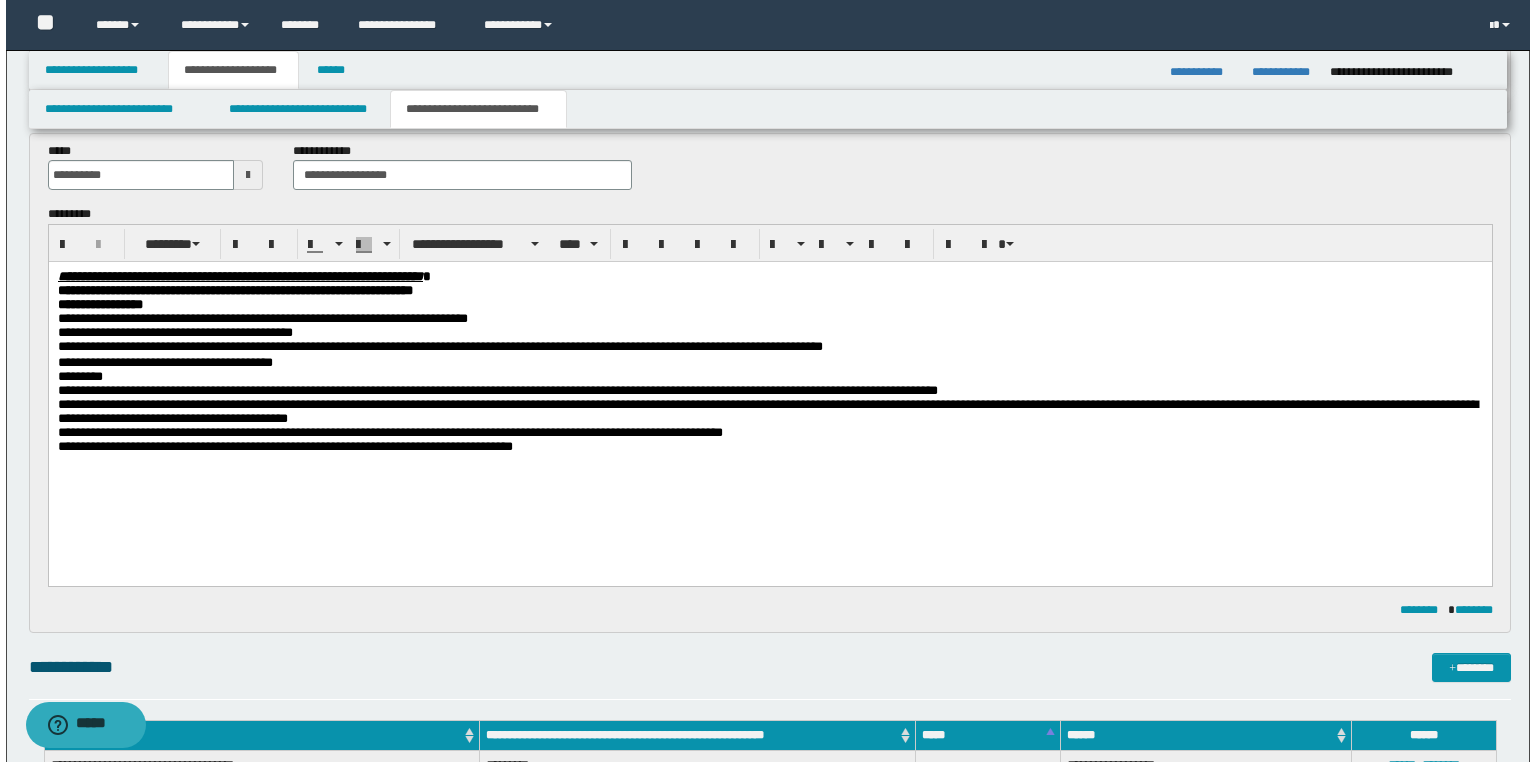 scroll, scrollTop: 644, scrollLeft: 0, axis: vertical 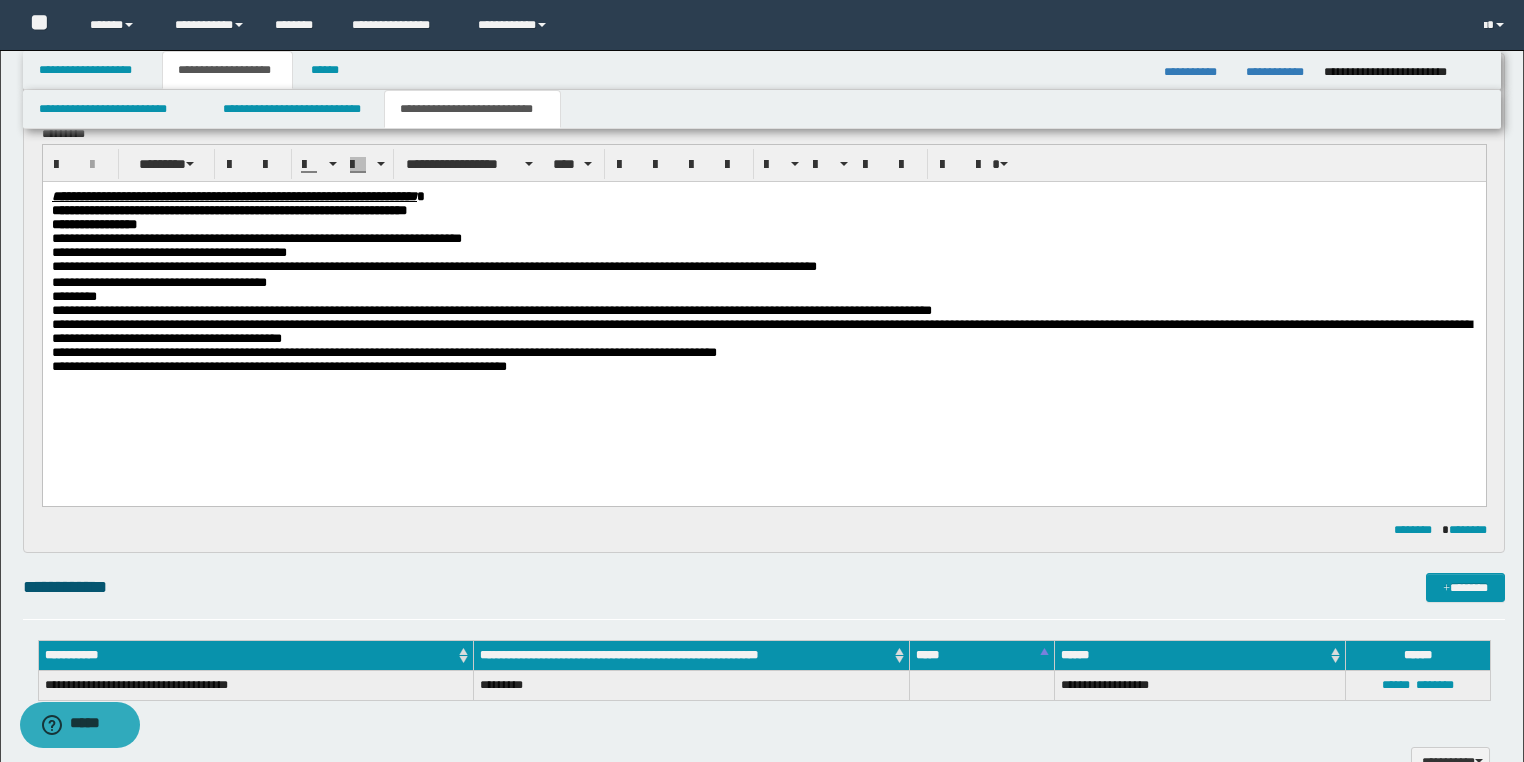 click on "**********" at bounding box center (763, 311) 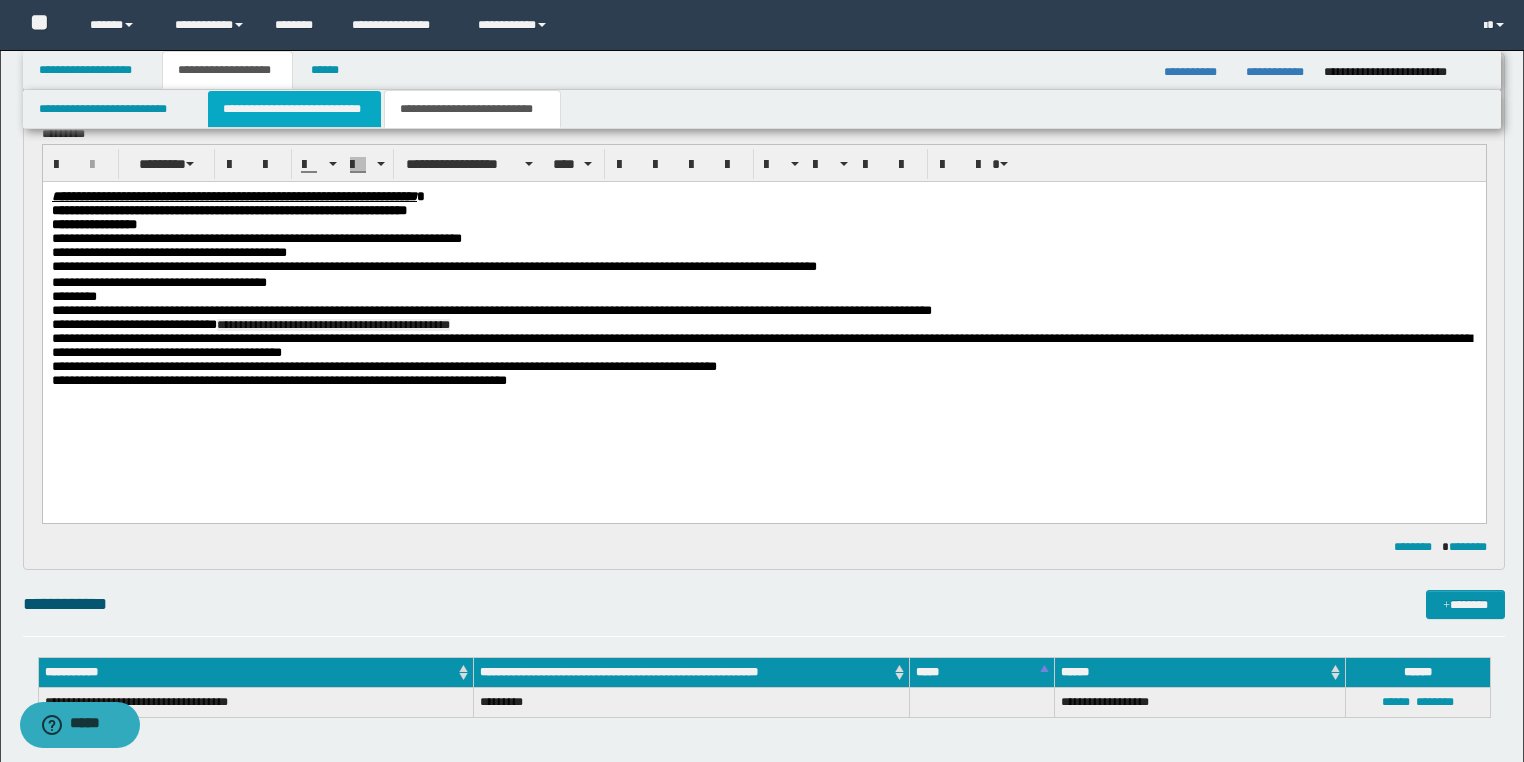 click on "**********" at bounding box center [294, 109] 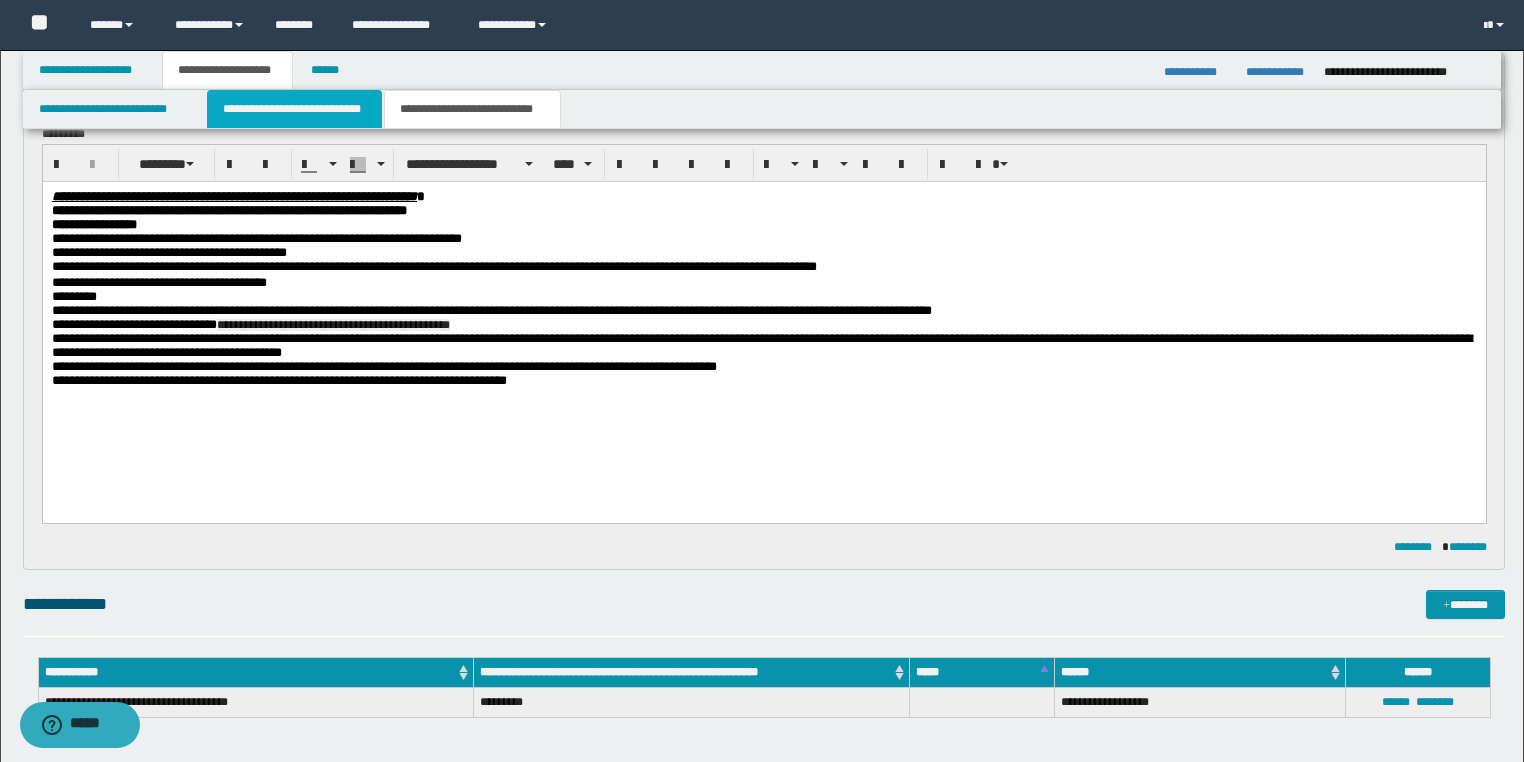 type 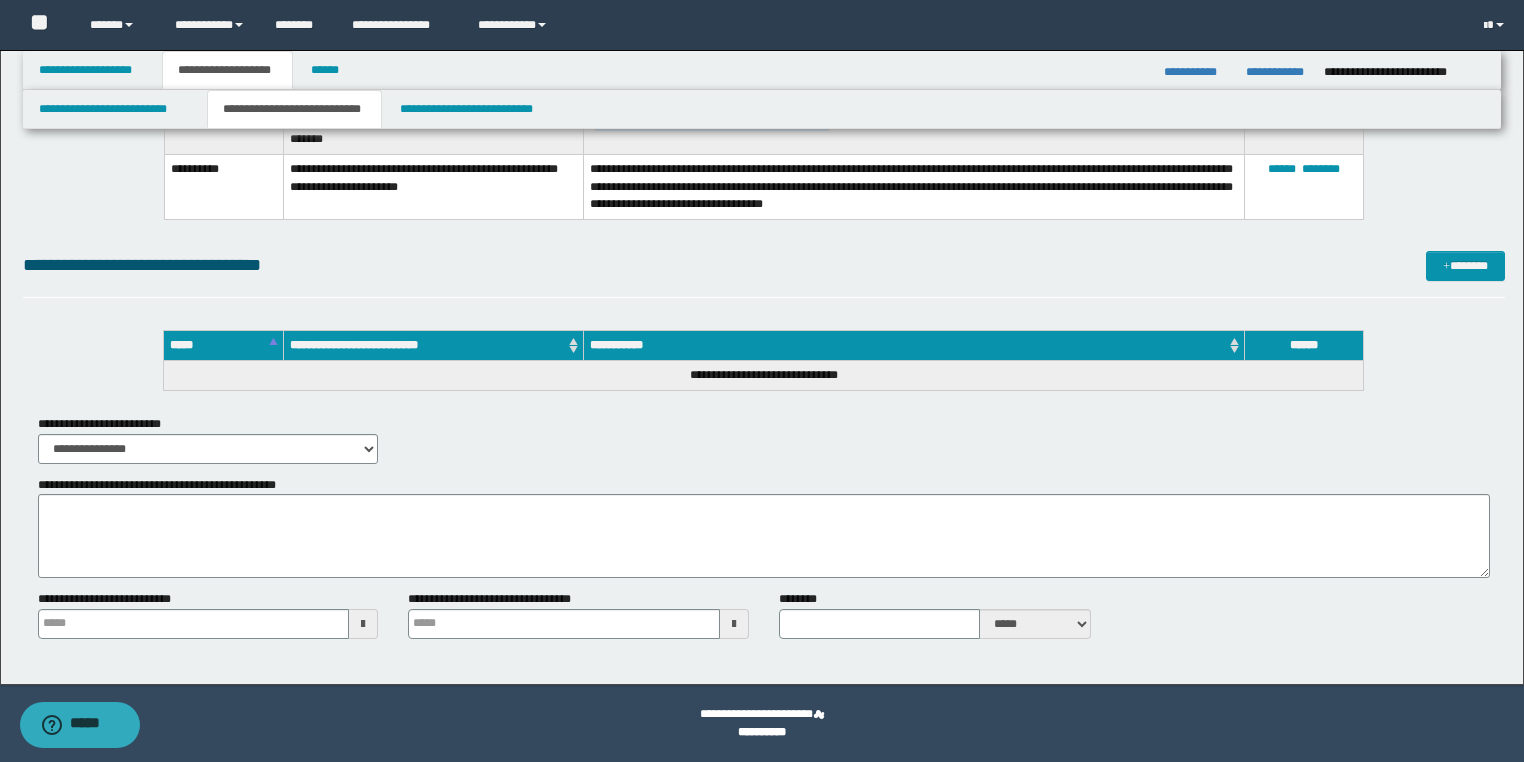 scroll, scrollTop: 2211, scrollLeft: 0, axis: vertical 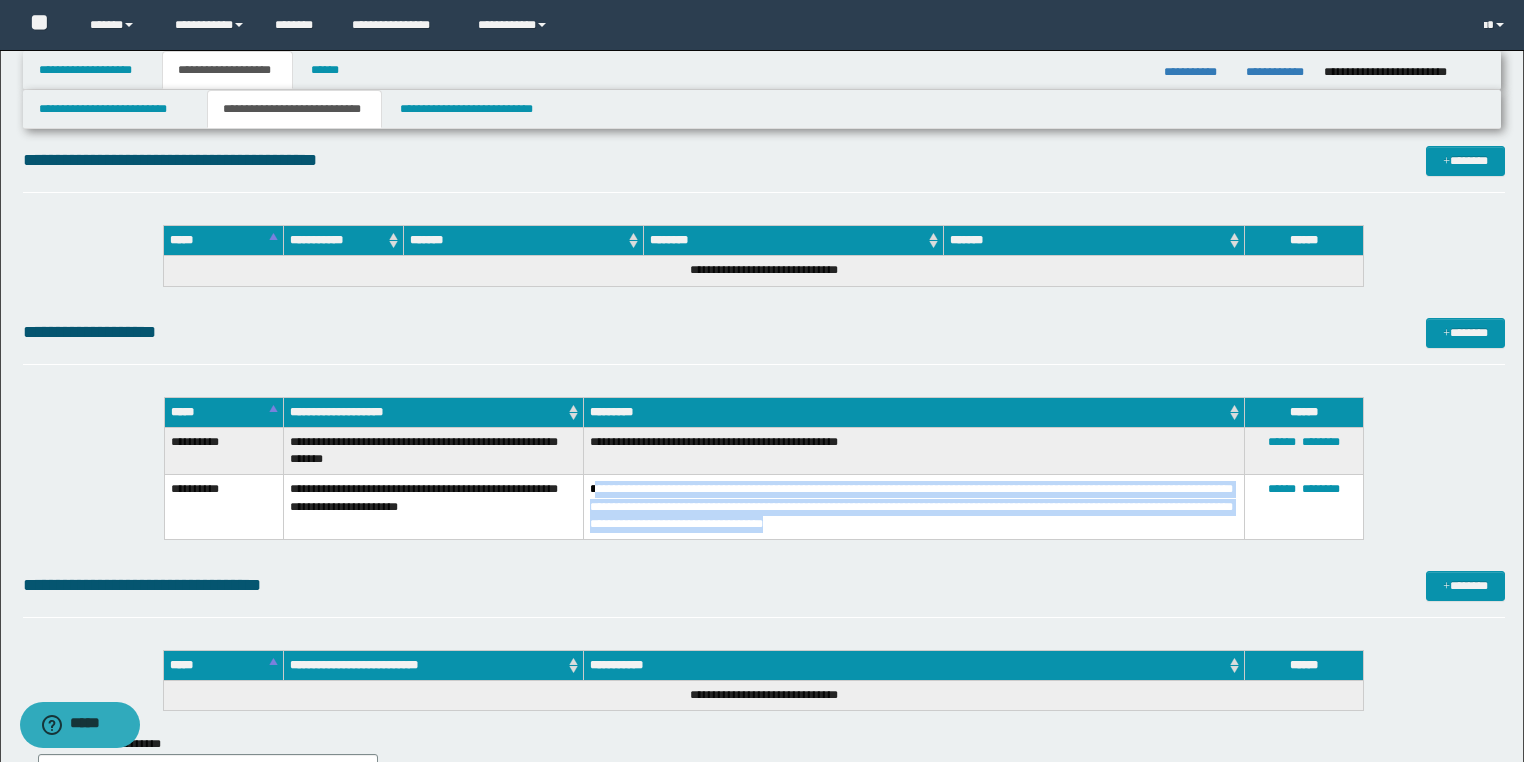drag, startPoint x: 895, startPoint y: 524, endPoint x: 594, endPoint y: 495, distance: 302.39377 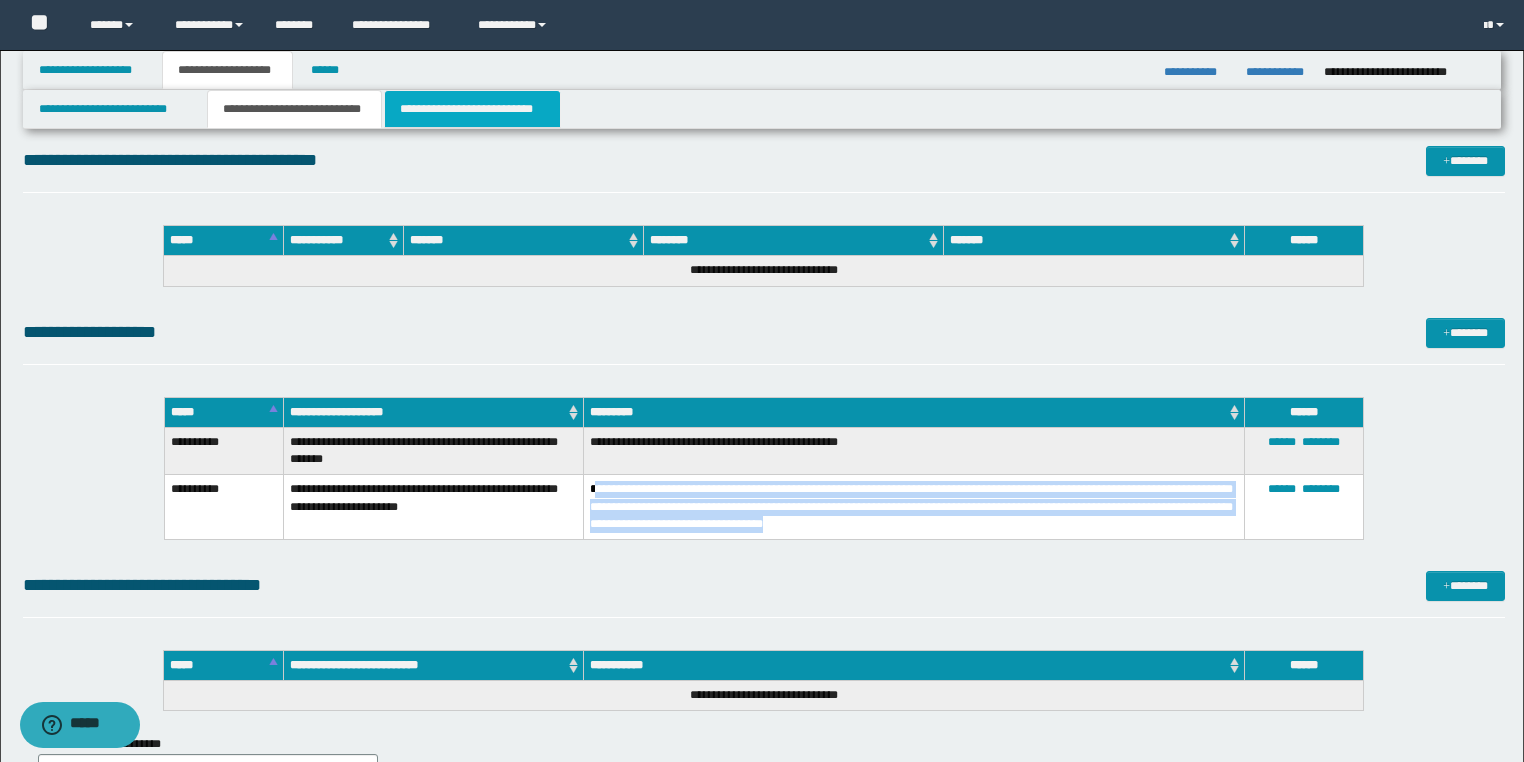 click on "**********" at bounding box center [472, 109] 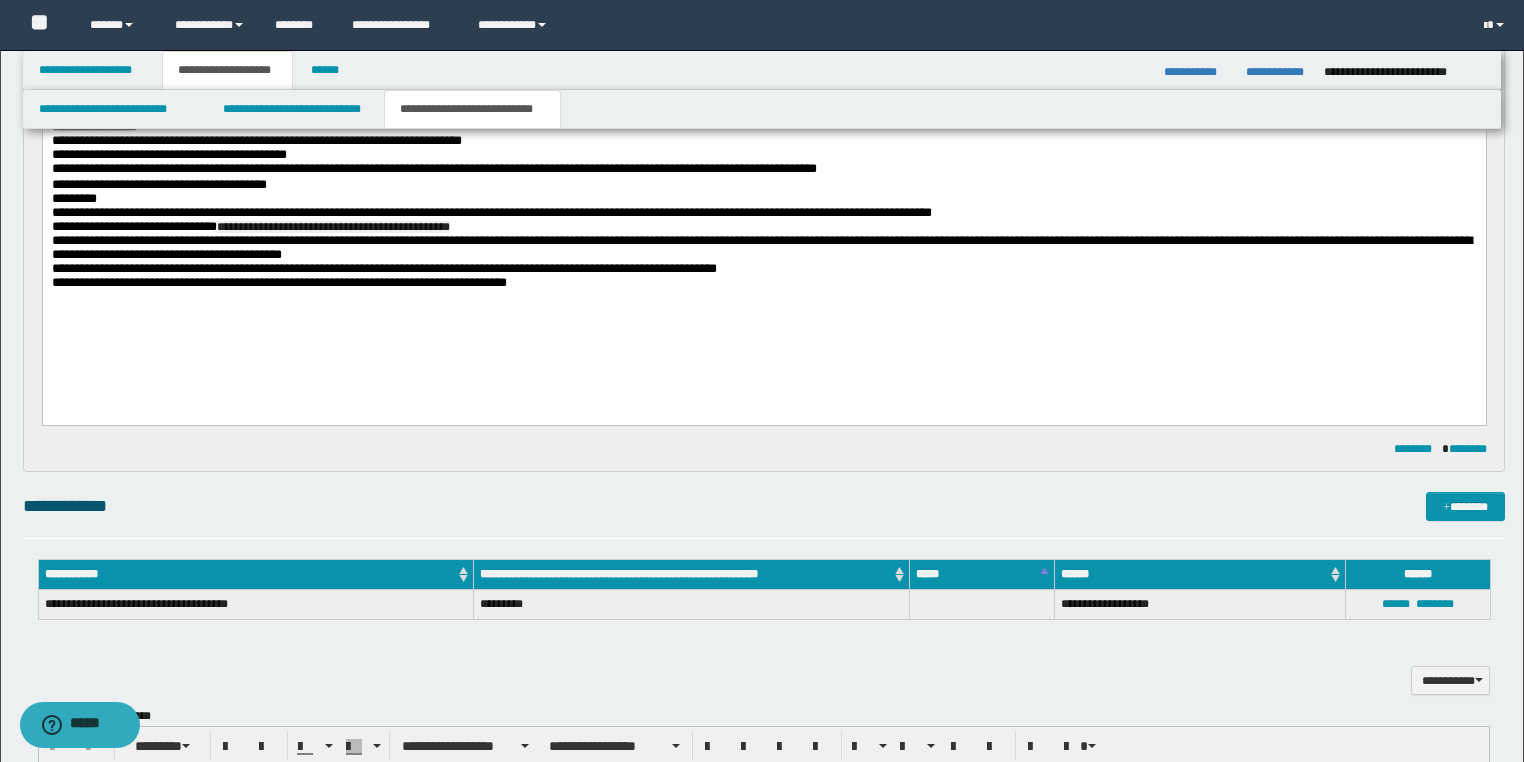 scroll, scrollTop: 662, scrollLeft: 0, axis: vertical 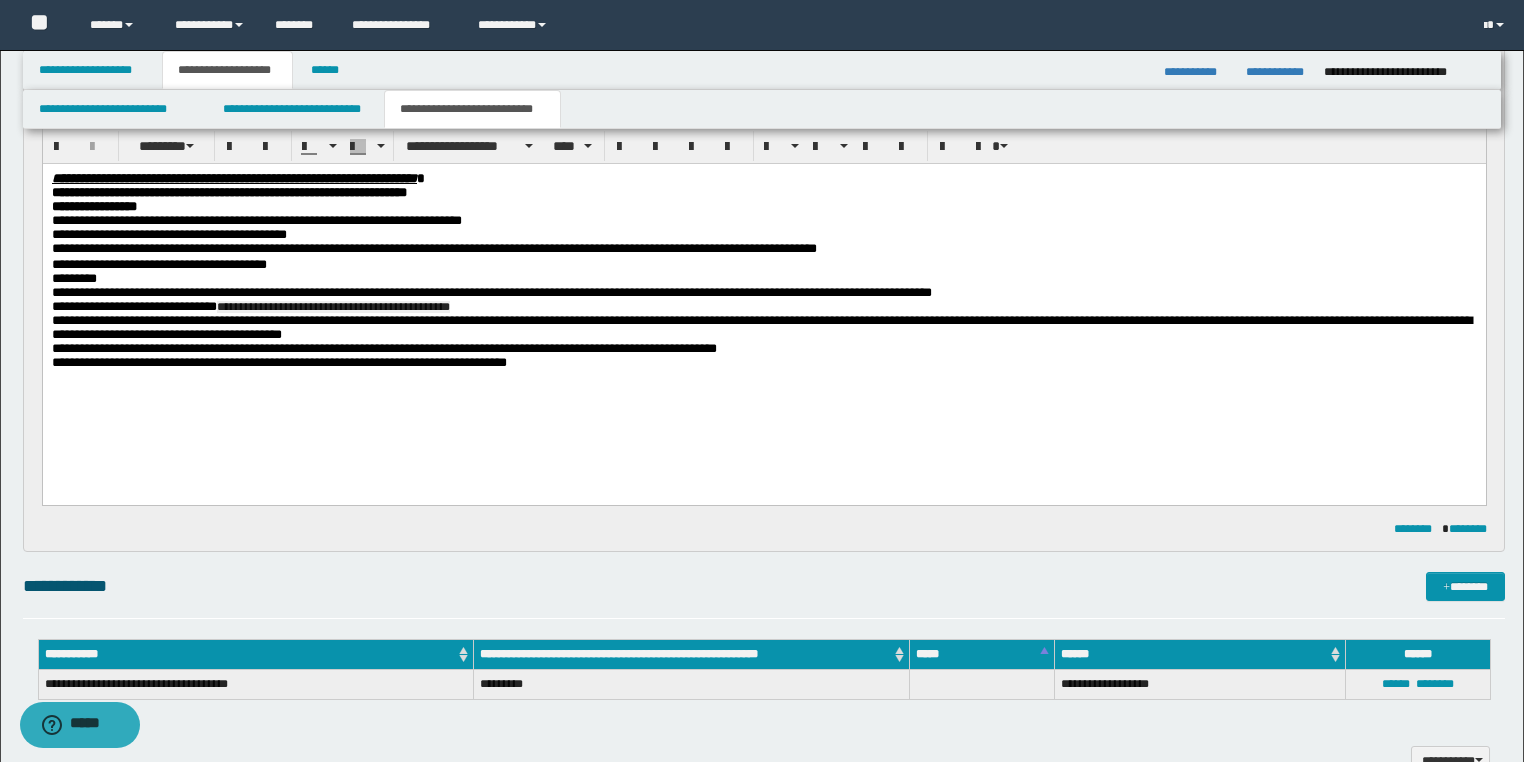 click on "**********" at bounding box center (763, 307) 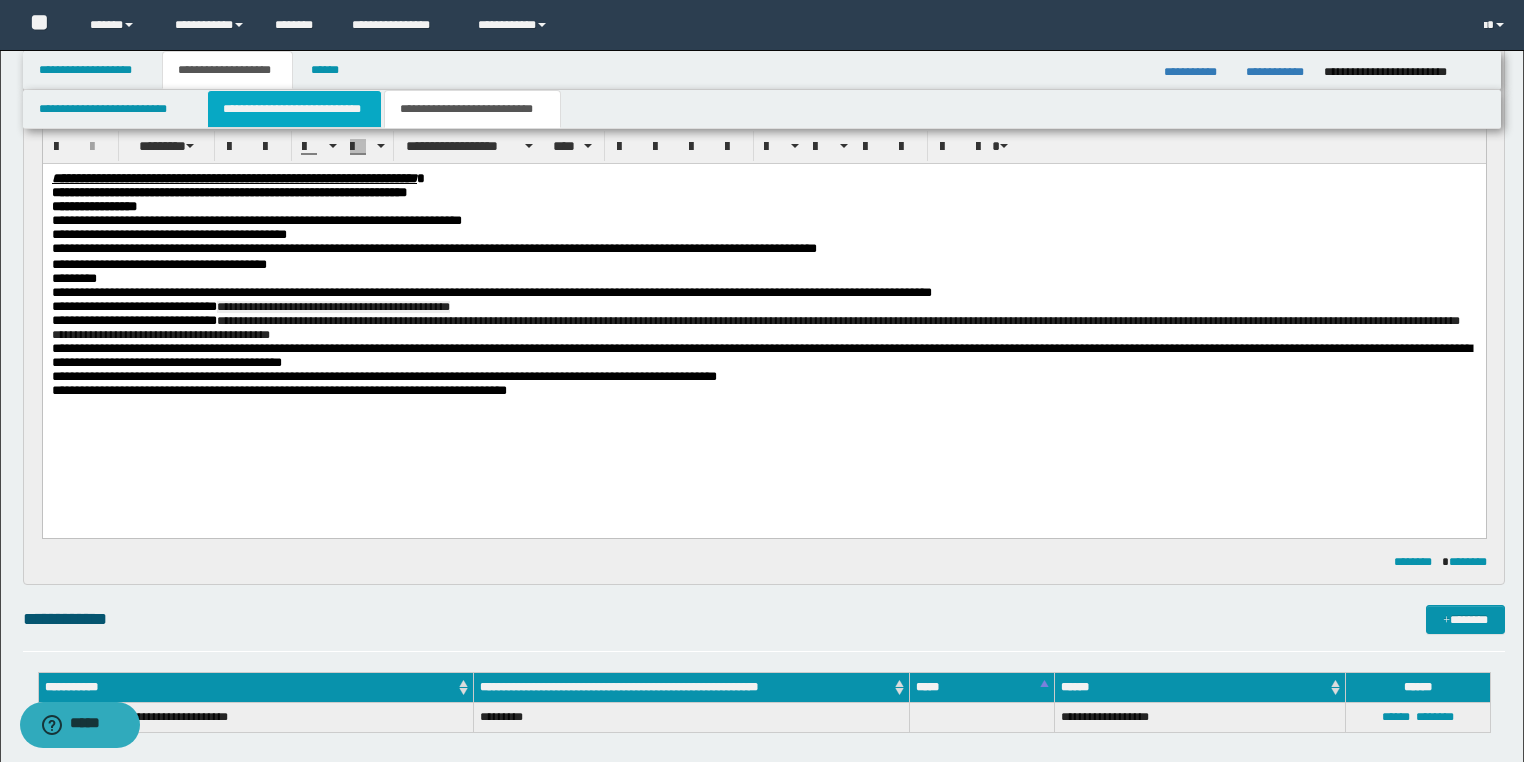 click on "**********" at bounding box center (294, 109) 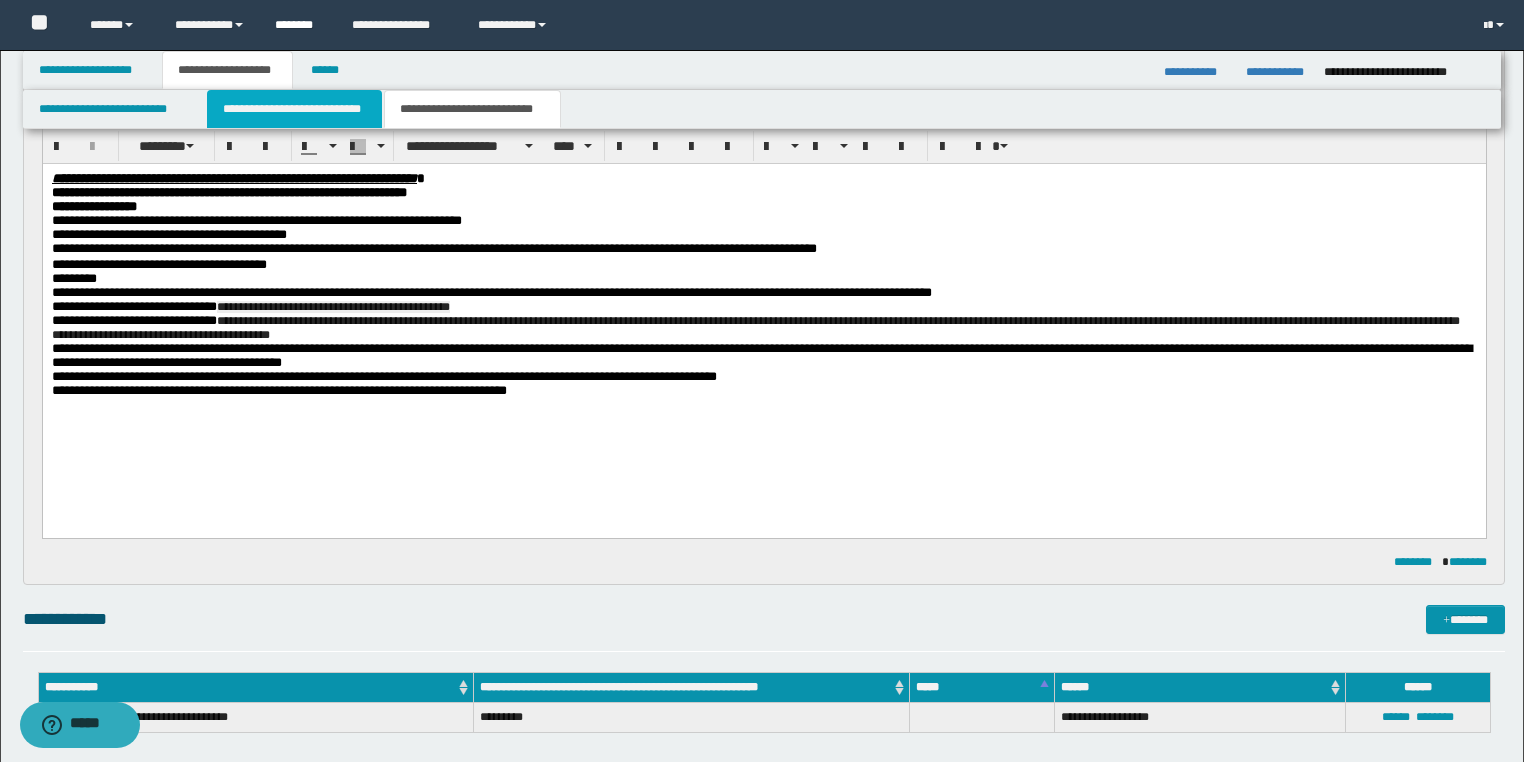 type 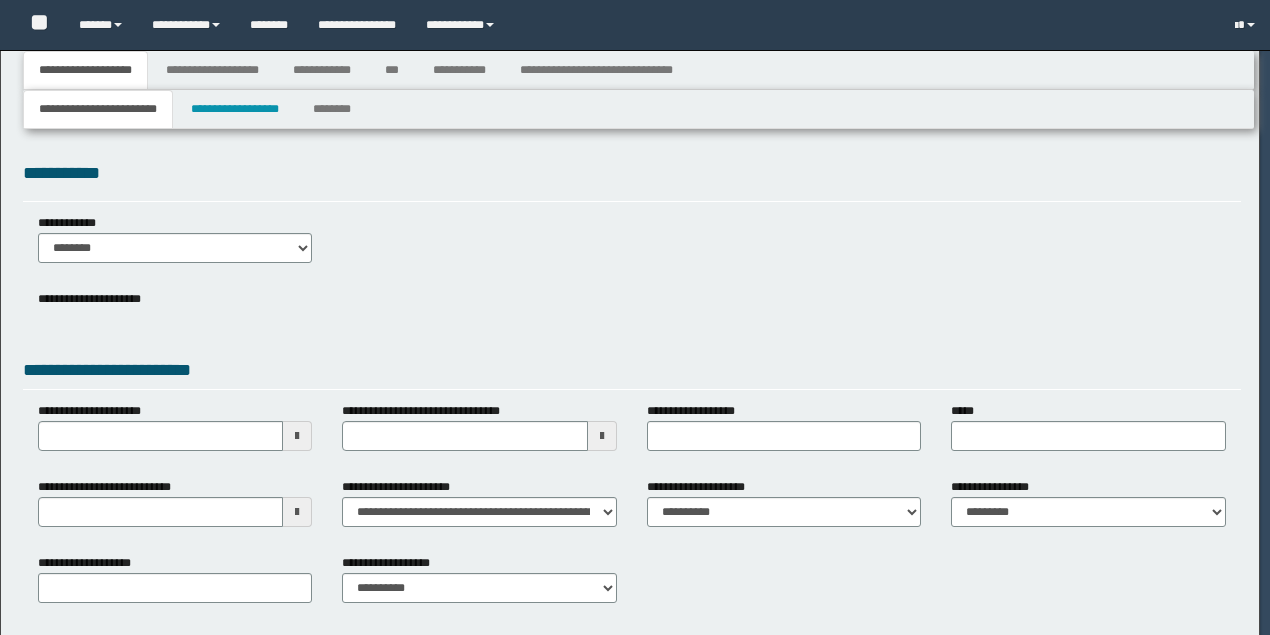 select on "*" 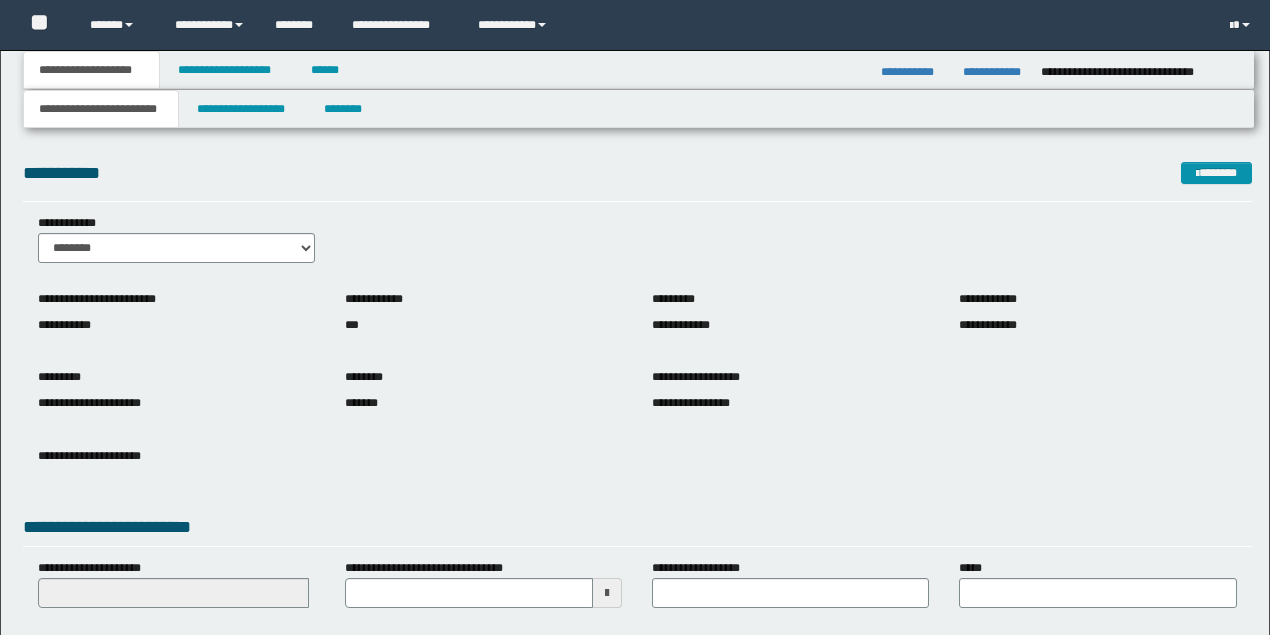 scroll, scrollTop: 0, scrollLeft: 0, axis: both 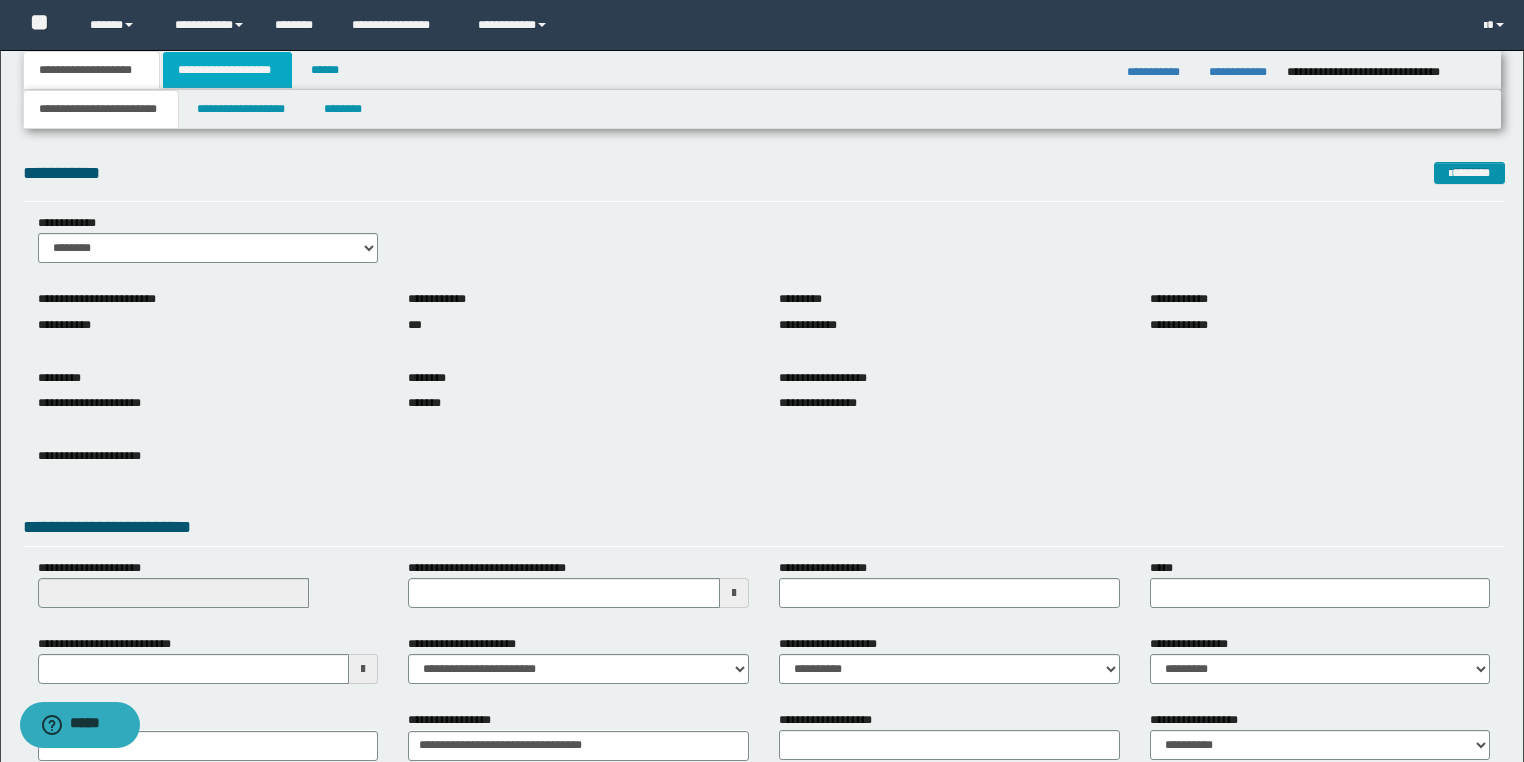 click on "**********" at bounding box center (227, 70) 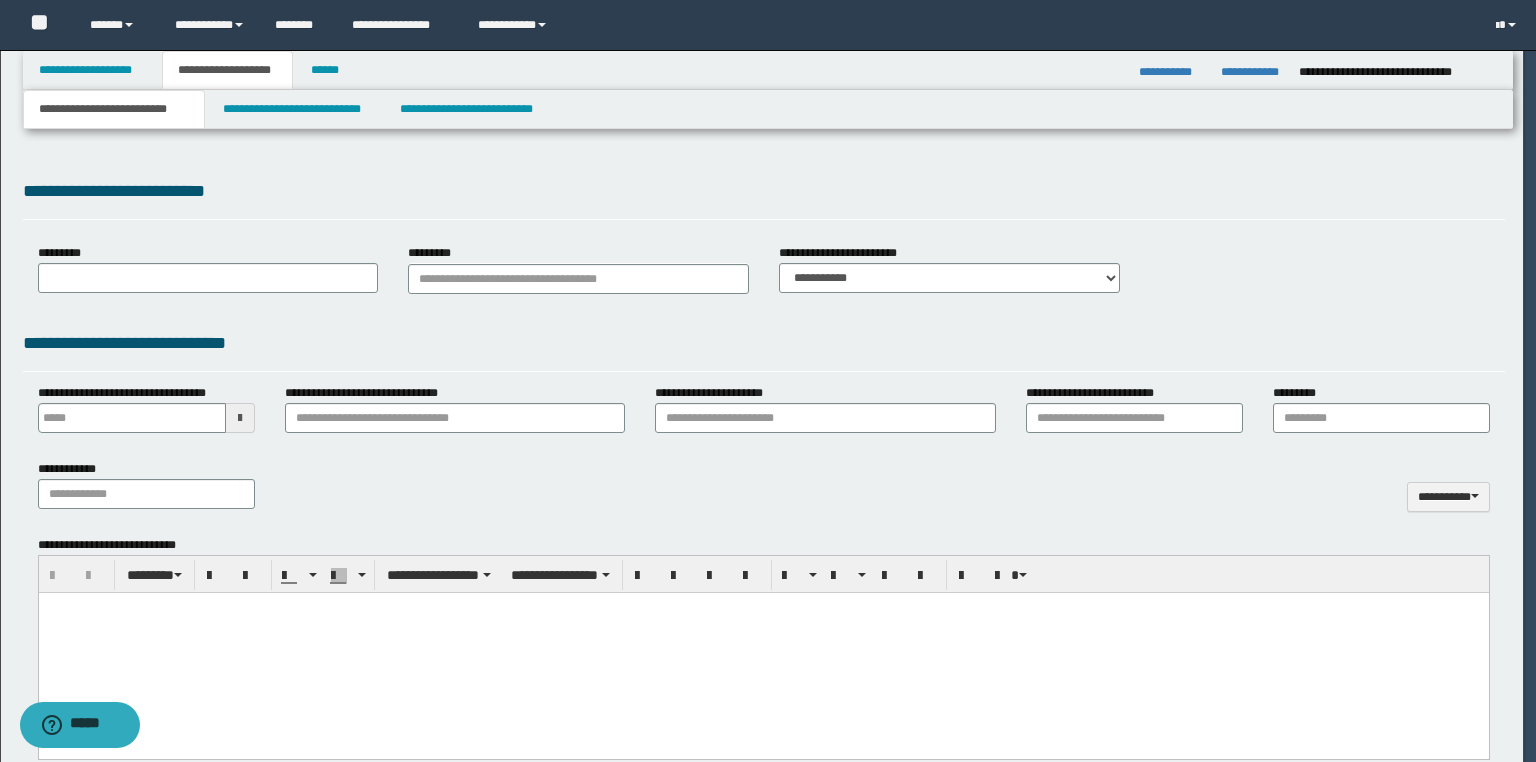 type 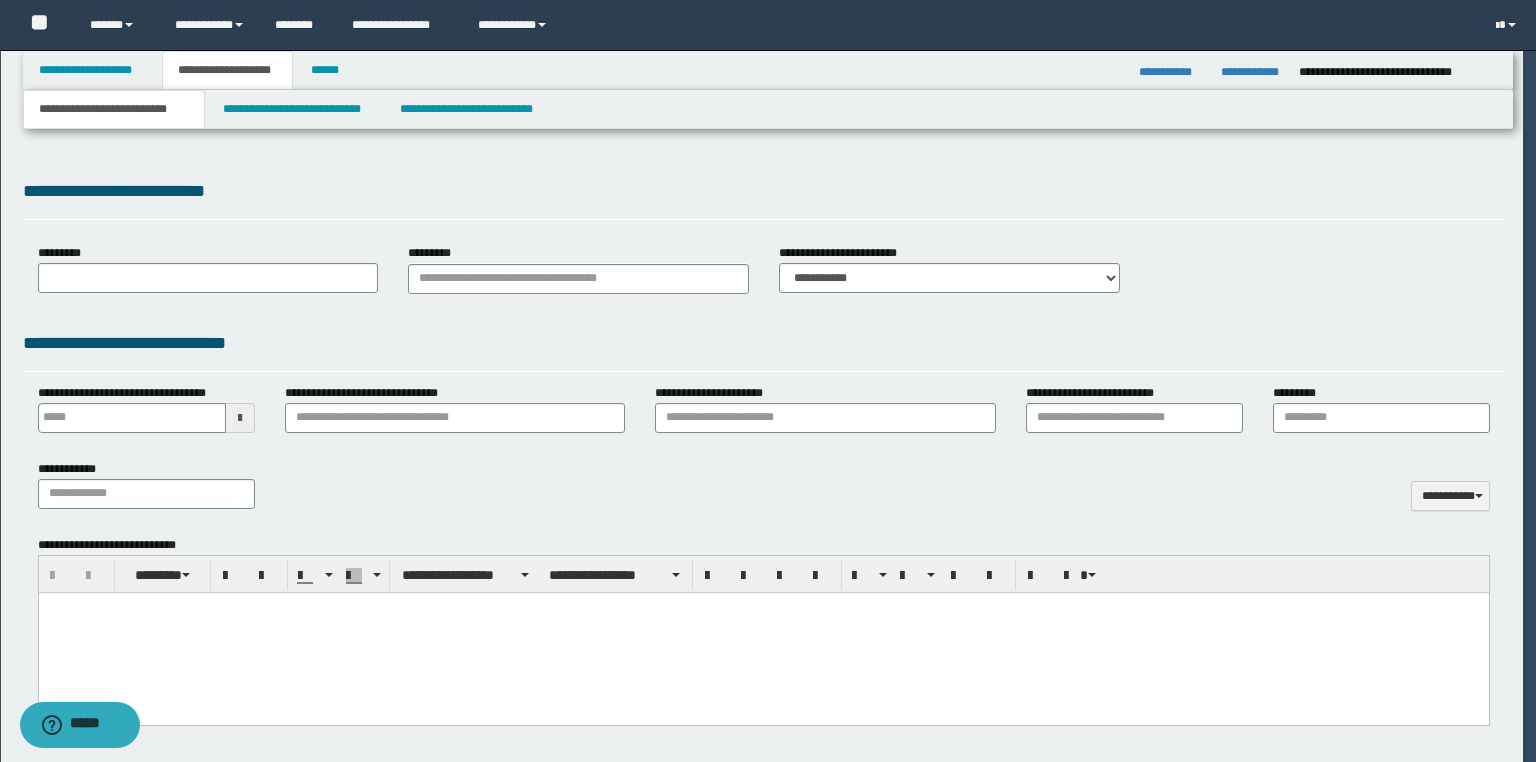 type on "**********" 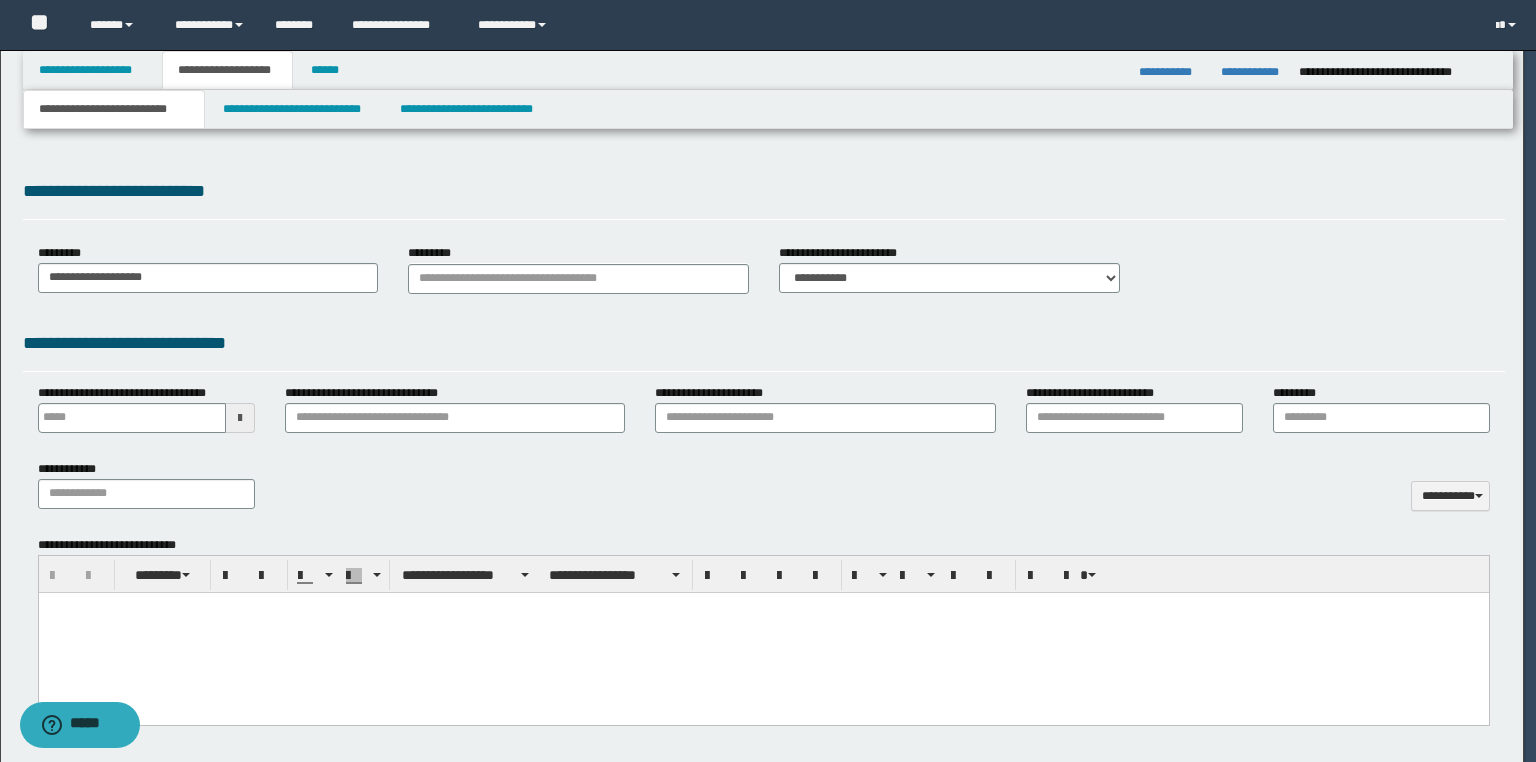 type on "**" 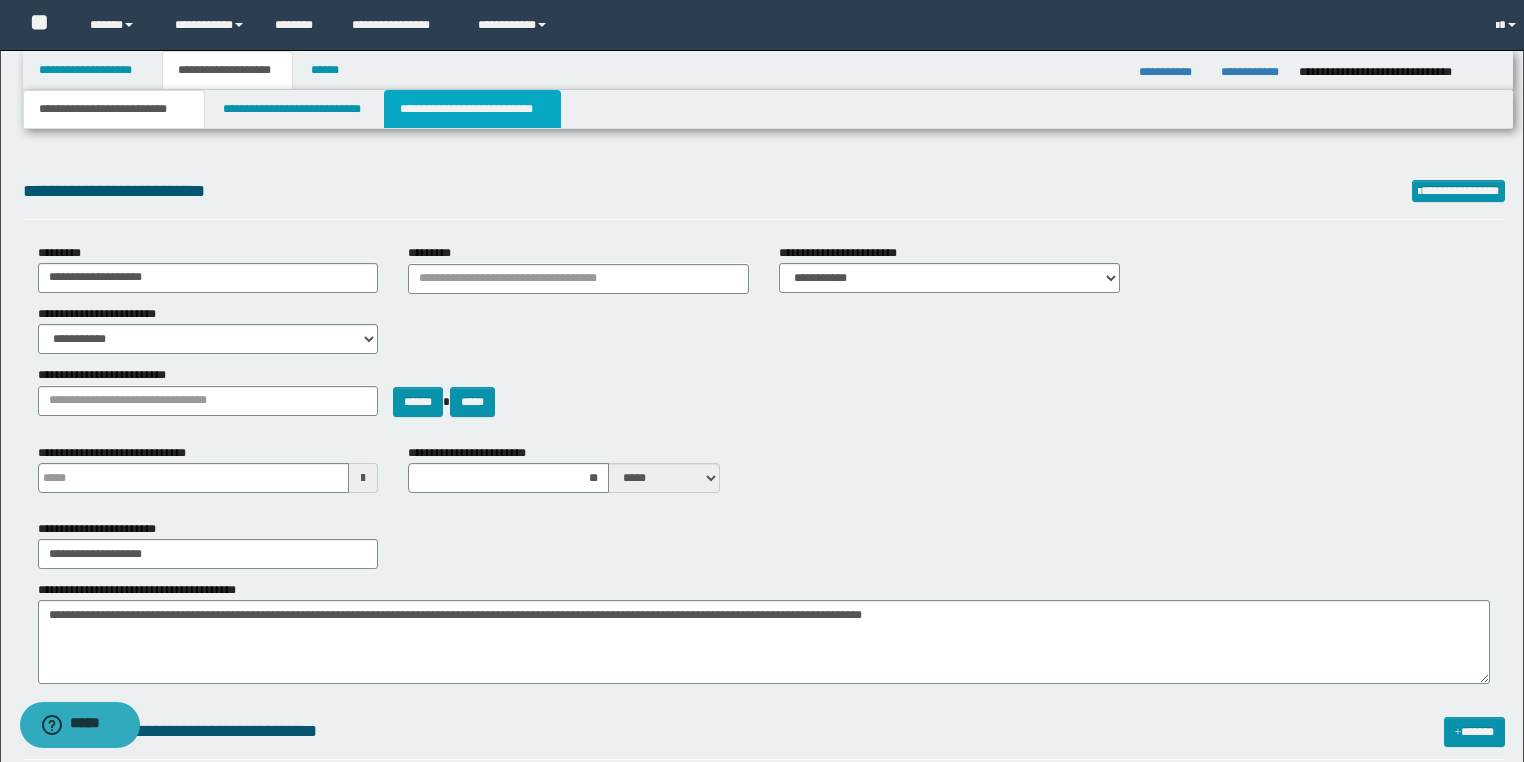 click on "**********" at bounding box center (472, 109) 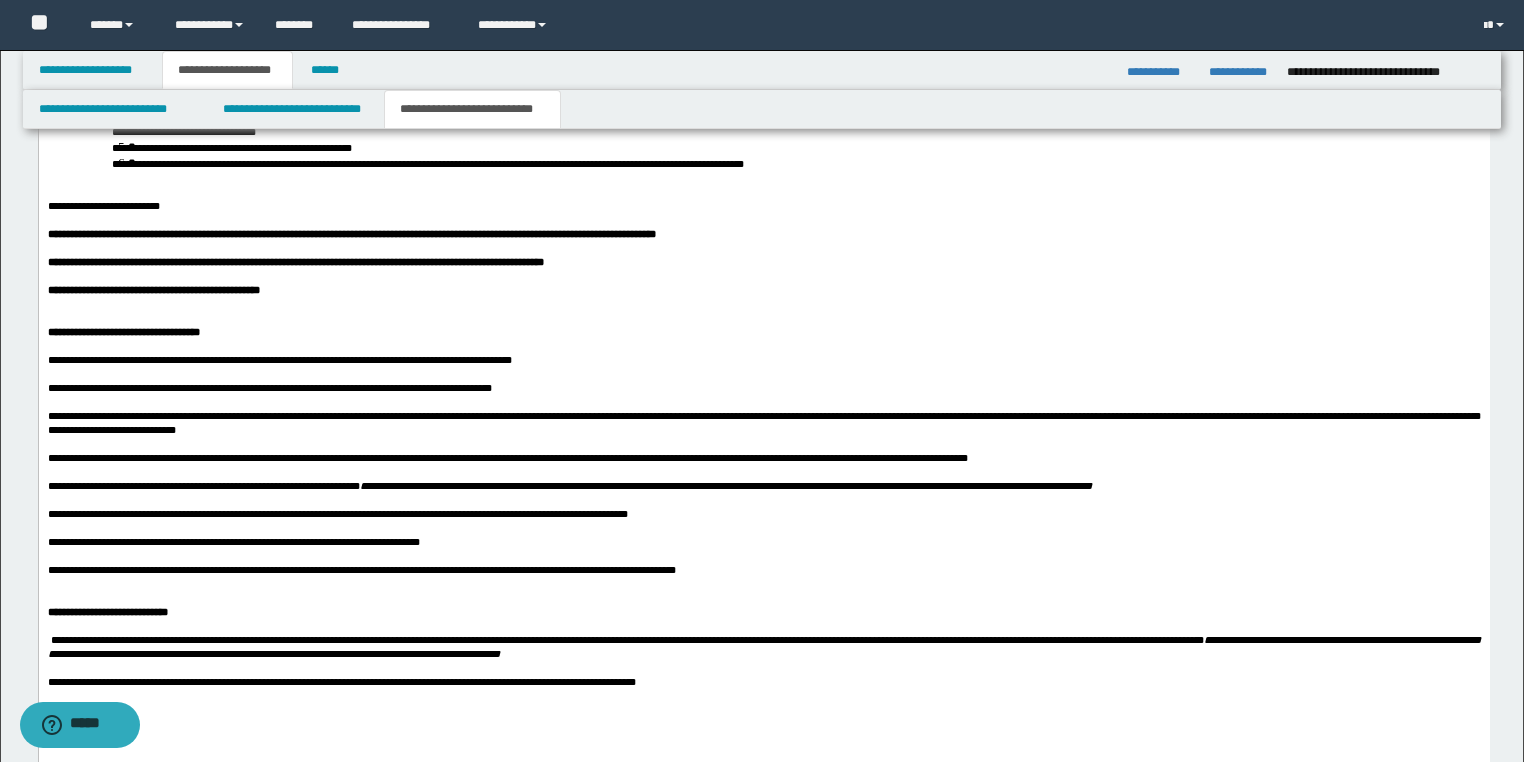 scroll, scrollTop: 2160, scrollLeft: 0, axis: vertical 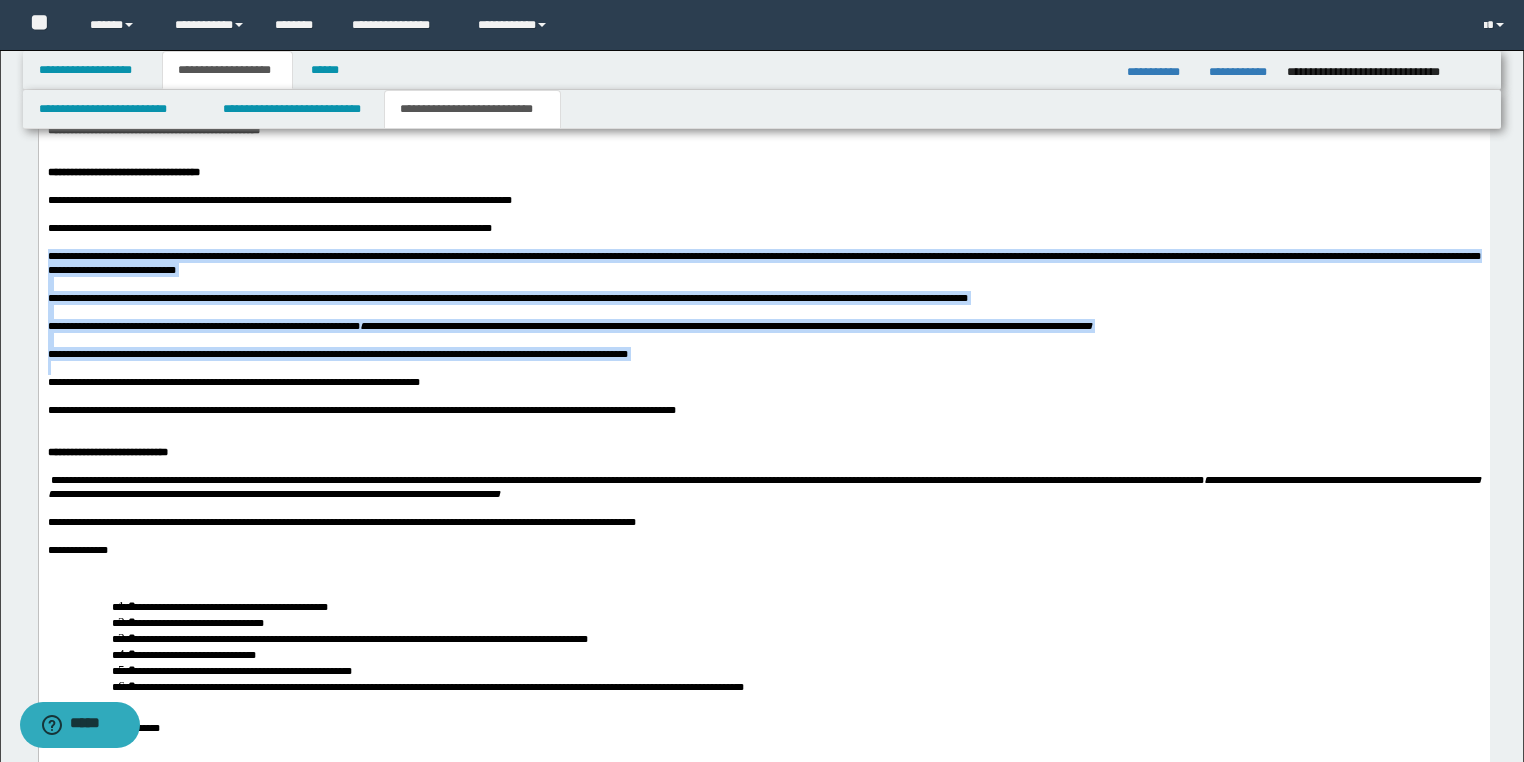 drag, startPoint x: 47, startPoint y: 334, endPoint x: 740, endPoint y: 466, distance: 705.4594 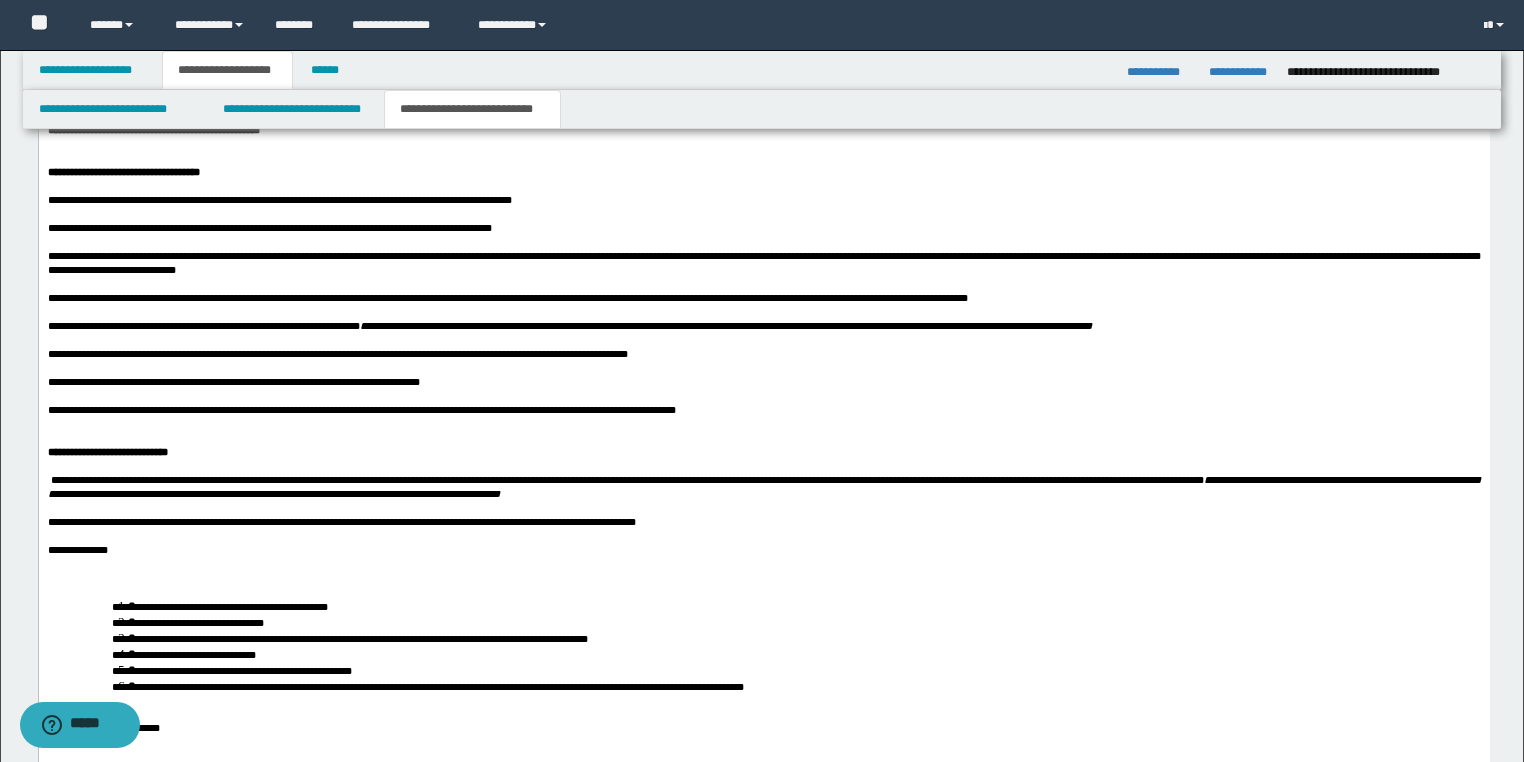 drag, startPoint x: 969, startPoint y: 644, endPoint x: 869, endPoint y: 649, distance: 100.12492 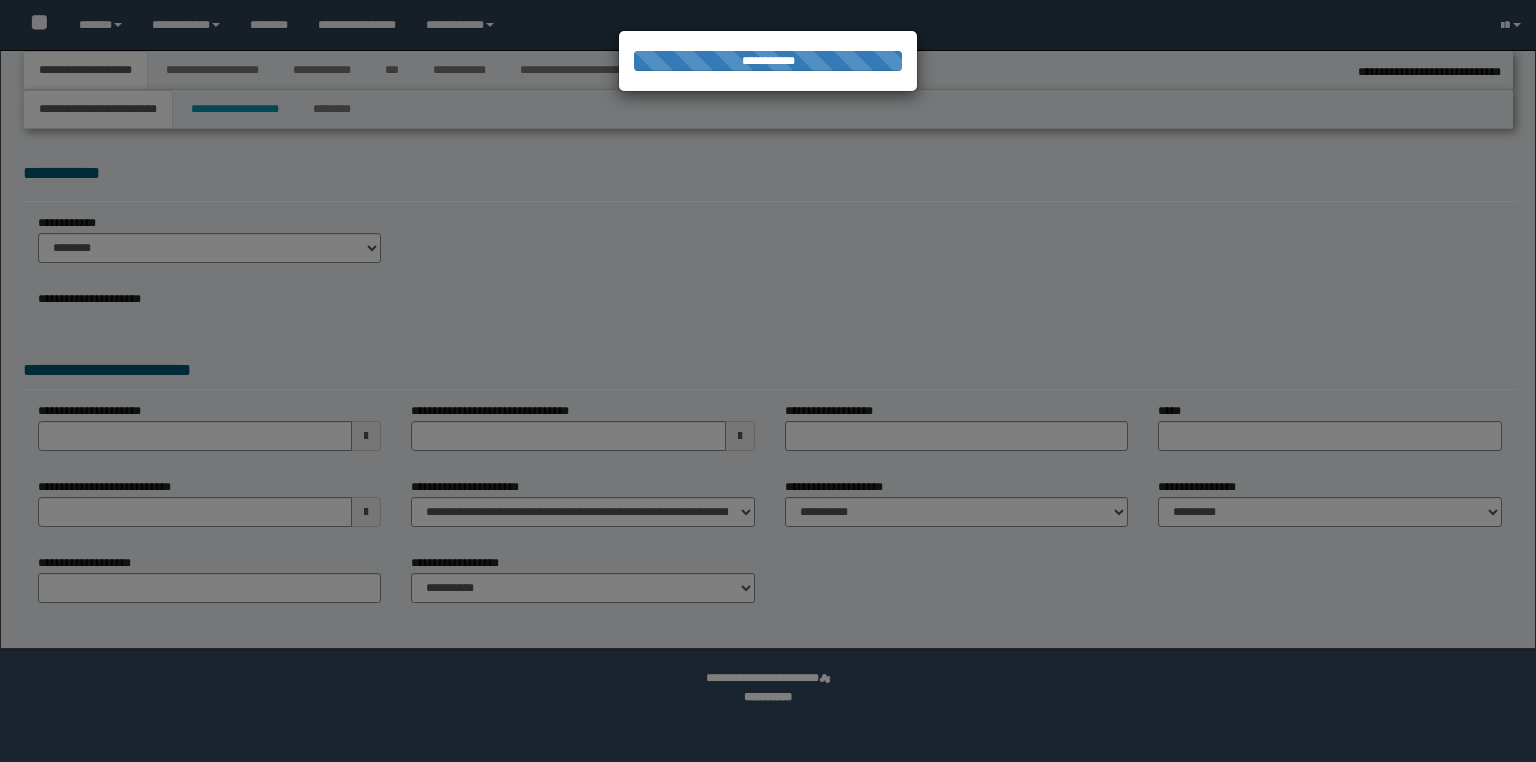 select on "*" 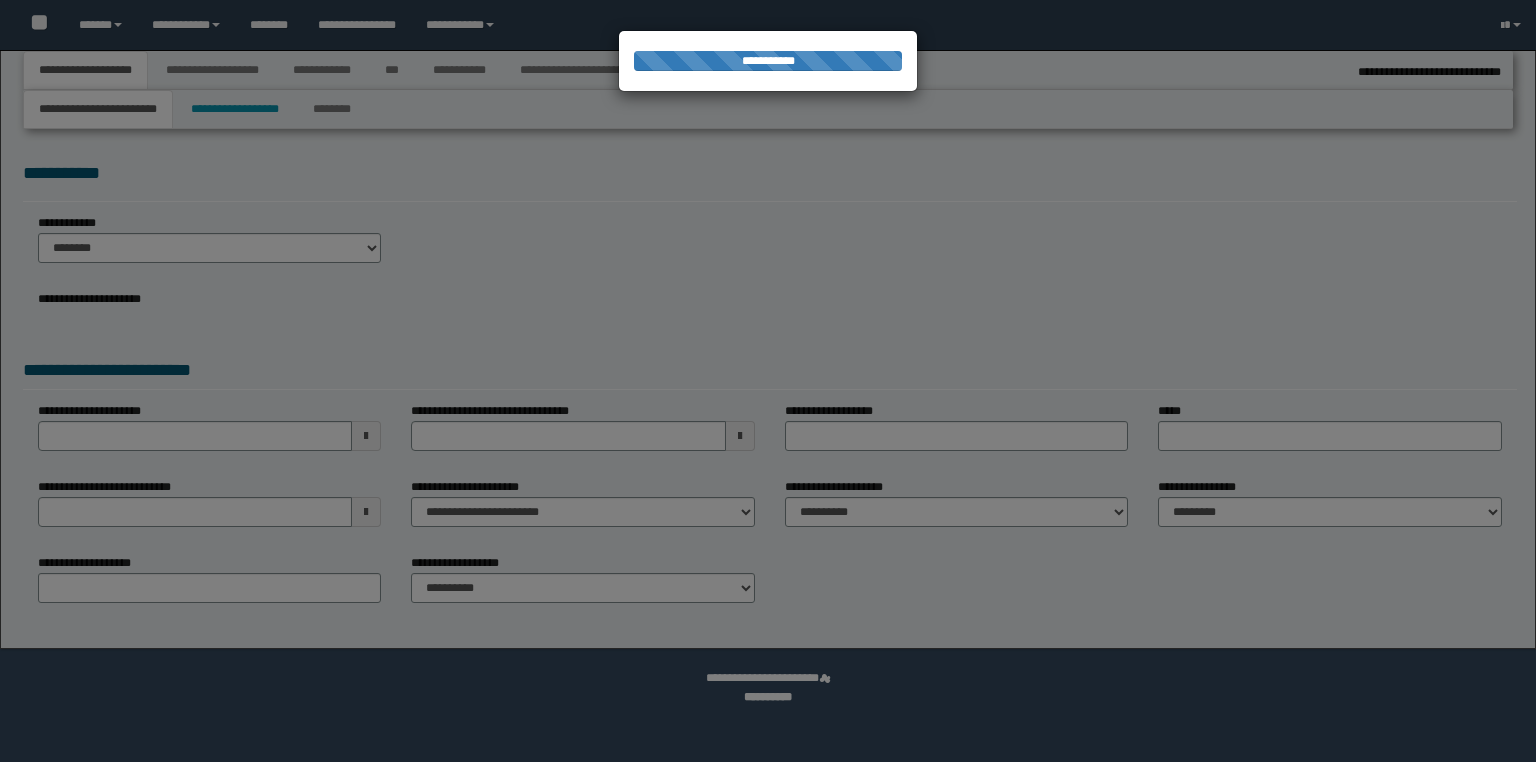 type on "**********" 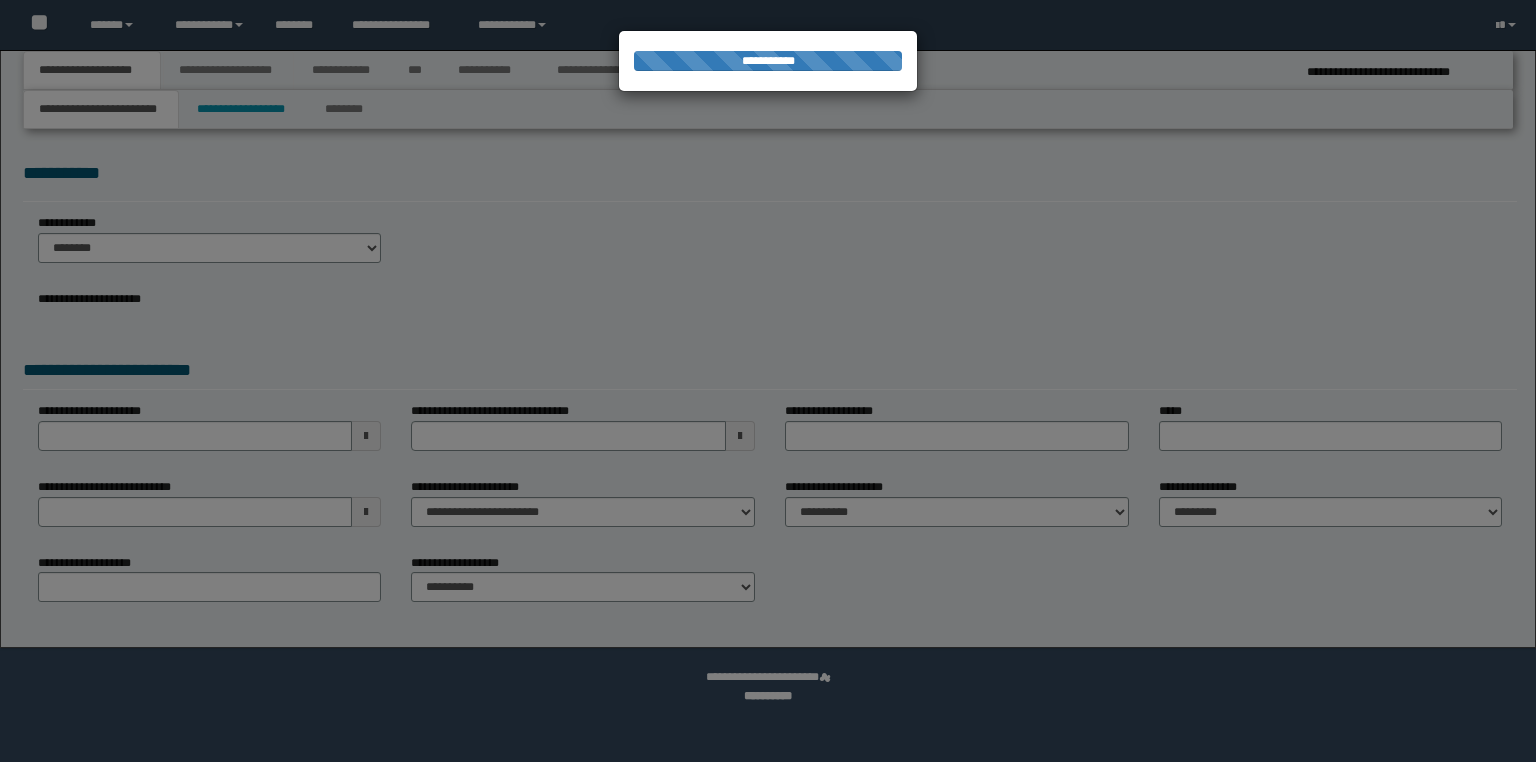 scroll, scrollTop: 0, scrollLeft: 0, axis: both 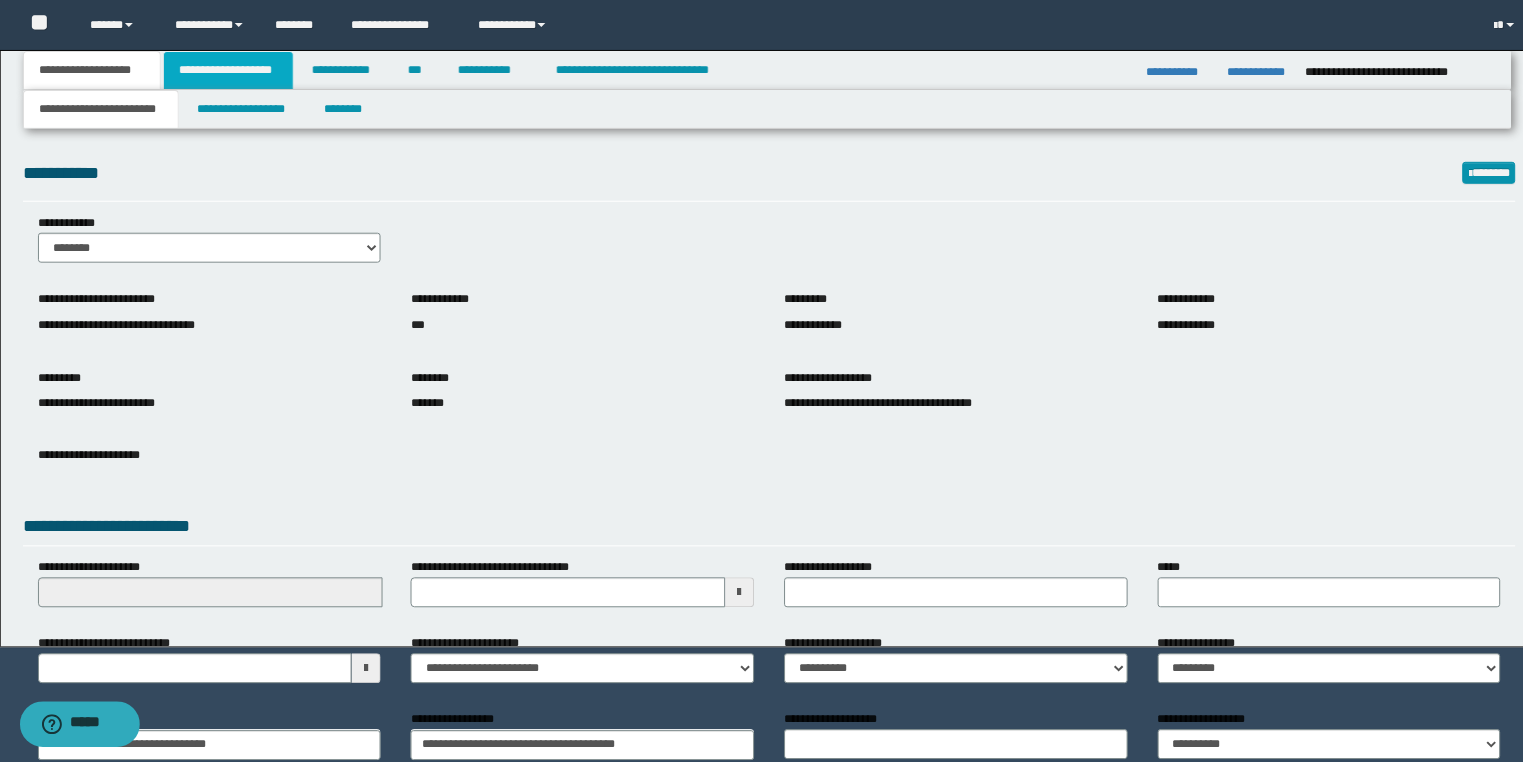click on "**********" at bounding box center (228, 70) 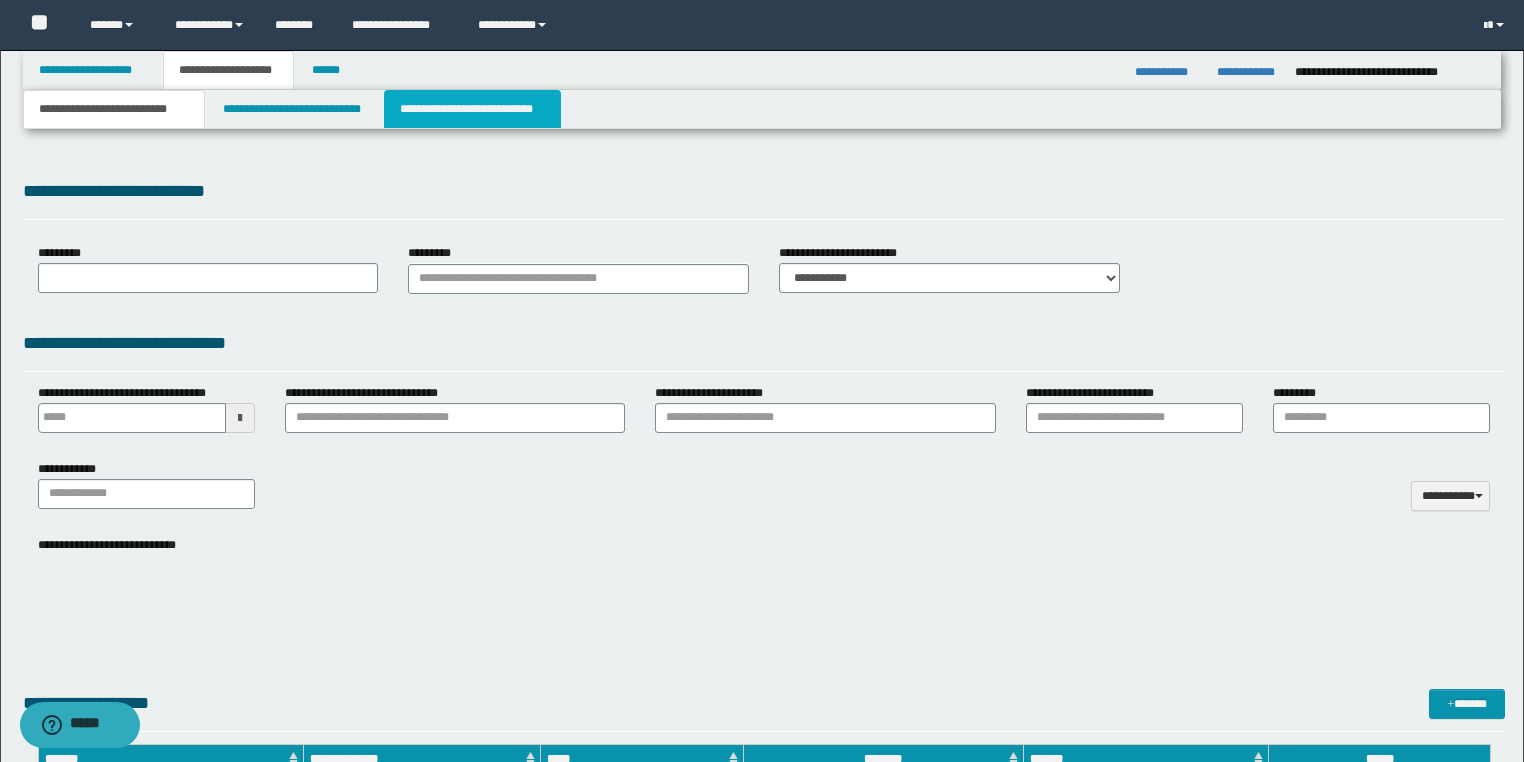 click on "**********" at bounding box center [472, 109] 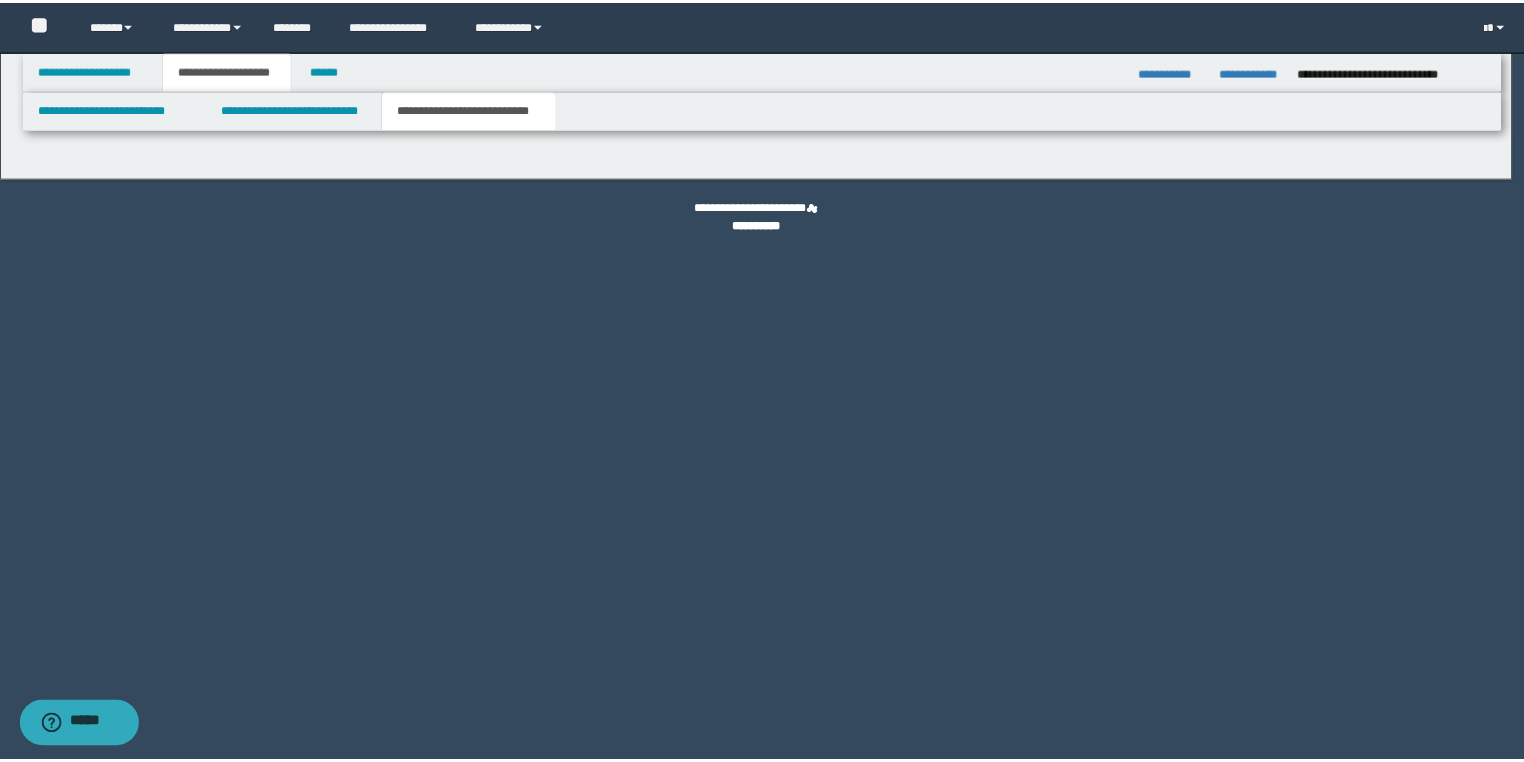 scroll, scrollTop: 0, scrollLeft: 0, axis: both 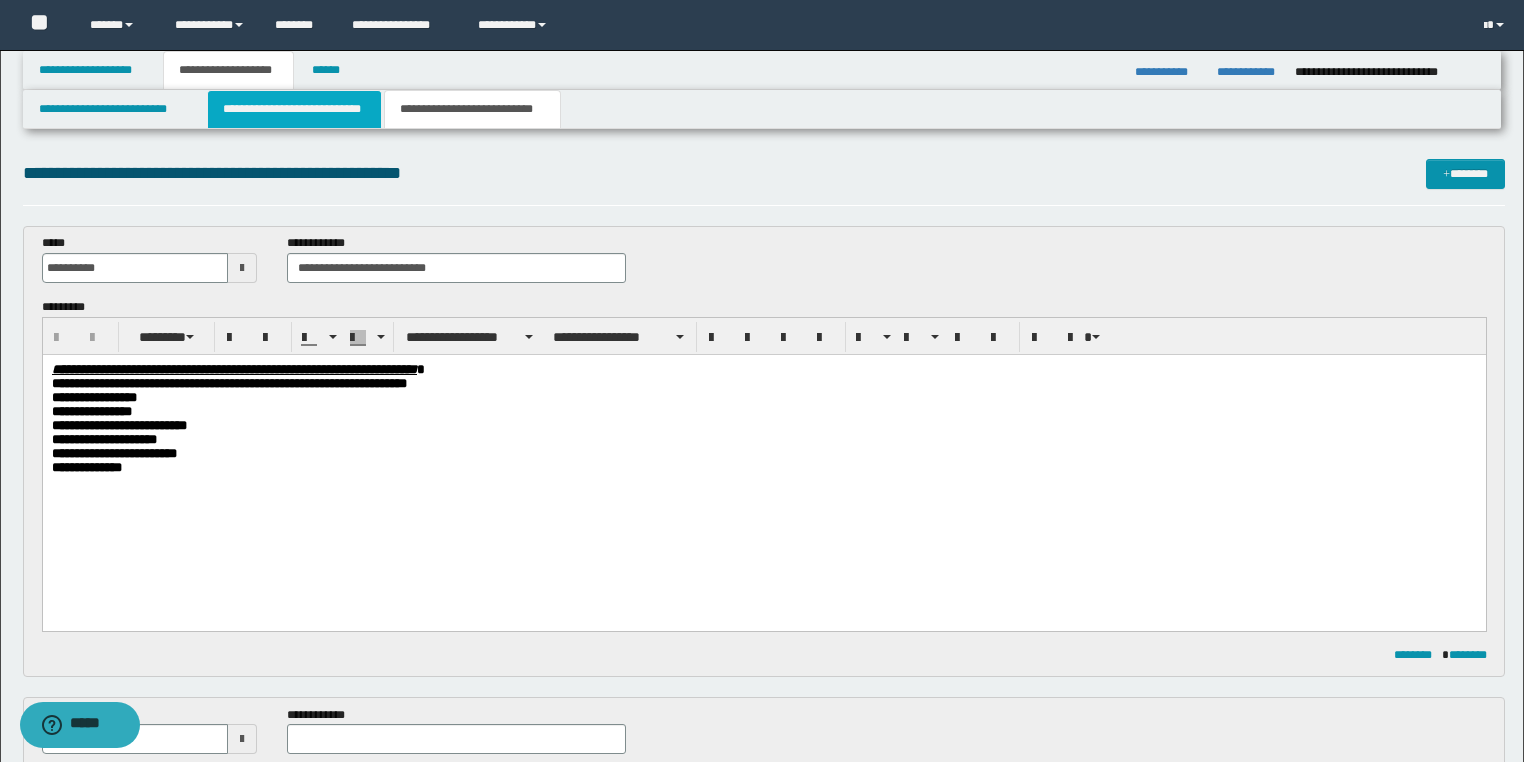 click on "**********" at bounding box center [294, 109] 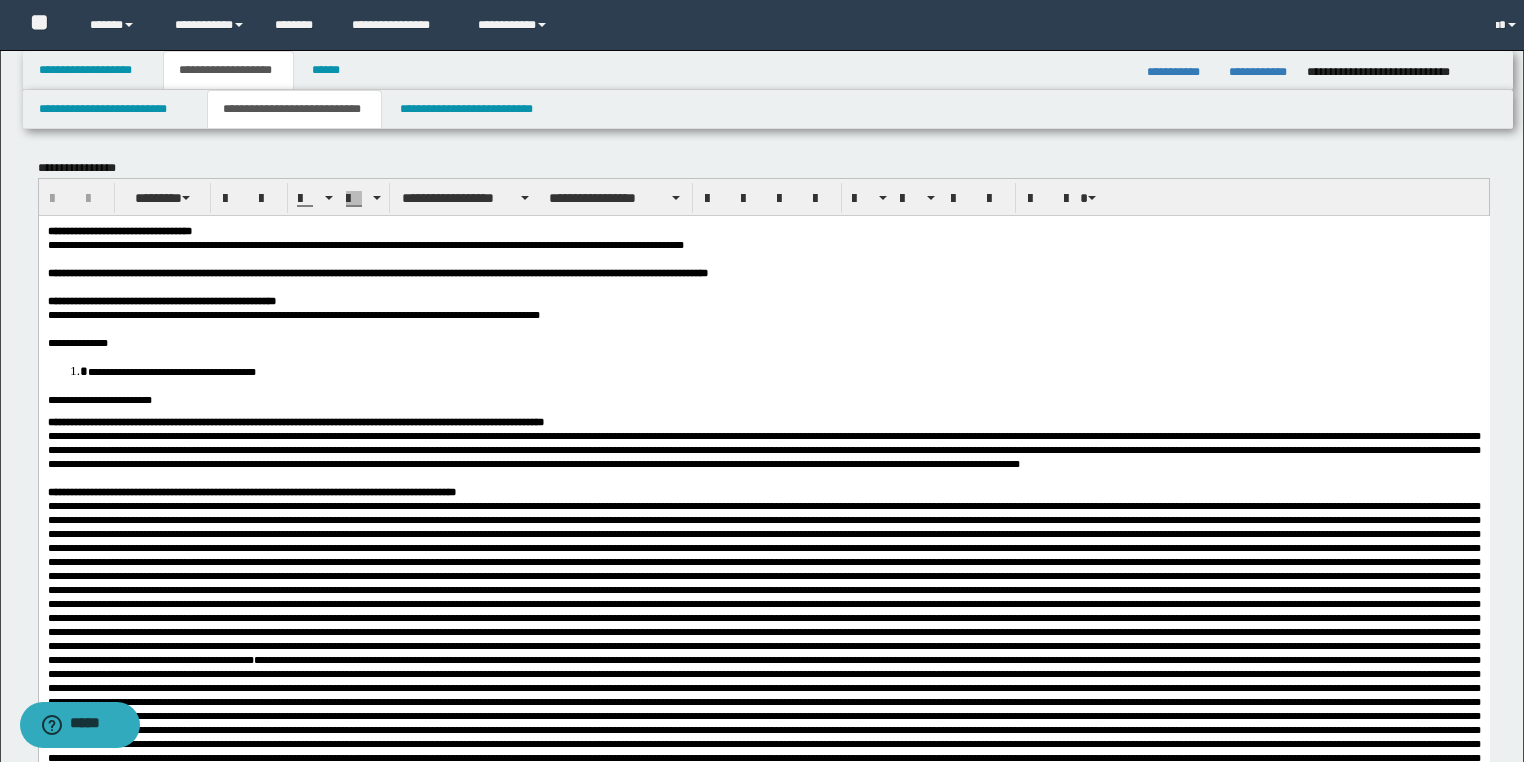 scroll, scrollTop: 0, scrollLeft: 0, axis: both 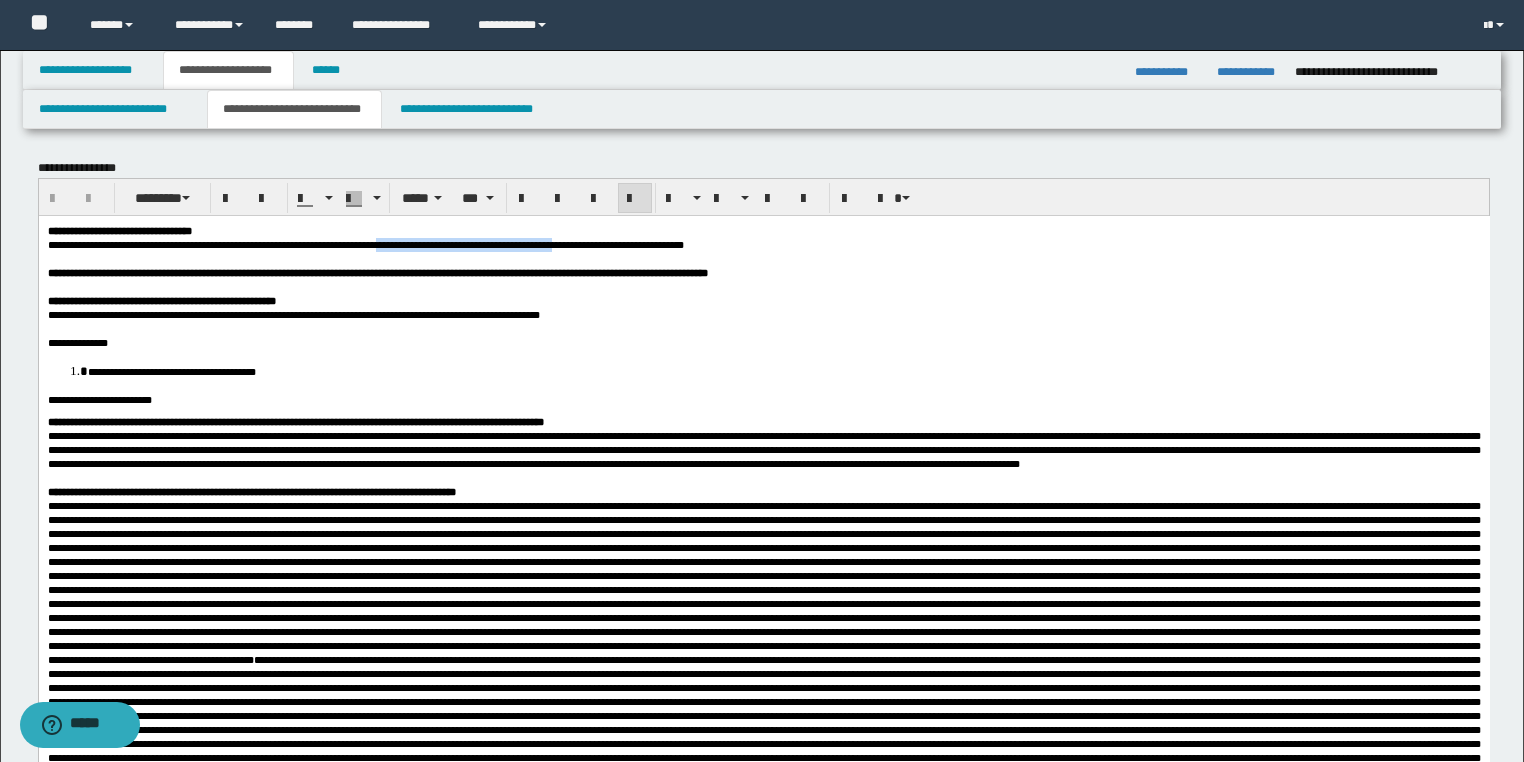 drag, startPoint x: 455, startPoint y: 242, endPoint x: 613, endPoint y: 256, distance: 158.61903 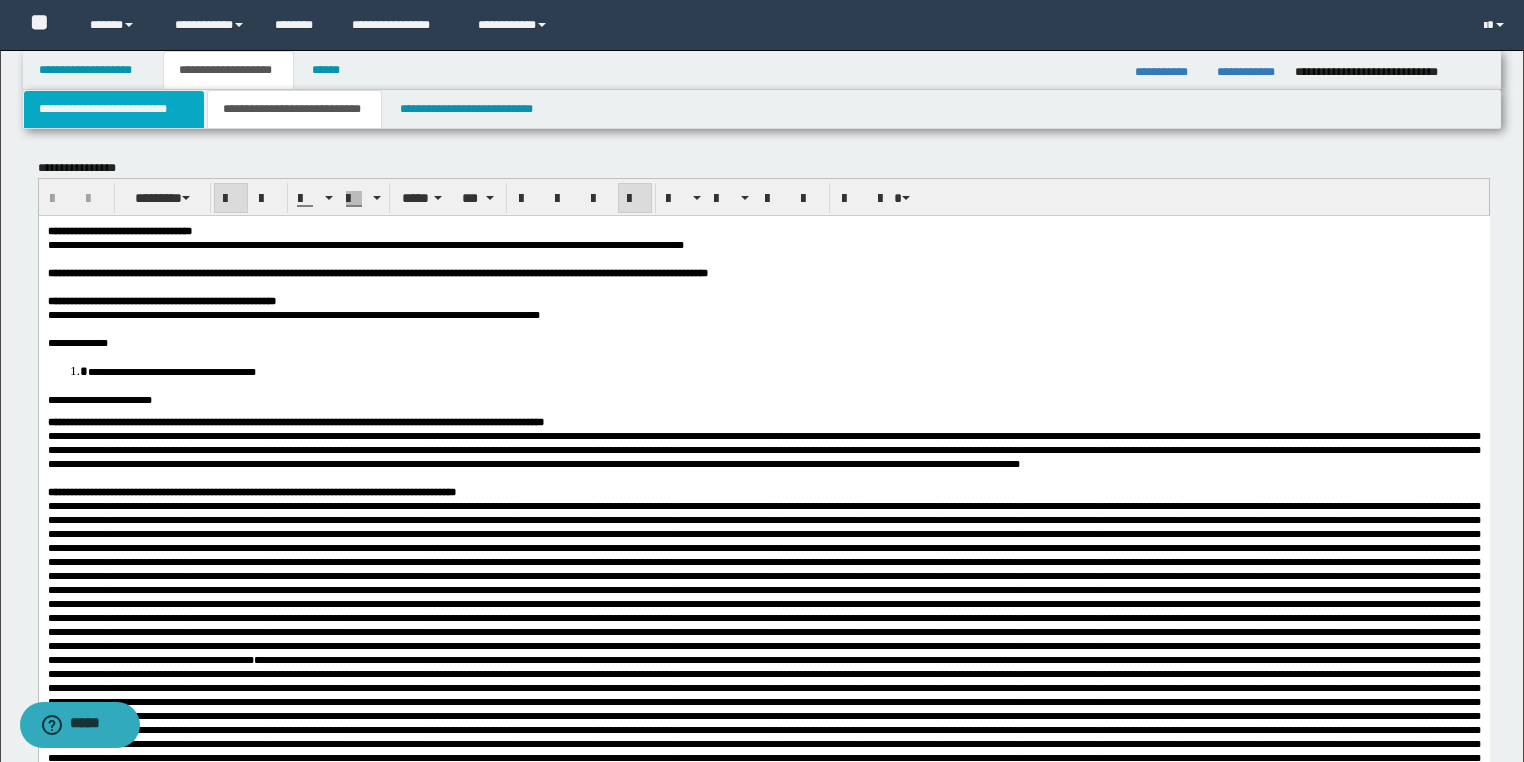 click on "**********" at bounding box center (114, 109) 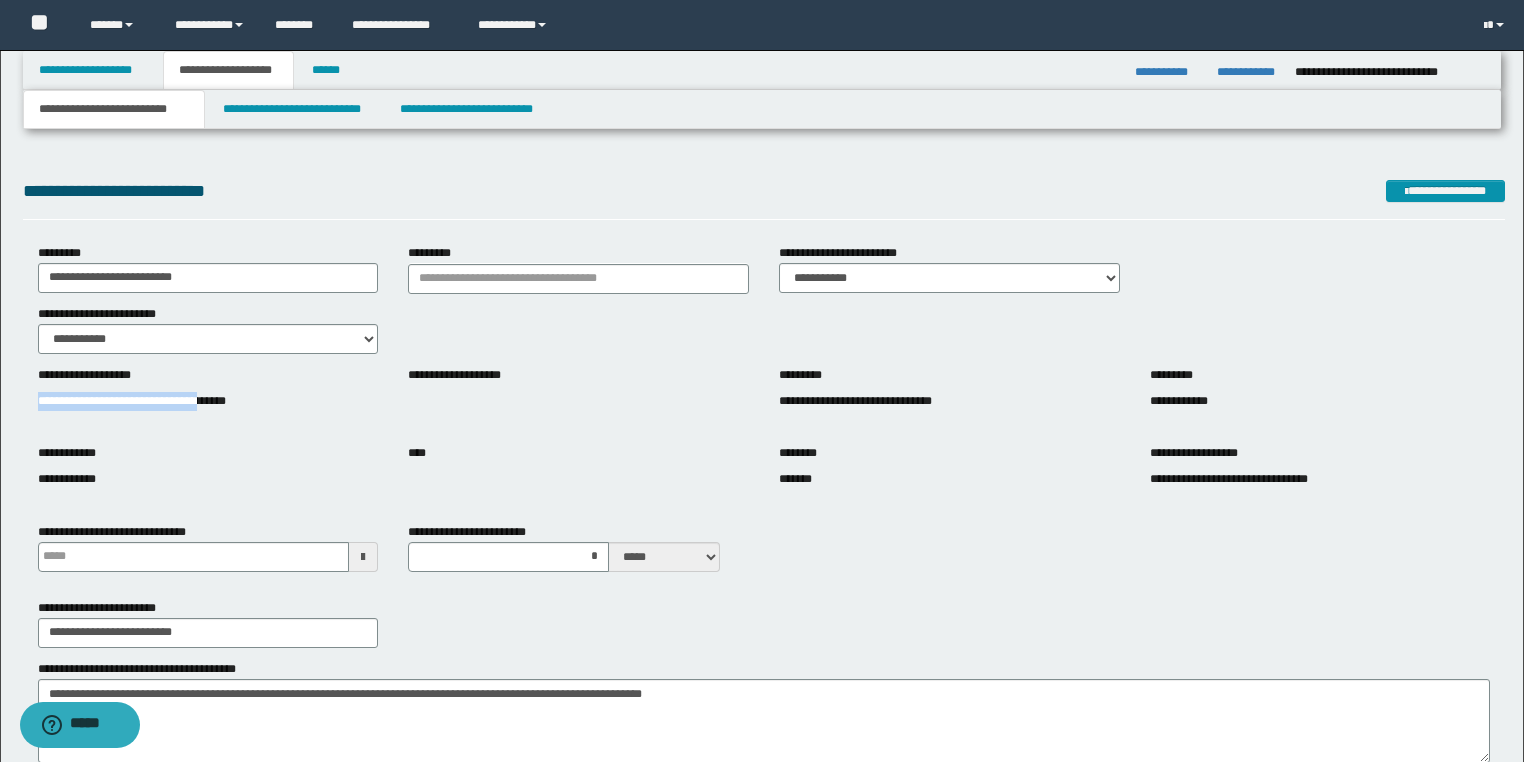 drag, startPoint x: 38, startPoint y: 403, endPoint x: 219, endPoint y: 400, distance: 181.02486 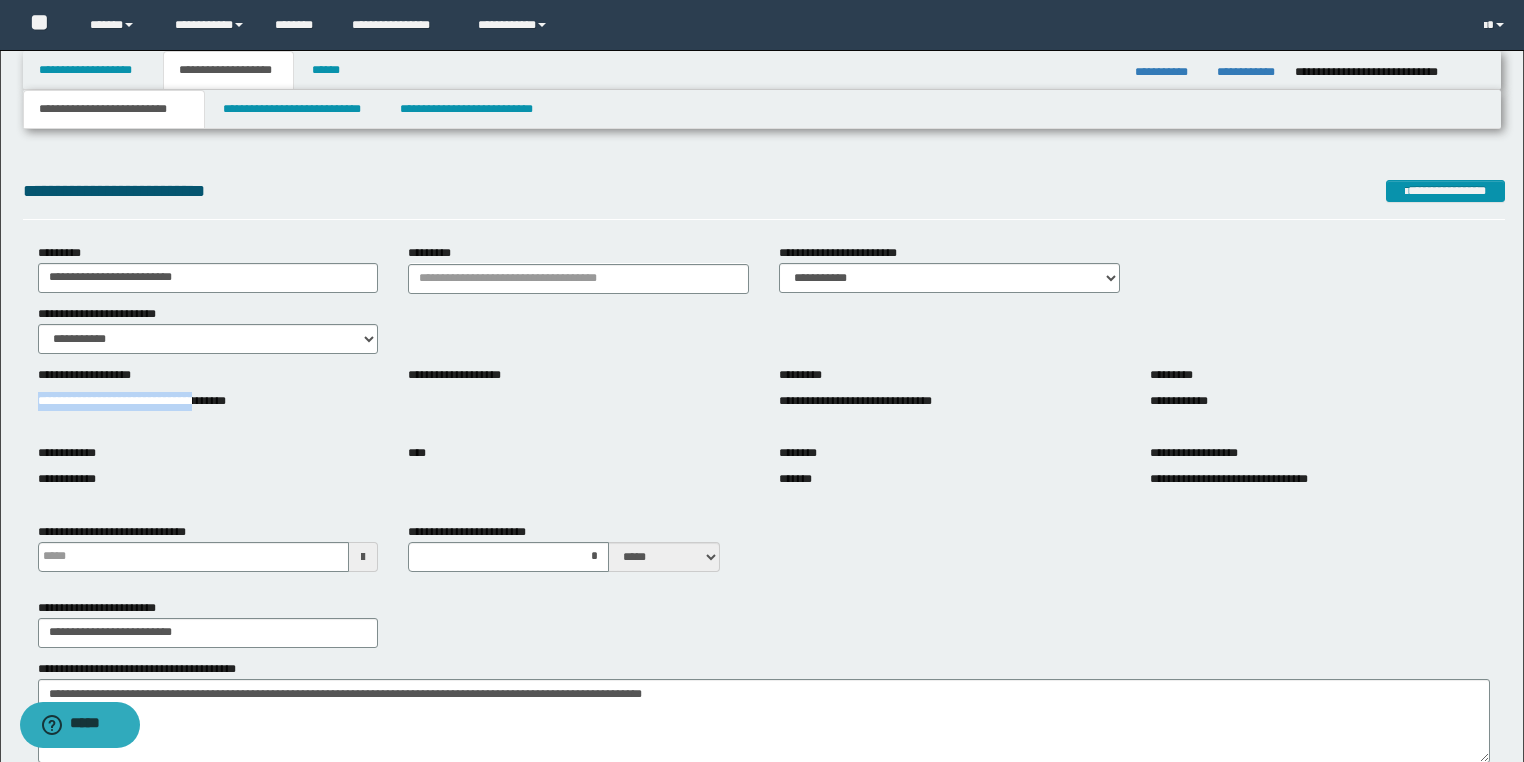 copy on "**********" 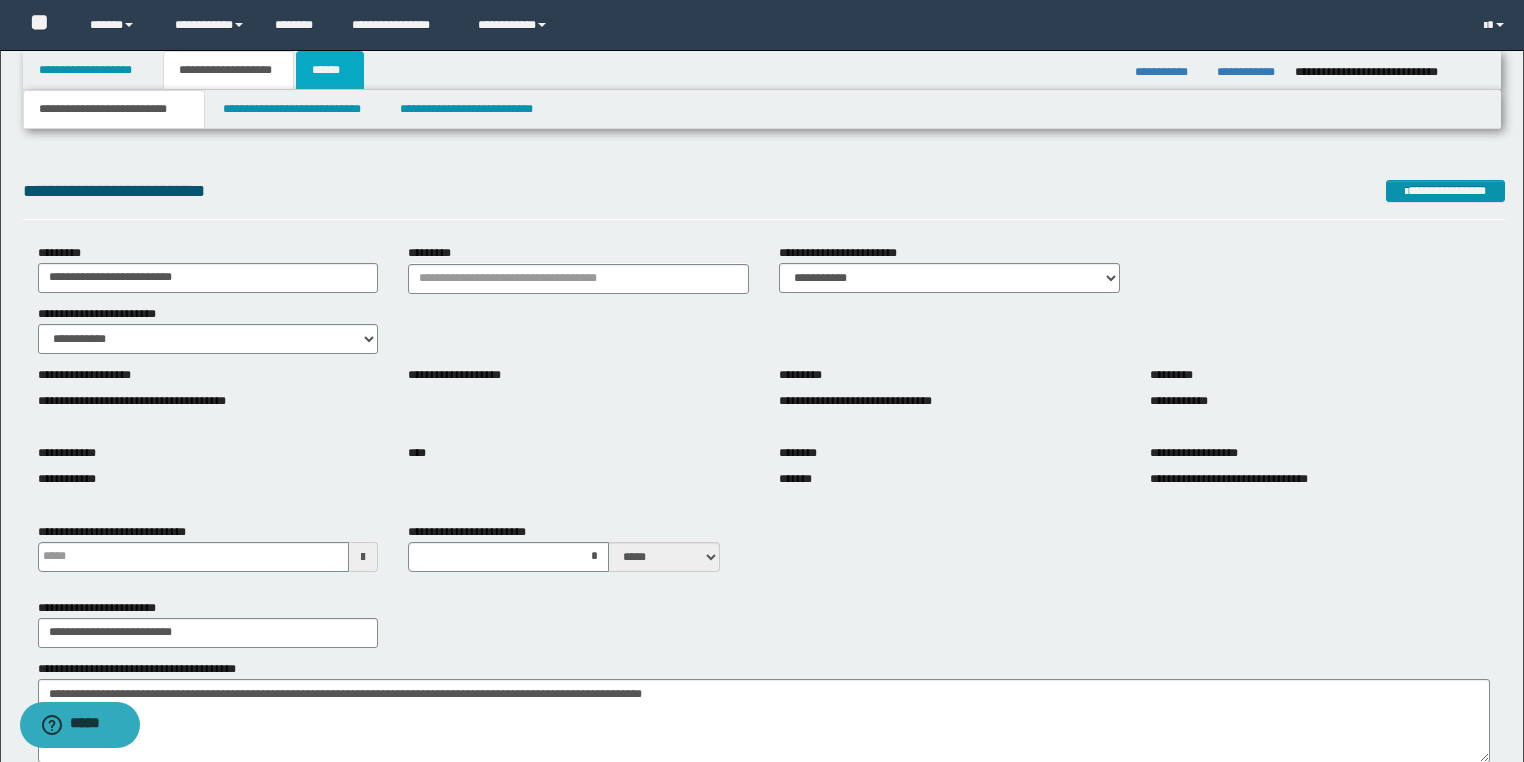 drag, startPoint x: 331, startPoint y: 75, endPoint x: 628, endPoint y: 194, distance: 319.95312 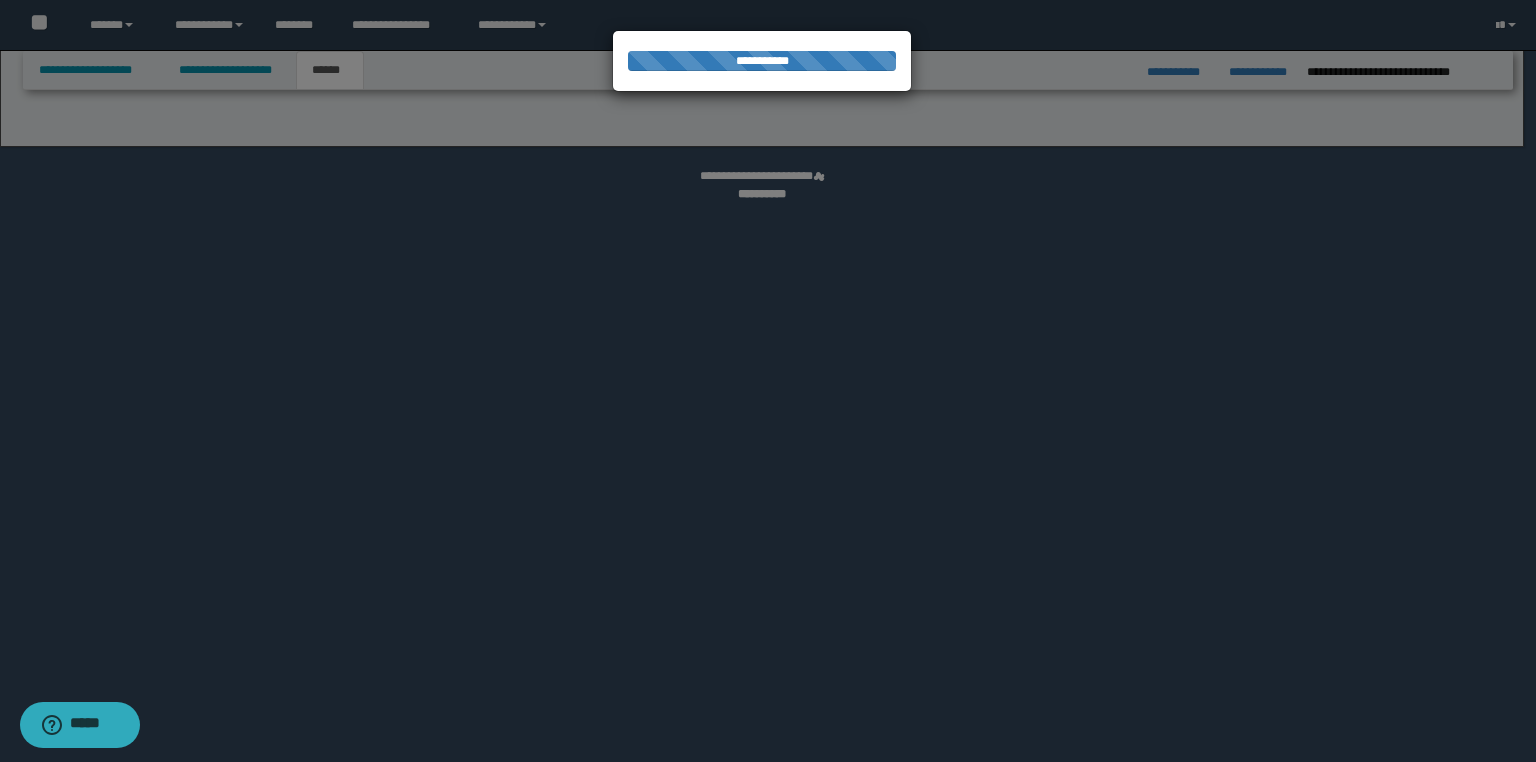 select on "*" 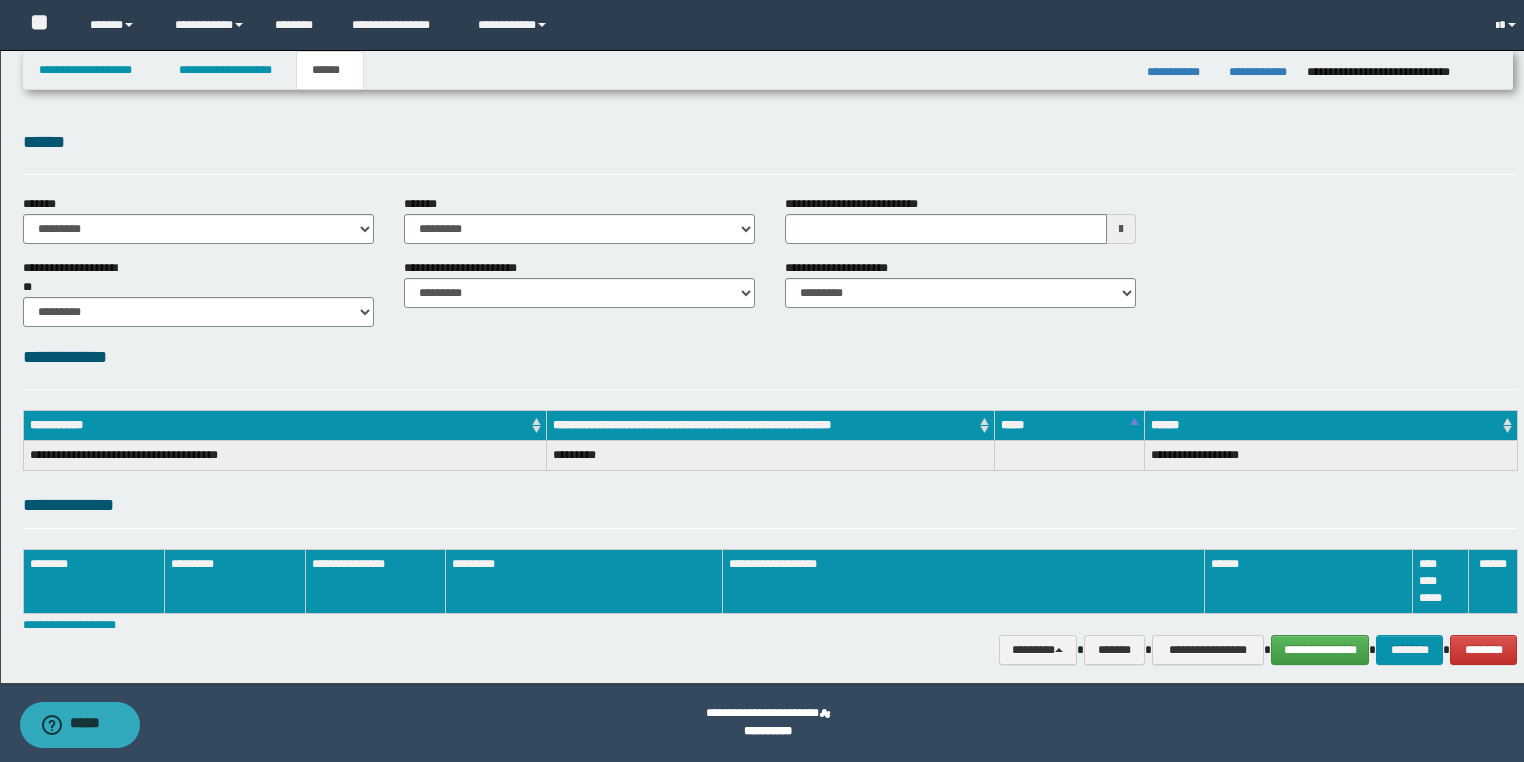 scroll, scrollTop: 0, scrollLeft: 0, axis: both 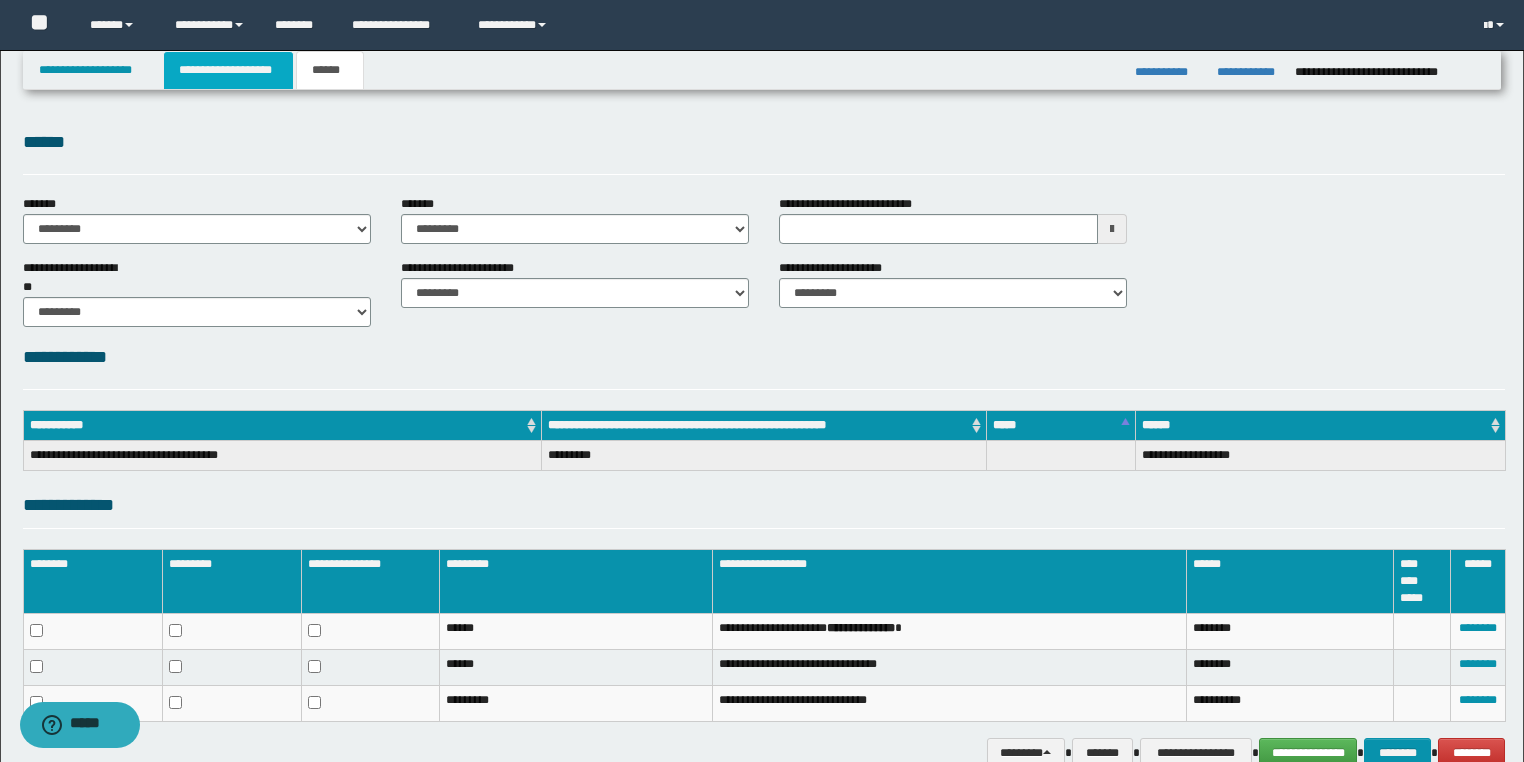 click on "**********" at bounding box center [228, 70] 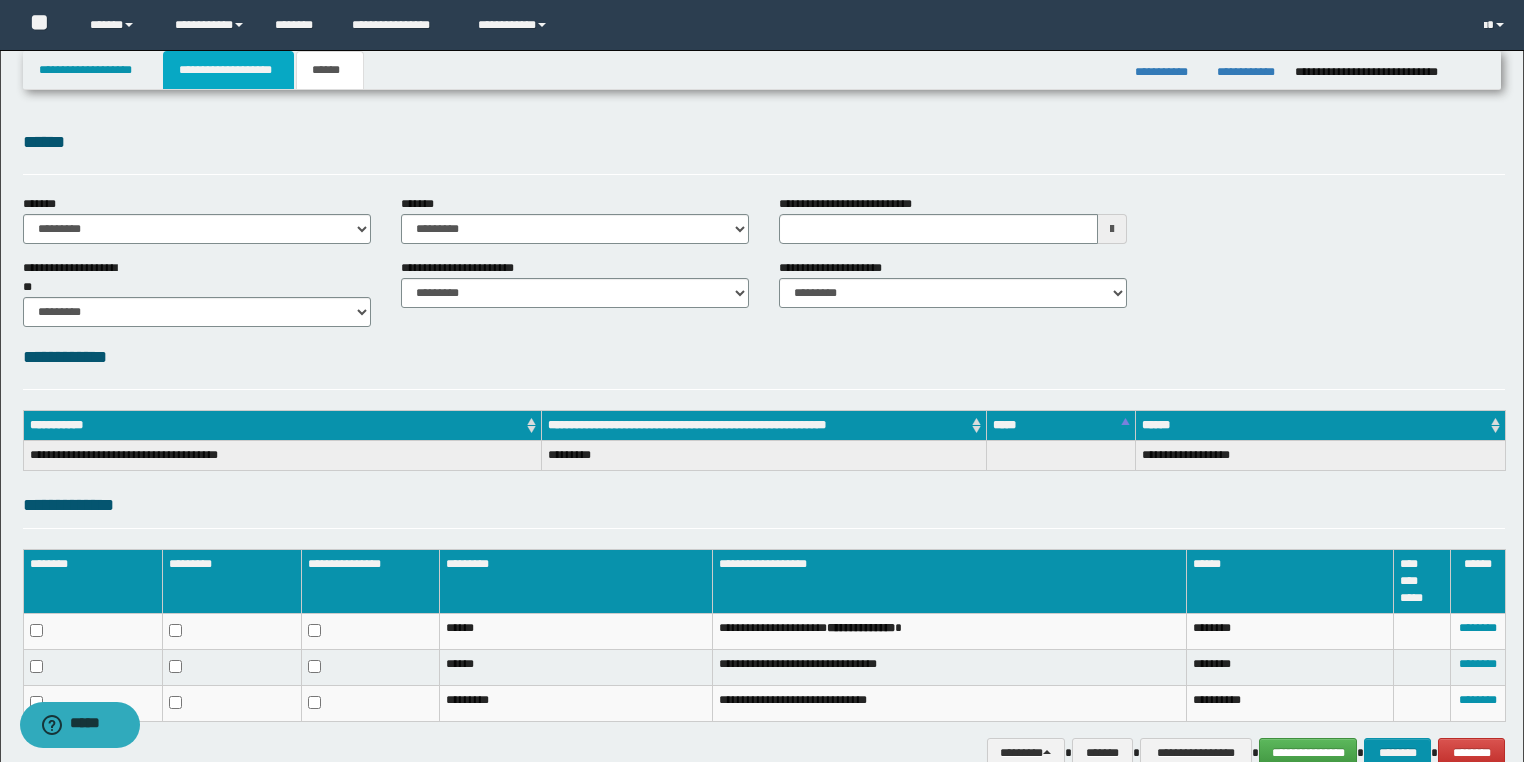 type 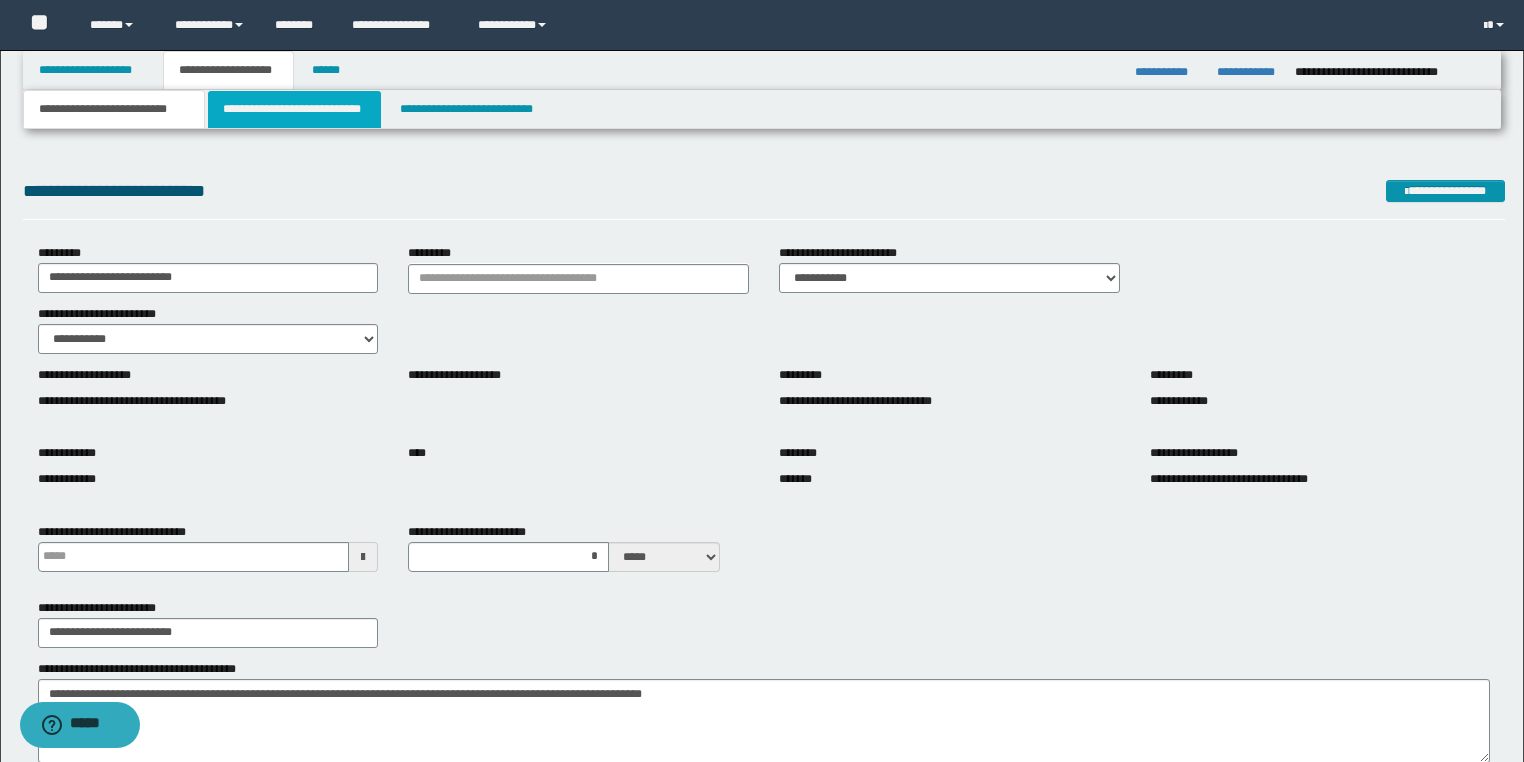click on "**********" at bounding box center [294, 109] 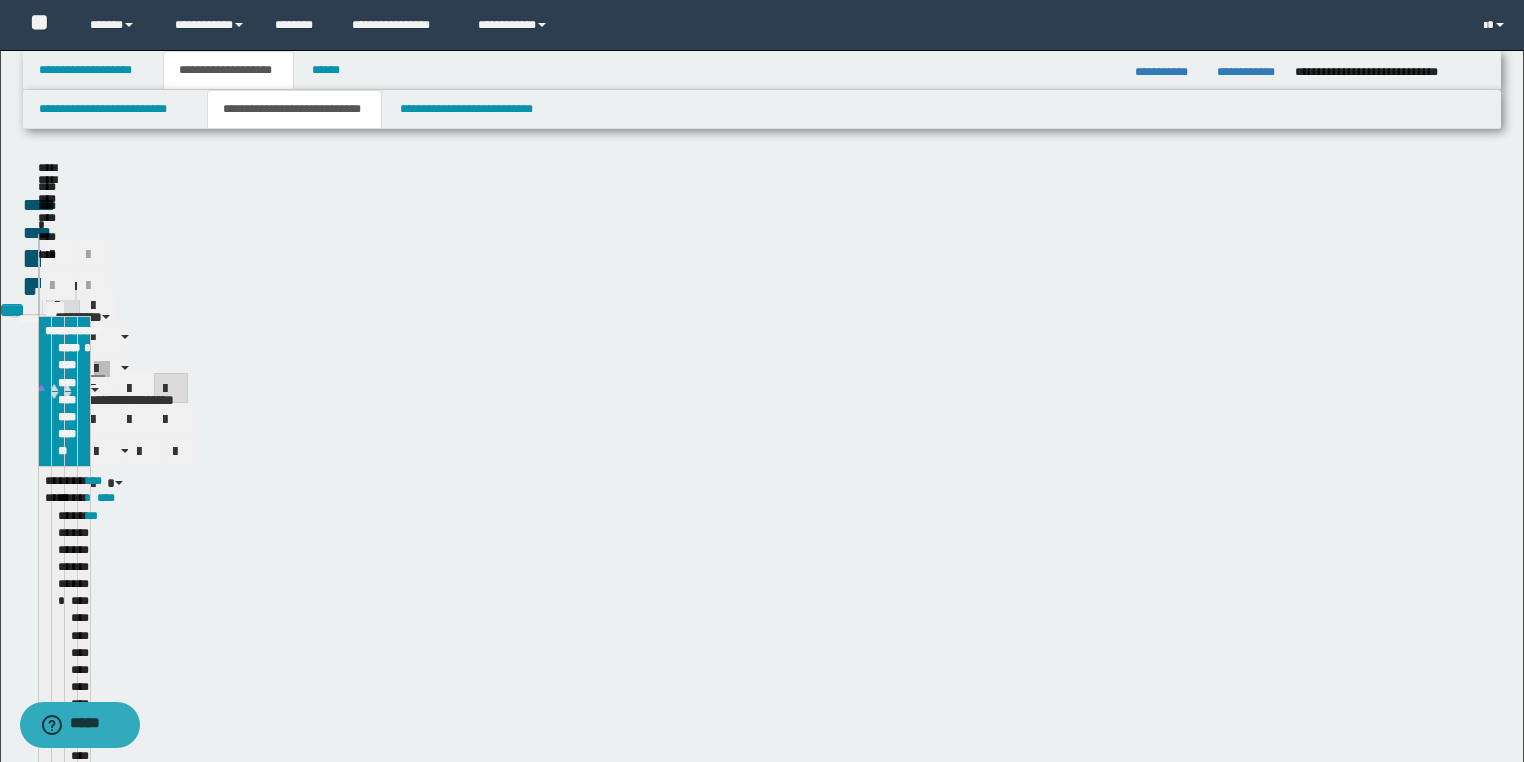 type 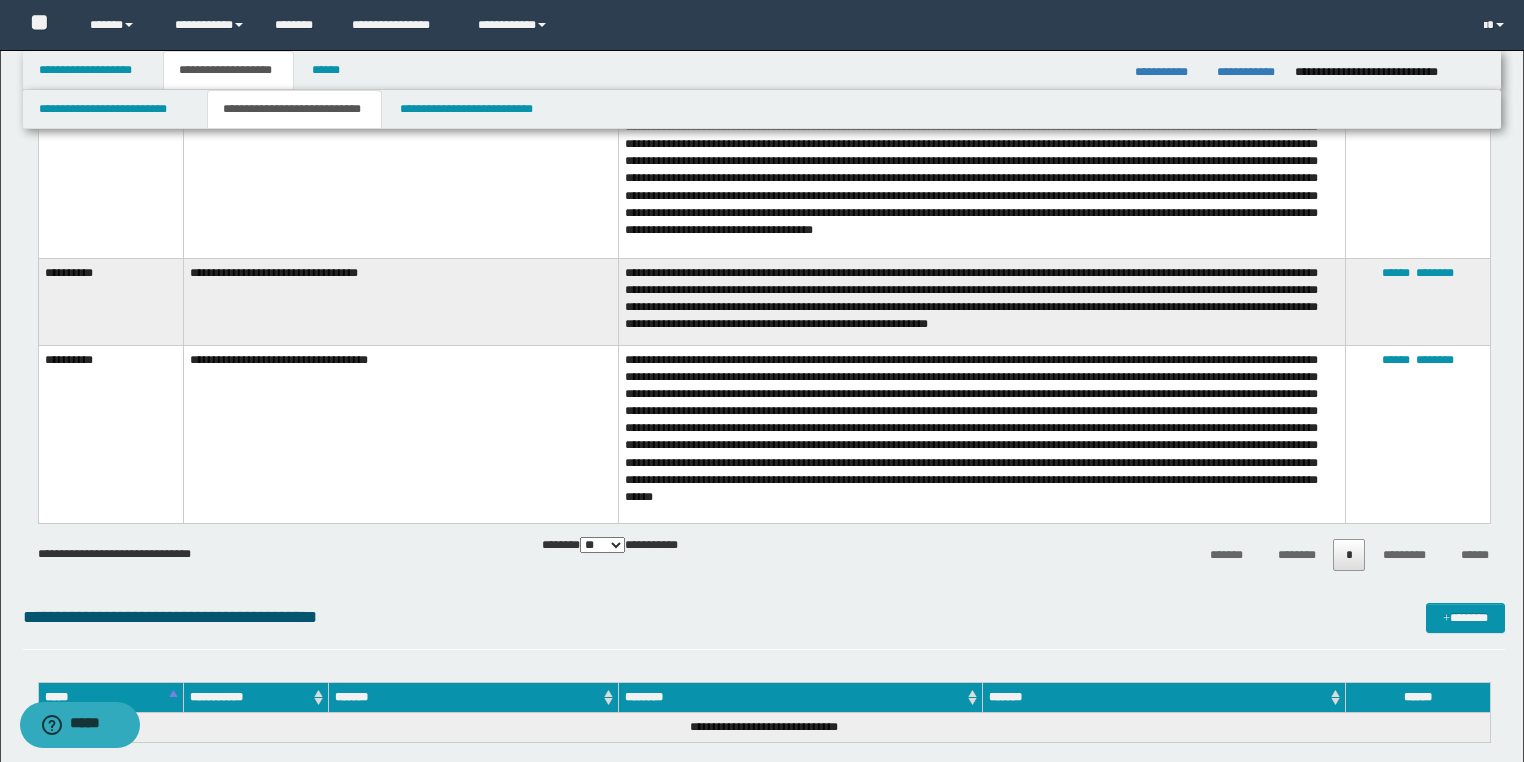 scroll, scrollTop: 1360, scrollLeft: 0, axis: vertical 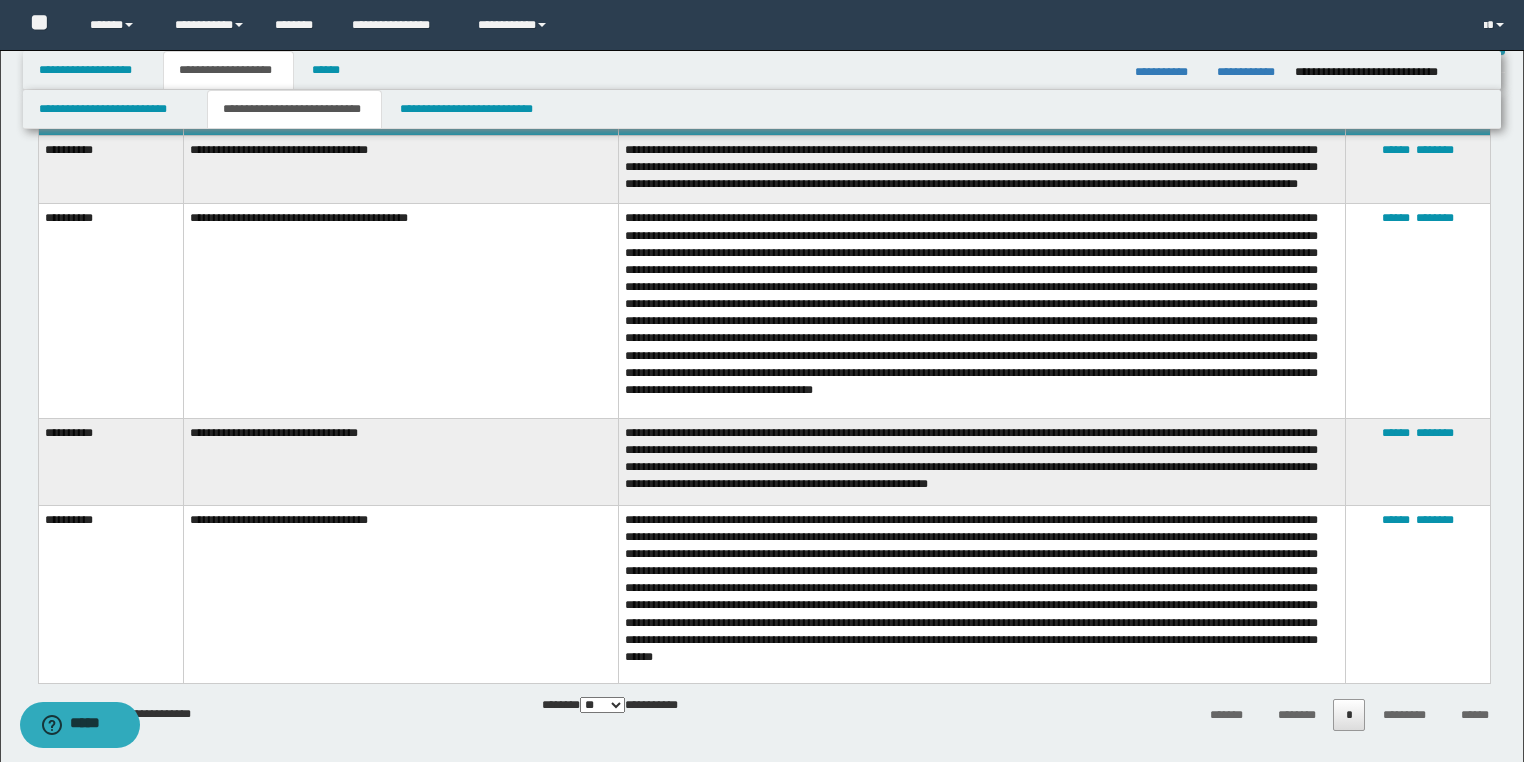 click at bounding box center [982, 594] 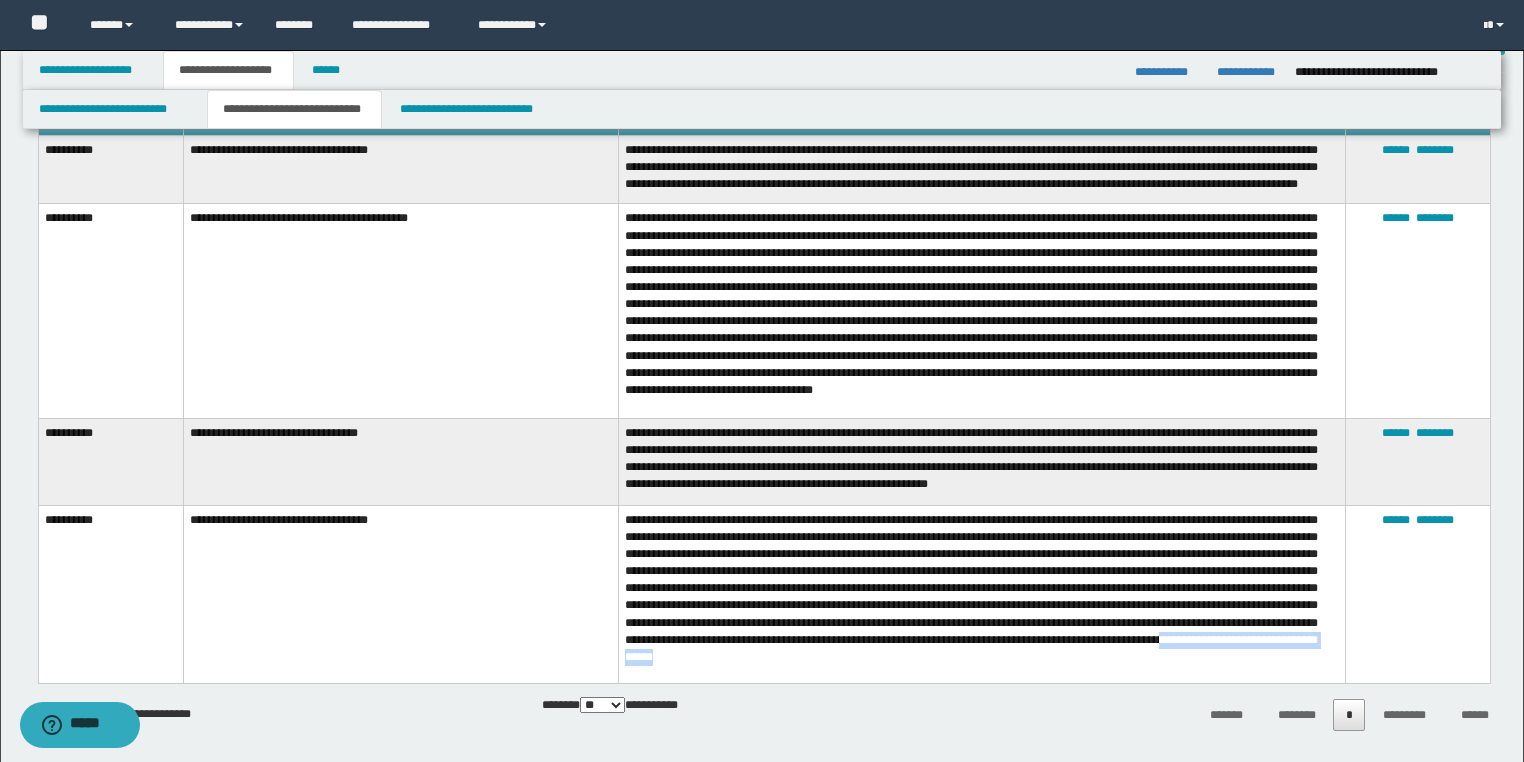 drag, startPoint x: 766, startPoint y: 667, endPoint x: 958, endPoint y: 663, distance: 192.04166 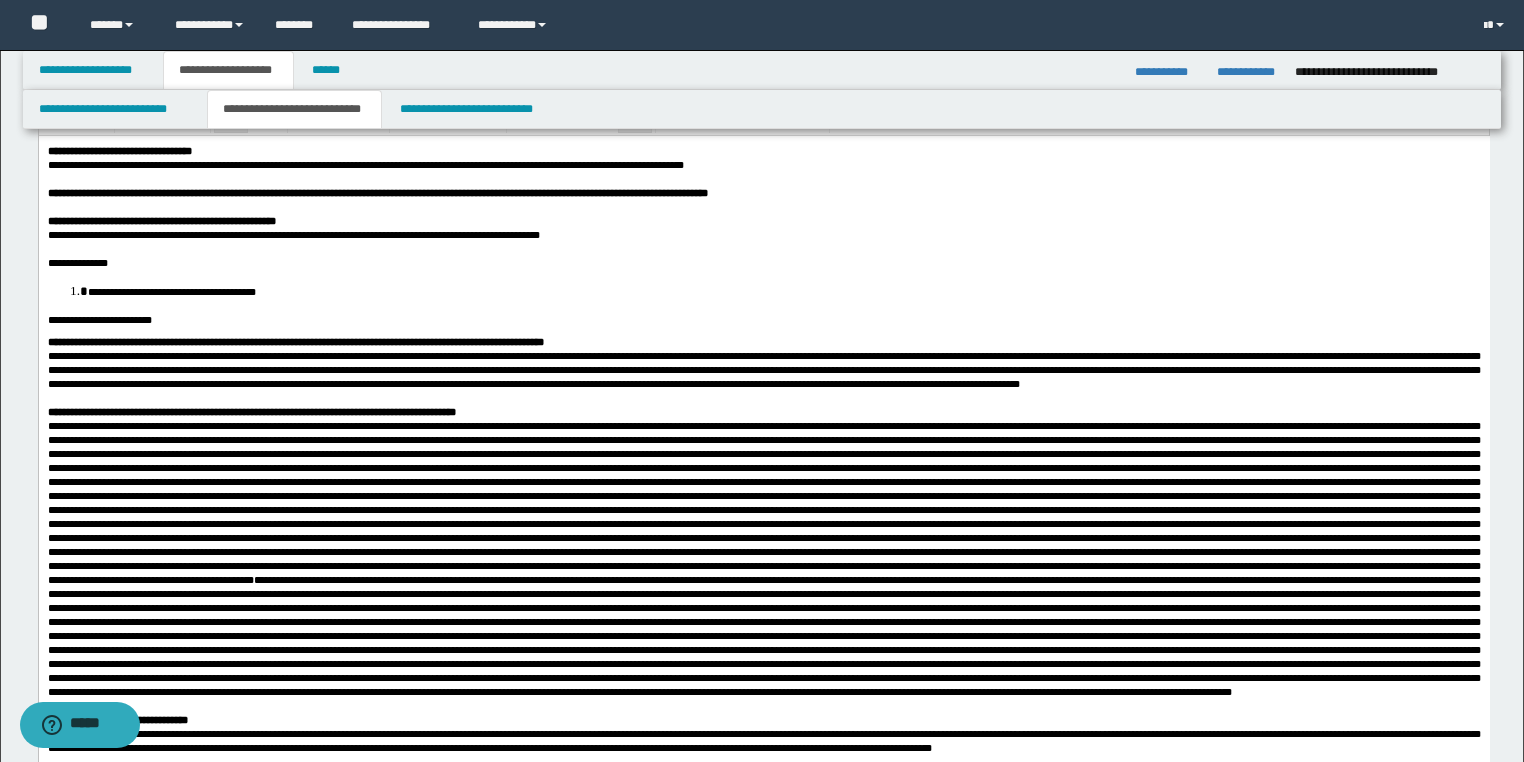 scroll, scrollTop: 0, scrollLeft: 0, axis: both 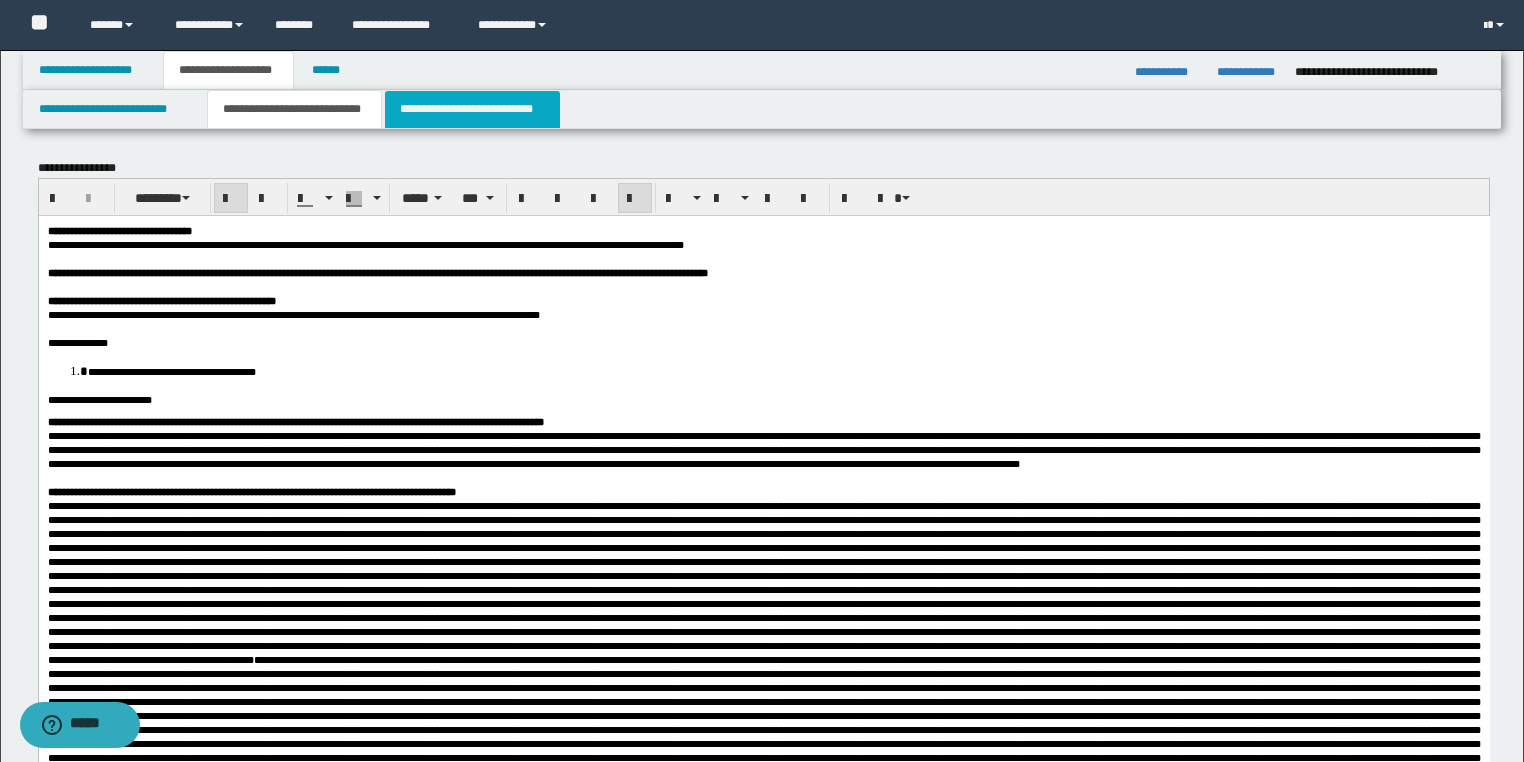 click on "**********" at bounding box center [472, 109] 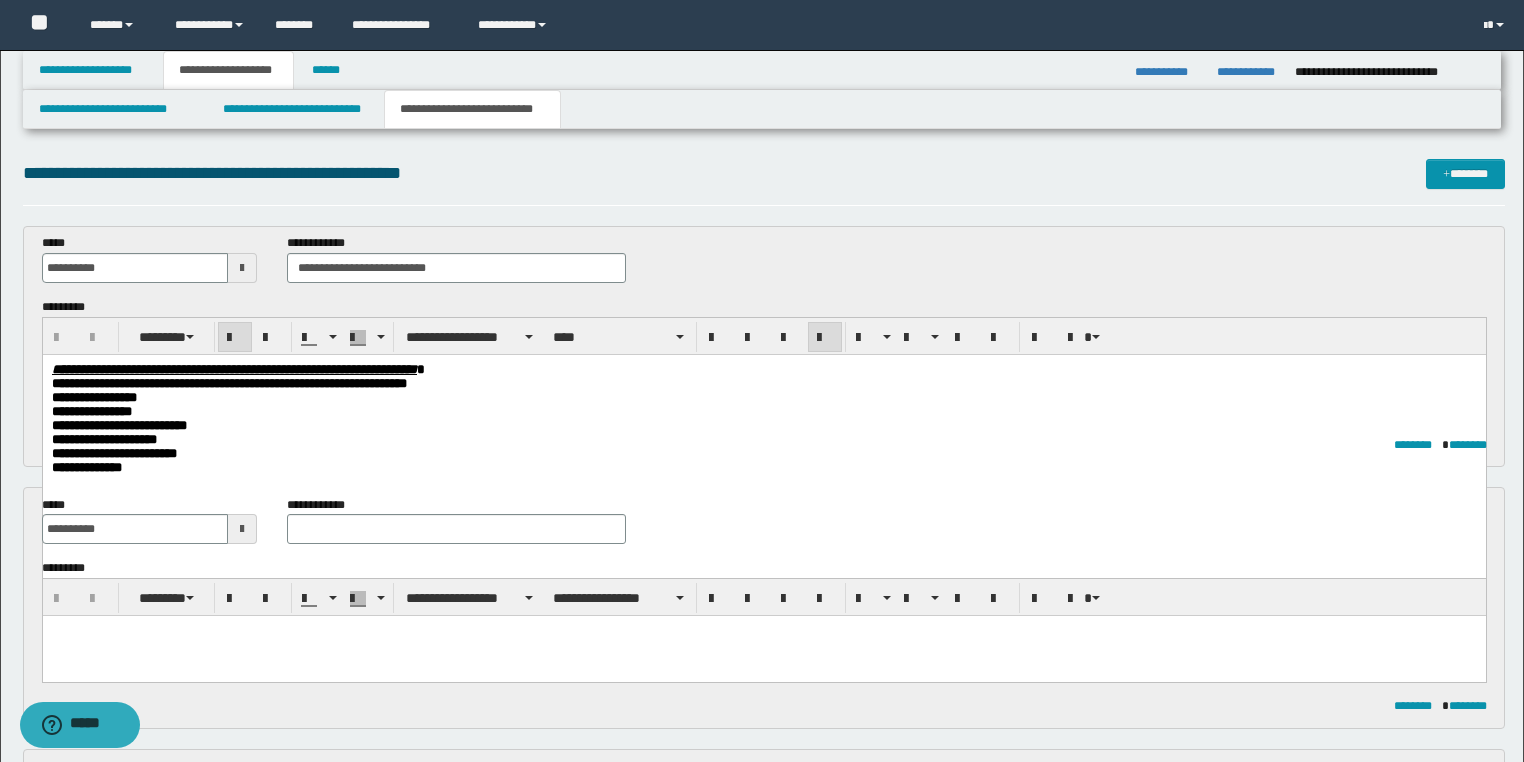 click on "**********" at bounding box center [763, 383] 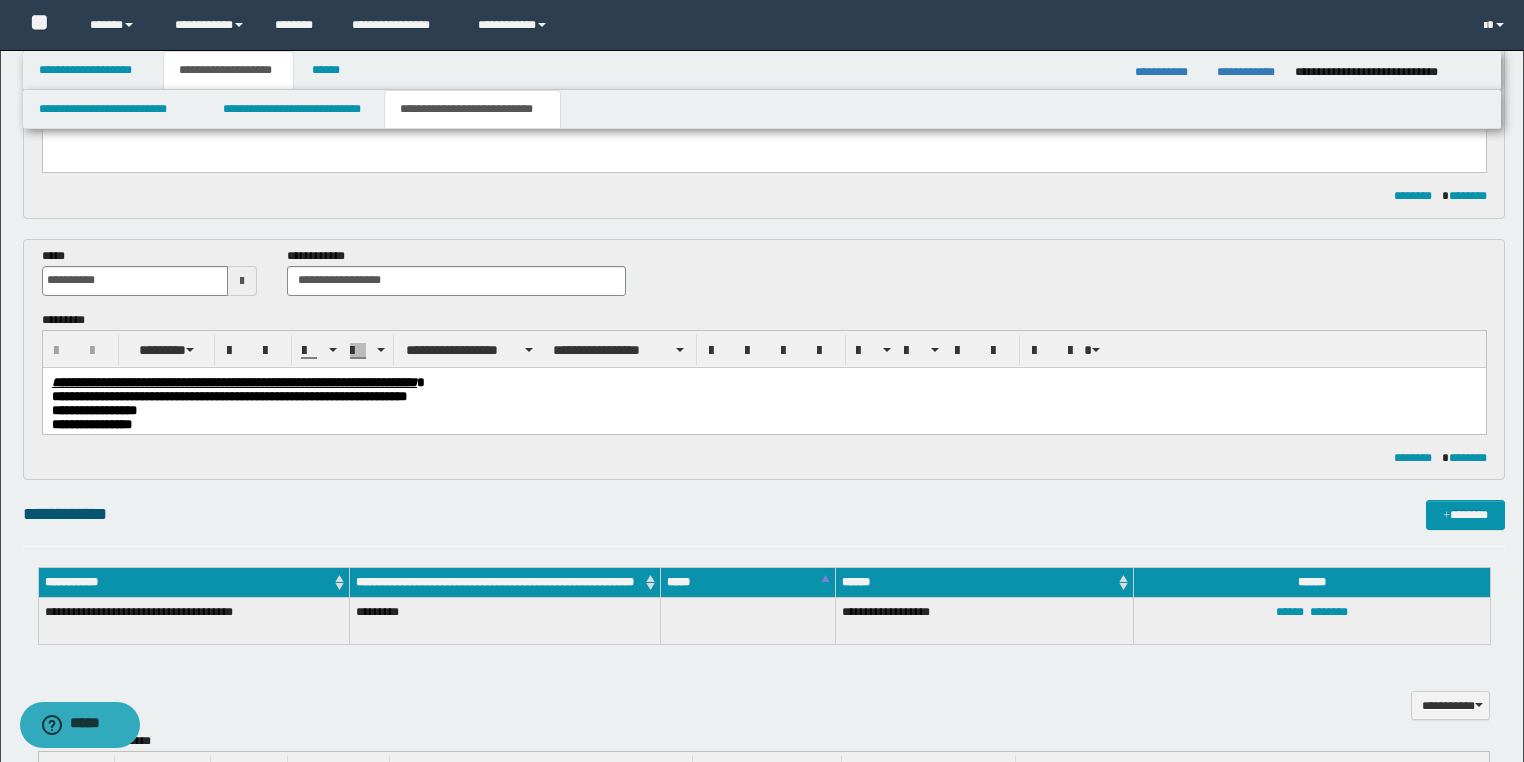 scroll, scrollTop: 800, scrollLeft: 0, axis: vertical 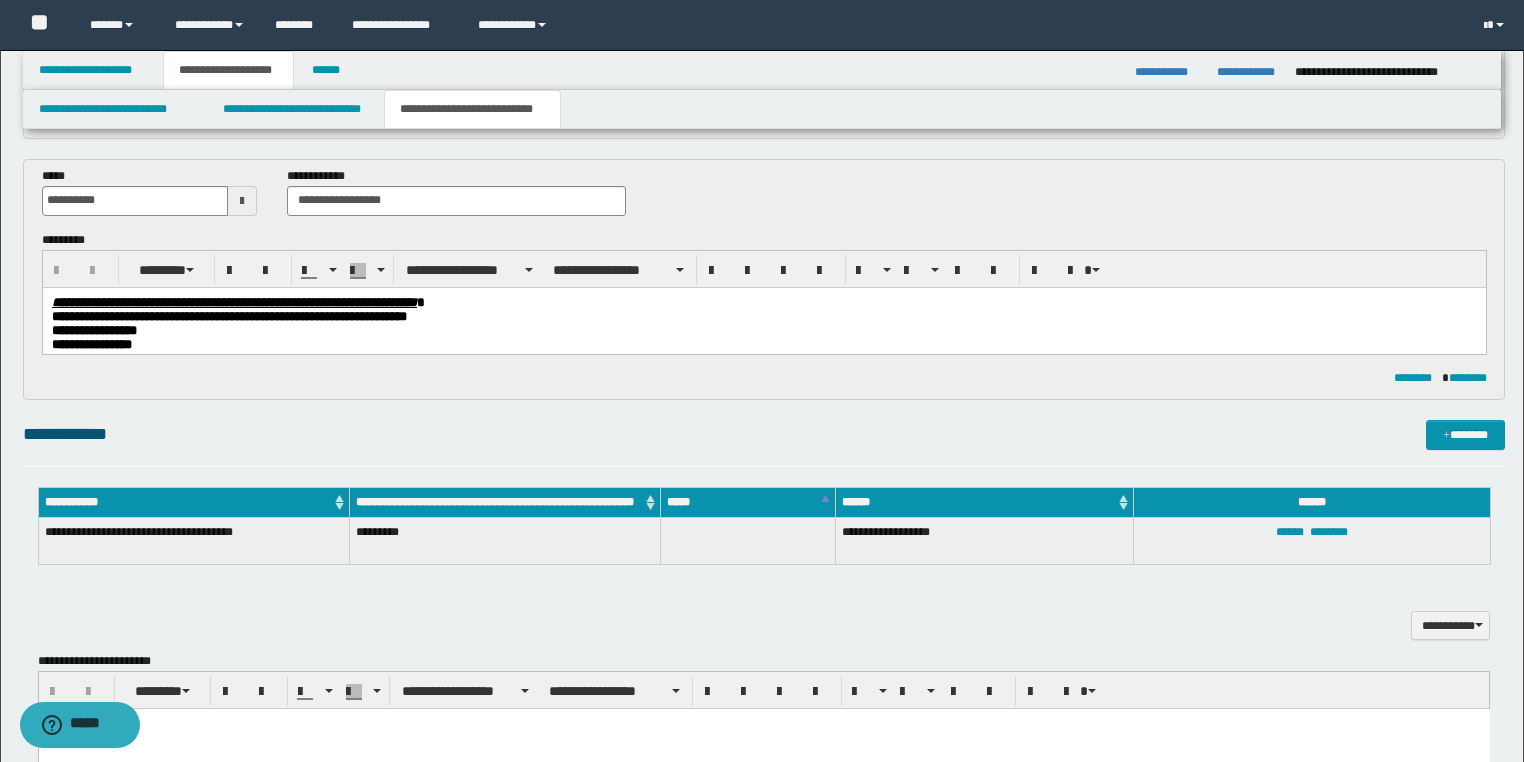 click on "**********" at bounding box center (763, 330) 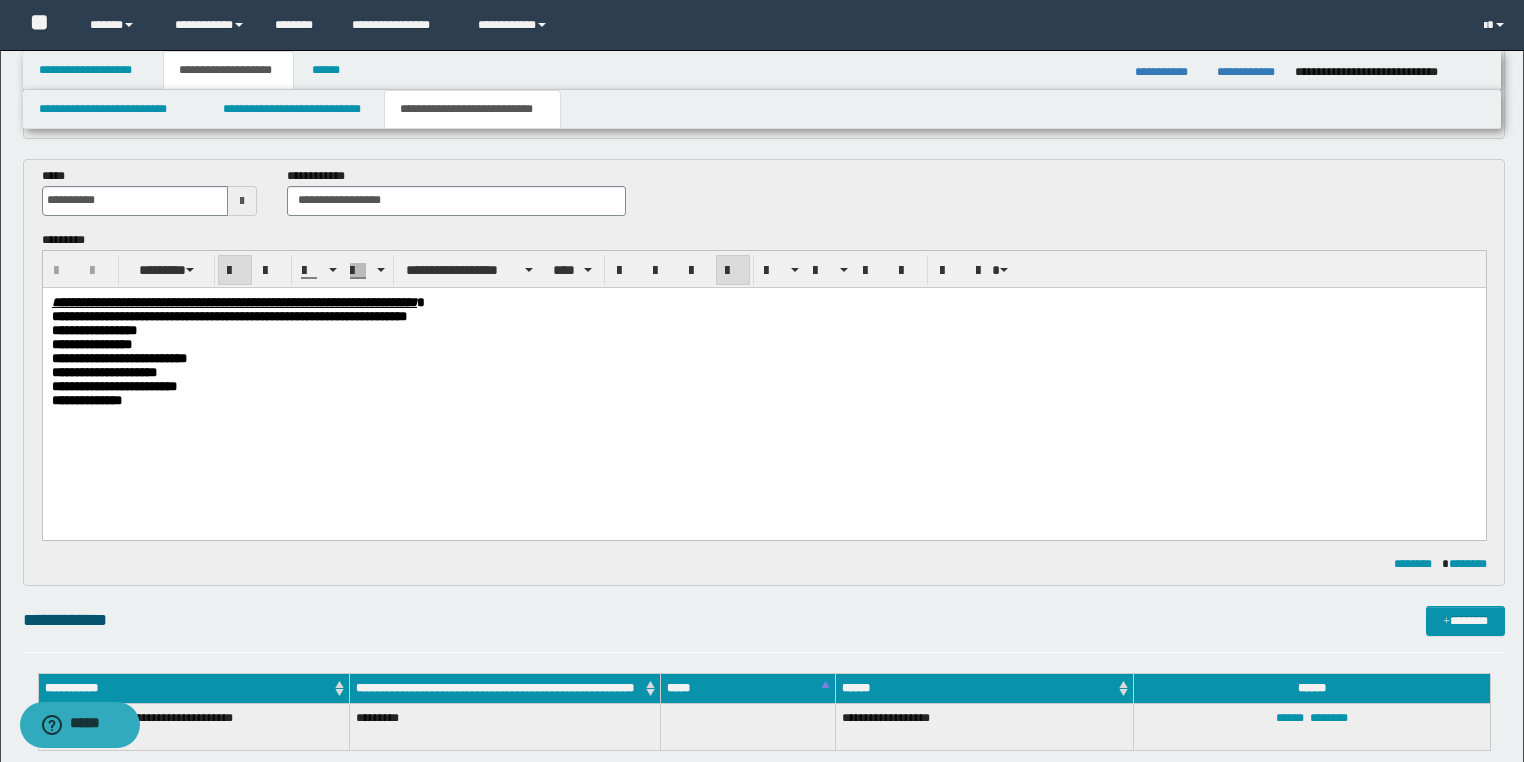 click on "**********" at bounding box center [763, 330] 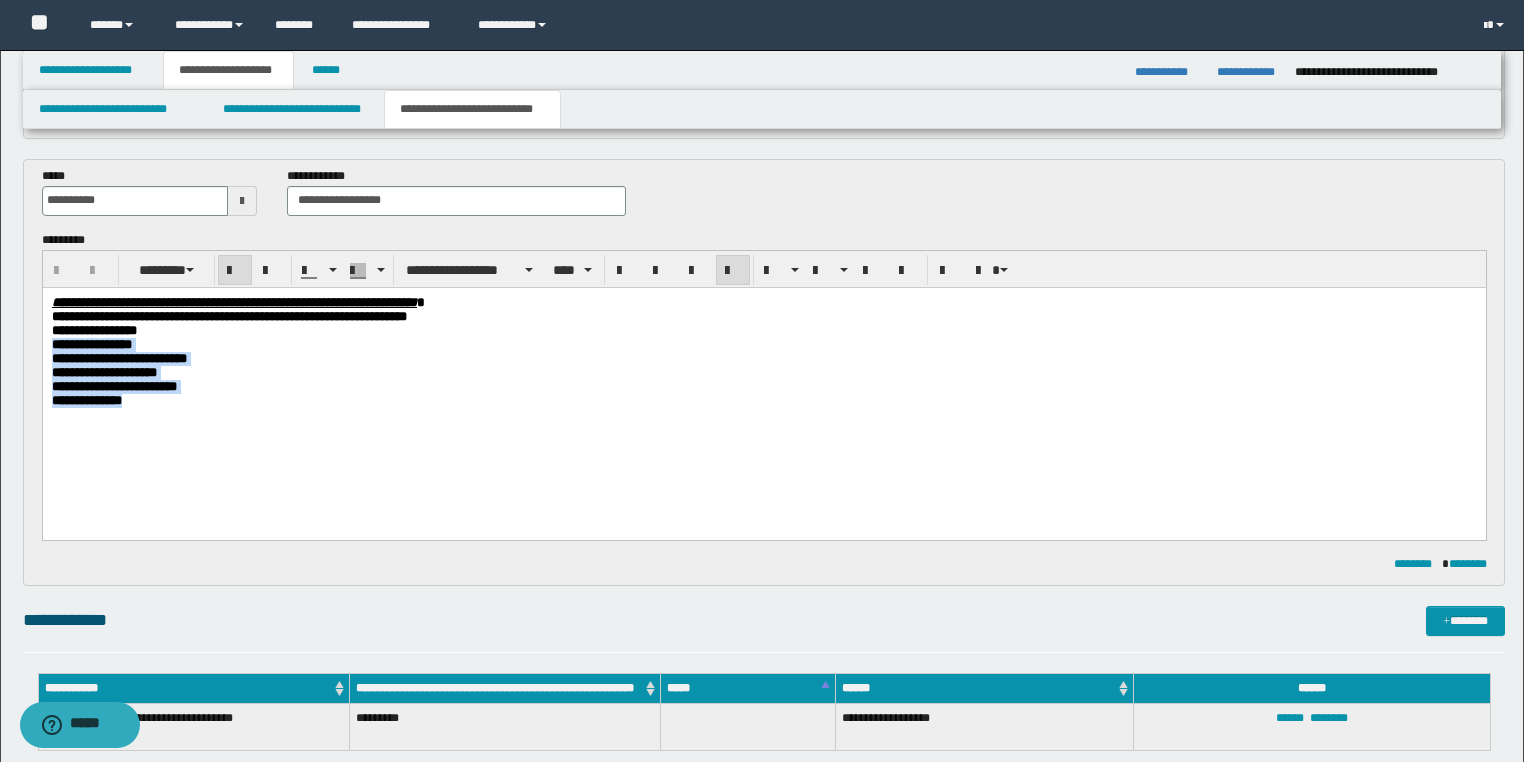 drag, startPoint x: 168, startPoint y: 410, endPoint x: 232, endPoint y: 392, distance: 66.48308 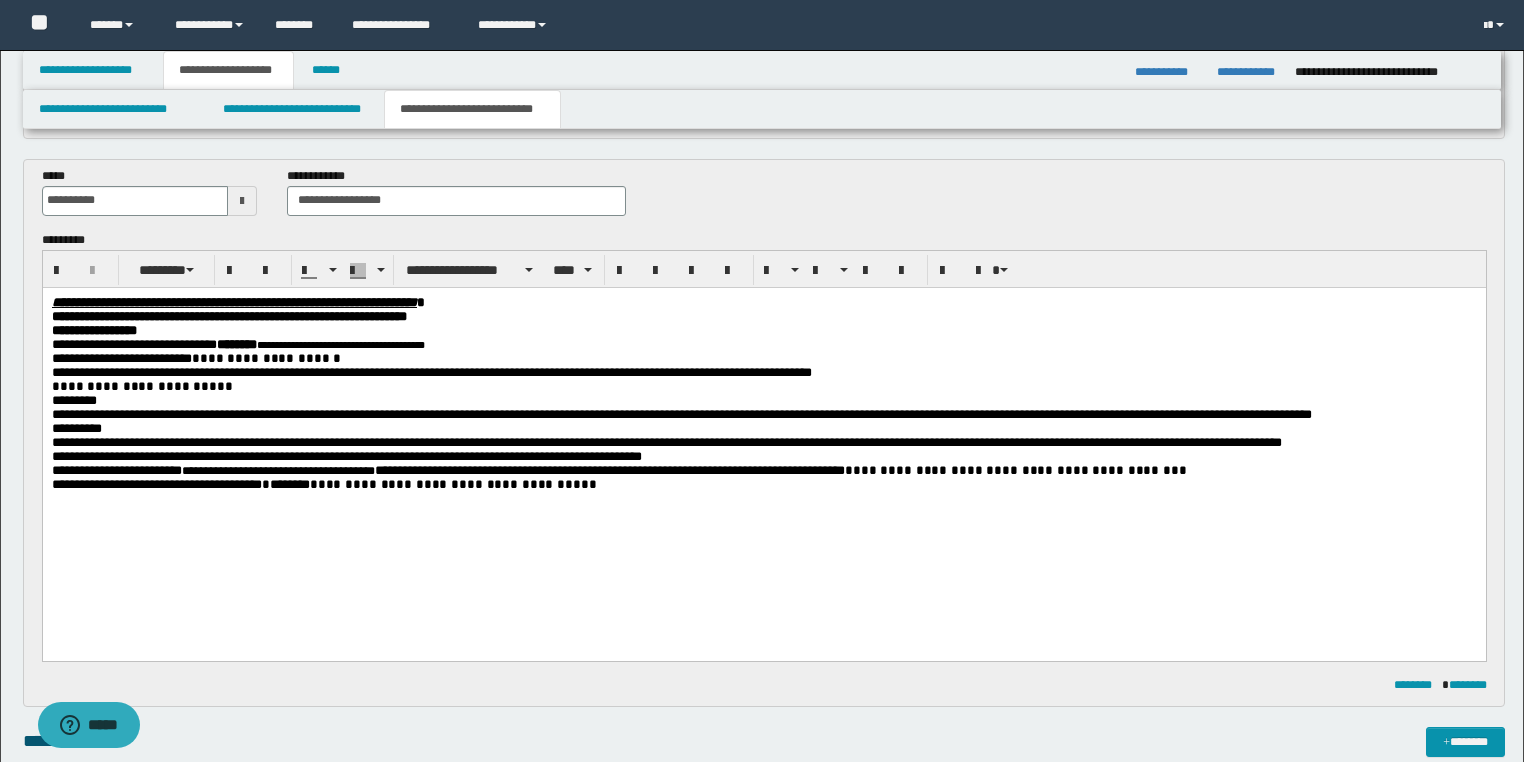 scroll, scrollTop: 800, scrollLeft: 0, axis: vertical 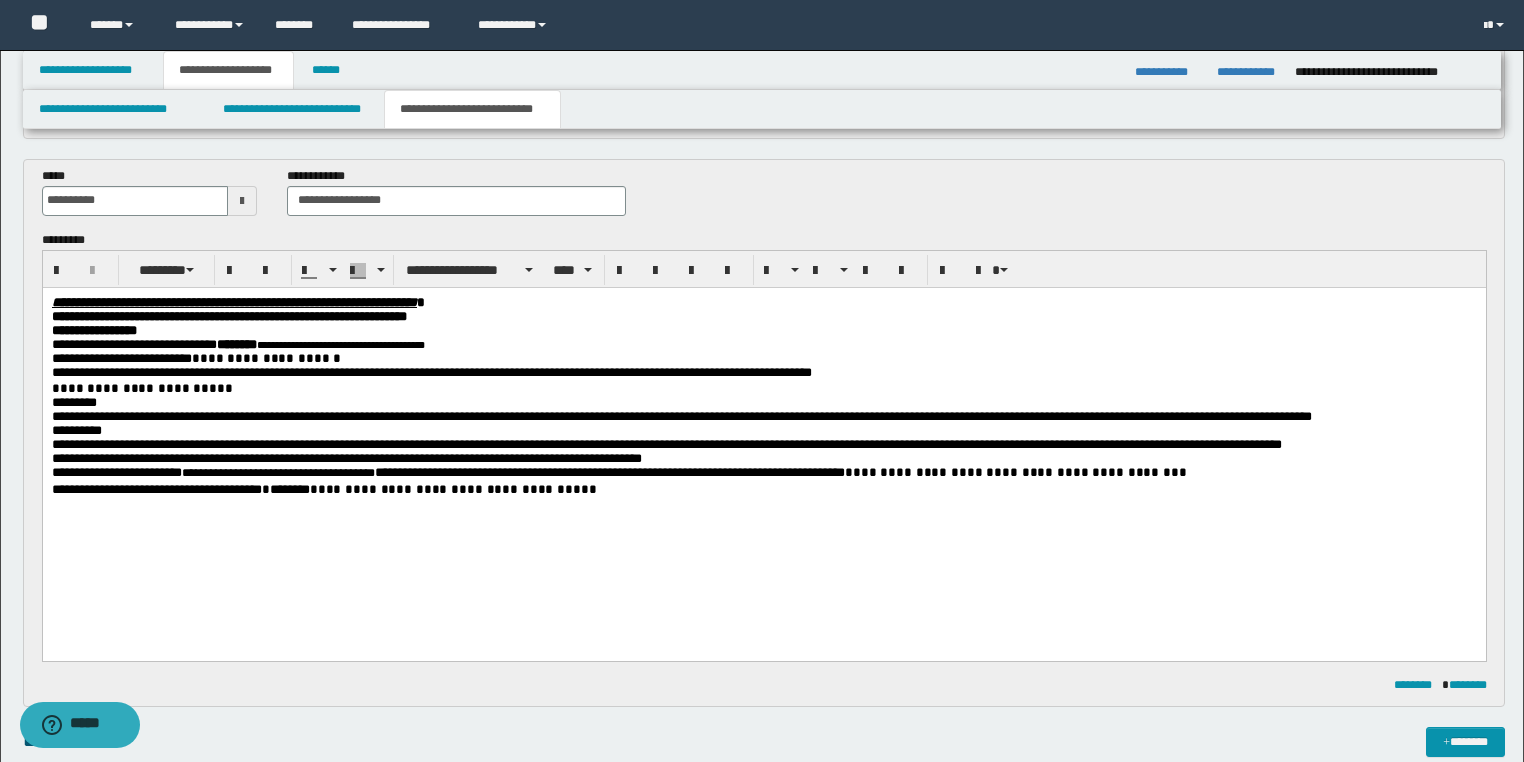 click on "**********" at bounding box center (764, 199) 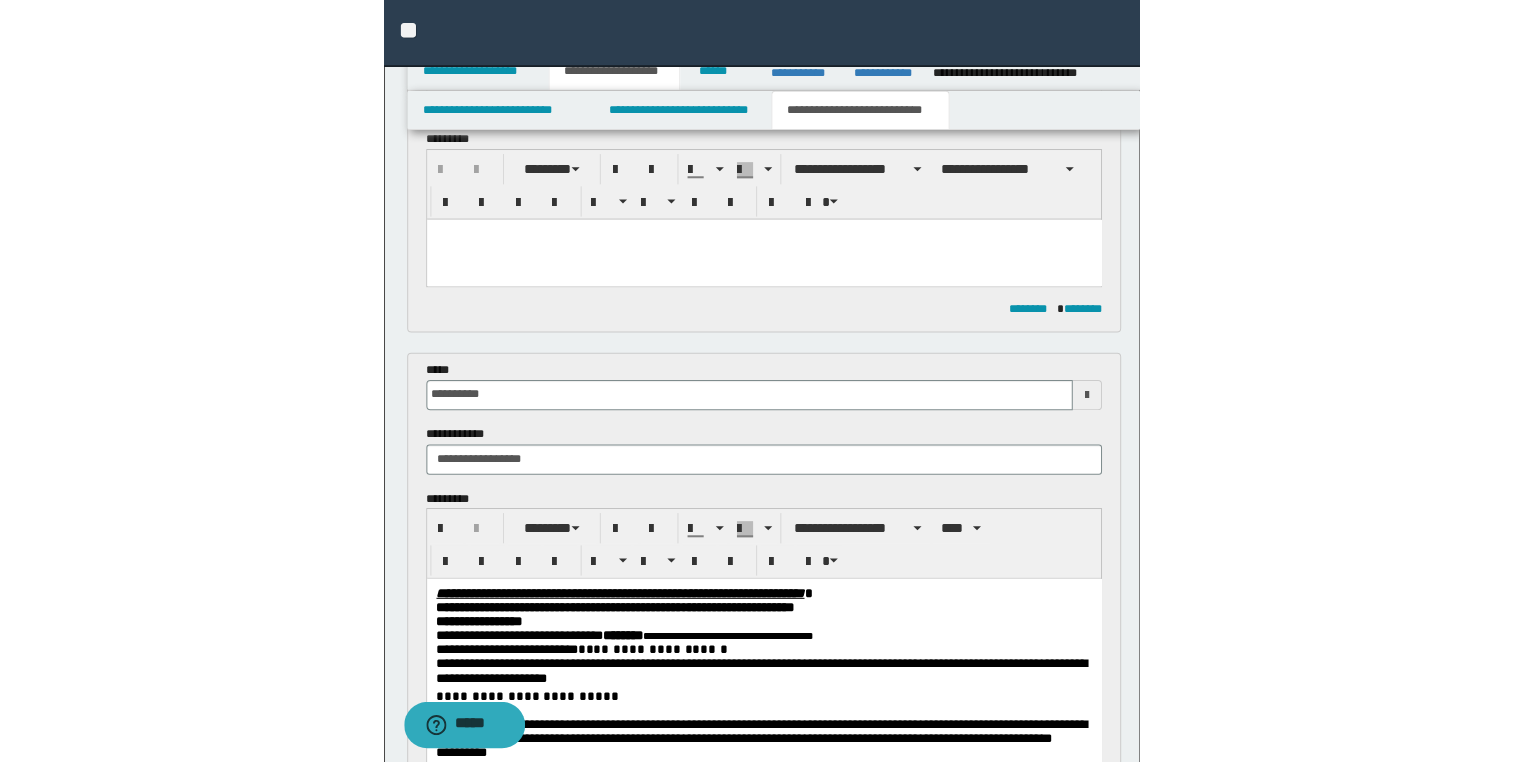 scroll, scrollTop: 704, scrollLeft: 0, axis: vertical 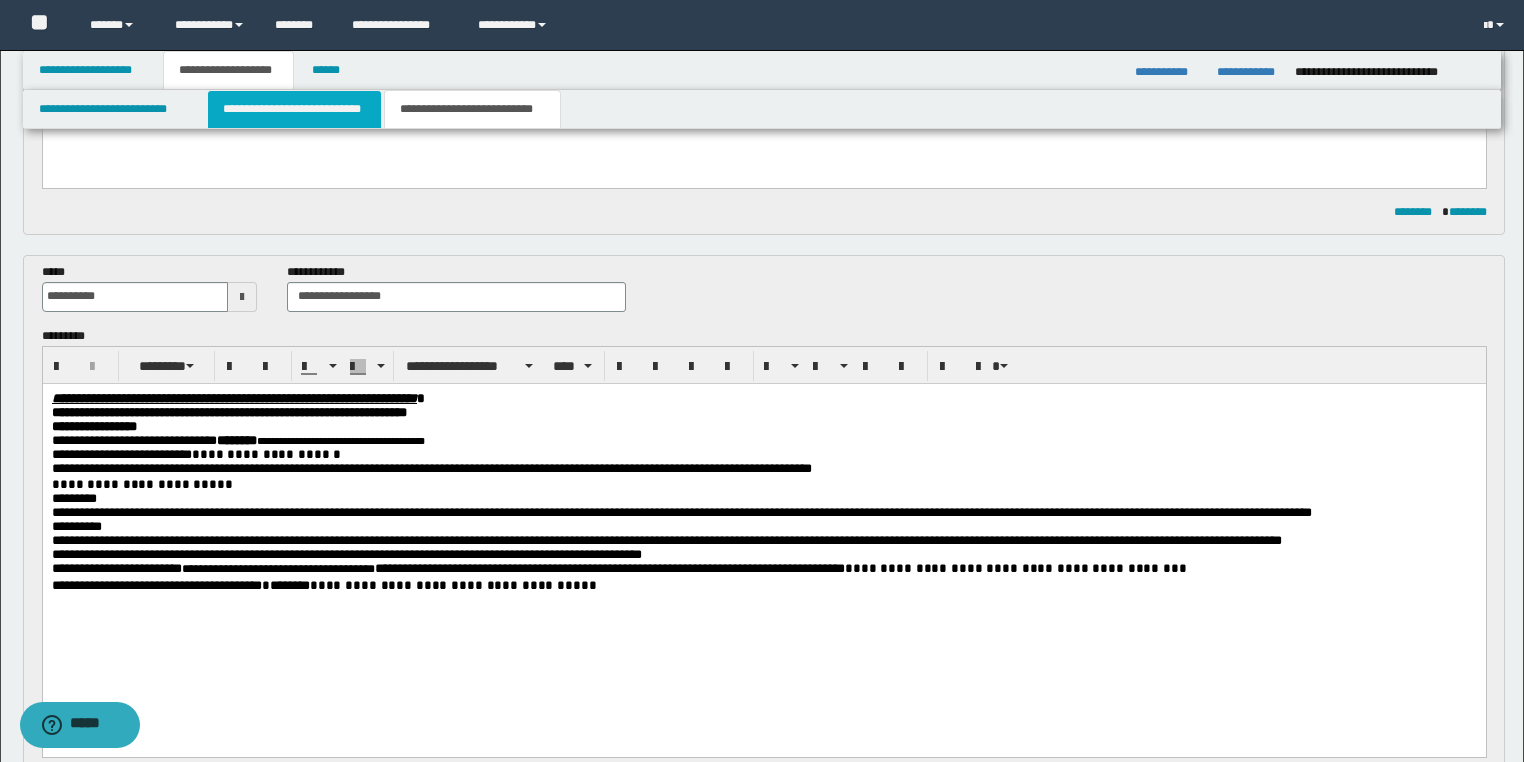 click on "**********" at bounding box center [294, 109] 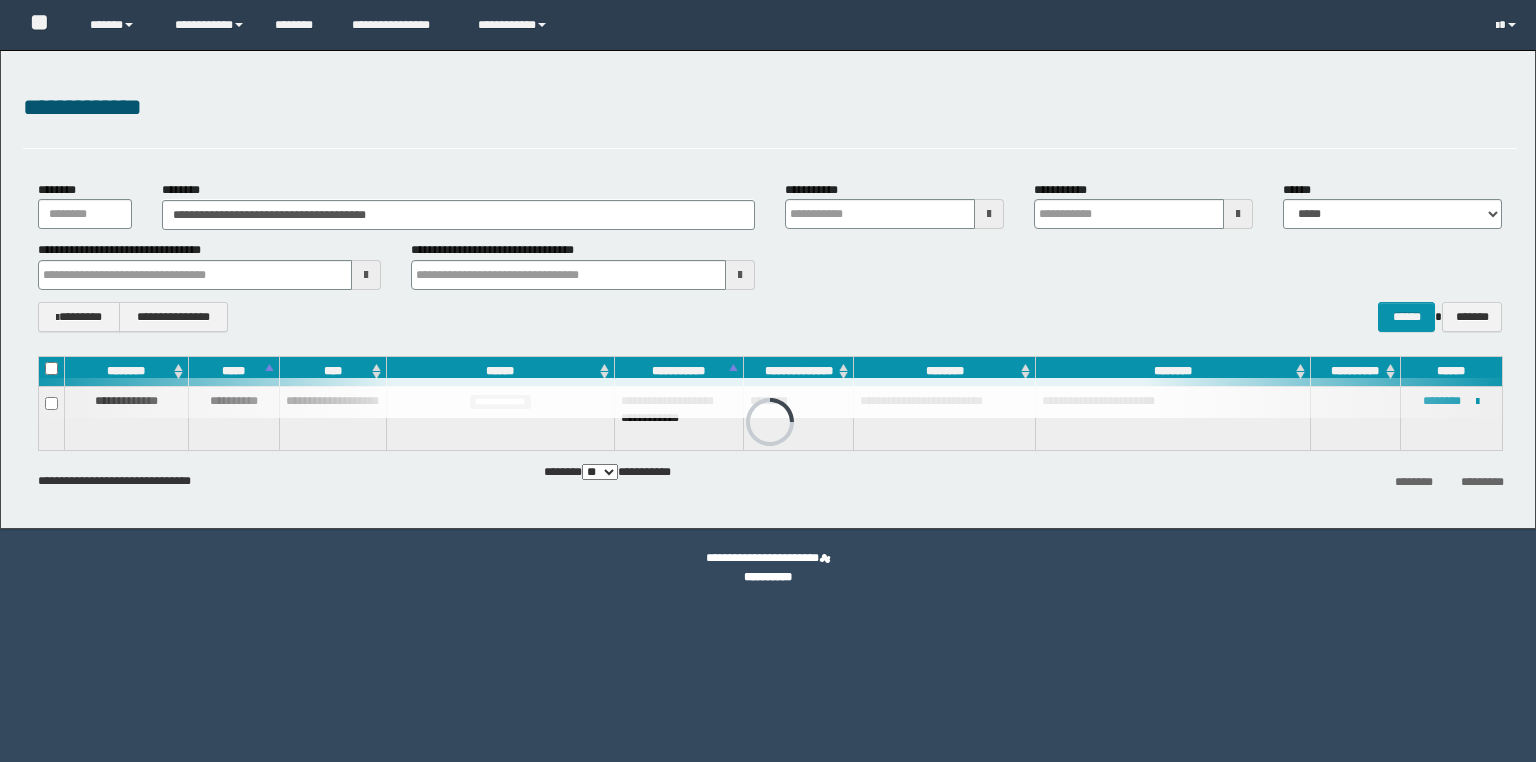 scroll, scrollTop: 0, scrollLeft: 0, axis: both 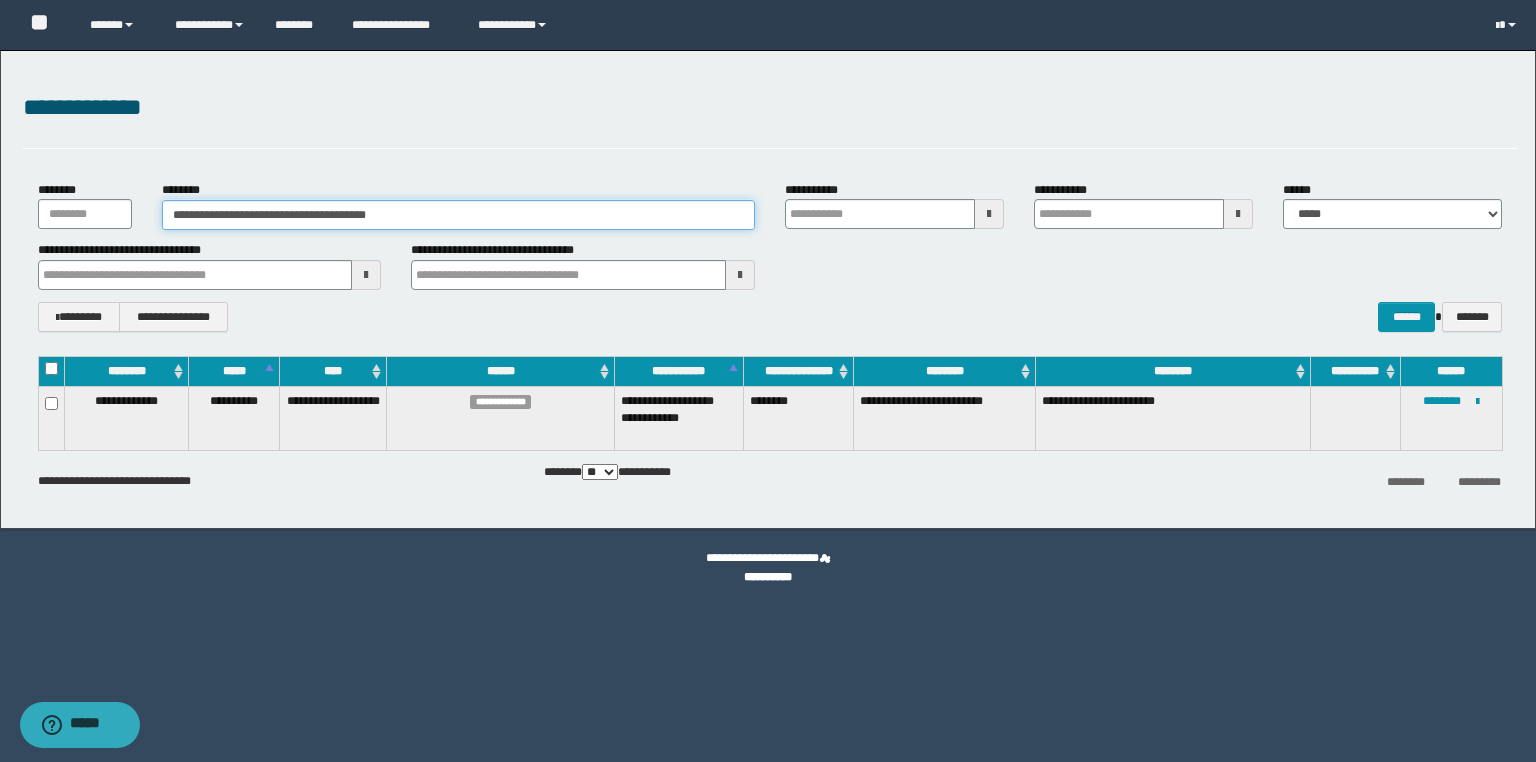 drag, startPoint x: 458, startPoint y: 218, endPoint x: 52, endPoint y: 208, distance: 406.12314 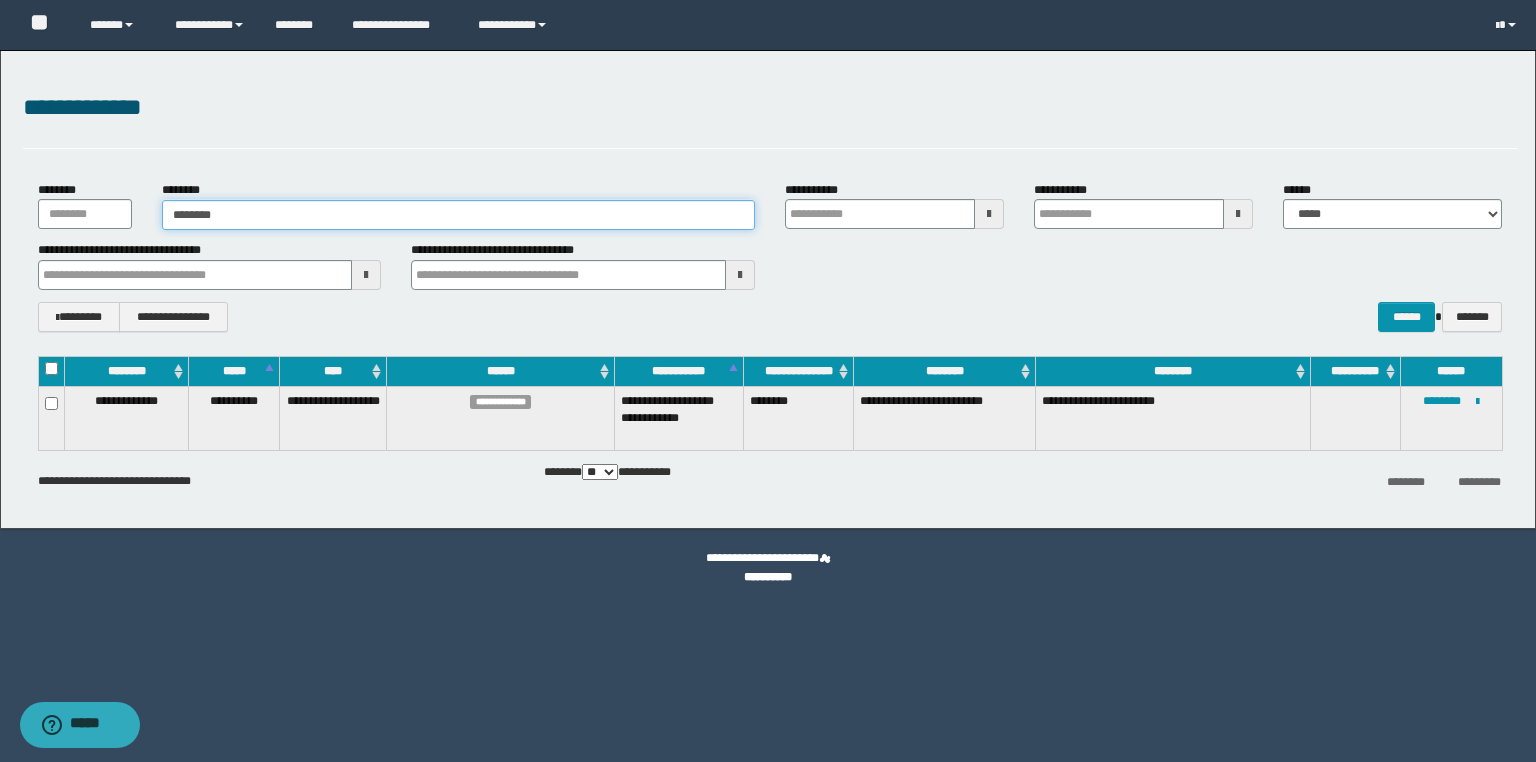 type on "*********" 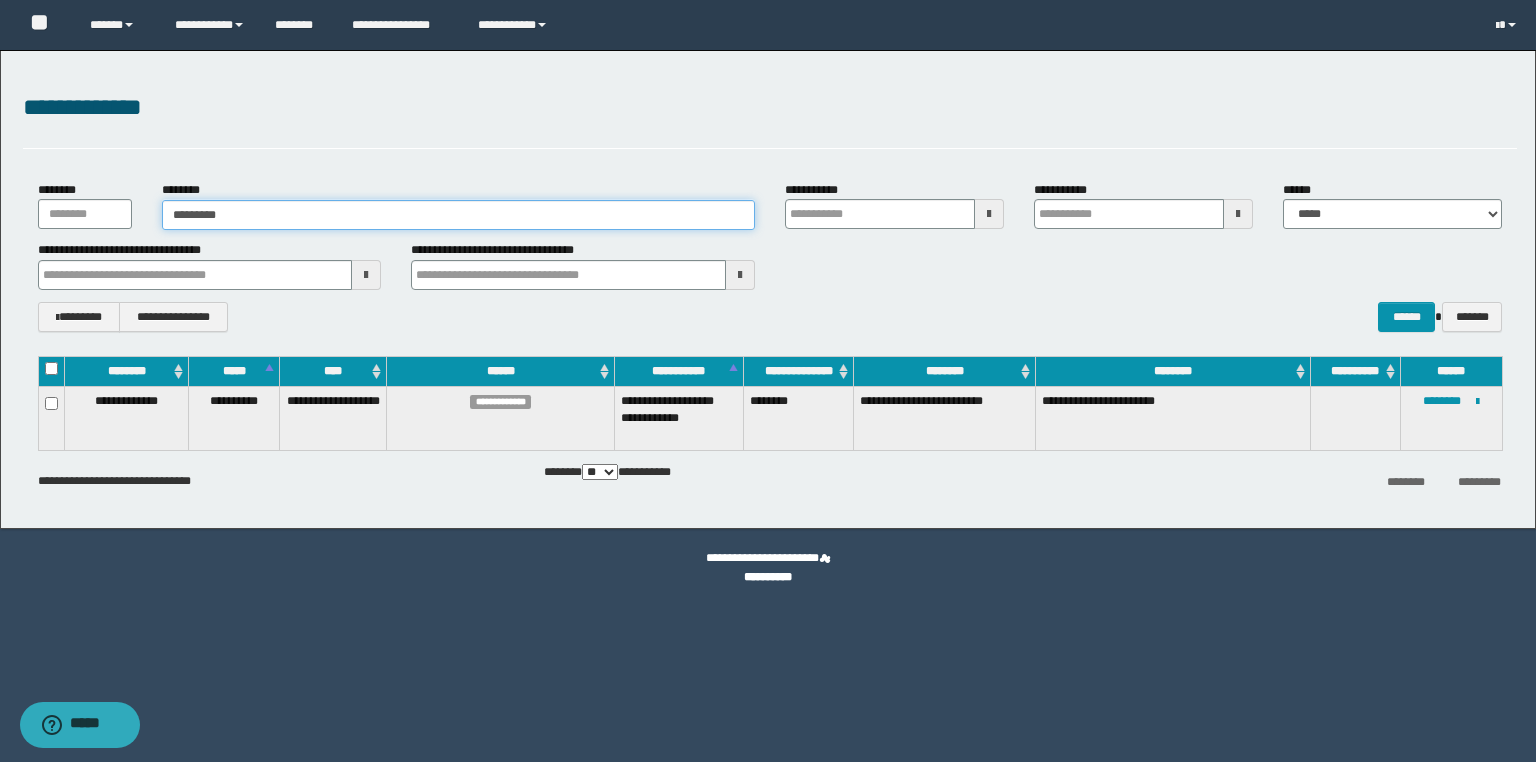 type on "*********" 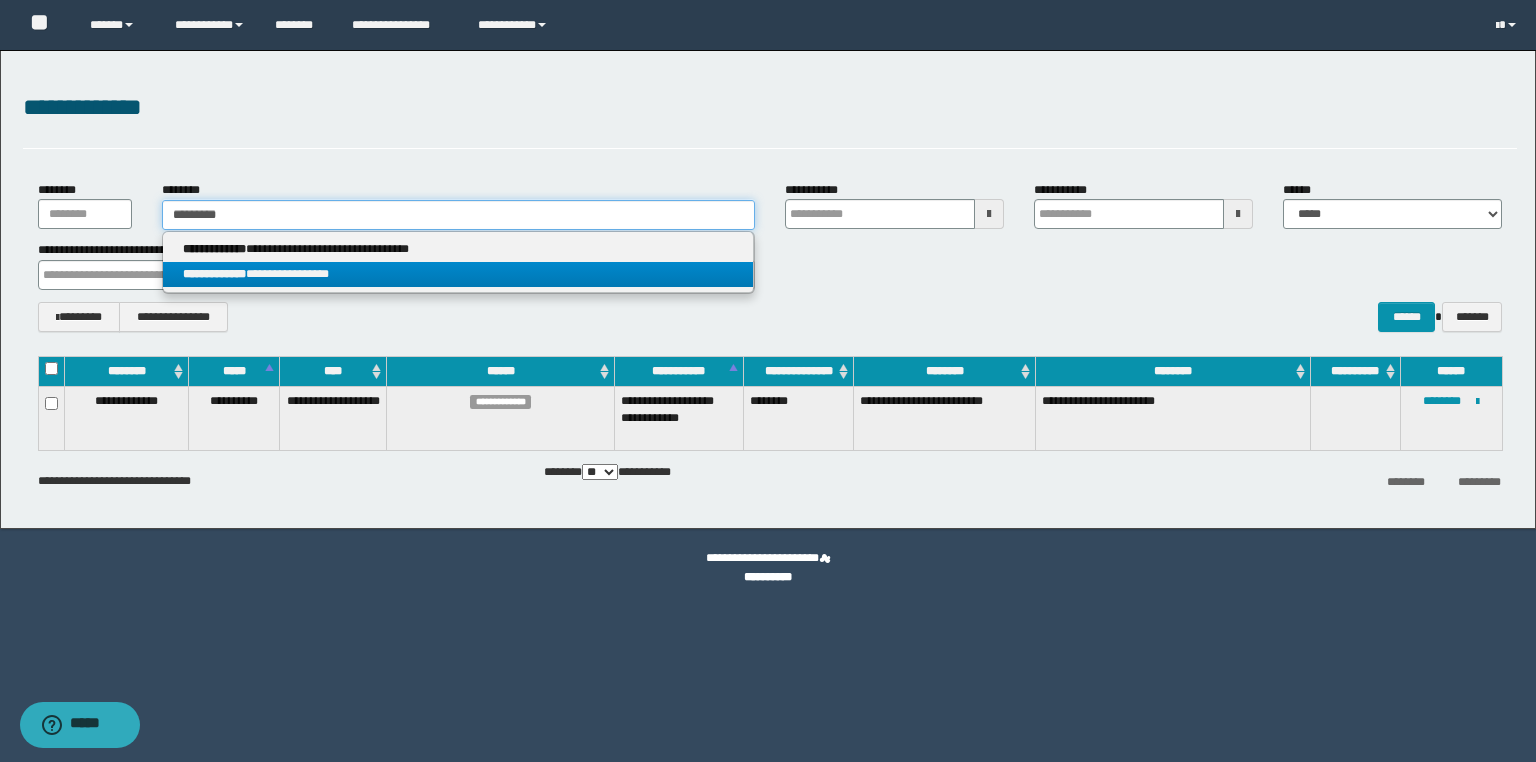 type on "*********" 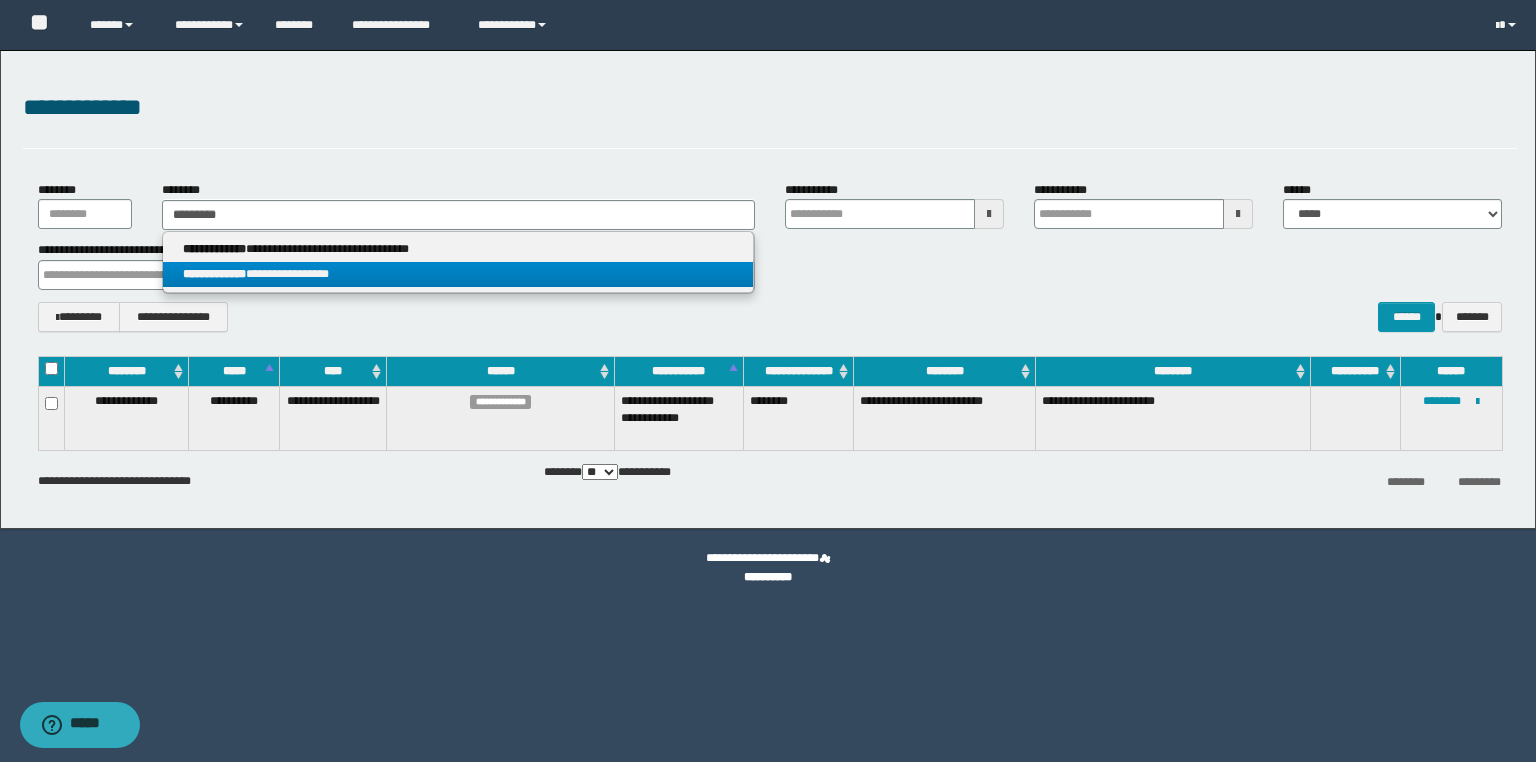 click on "**********" at bounding box center [458, 274] 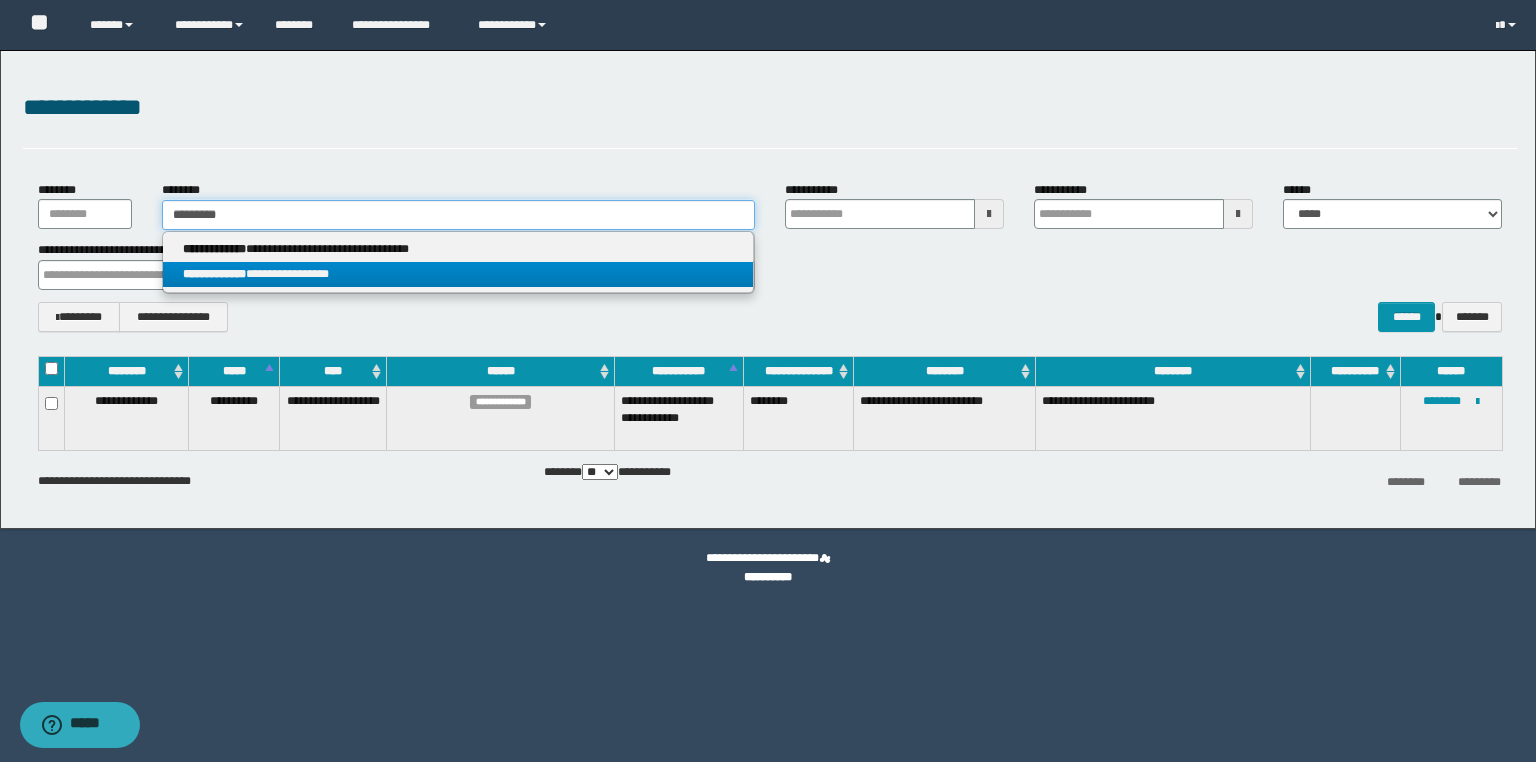 type 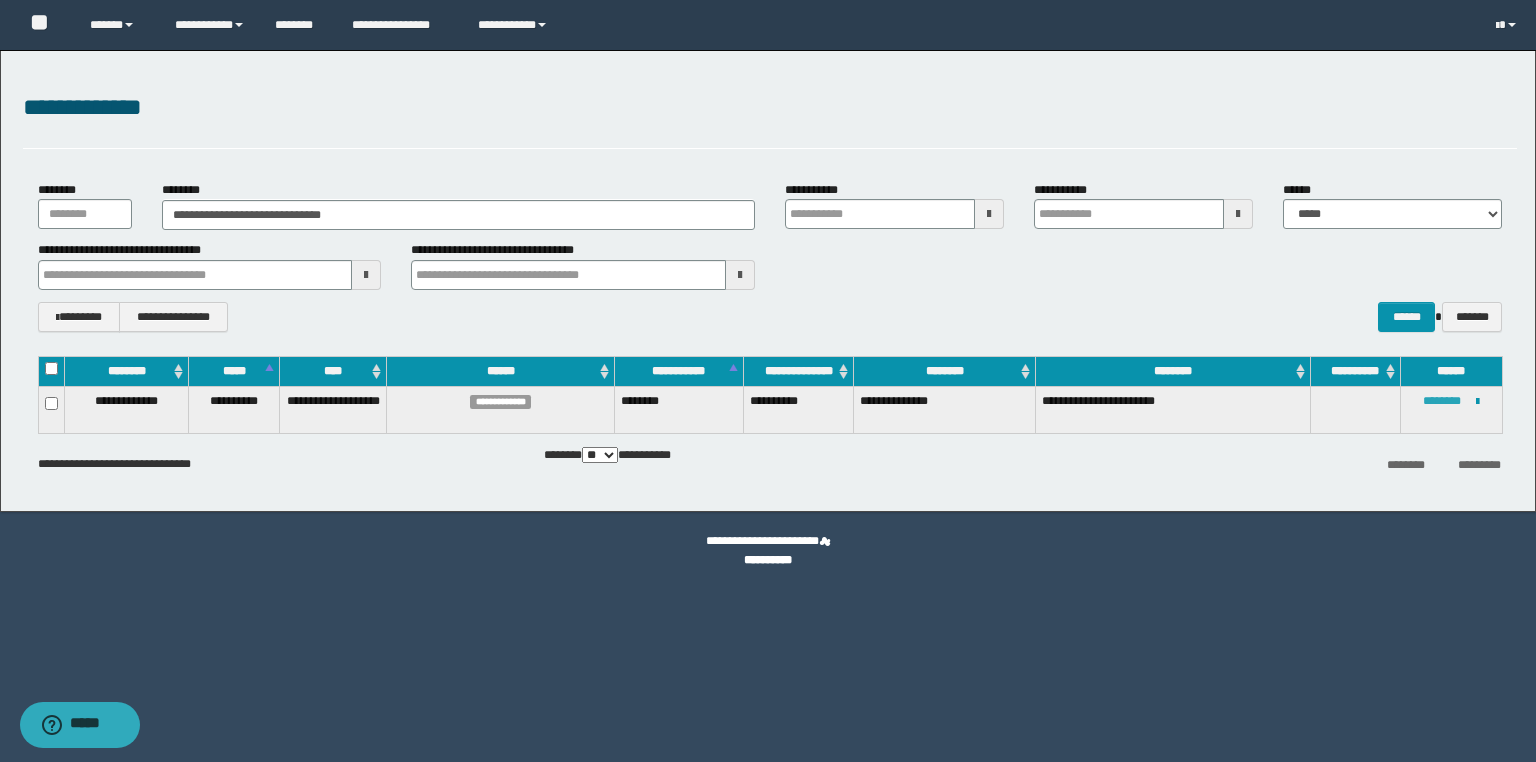 click on "********" at bounding box center (1442, 401) 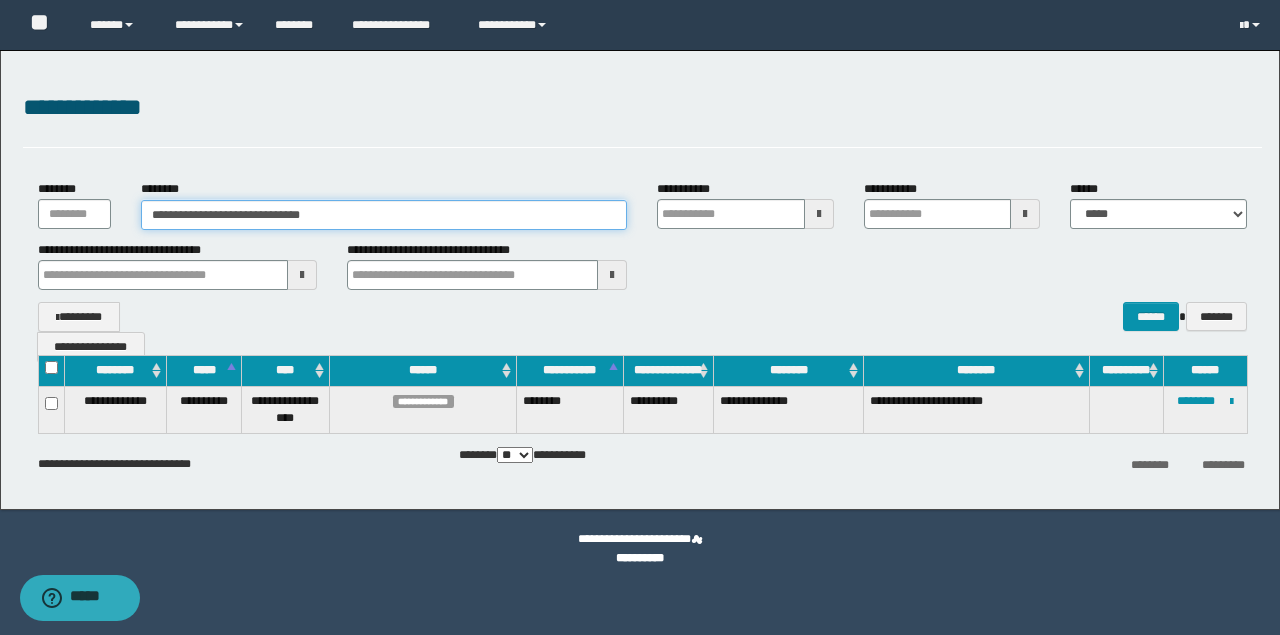 drag, startPoint x: 348, startPoint y: 210, endPoint x: 84, endPoint y: 208, distance: 264.00757 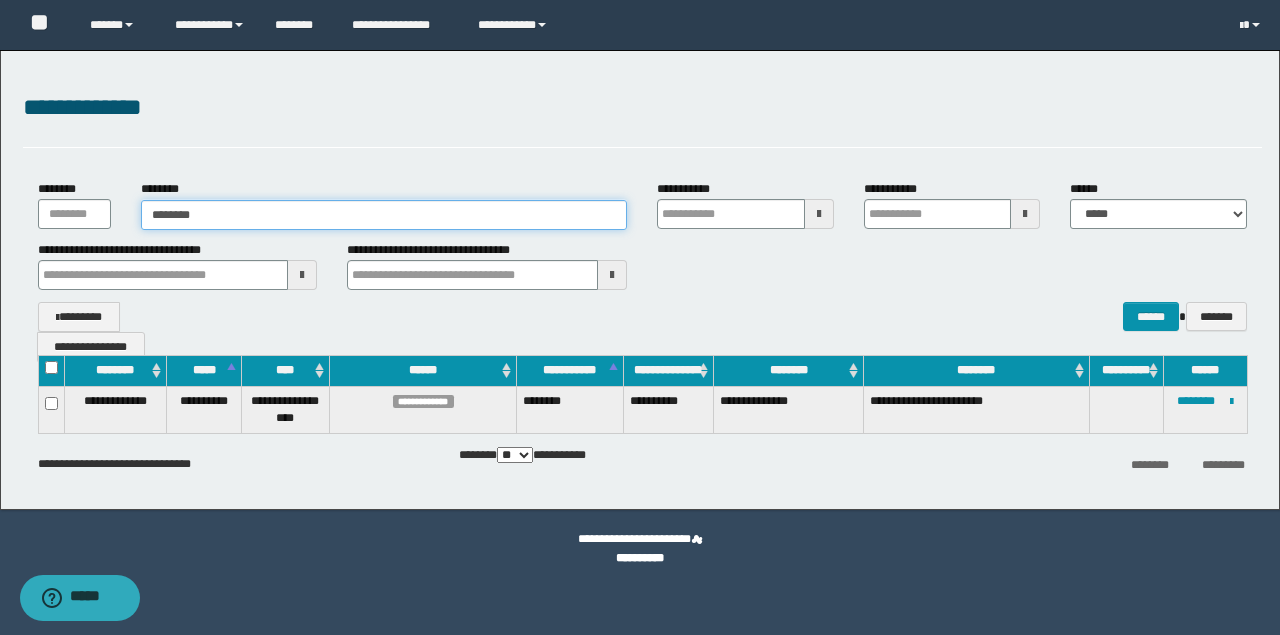 type on "********" 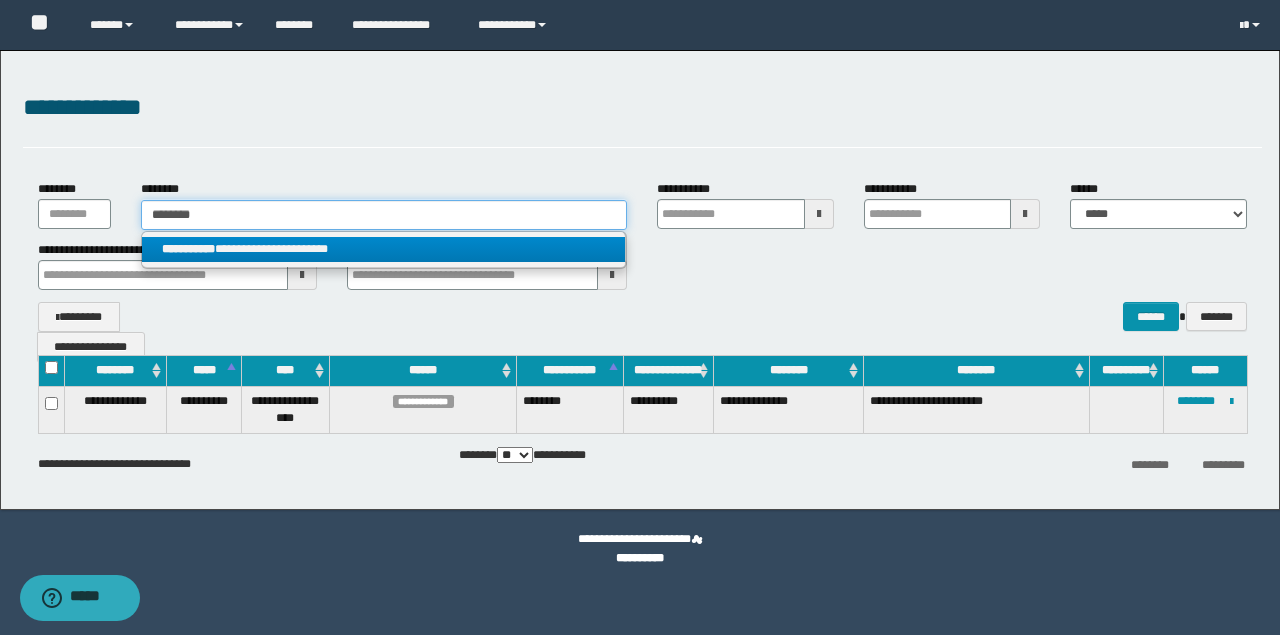 type on "********" 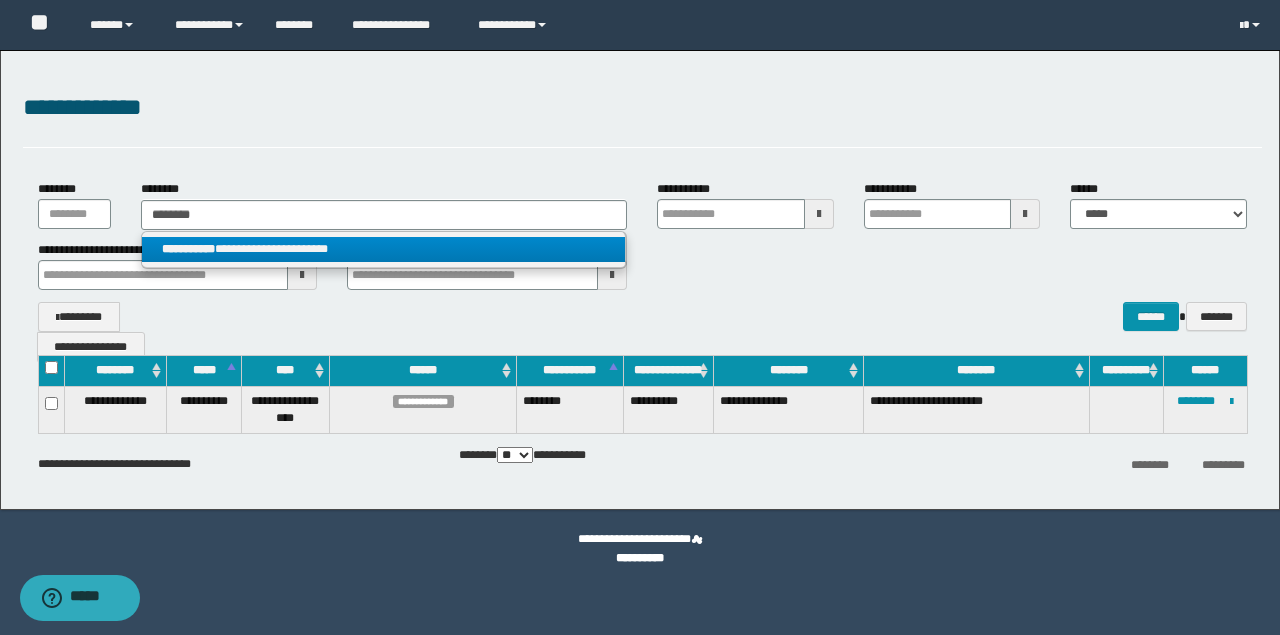 click on "**********" at bounding box center [384, 249] 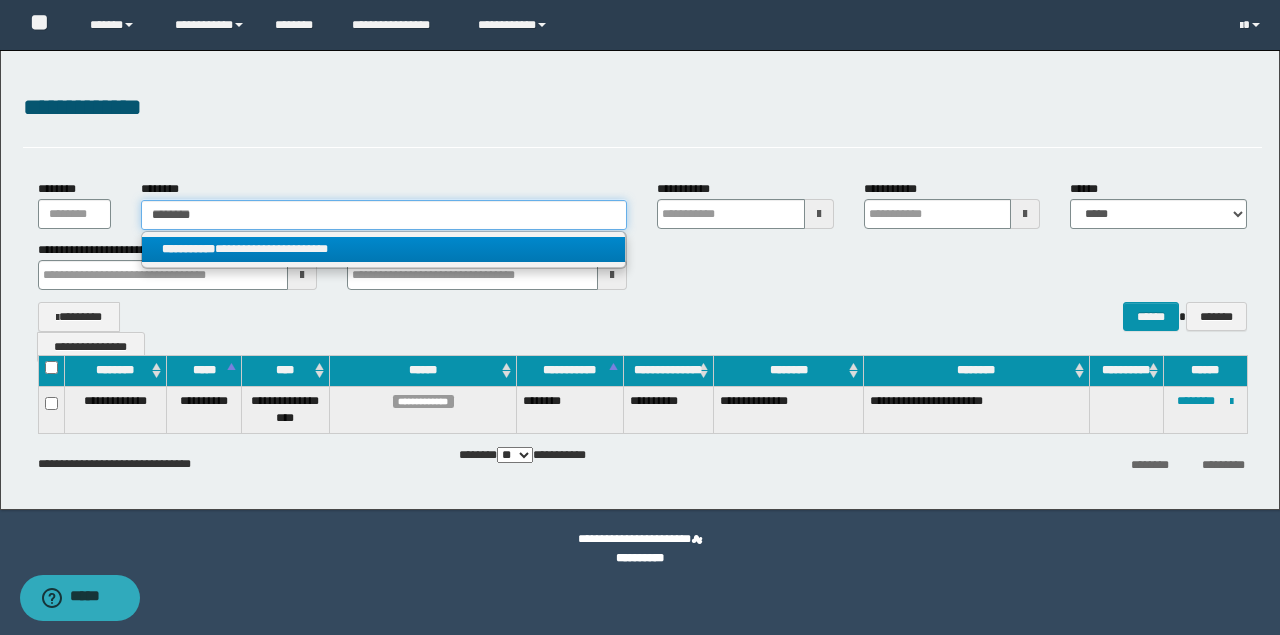 type 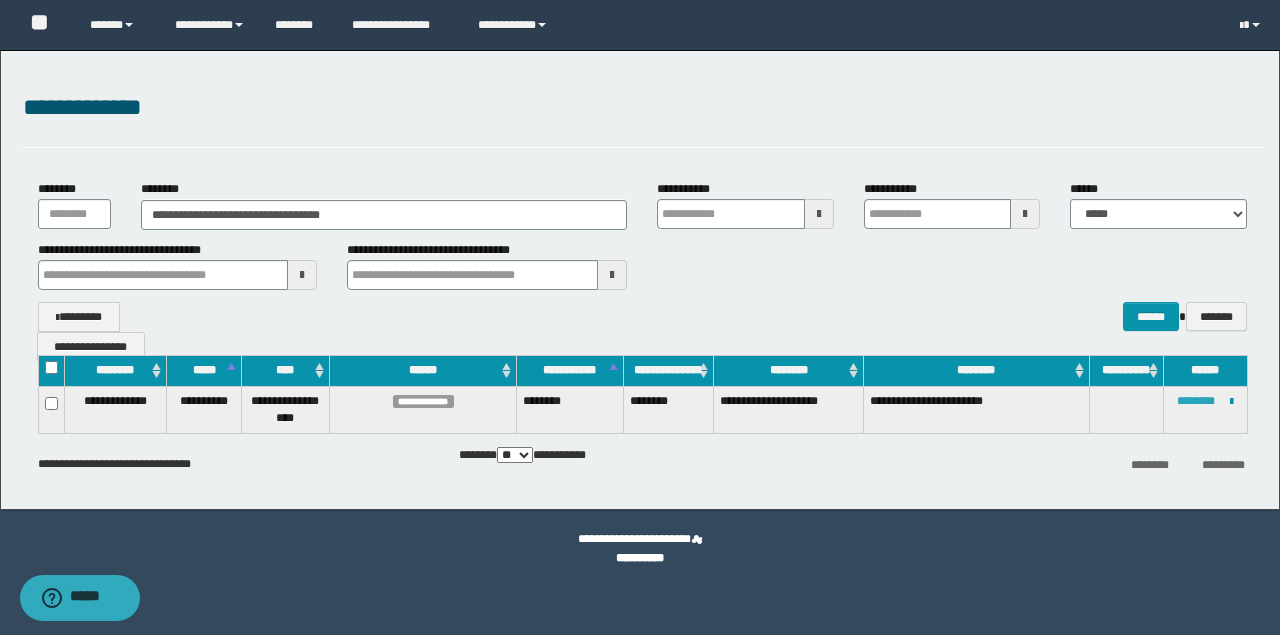 click on "********" at bounding box center [1196, 401] 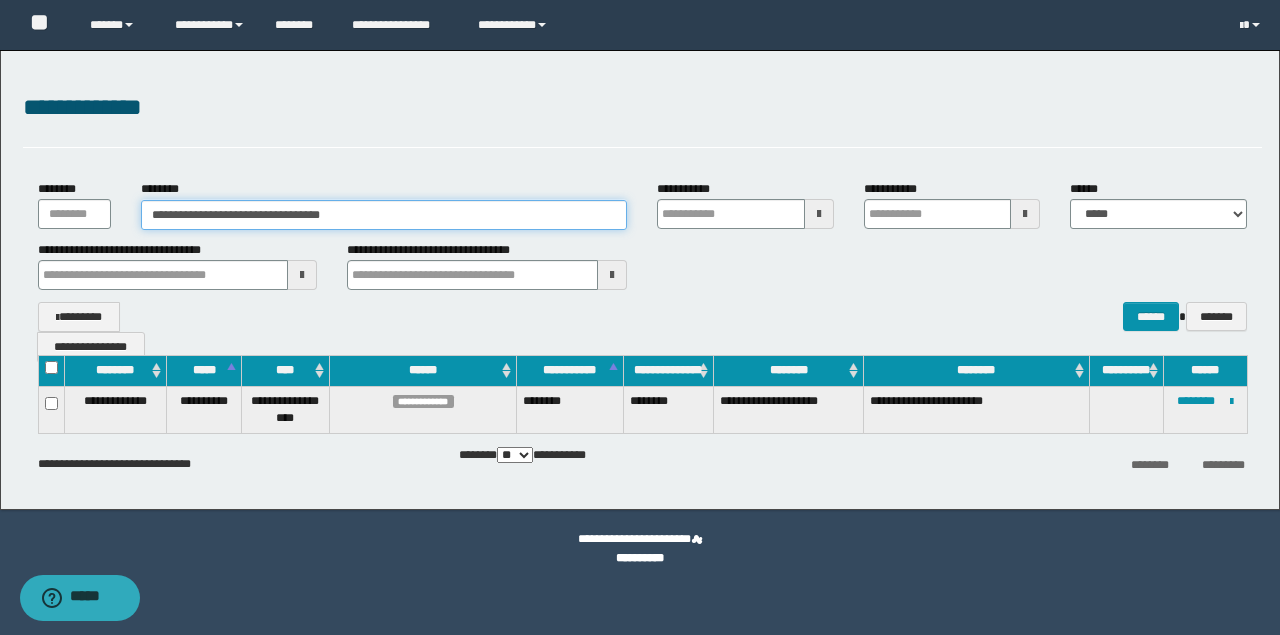 drag, startPoint x: 414, startPoint y: 218, endPoint x: -35, endPoint y: 214, distance: 449.01782 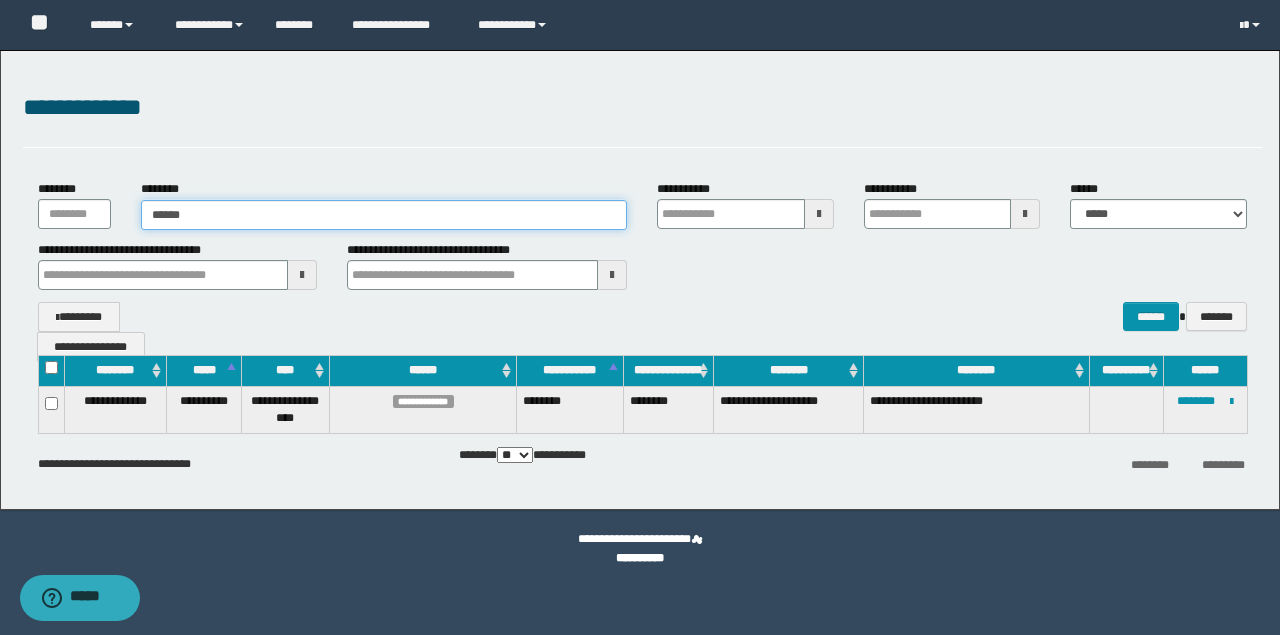 type on "*******" 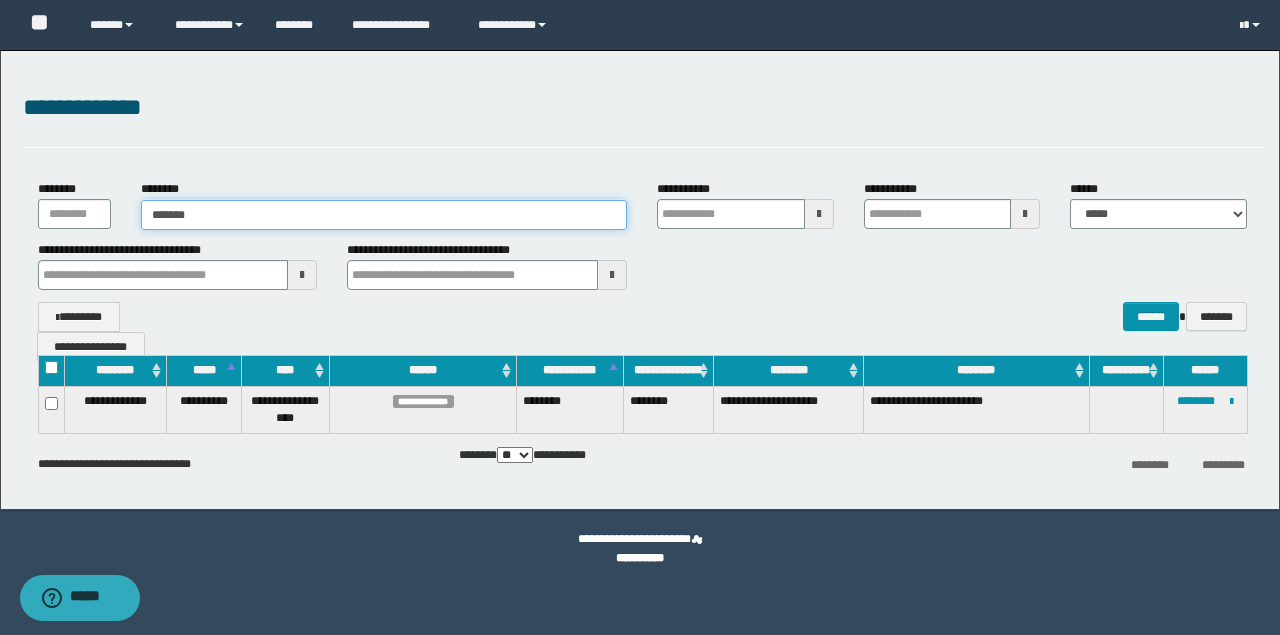 type on "*******" 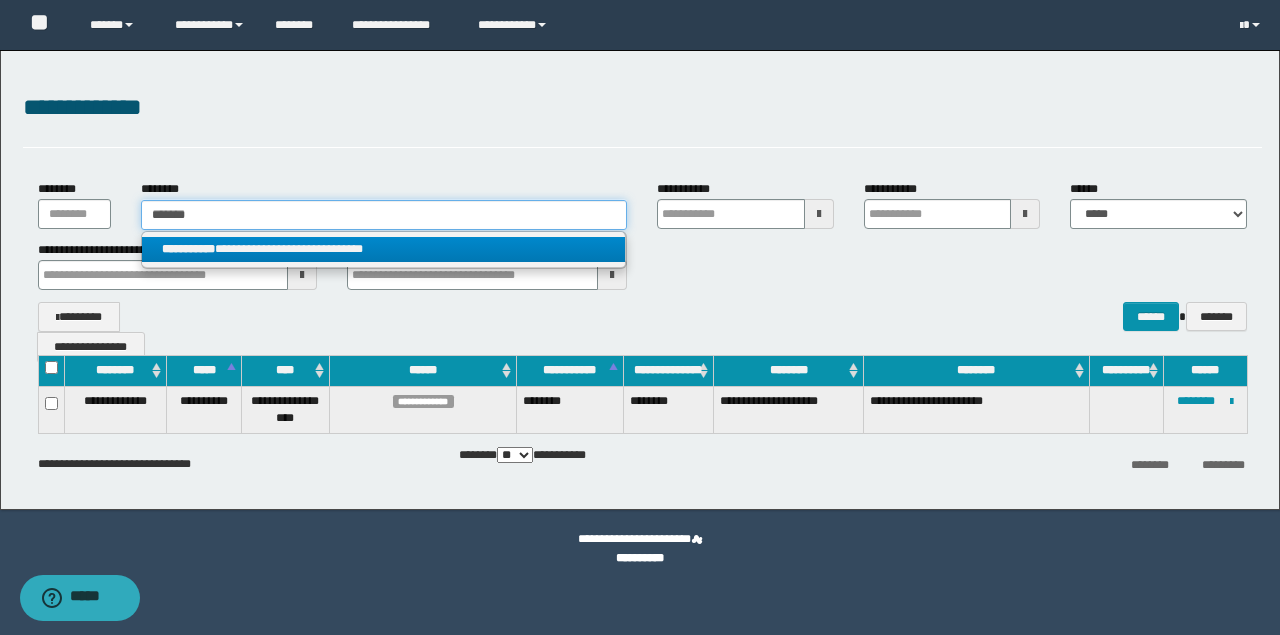 type on "*******" 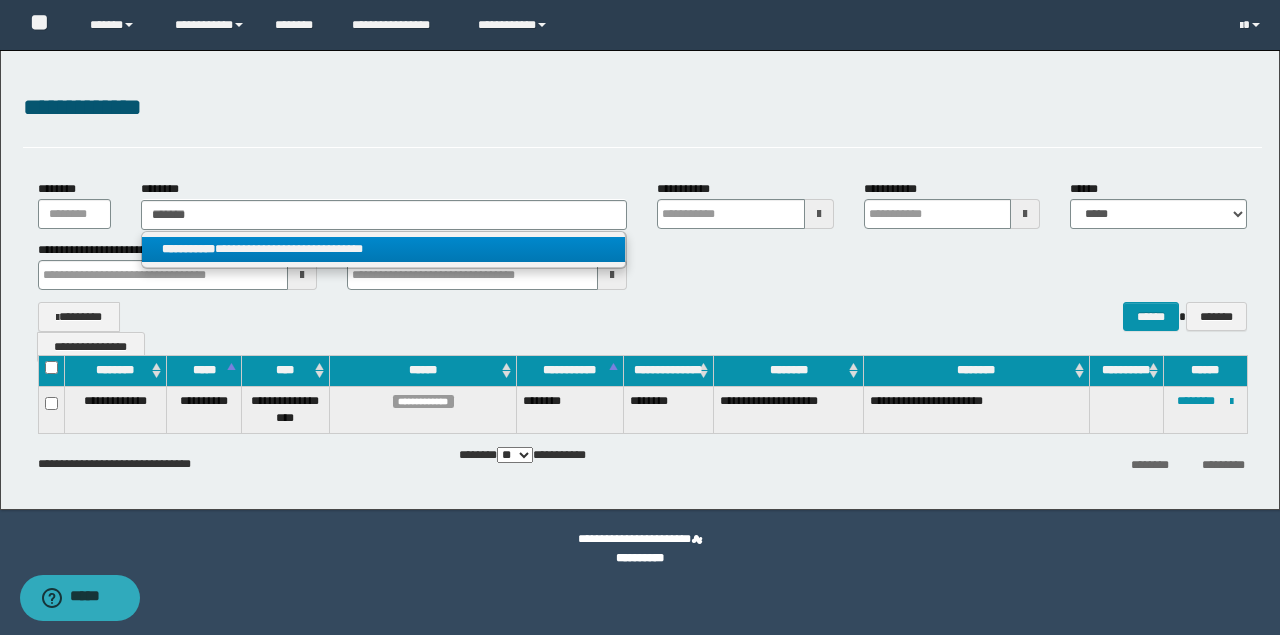 click on "**********" at bounding box center [384, 249] 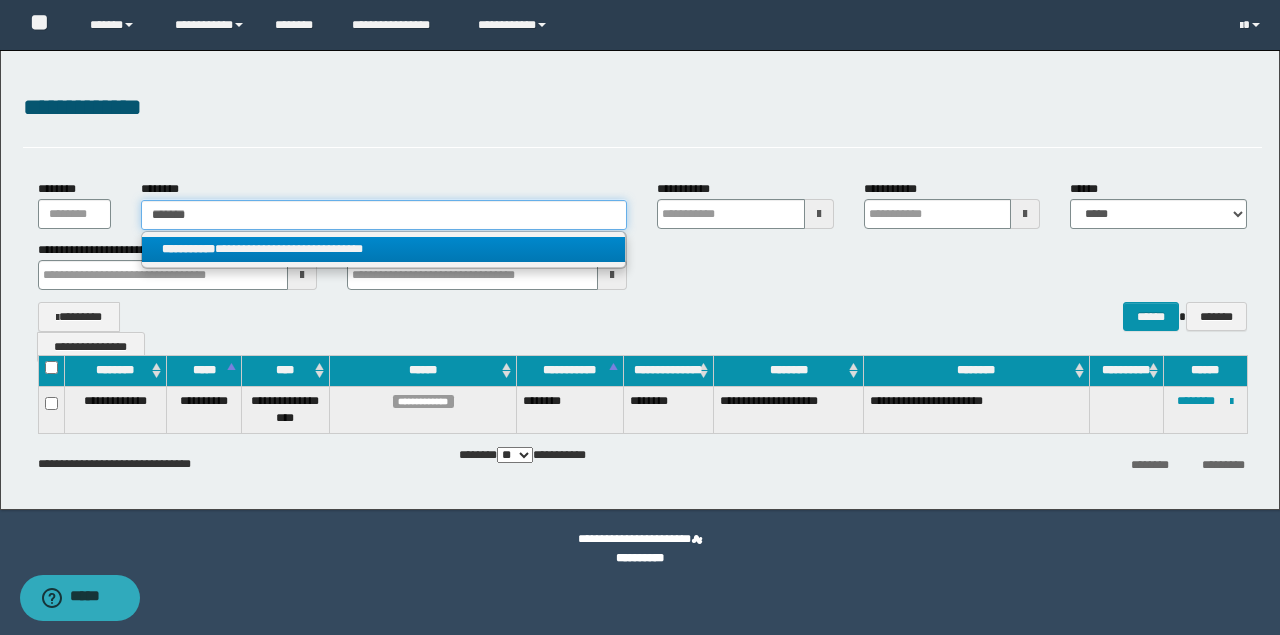 type 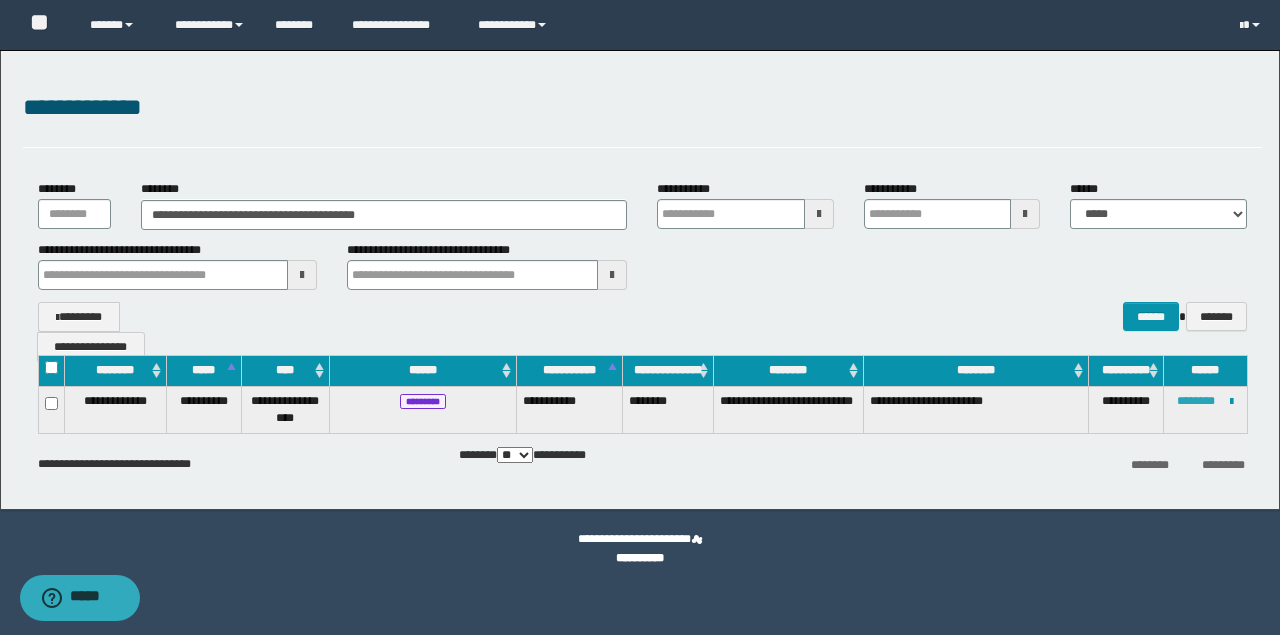 click on "********" at bounding box center [1196, 401] 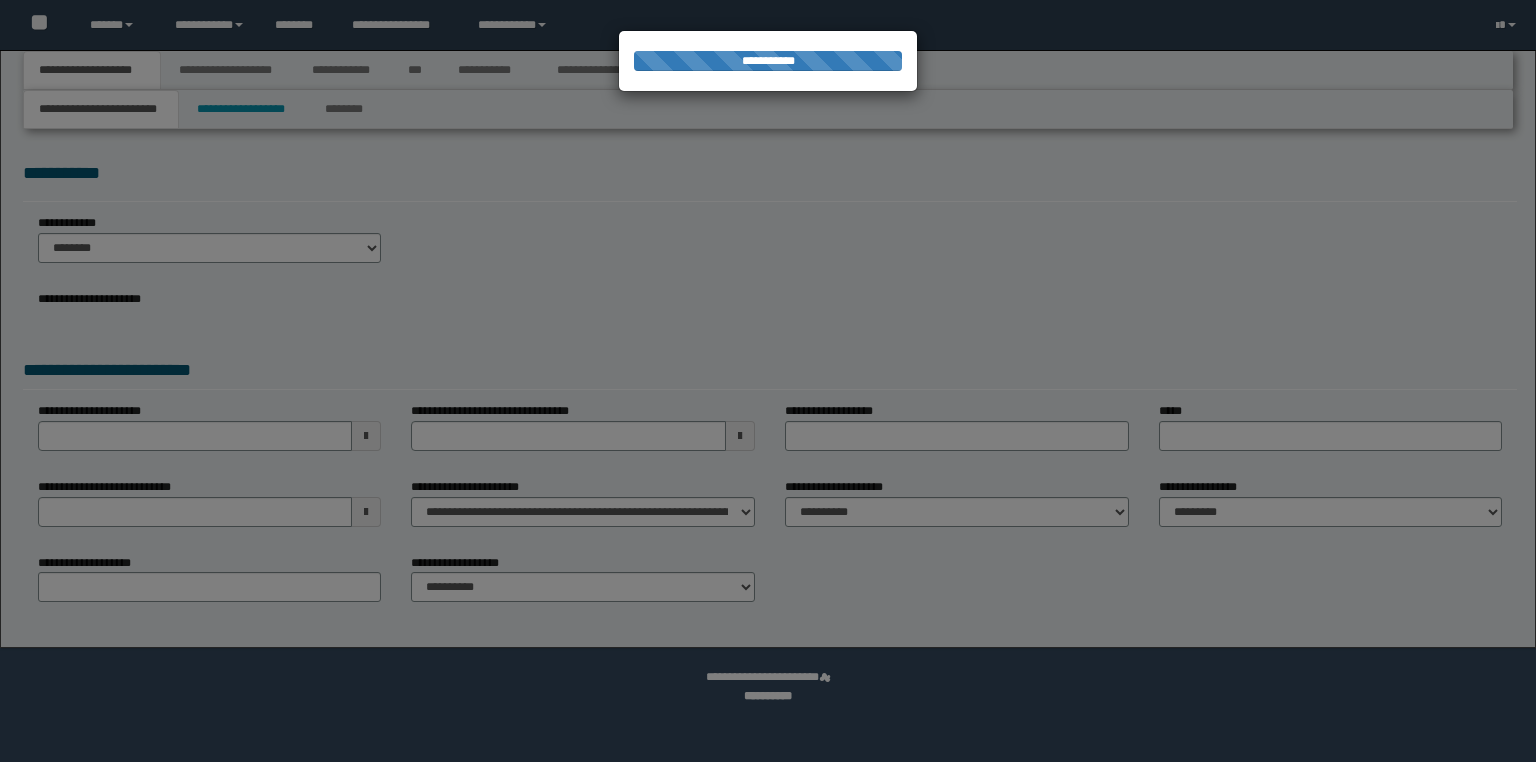 scroll, scrollTop: 0, scrollLeft: 0, axis: both 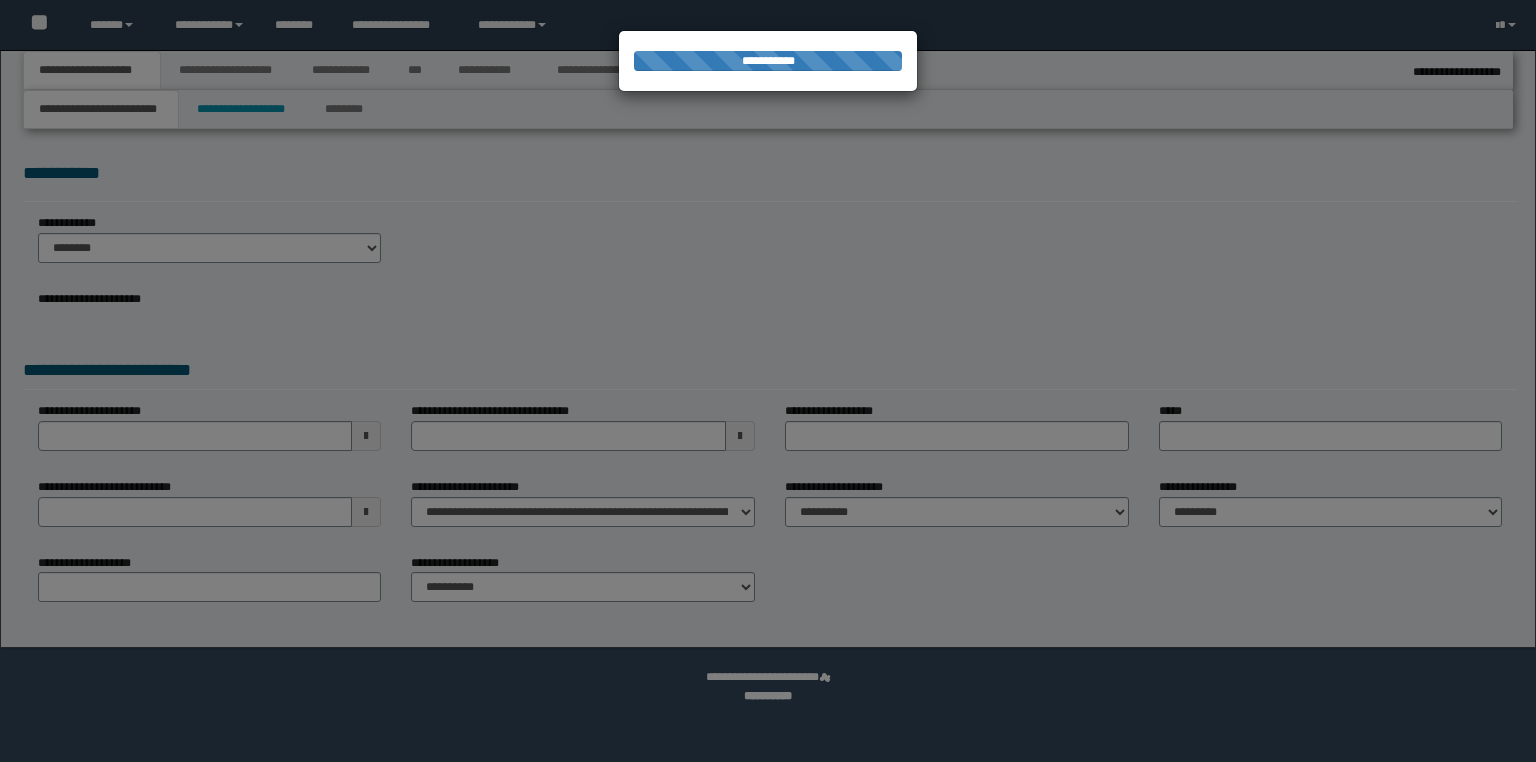 select on "*" 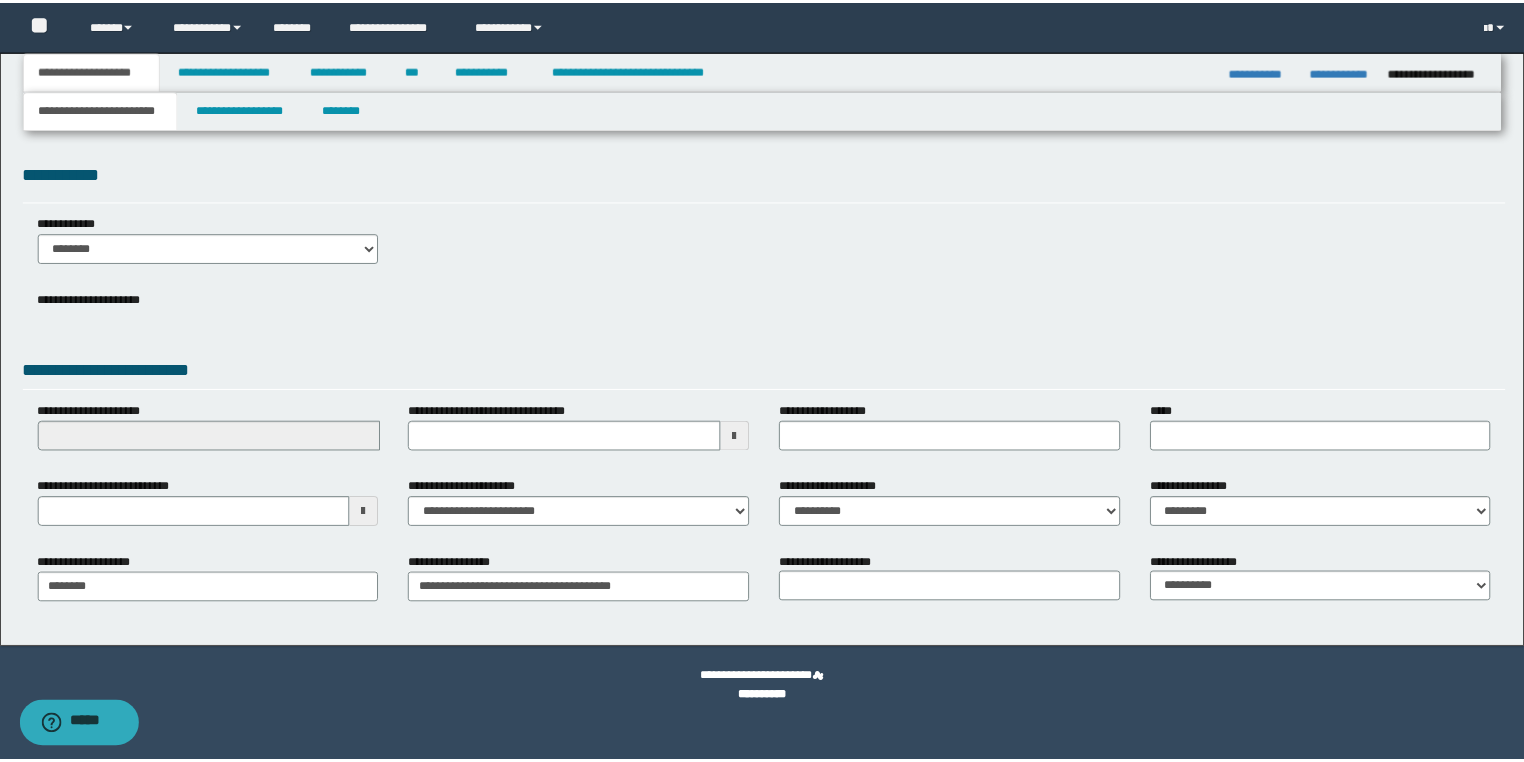 scroll, scrollTop: 0, scrollLeft: 0, axis: both 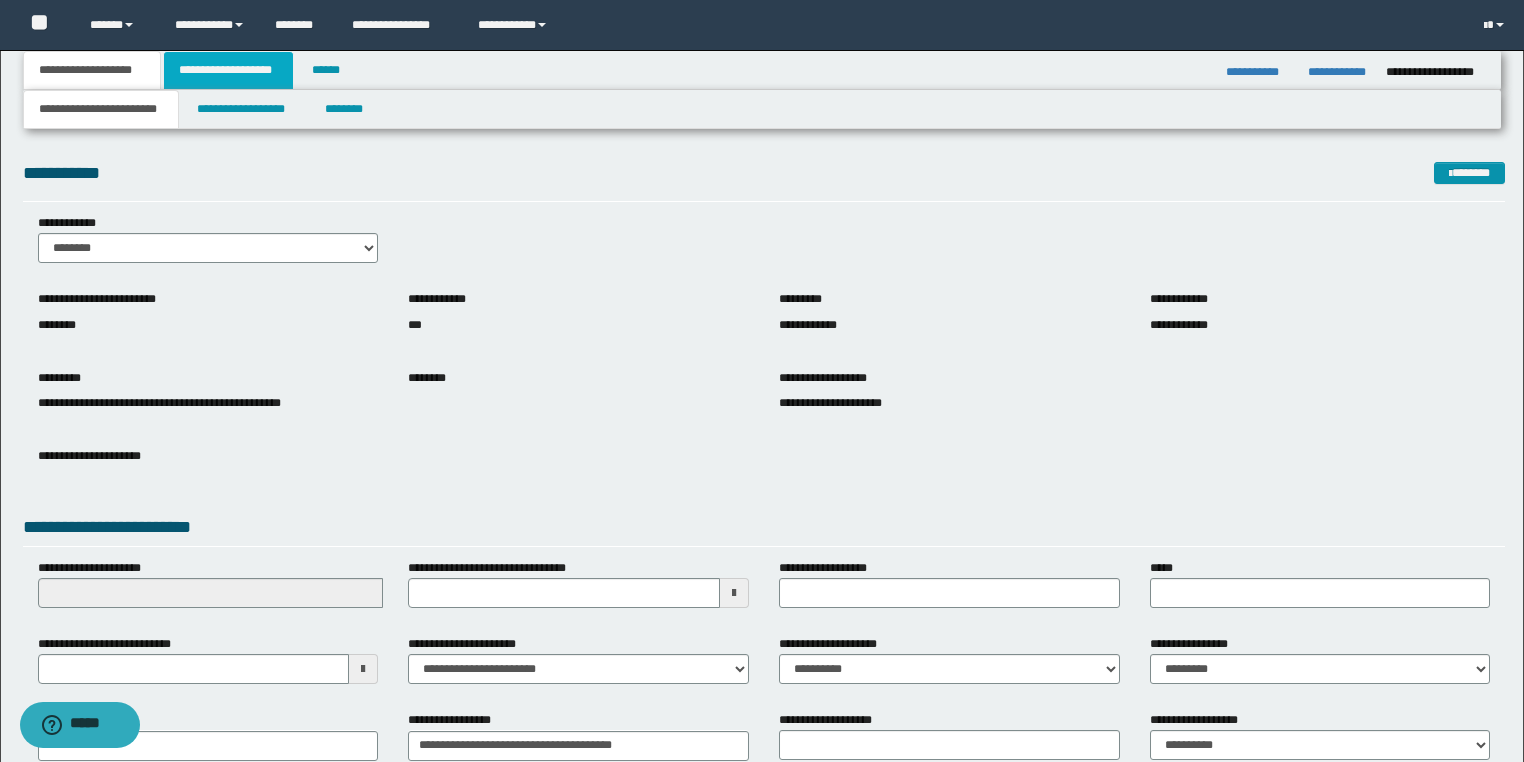 click on "**********" at bounding box center (228, 70) 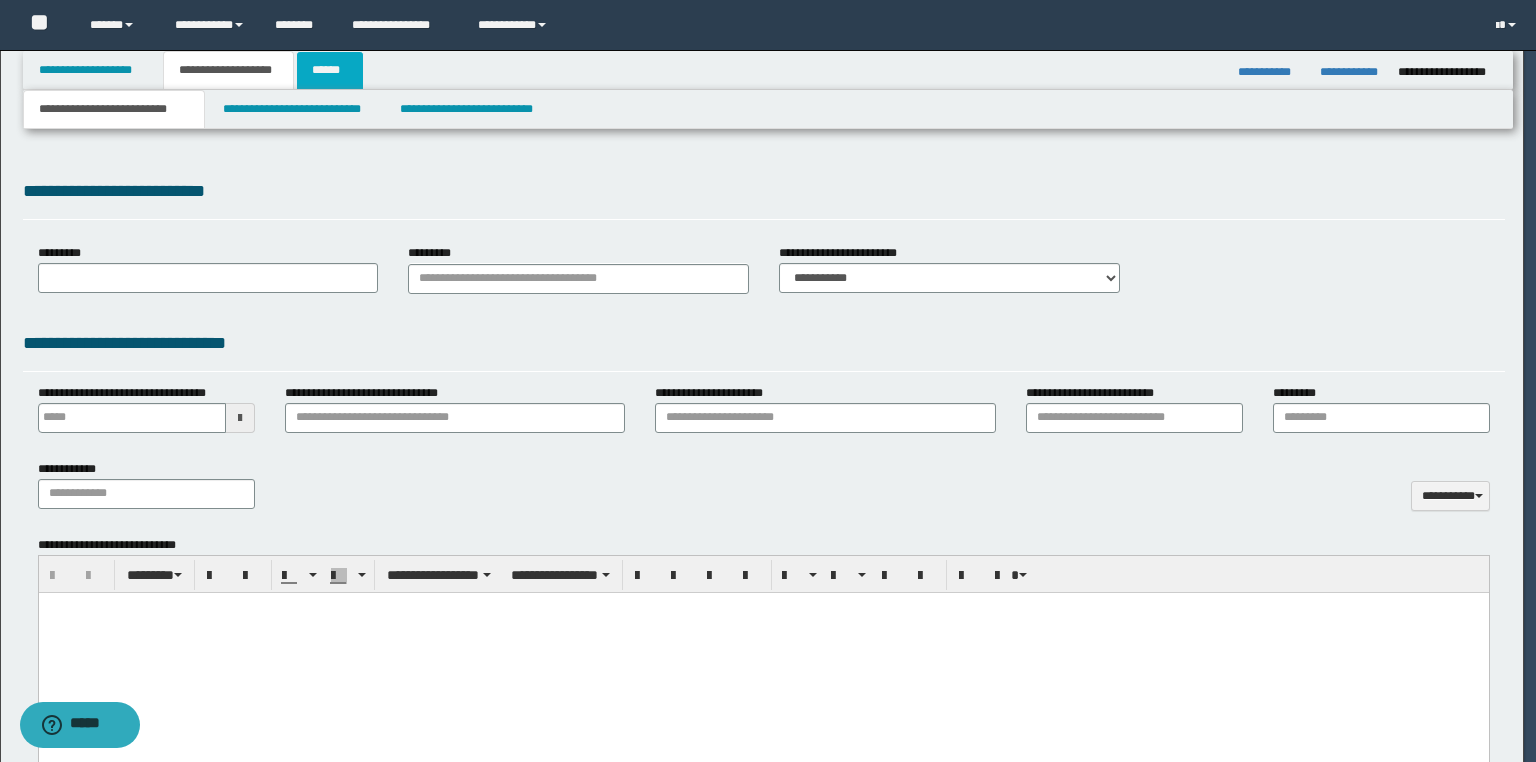 type on "**********" 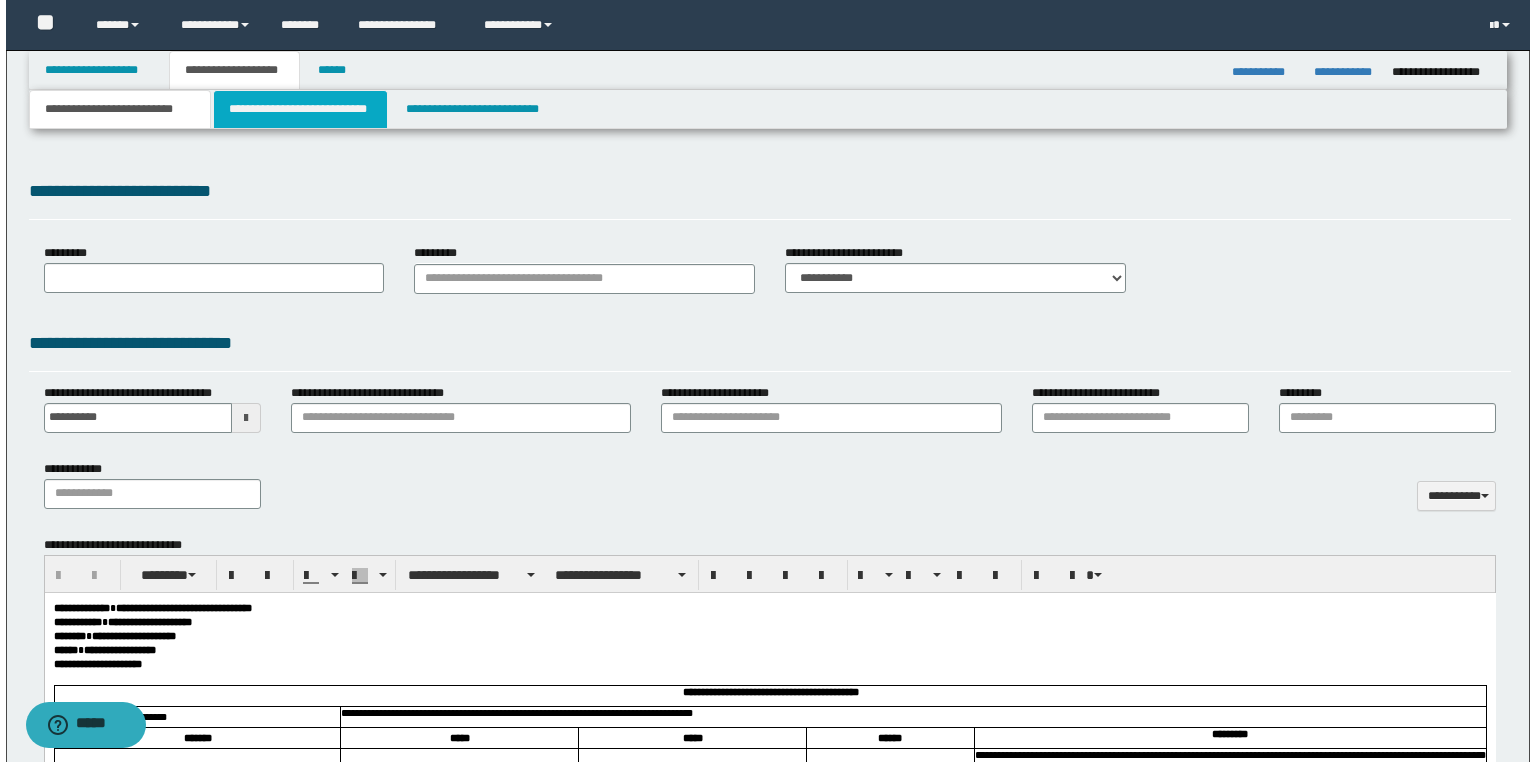 scroll, scrollTop: 0, scrollLeft: 0, axis: both 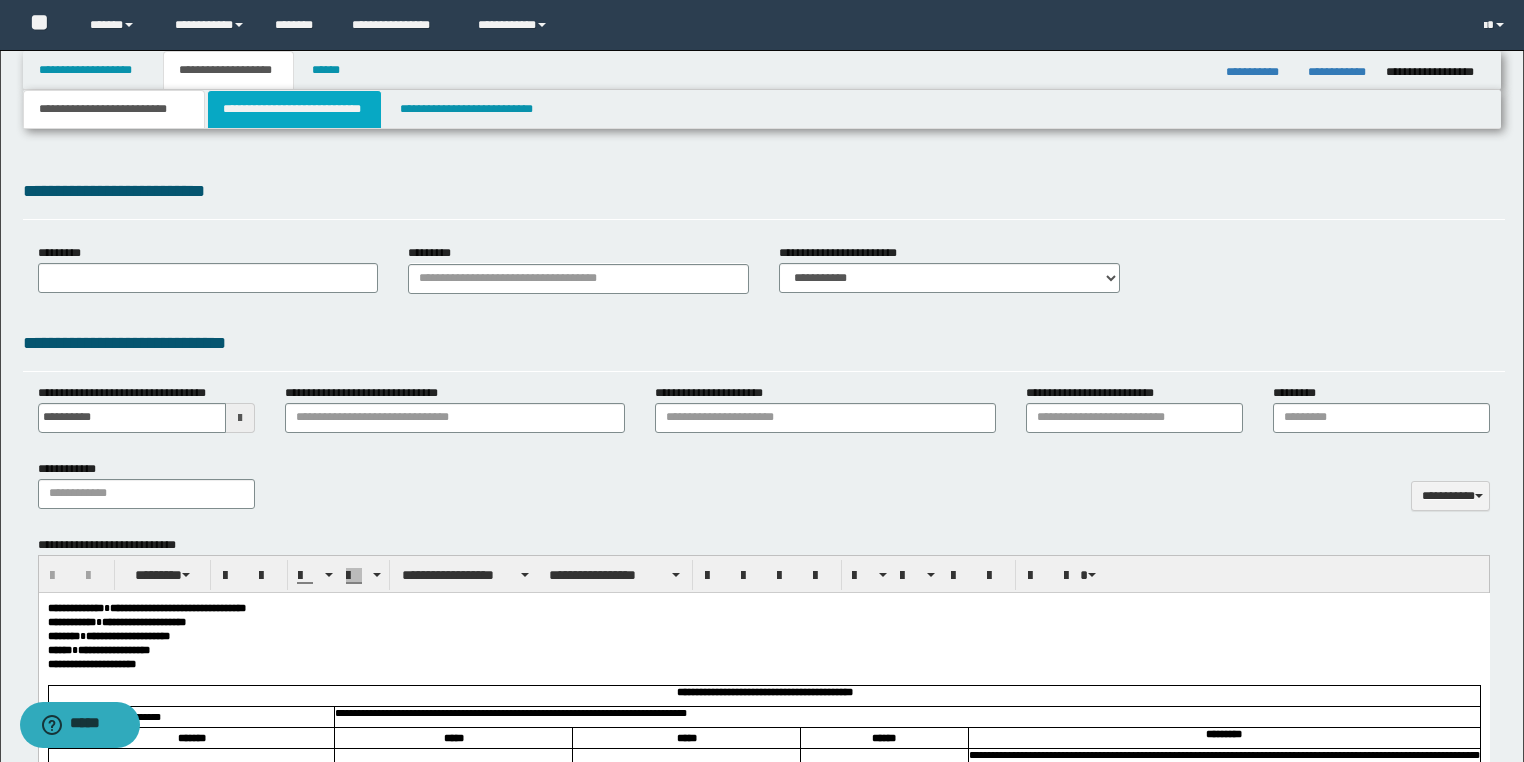 type on "**********" 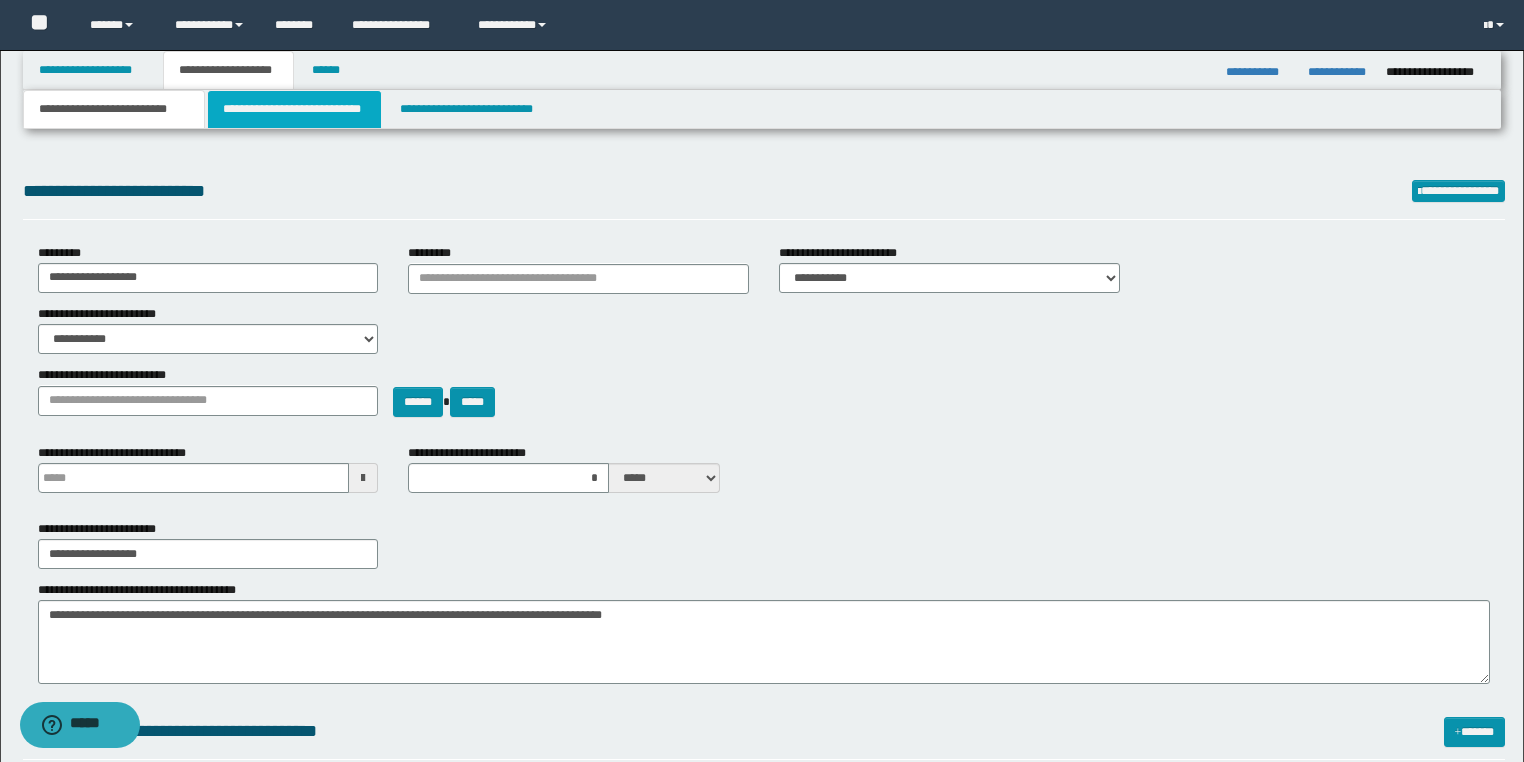 click on "**********" at bounding box center (294, 109) 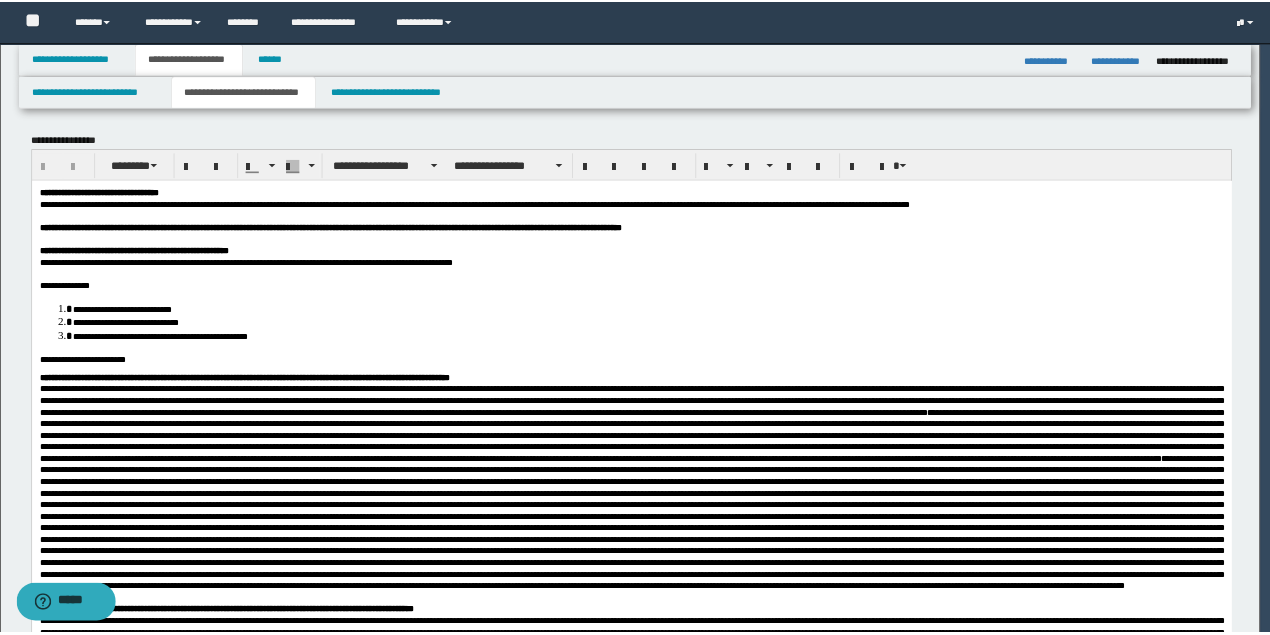 scroll, scrollTop: 0, scrollLeft: 0, axis: both 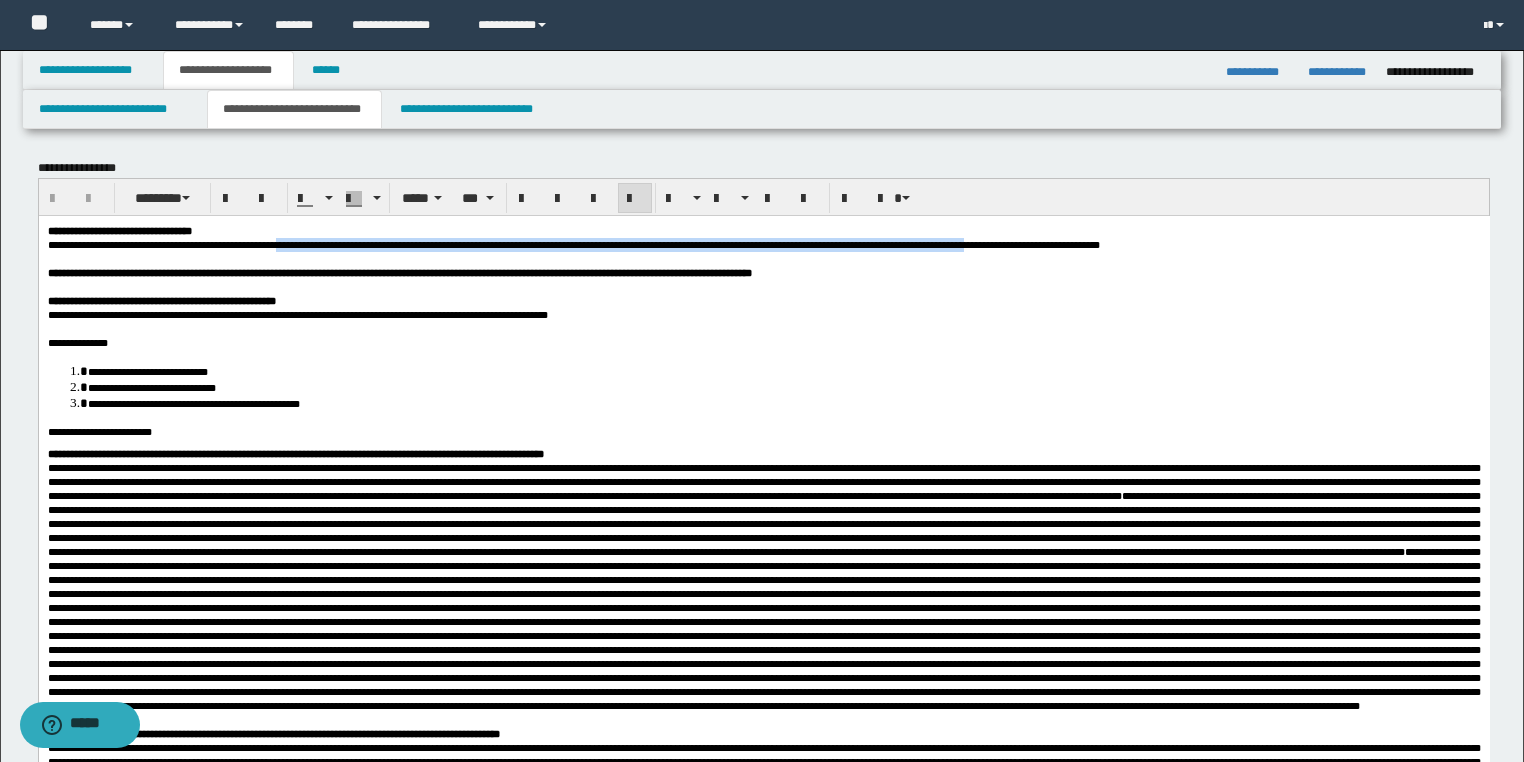 drag, startPoint x: 319, startPoint y: 246, endPoint x: 956, endPoint y: 232, distance: 637.1538 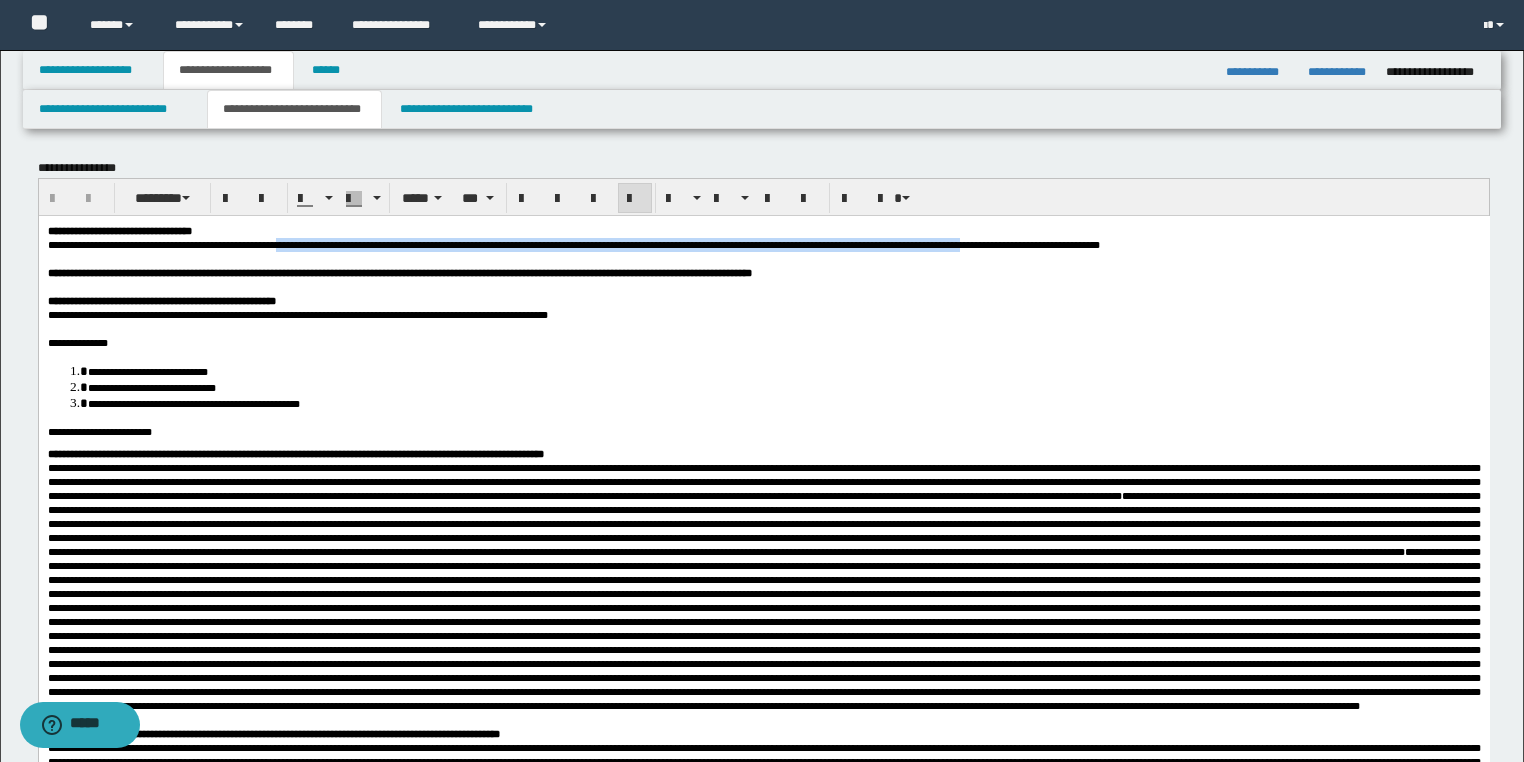 copy on "**********" 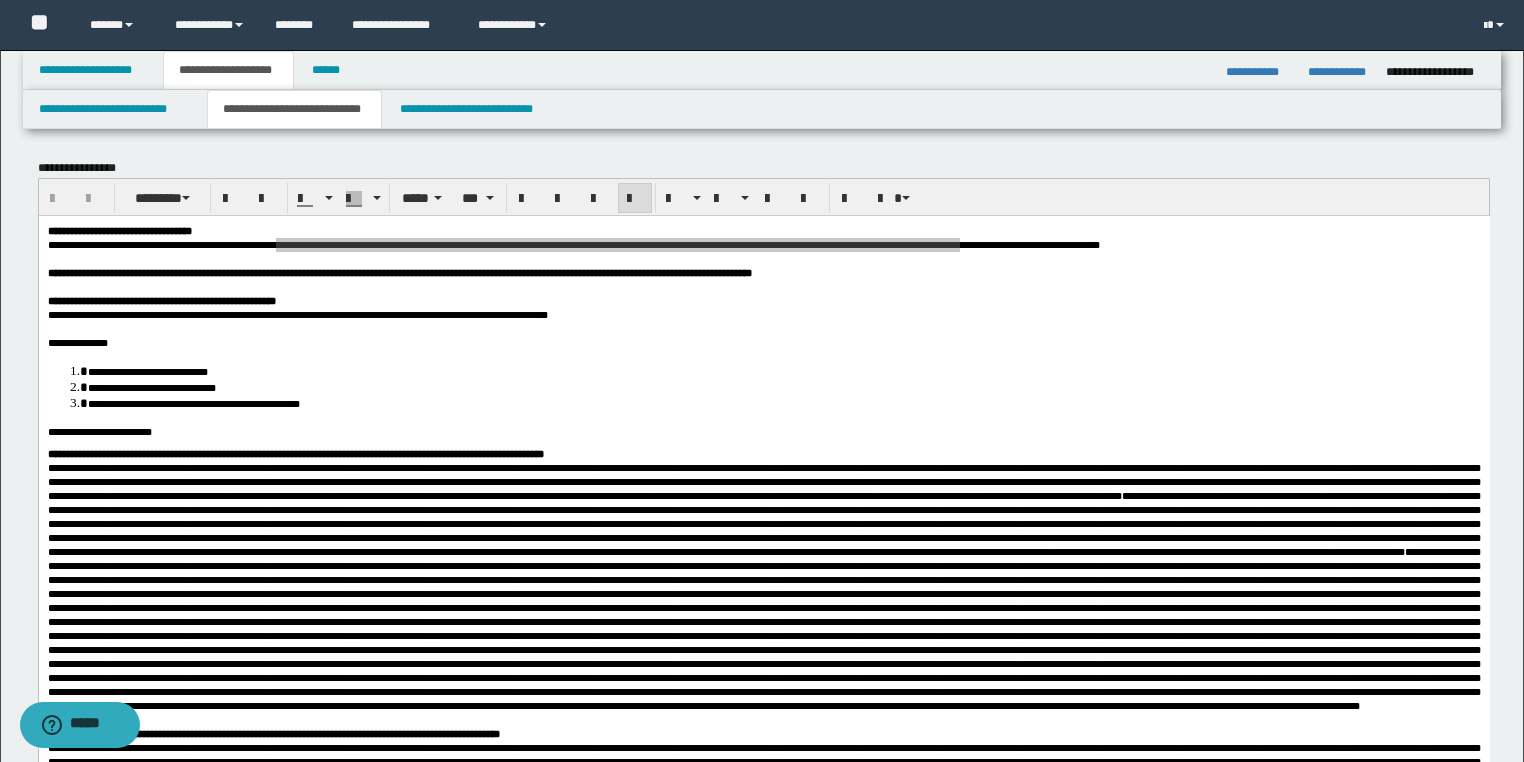 drag, startPoint x: 134, startPoint y: 118, endPoint x: 297, endPoint y: 290, distance: 236.96625 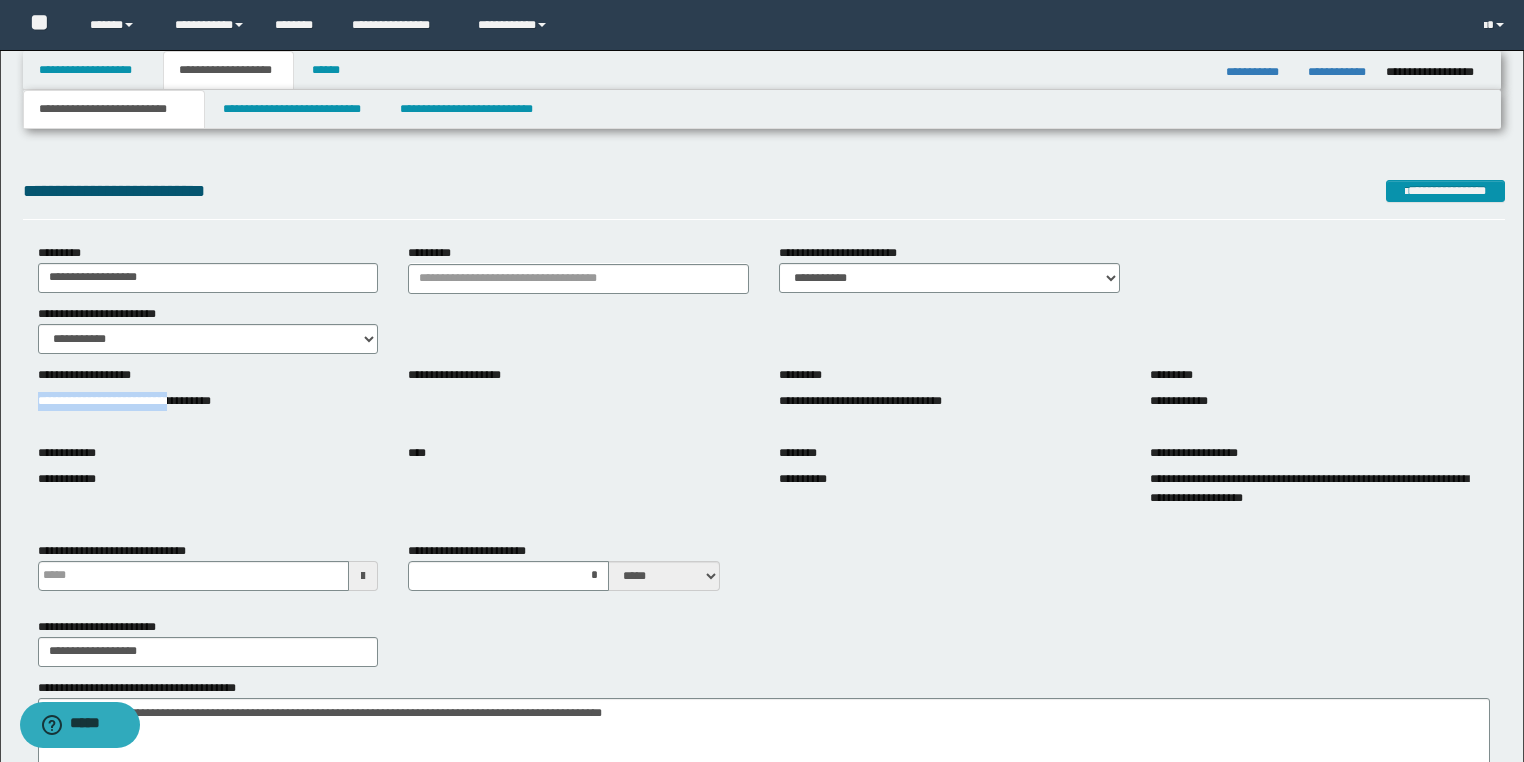 drag, startPoint x: 34, startPoint y: 399, endPoint x: 213, endPoint y: 402, distance: 179.02513 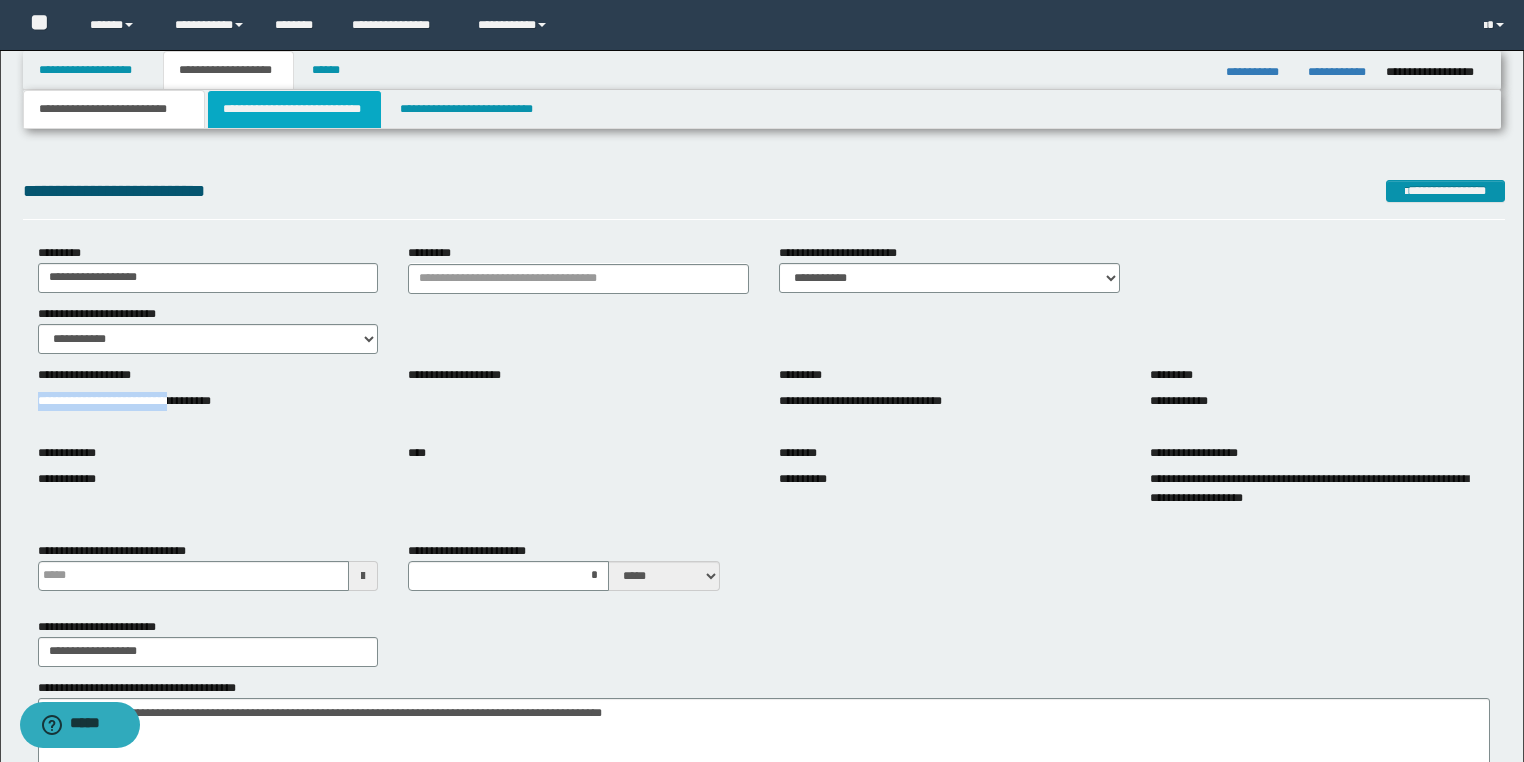 click on "**********" at bounding box center (294, 109) 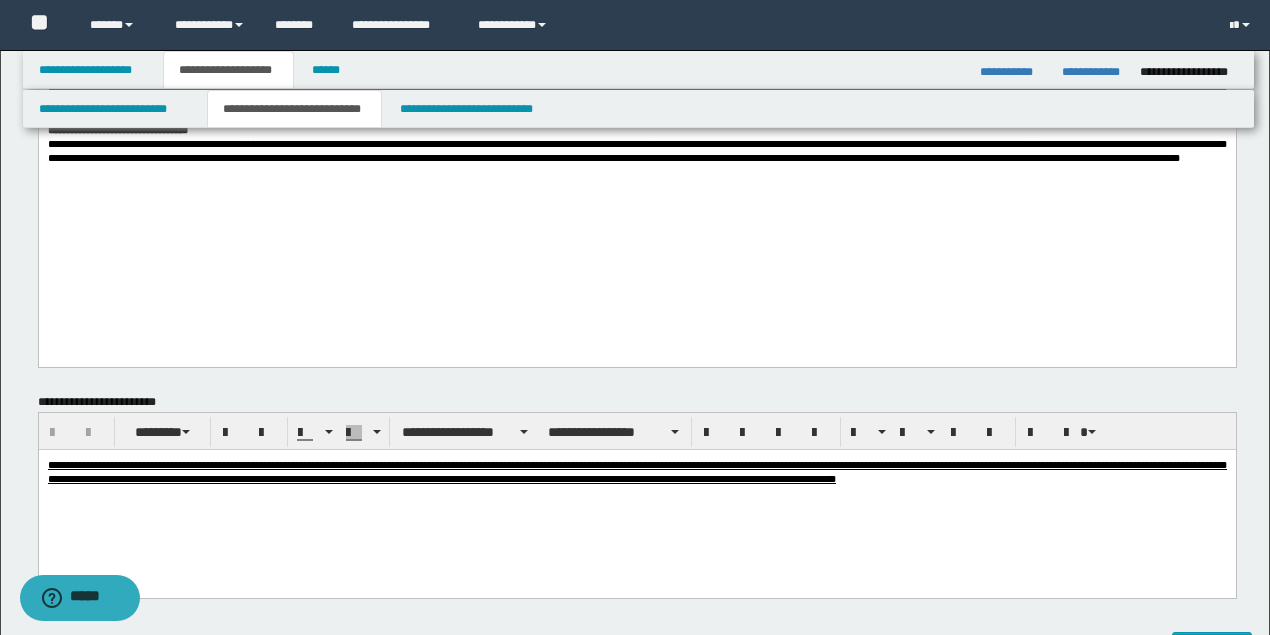 scroll, scrollTop: 733, scrollLeft: 0, axis: vertical 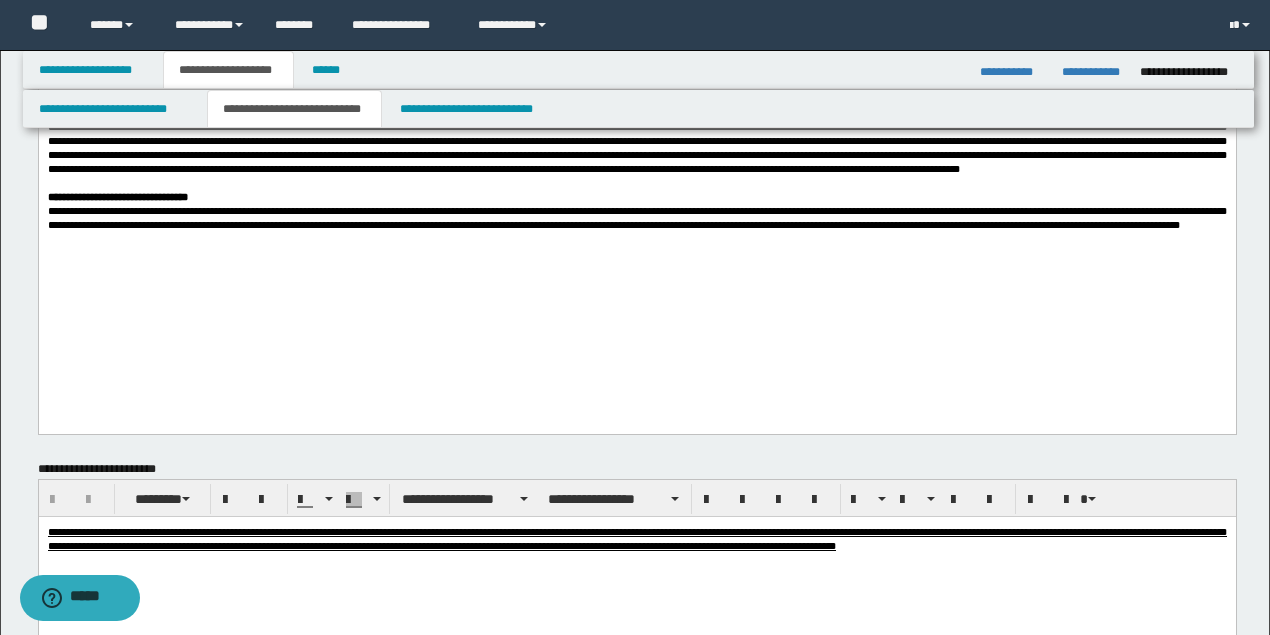click at bounding box center (636, 120) 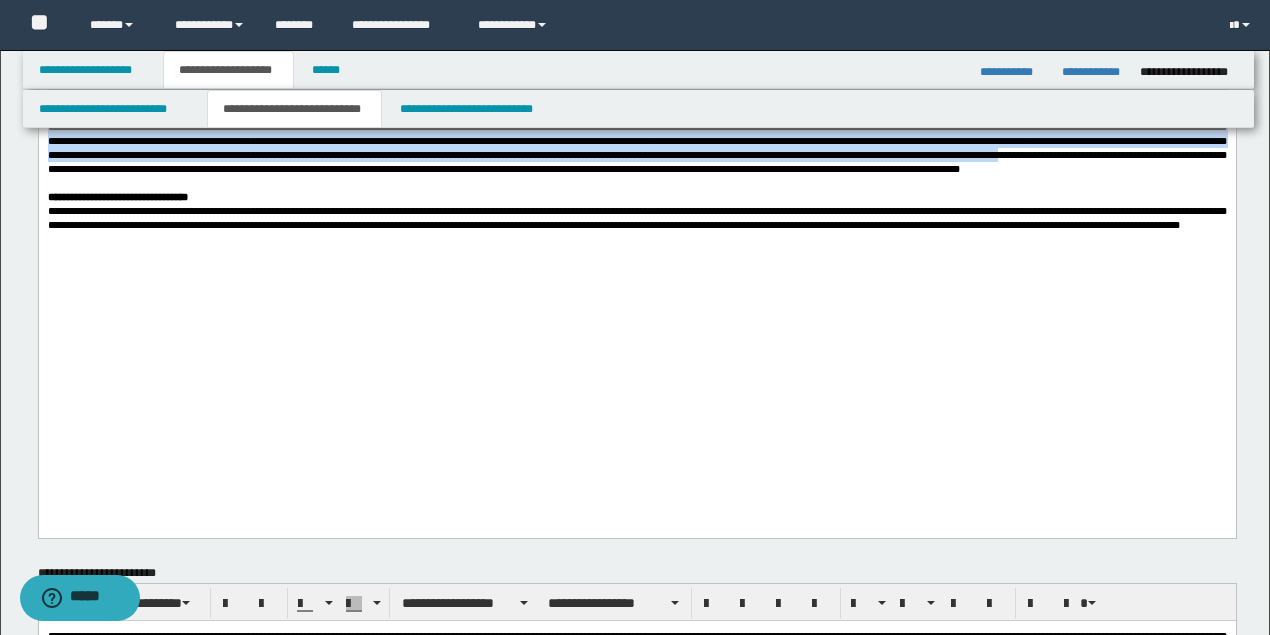 click at bounding box center [636, 120] 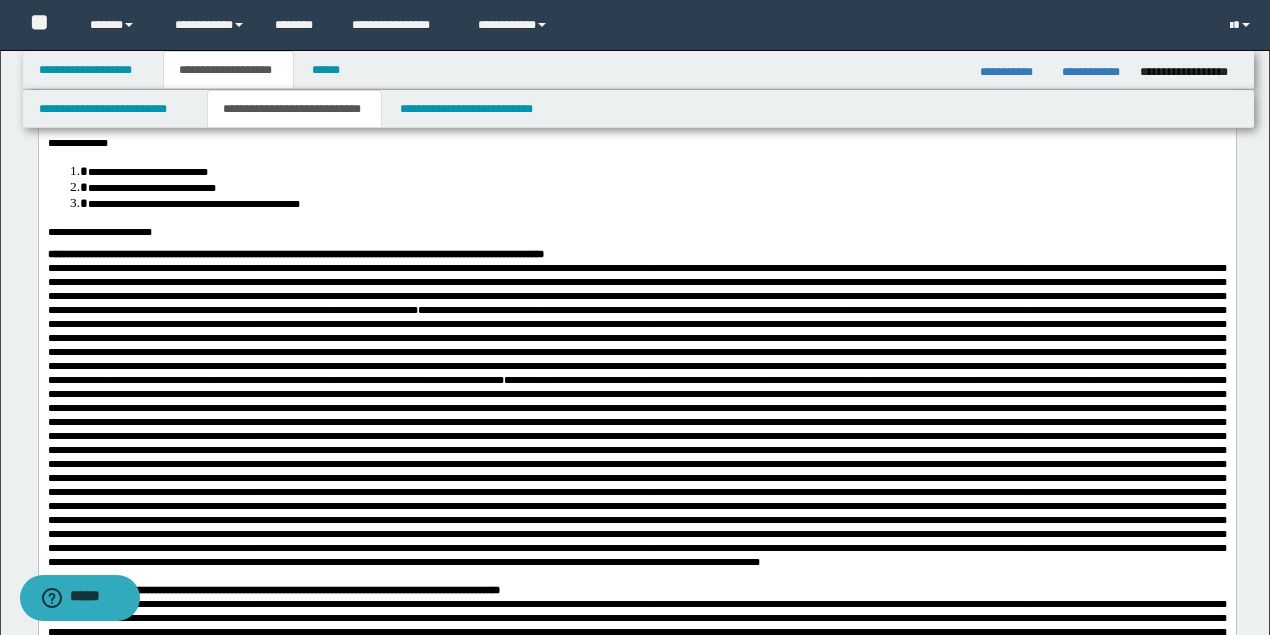 scroll, scrollTop: 0, scrollLeft: 0, axis: both 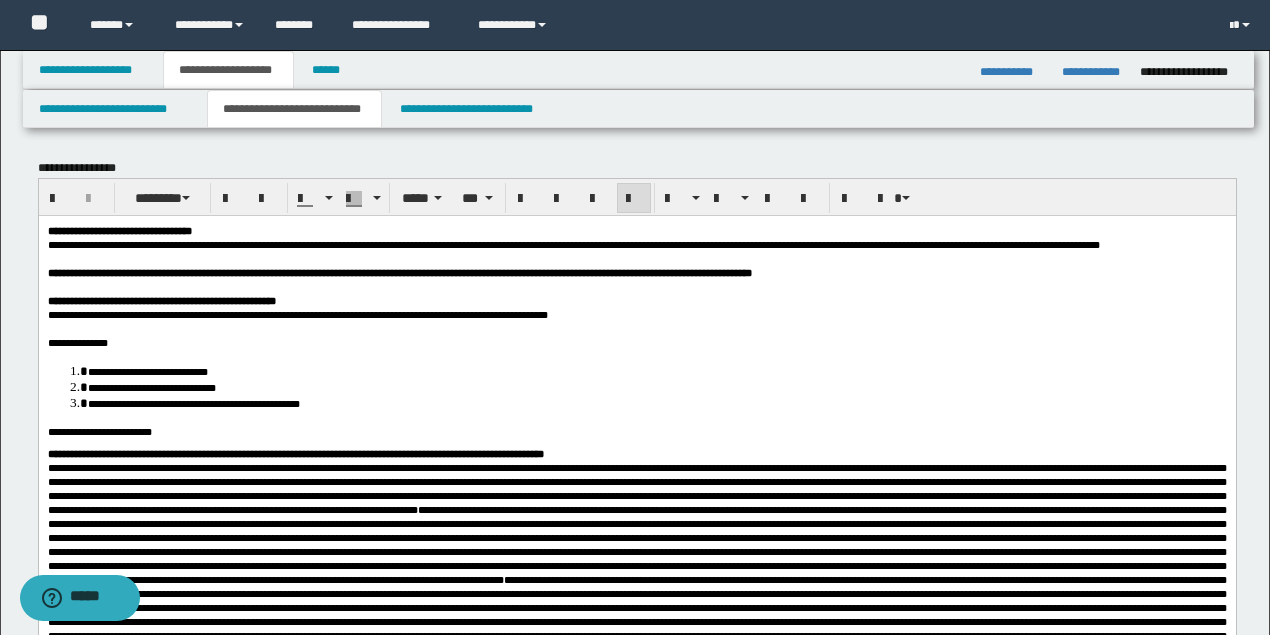 click on "**********" at bounding box center [636, 618] 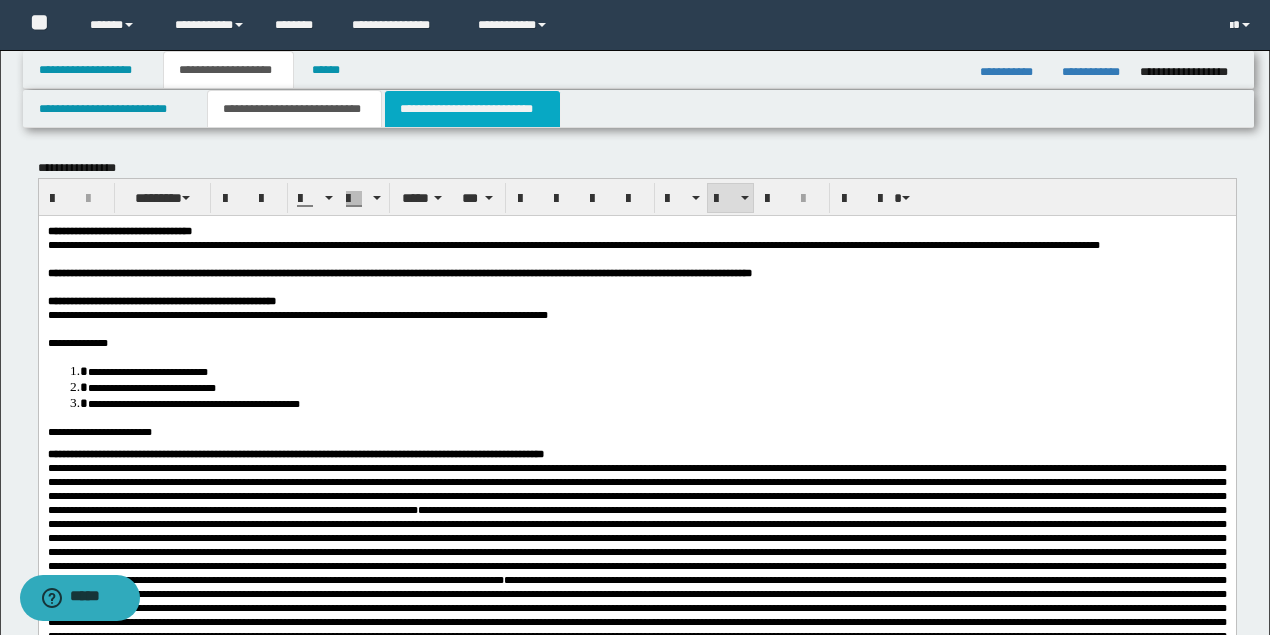 click on "**********" at bounding box center (472, 109) 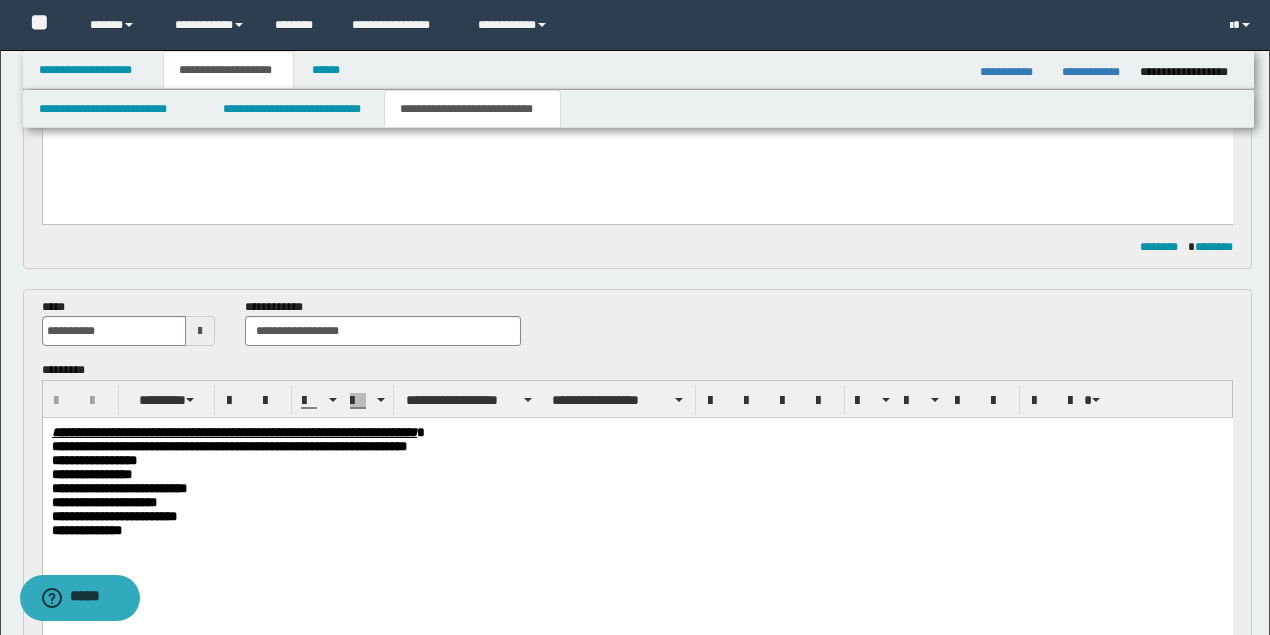scroll, scrollTop: 600, scrollLeft: 0, axis: vertical 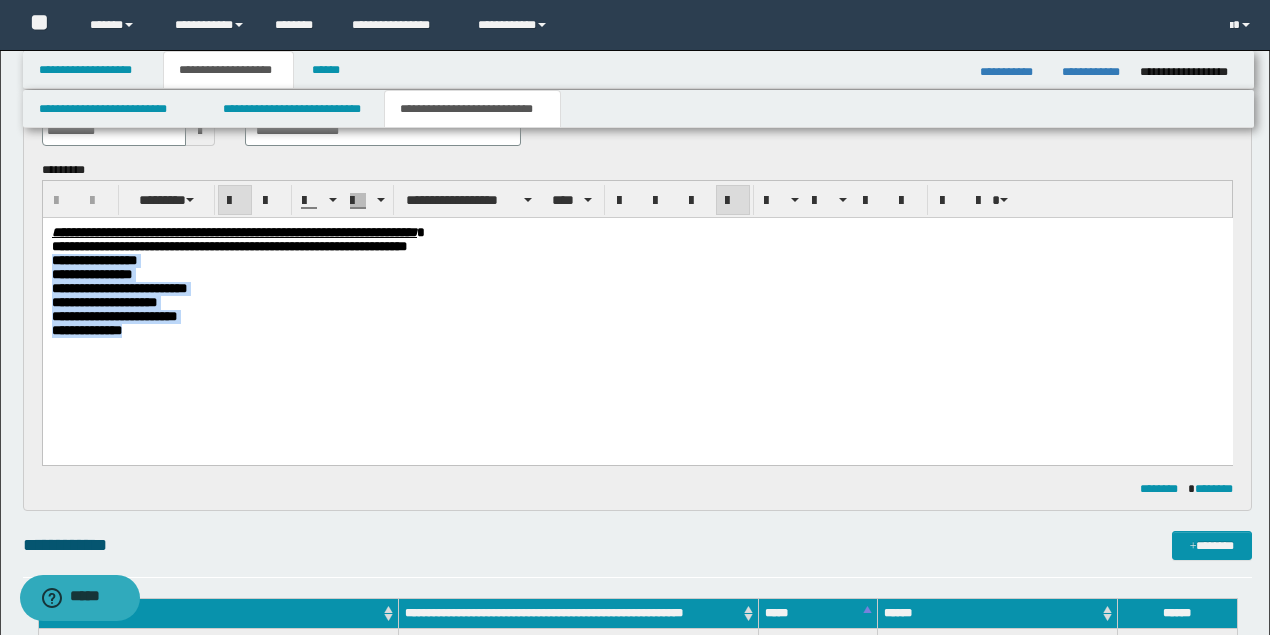 drag, startPoint x: 135, startPoint y: 339, endPoint x: 381, endPoint y: 335, distance: 246.03252 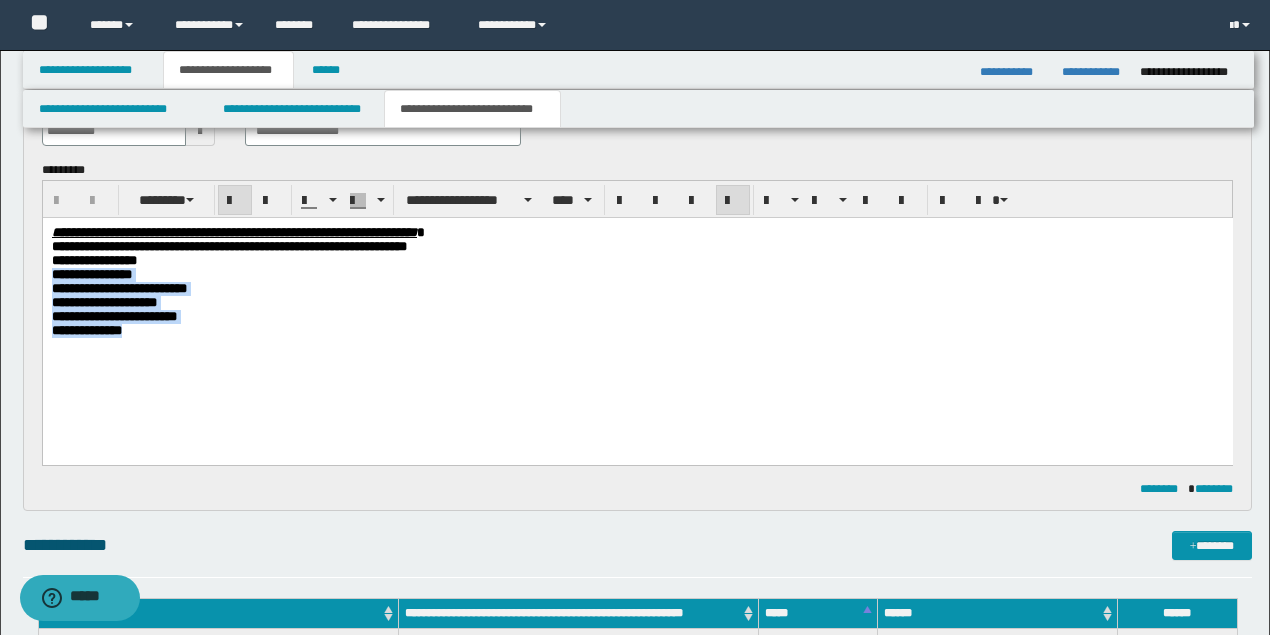 drag, startPoint x: 298, startPoint y: 353, endPoint x: 197, endPoint y: 349, distance: 101.07918 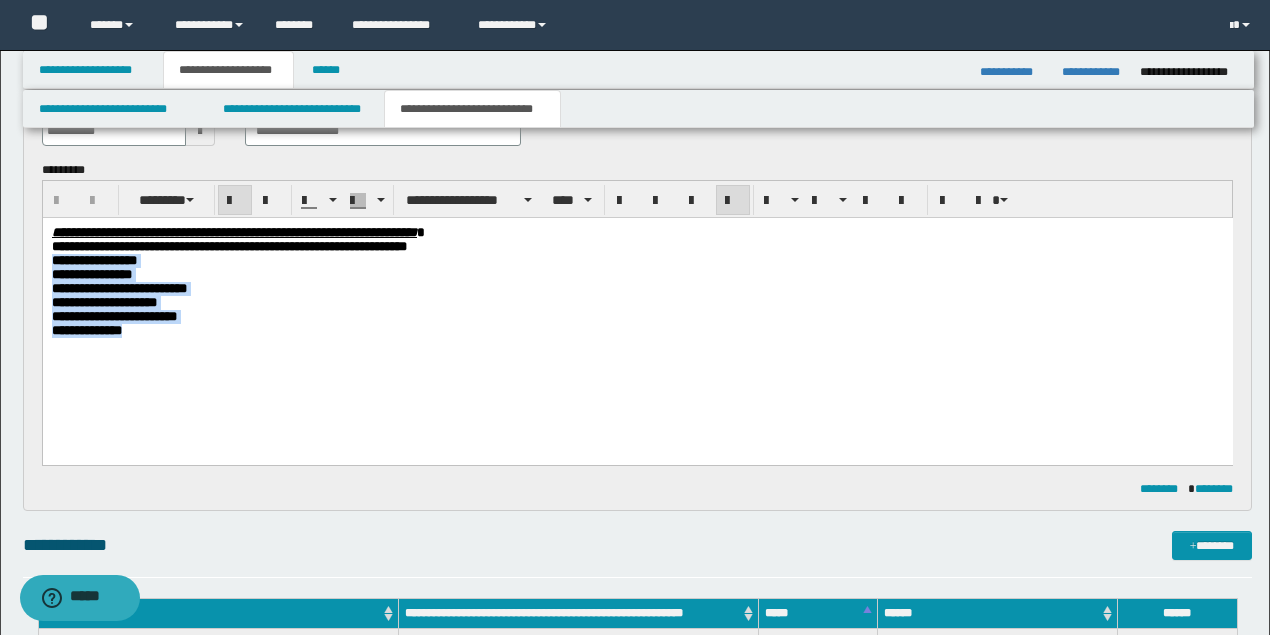drag, startPoint x: 177, startPoint y: 345, endPoint x: -17, endPoint y: 261, distance: 211.40483 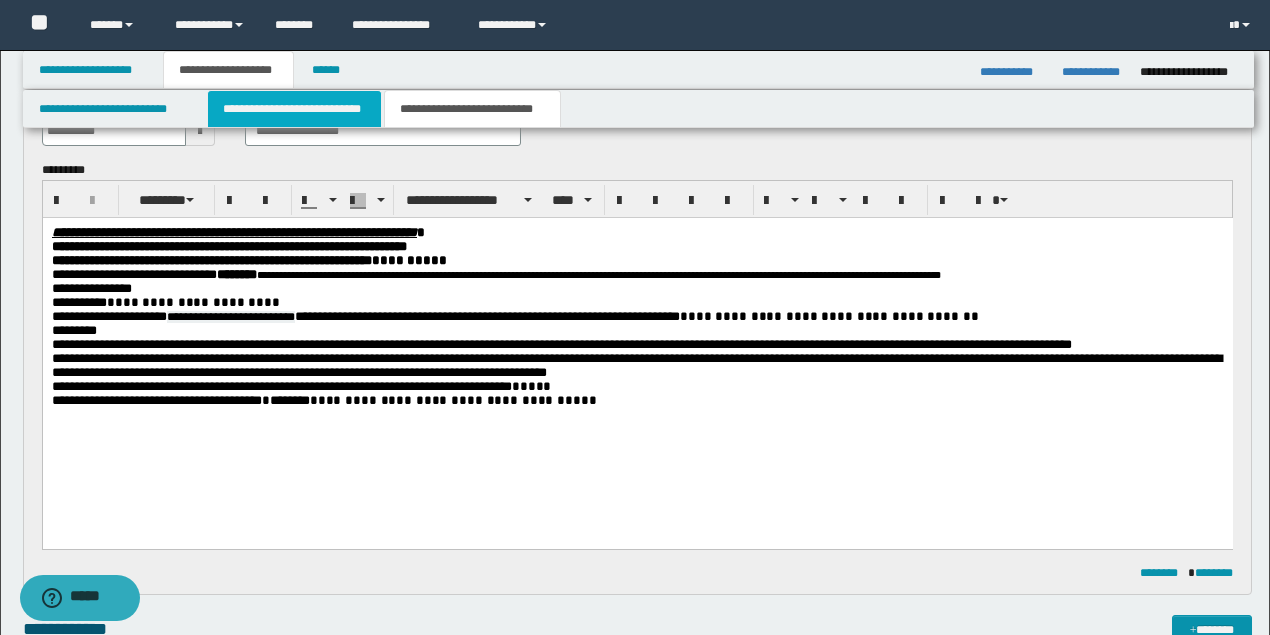 click on "**********" at bounding box center (294, 109) 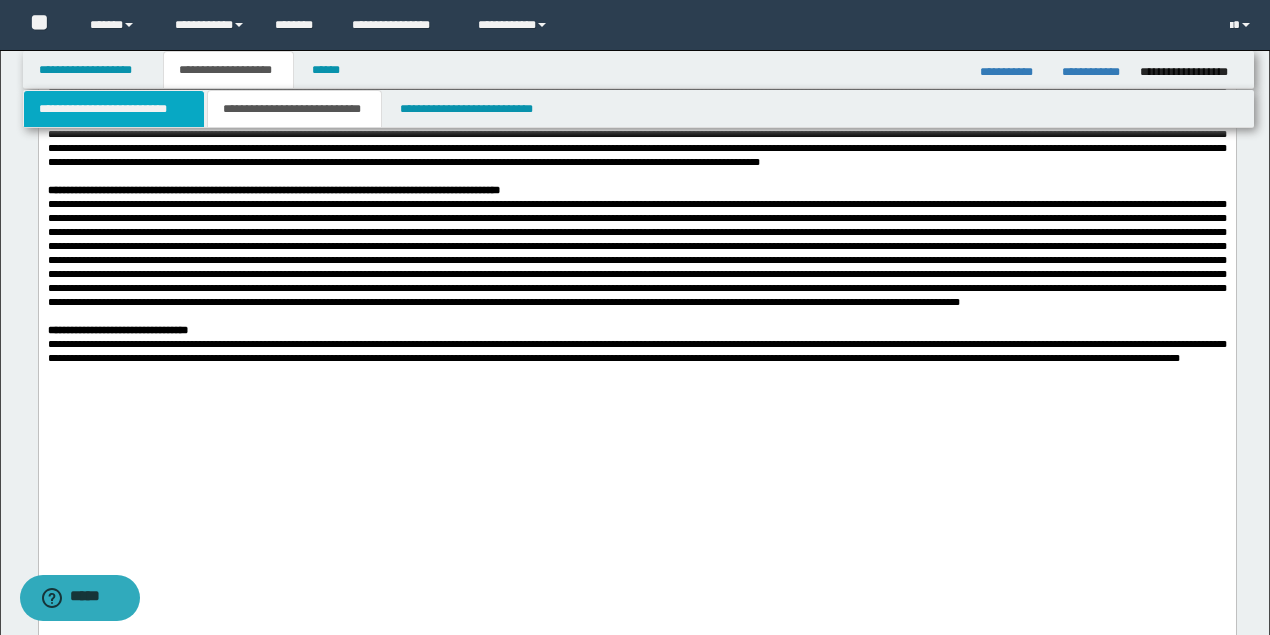 click on "**********" at bounding box center (114, 109) 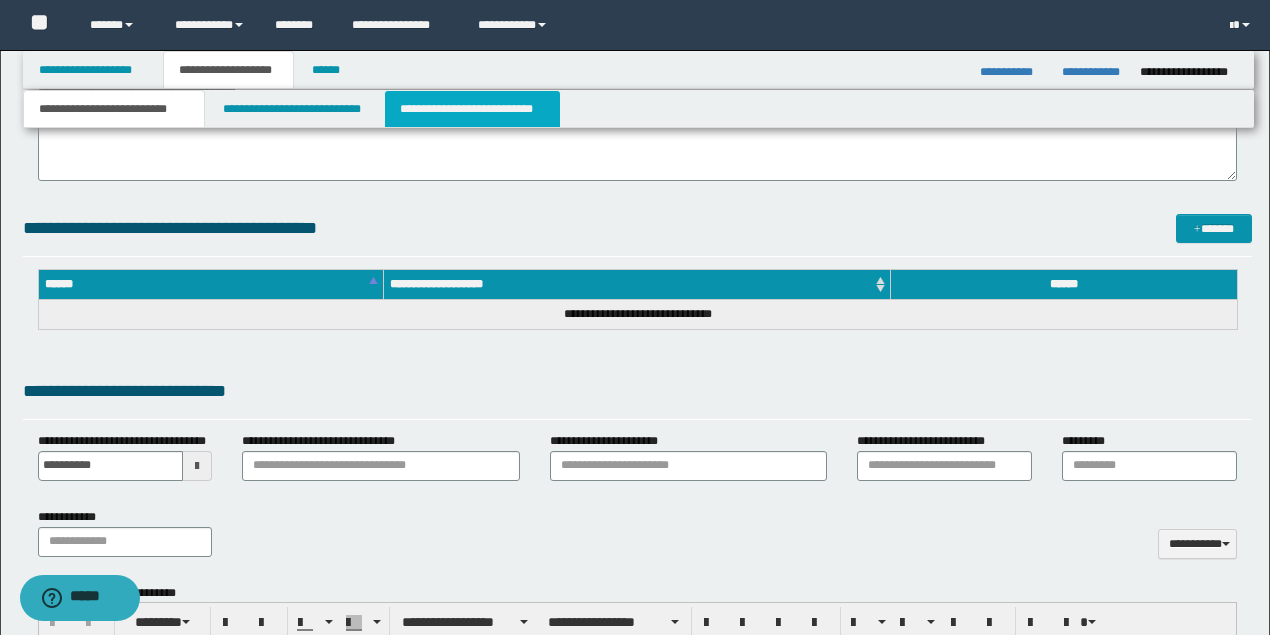 click on "**********" at bounding box center (472, 109) 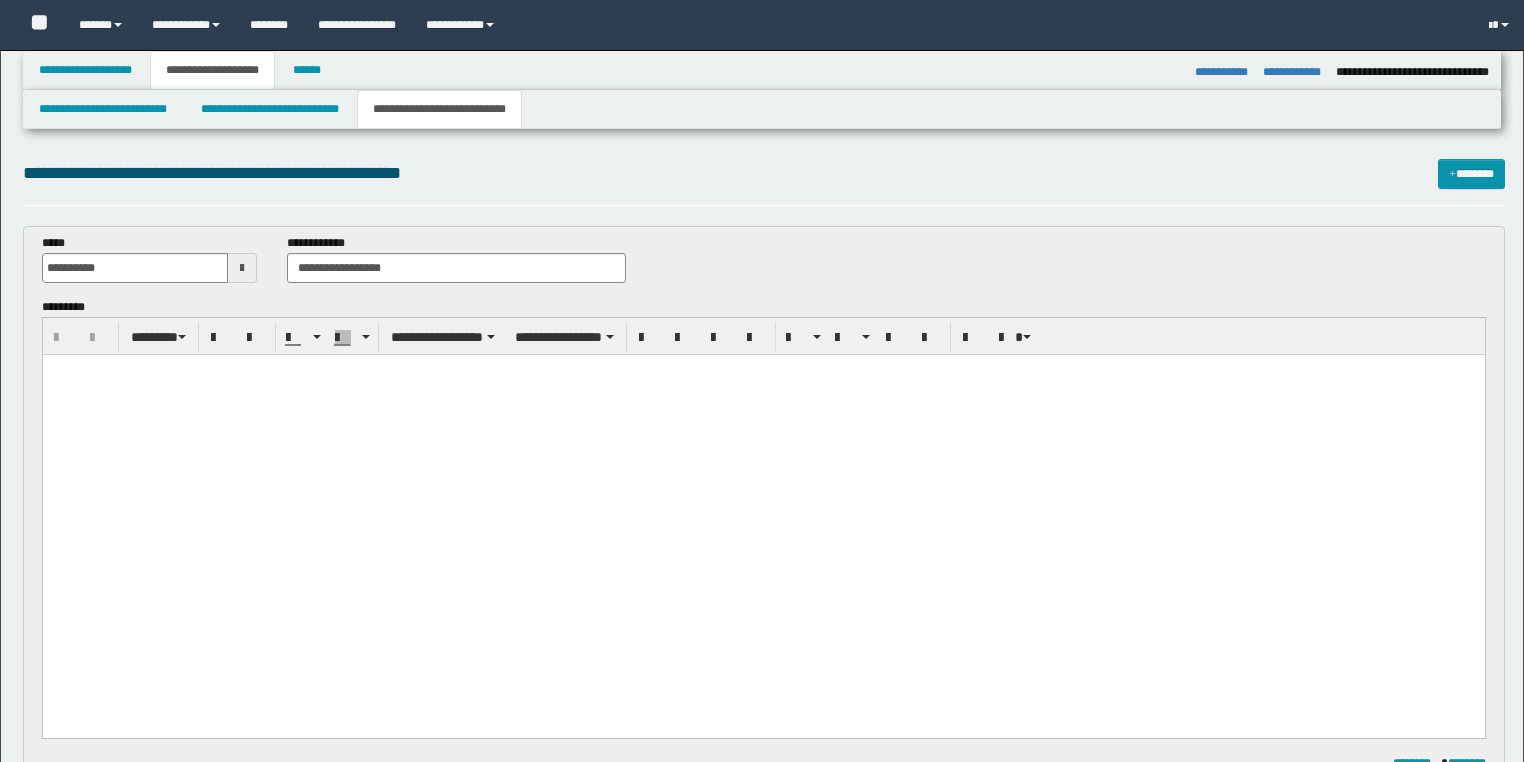 select on "*" 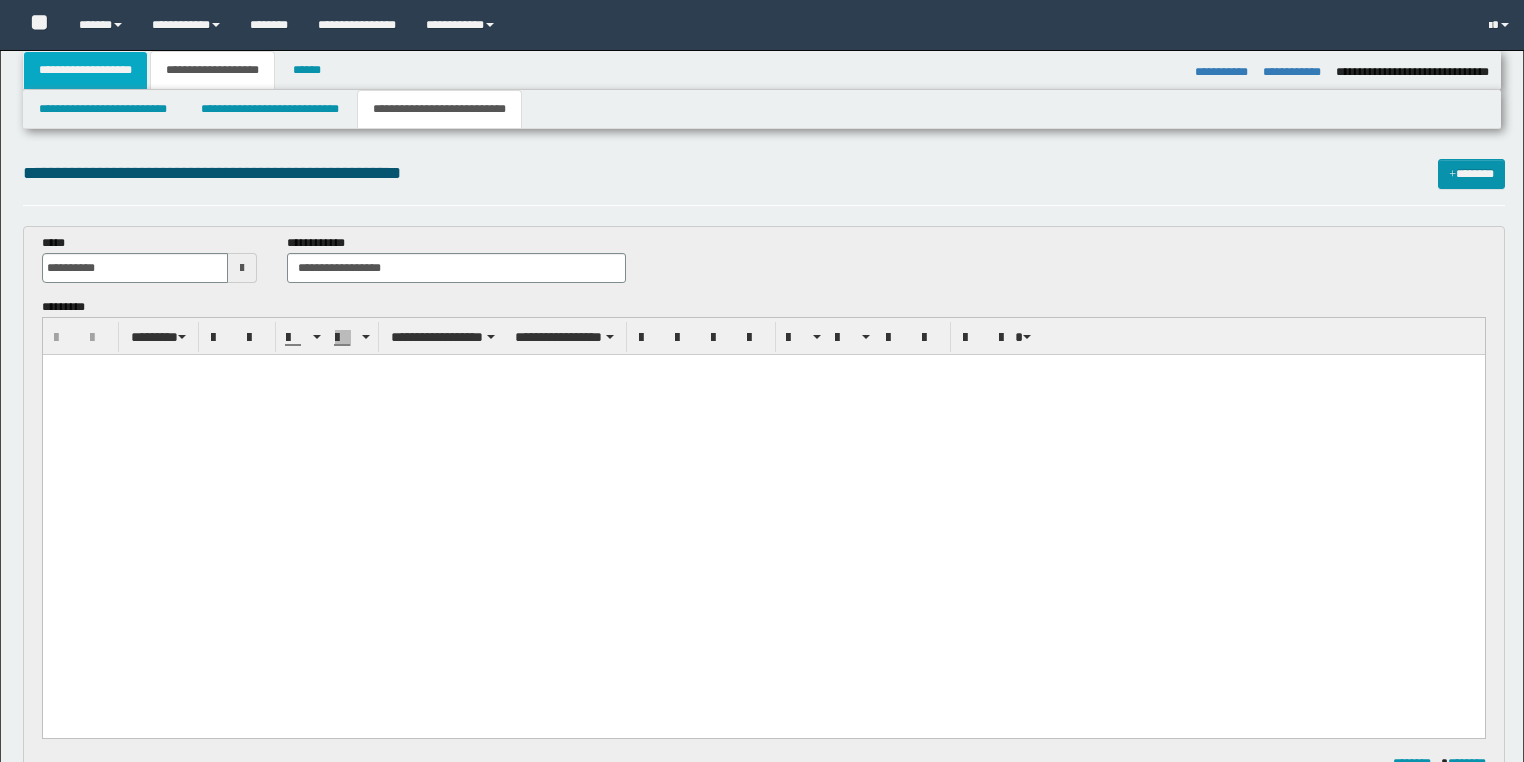 click on "**********" at bounding box center (85, 70) 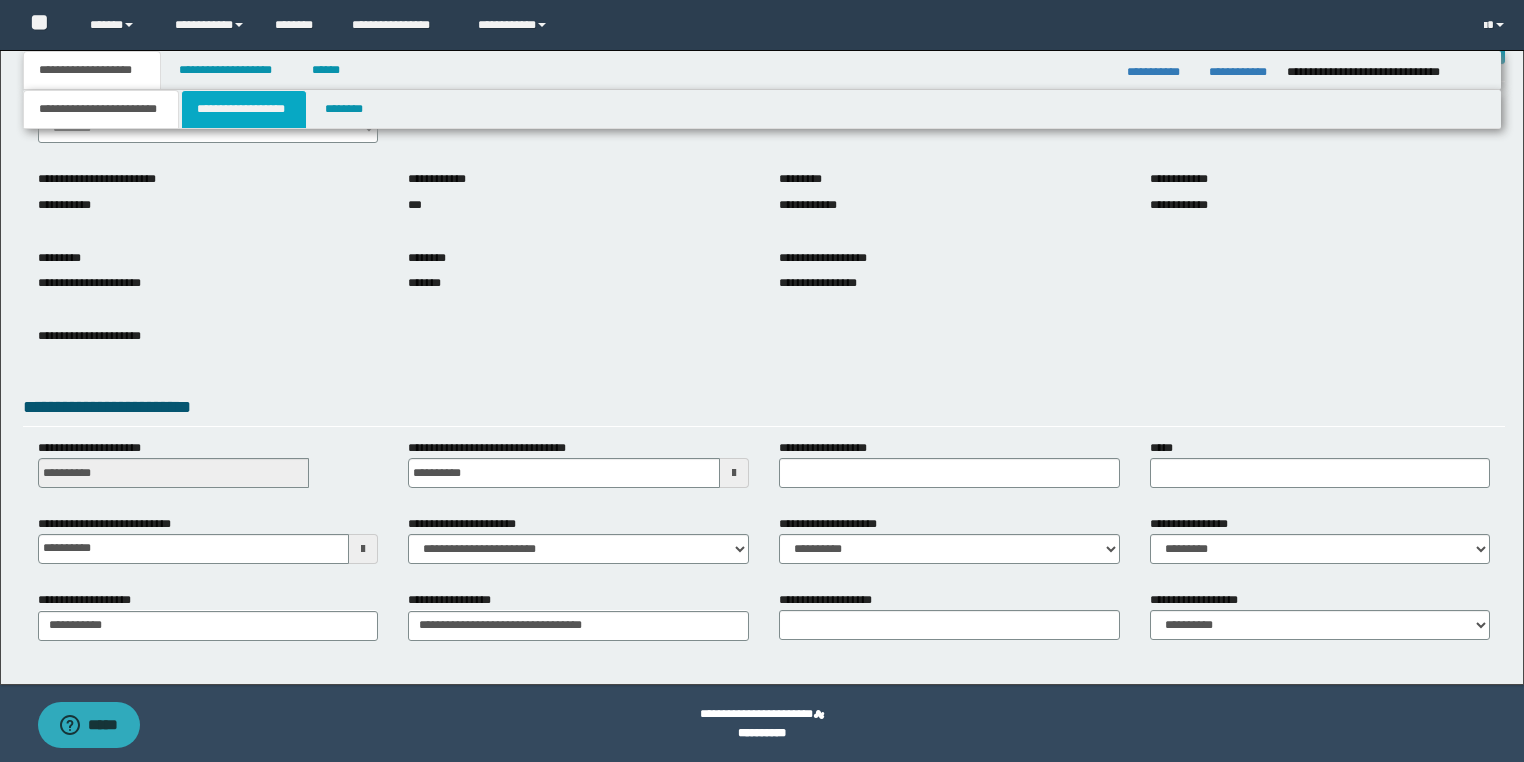 scroll, scrollTop: 120, scrollLeft: 0, axis: vertical 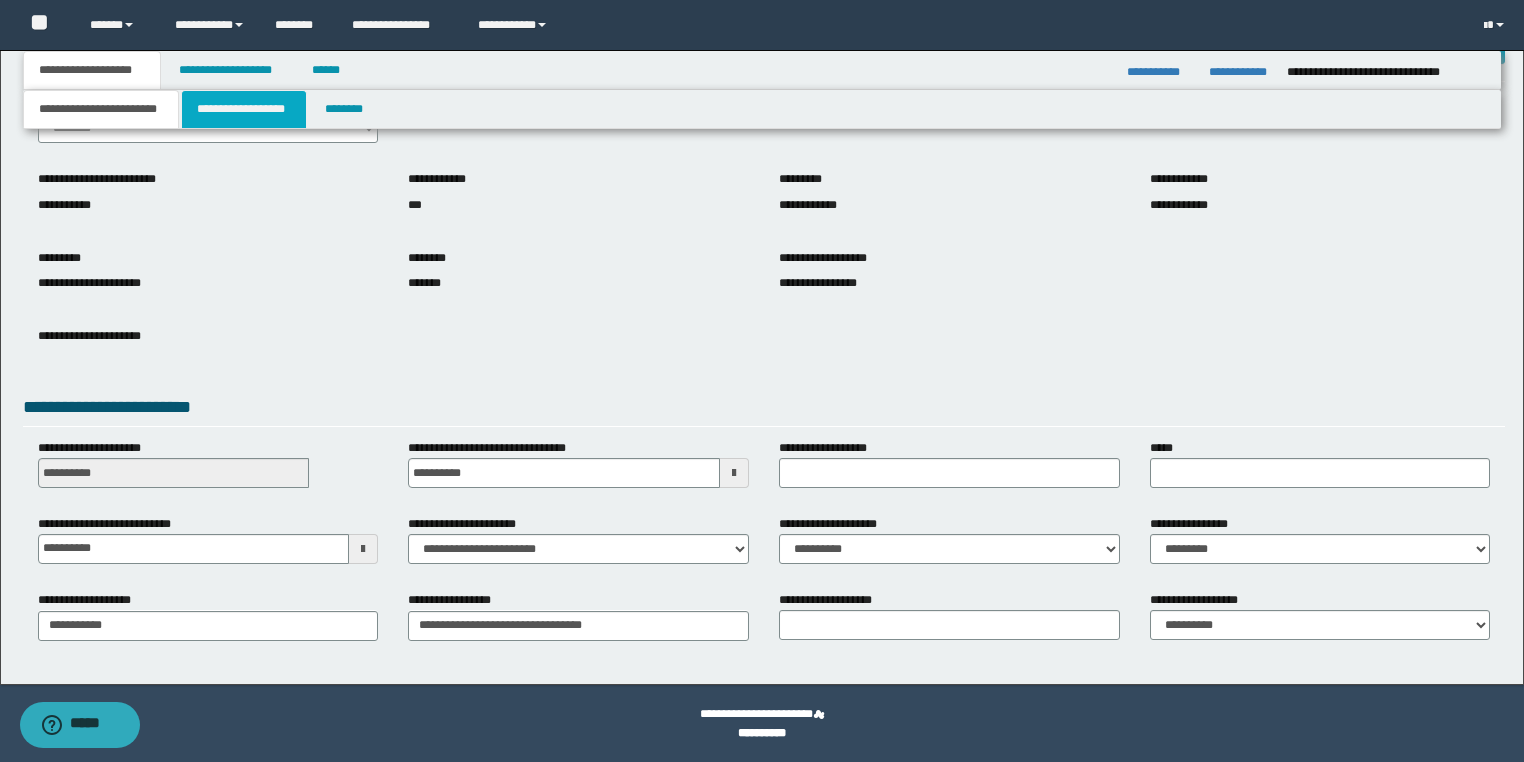 click on "**********" at bounding box center [244, 109] 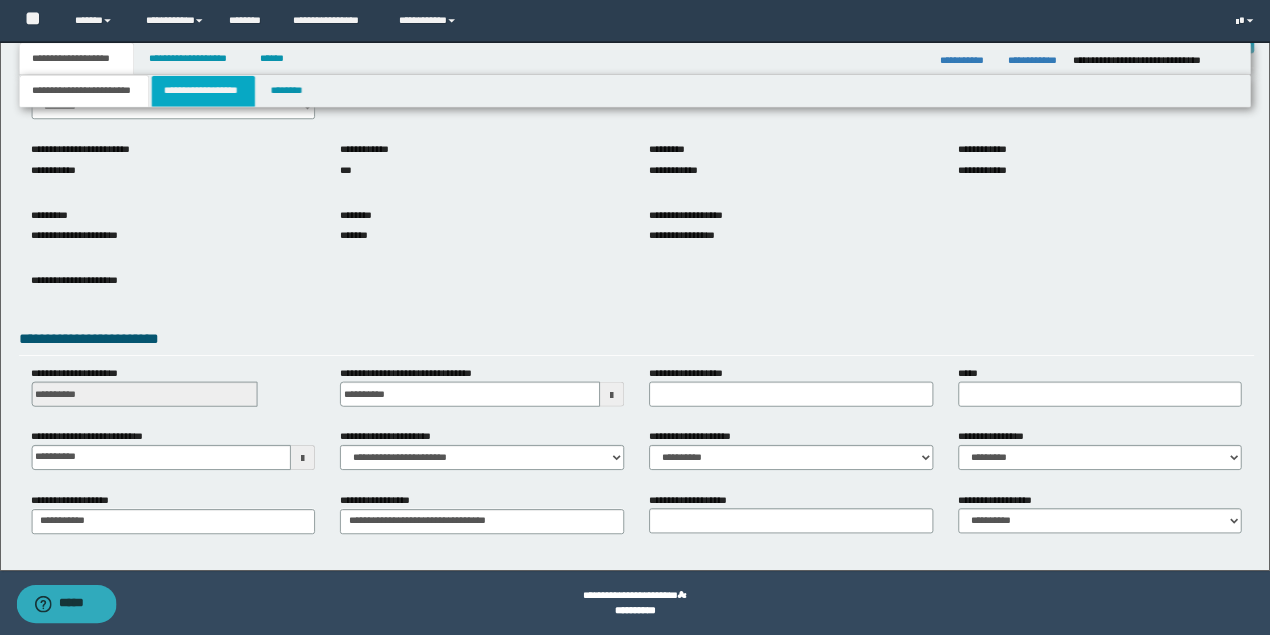 scroll, scrollTop: 0, scrollLeft: 0, axis: both 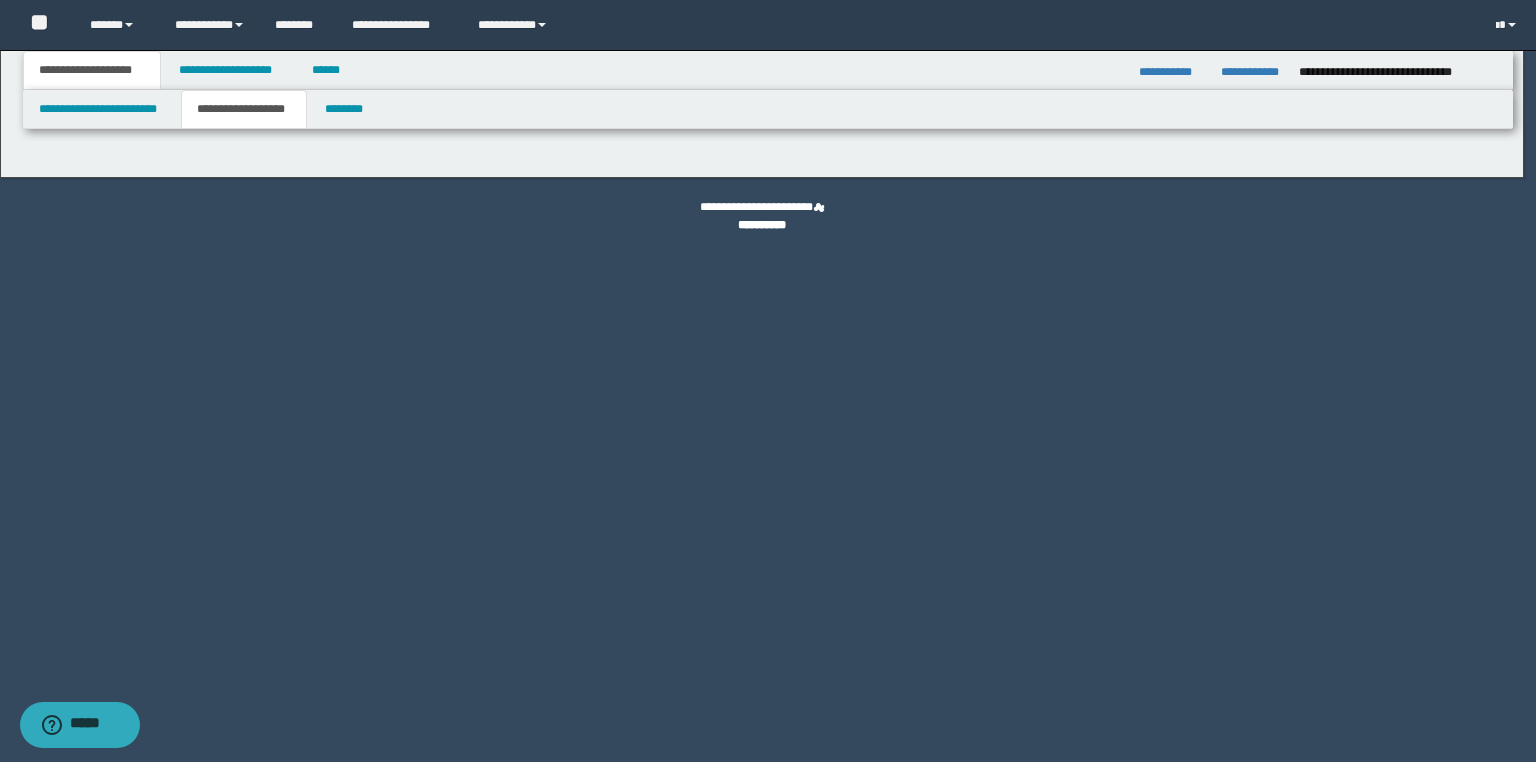 type on "**********" 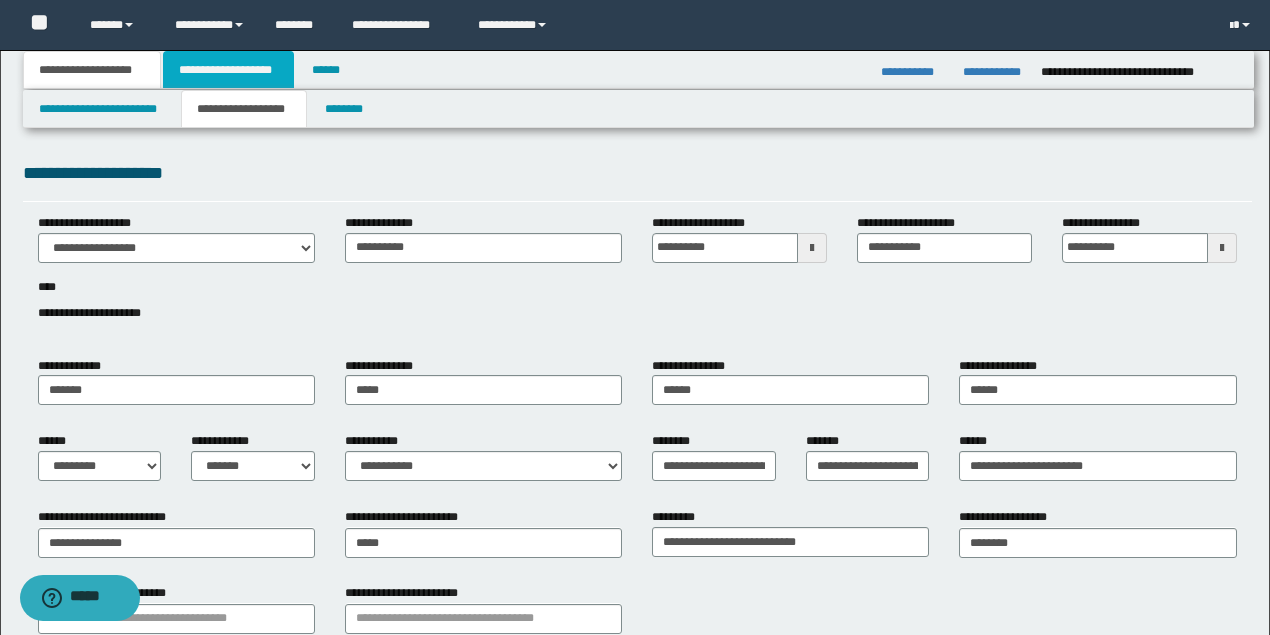 drag, startPoint x: 231, startPoint y: 77, endPoint x: 477, endPoint y: 106, distance: 247.70345 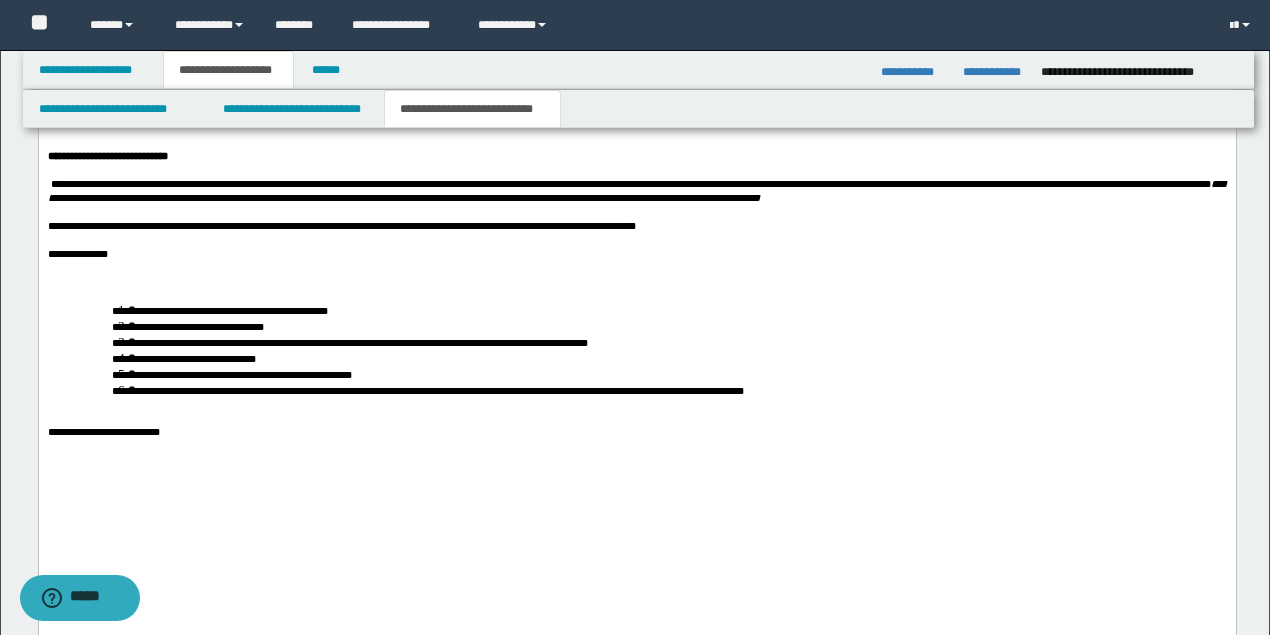 scroll, scrollTop: 2600, scrollLeft: 0, axis: vertical 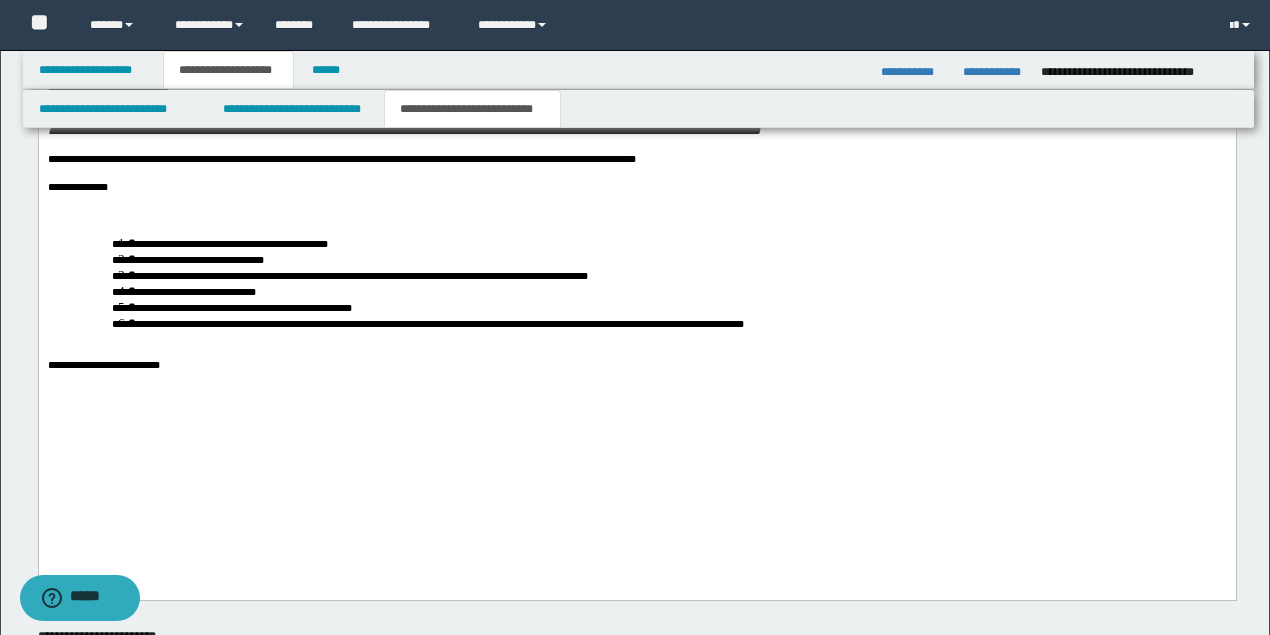 click on "**********" at bounding box center [636, 125] 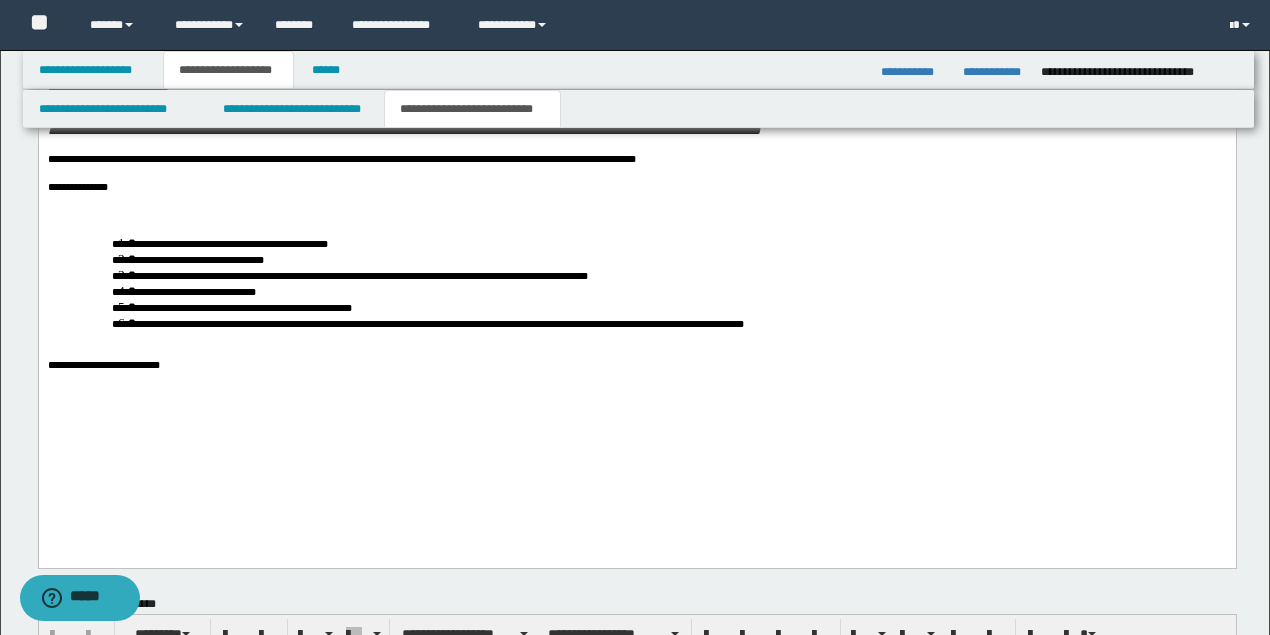 type 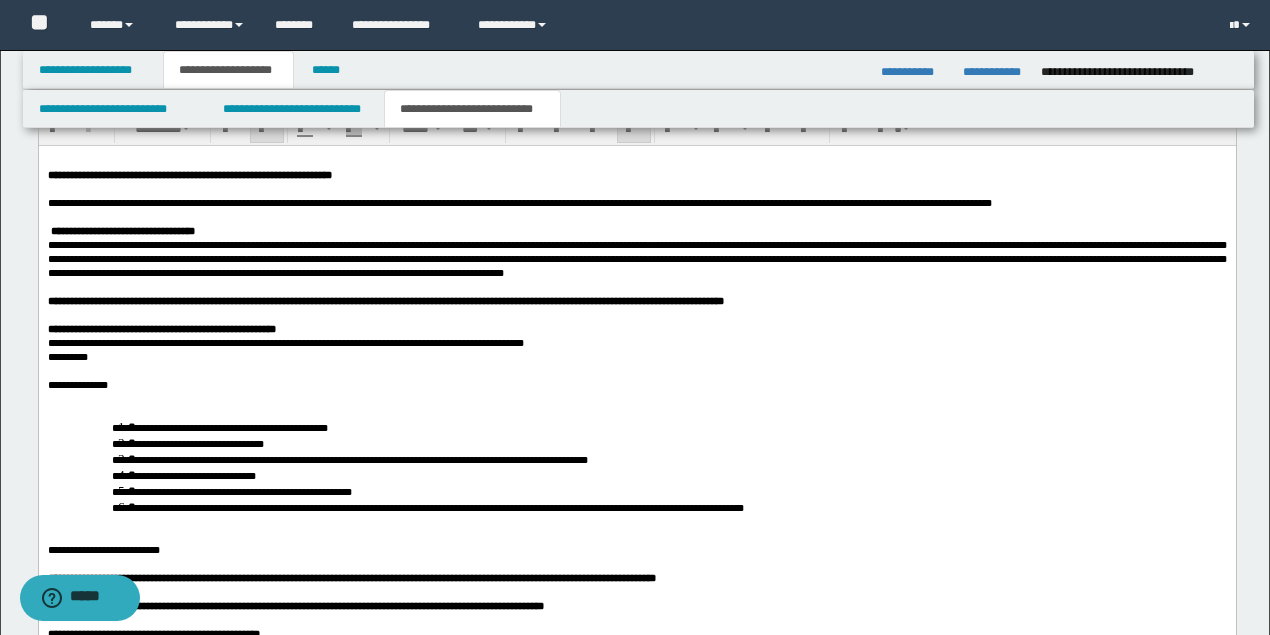 scroll, scrollTop: 1533, scrollLeft: 0, axis: vertical 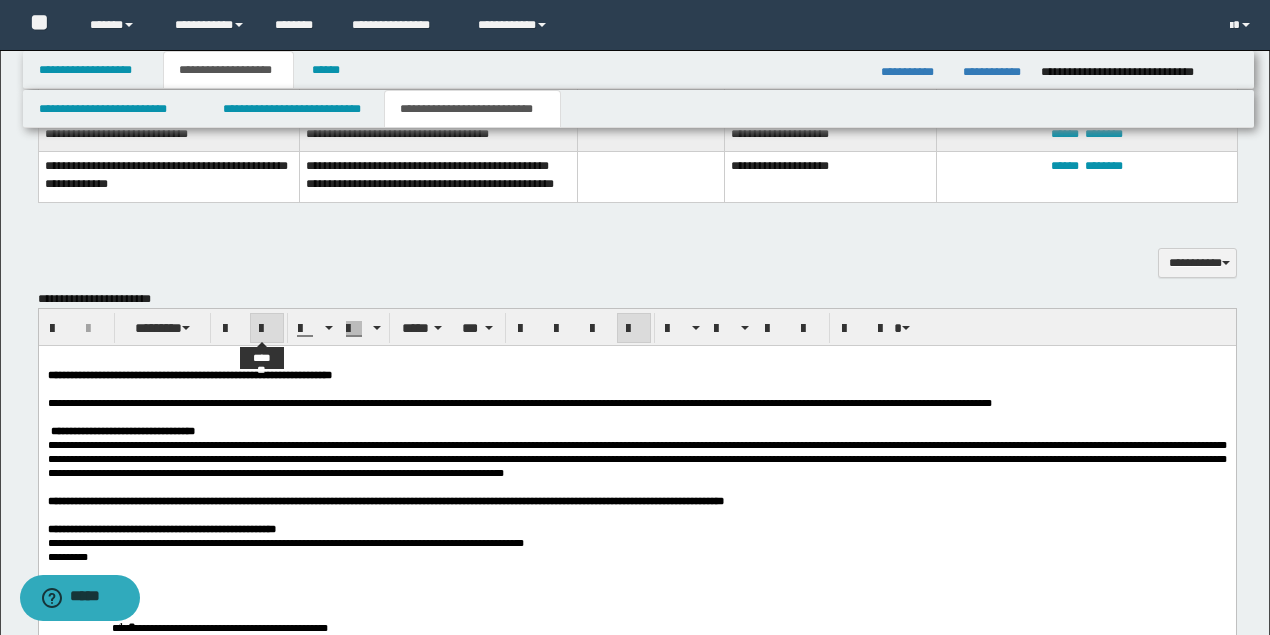 click at bounding box center [267, 329] 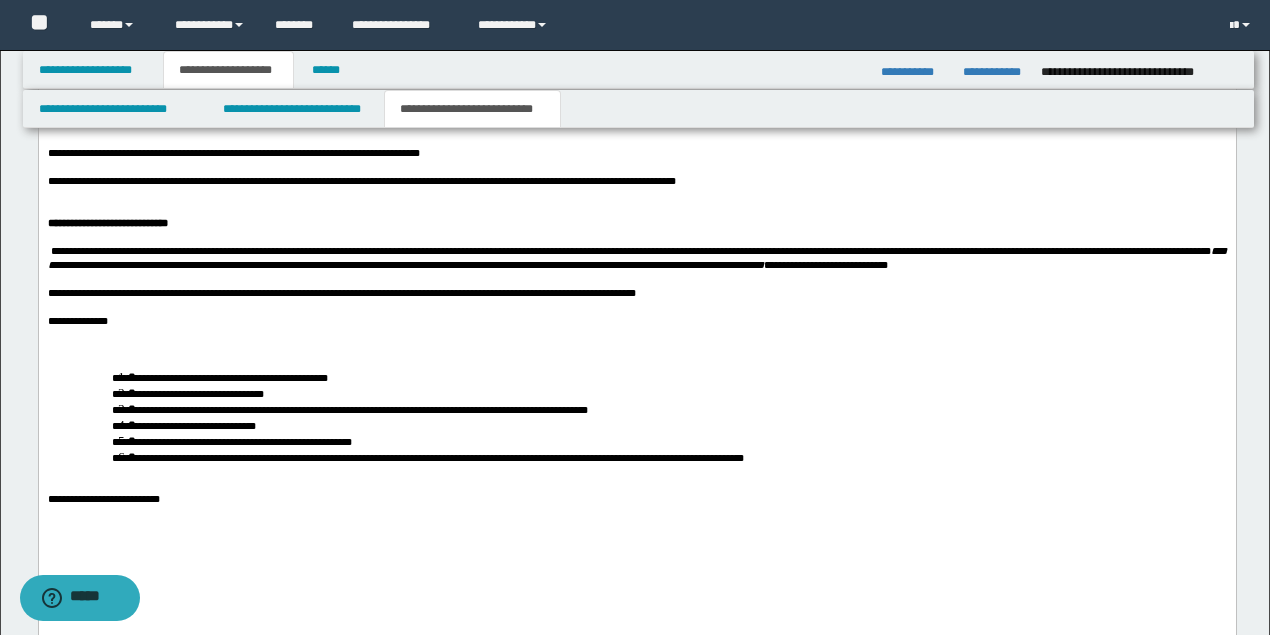 scroll, scrollTop: 2600, scrollLeft: 0, axis: vertical 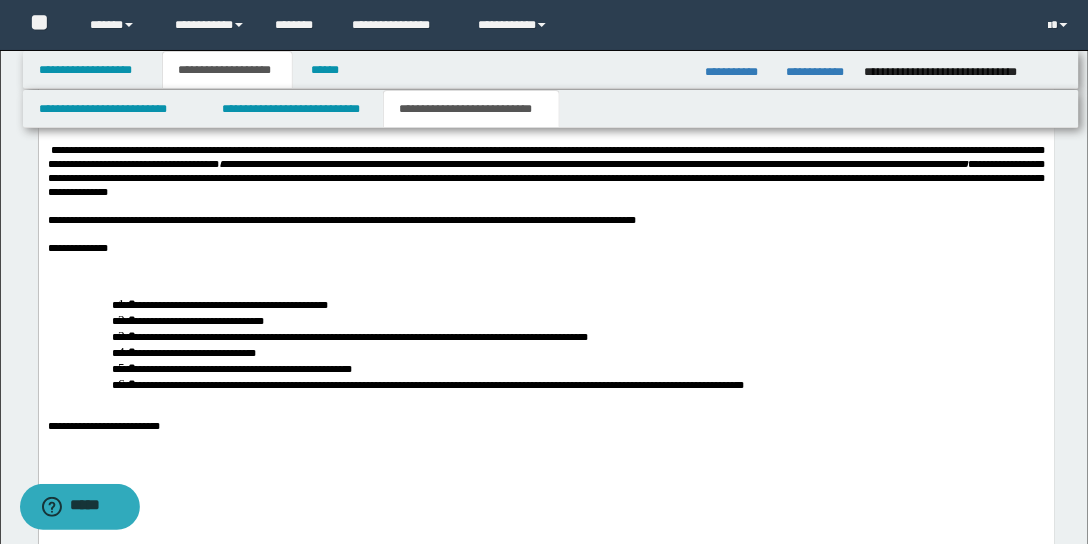 click on "**********" at bounding box center [546, 173] 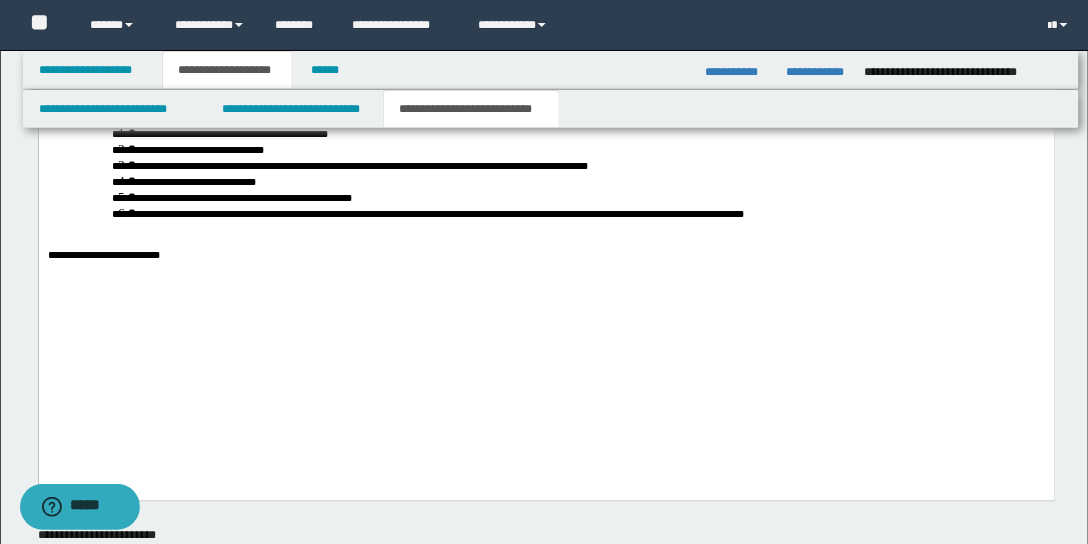 scroll, scrollTop: 2780, scrollLeft: 0, axis: vertical 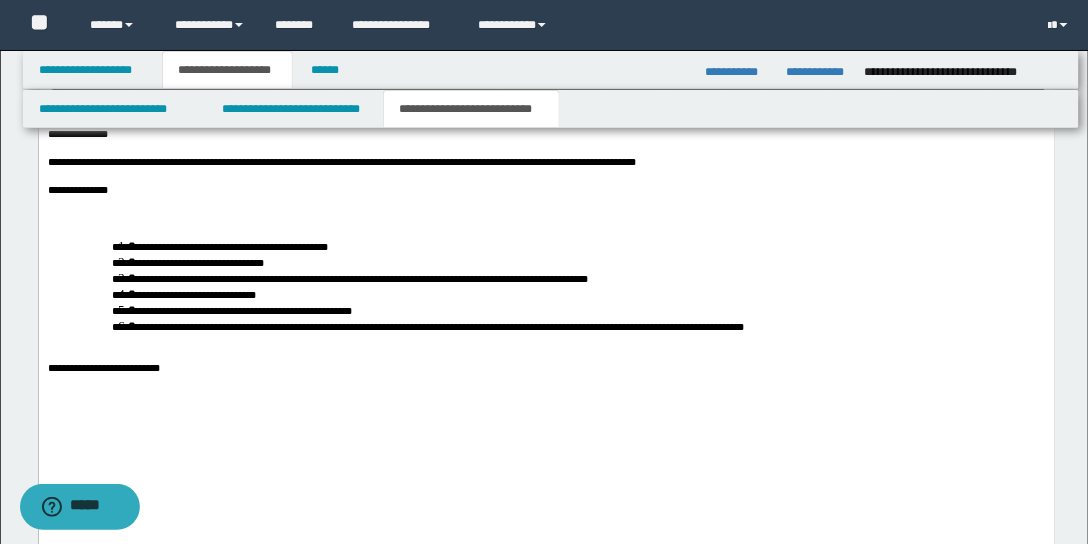 click on "**********" at bounding box center (546, 115) 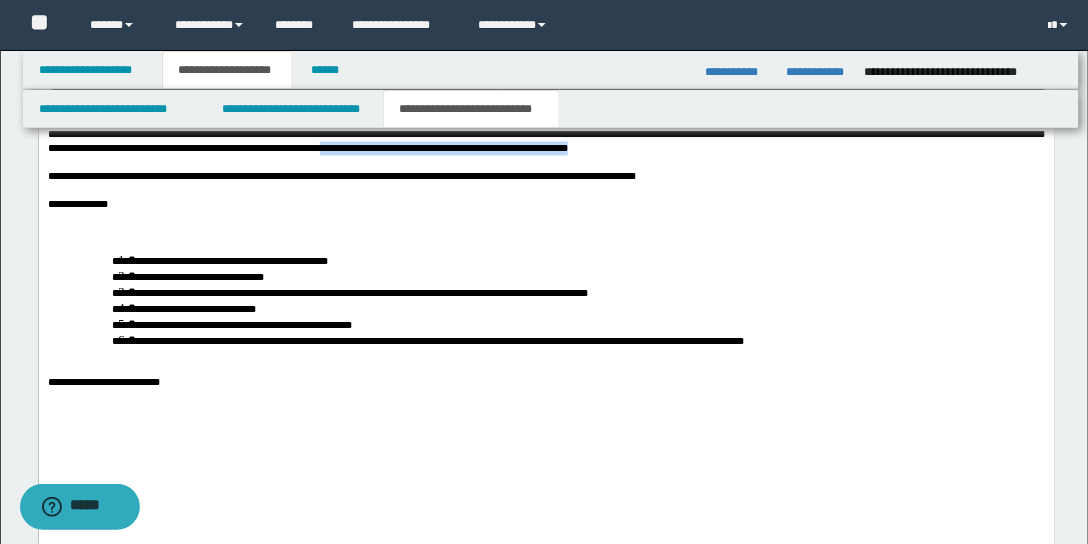 drag, startPoint x: 144, startPoint y: 286, endPoint x: 452, endPoint y: 290, distance: 308.02597 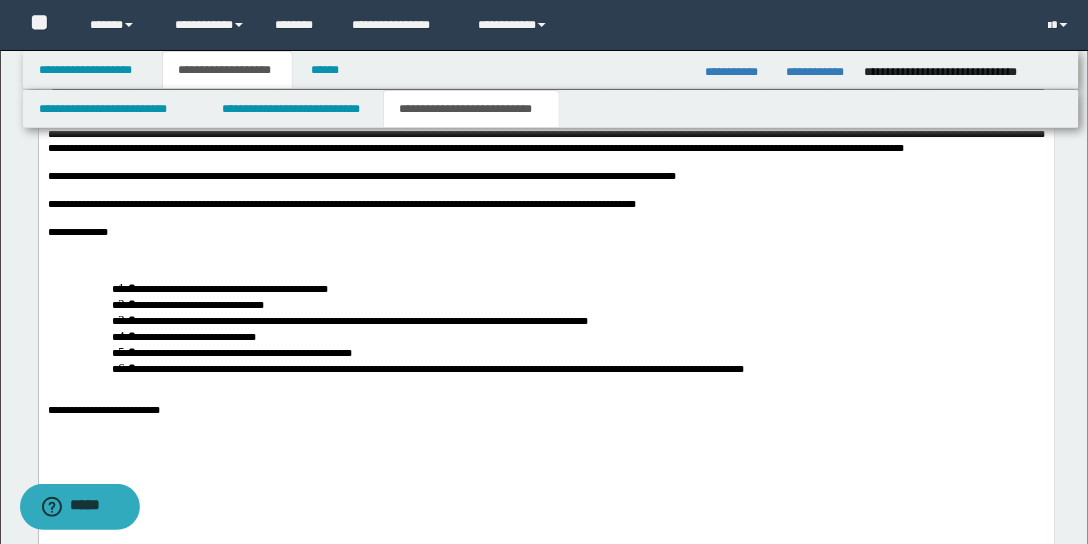 scroll, scrollTop: 2894, scrollLeft: 0, axis: vertical 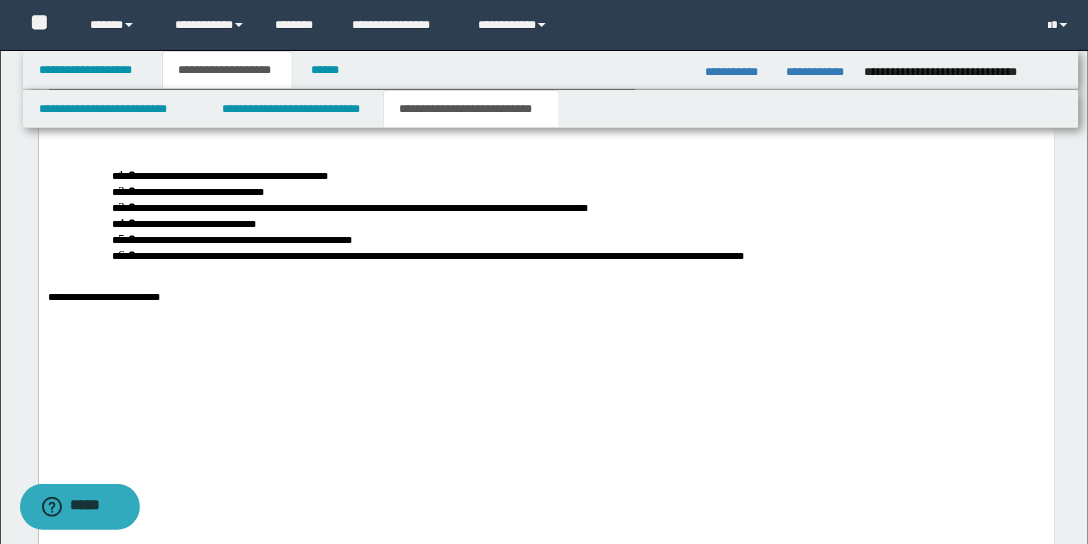 drag, startPoint x: 202, startPoint y: 236, endPoint x: 221, endPoint y: 236, distance: 19 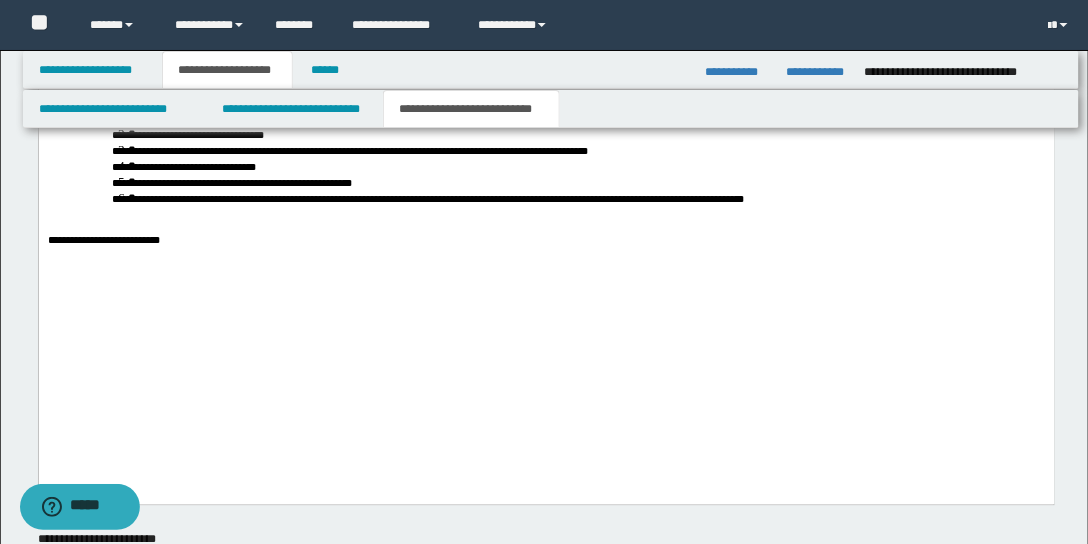scroll, scrollTop: 3008, scrollLeft: 0, axis: vertical 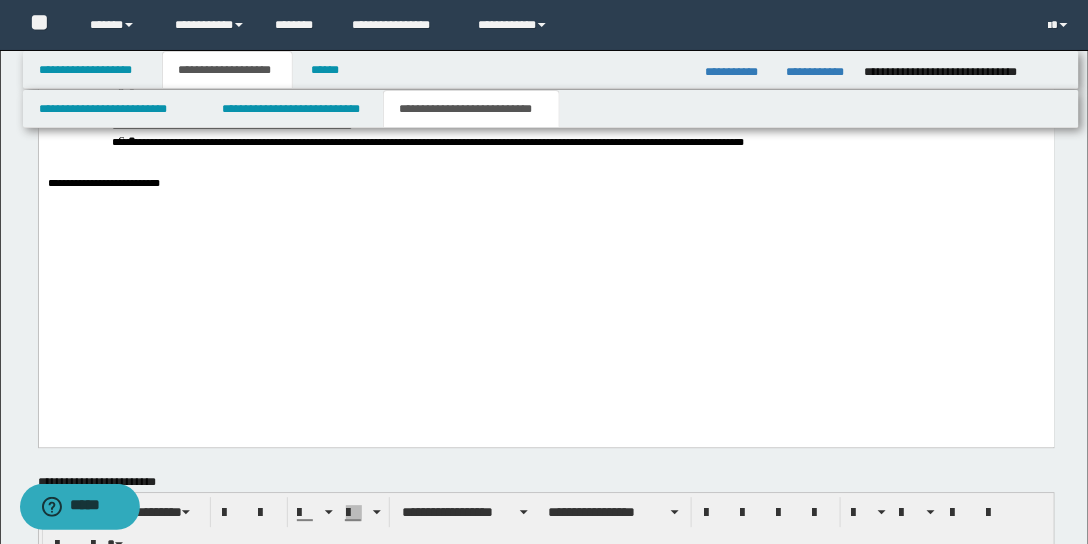 click at bounding box center [546, 34] 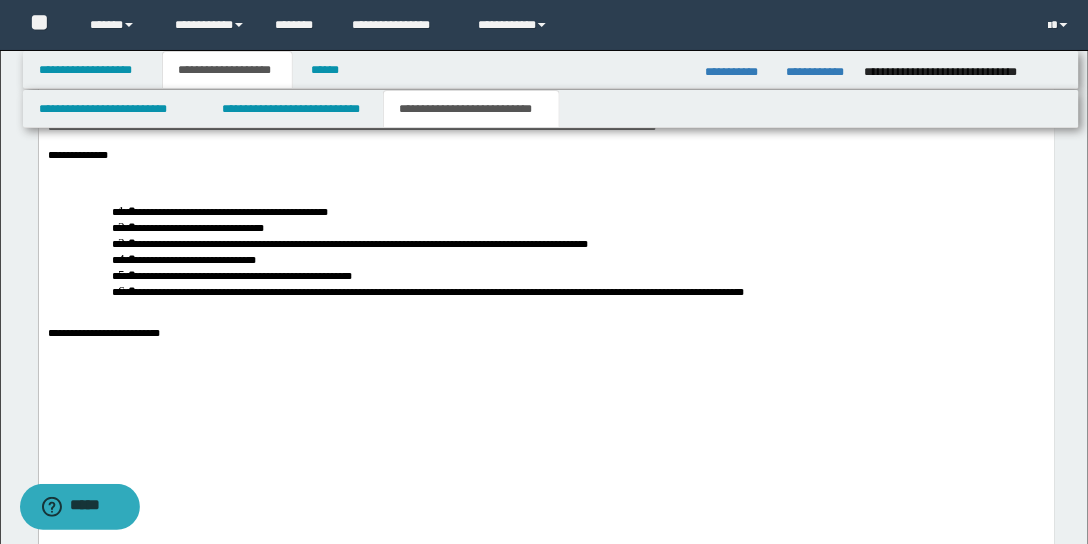 scroll, scrollTop: 2972, scrollLeft: 0, axis: vertical 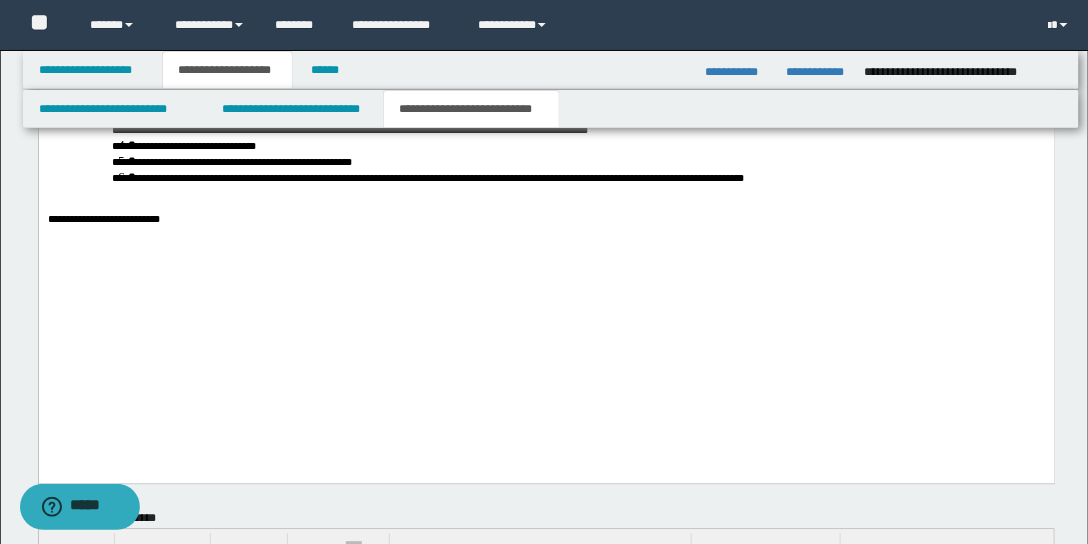 click on "**********" at bounding box center (103, 220) 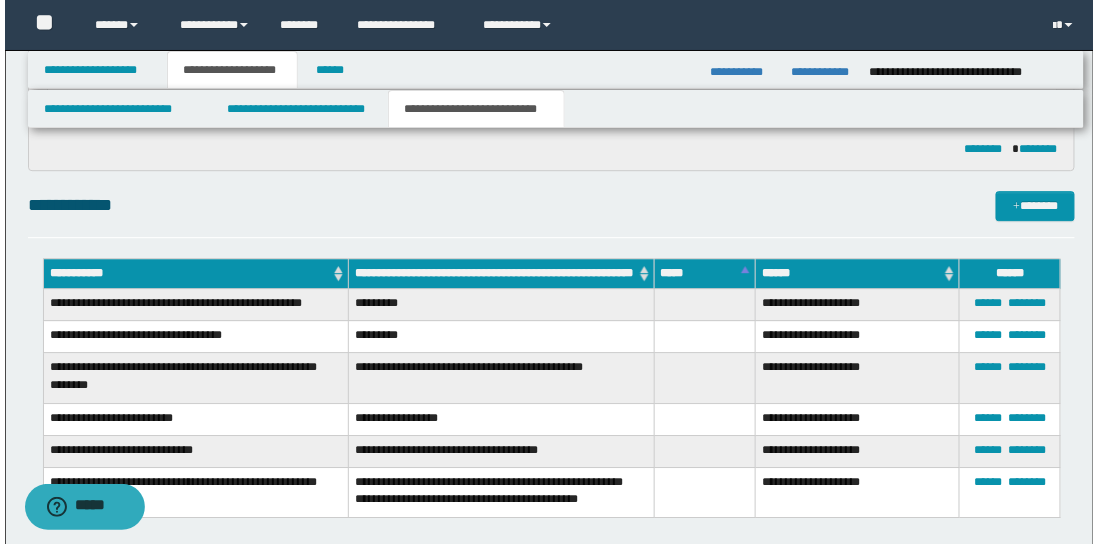 scroll, scrollTop: 1428, scrollLeft: 0, axis: vertical 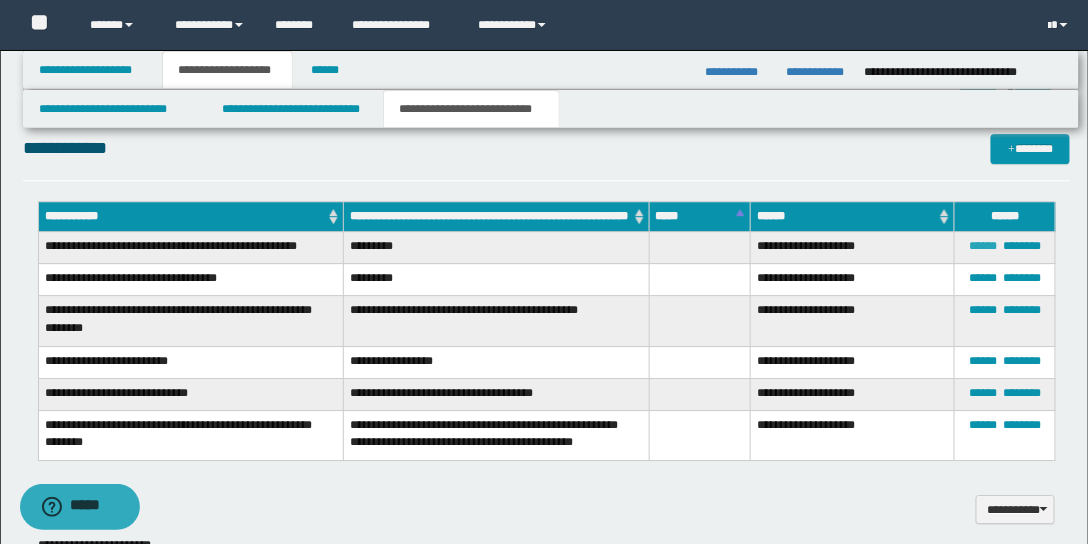 click on "******" at bounding box center (983, 246) 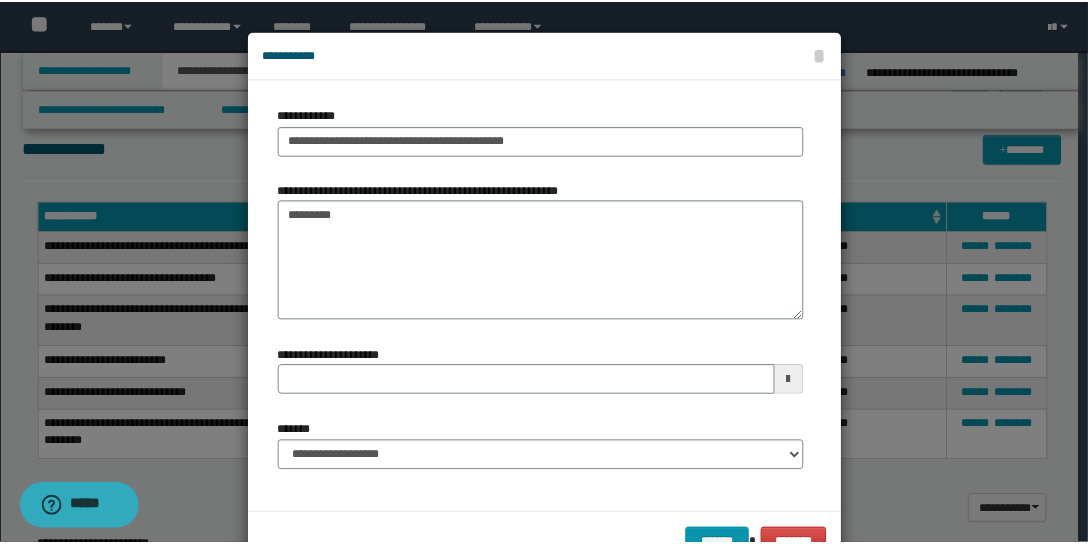 scroll, scrollTop: 58, scrollLeft: 0, axis: vertical 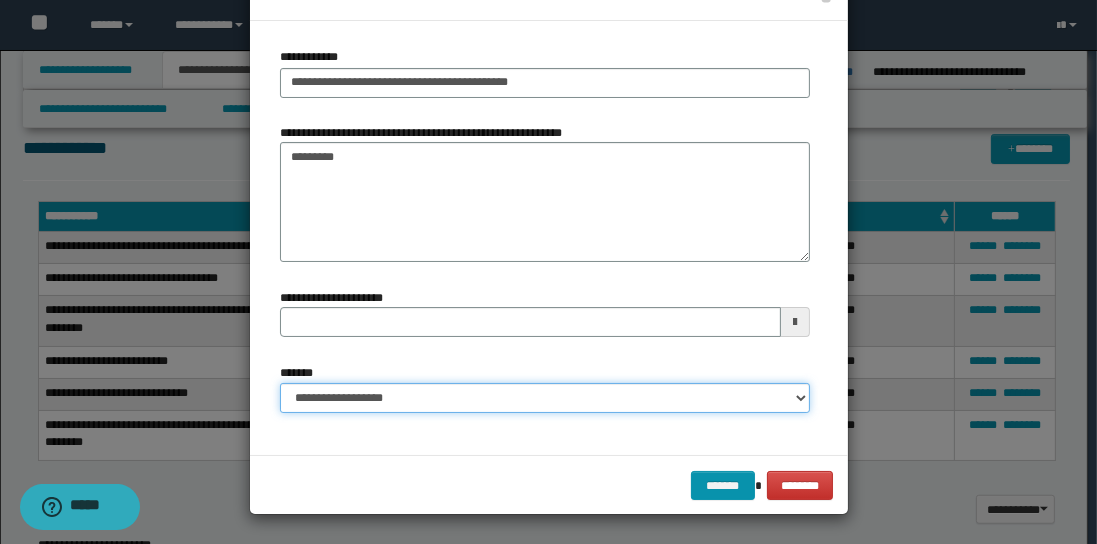 click on "**********" at bounding box center [545, 398] 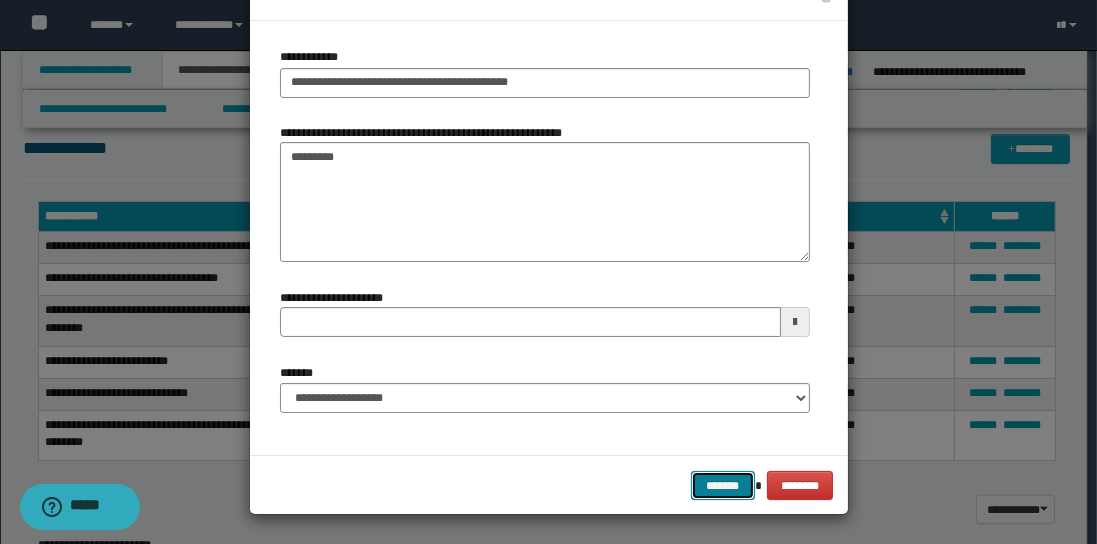 click on "*******" at bounding box center [723, 485] 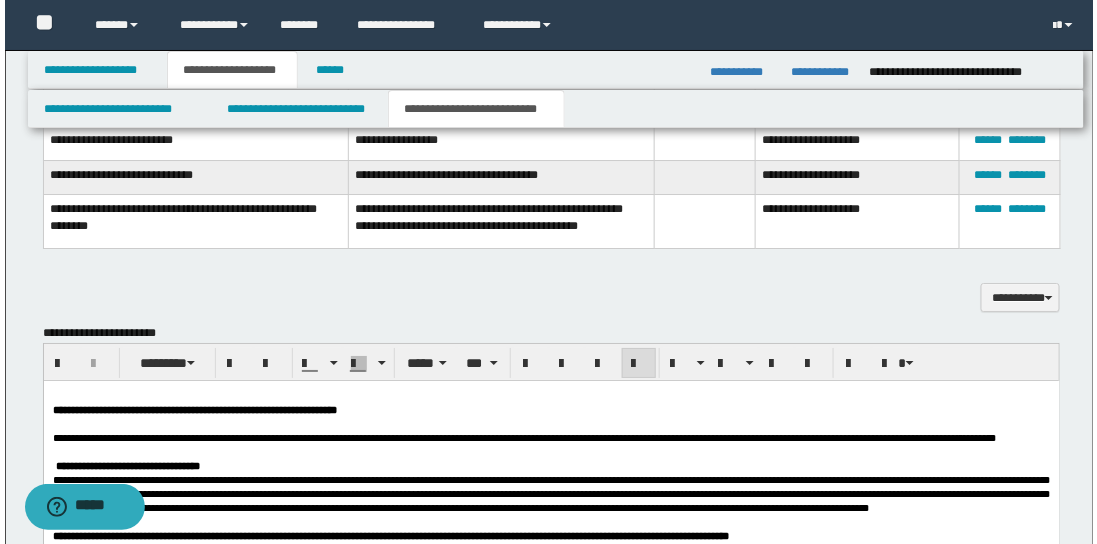 scroll, scrollTop: 1485, scrollLeft: 0, axis: vertical 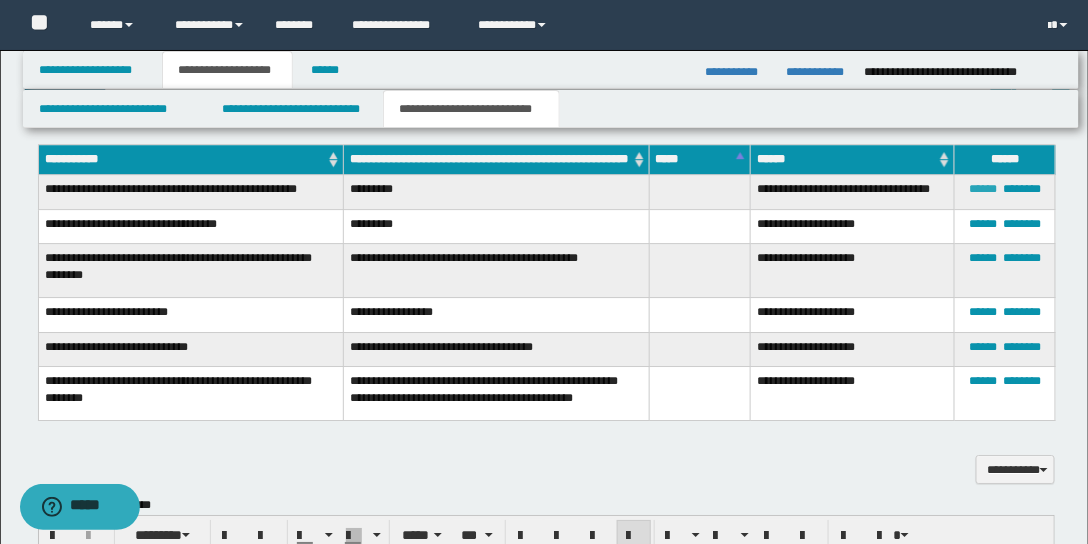 click on "******" at bounding box center (983, 189) 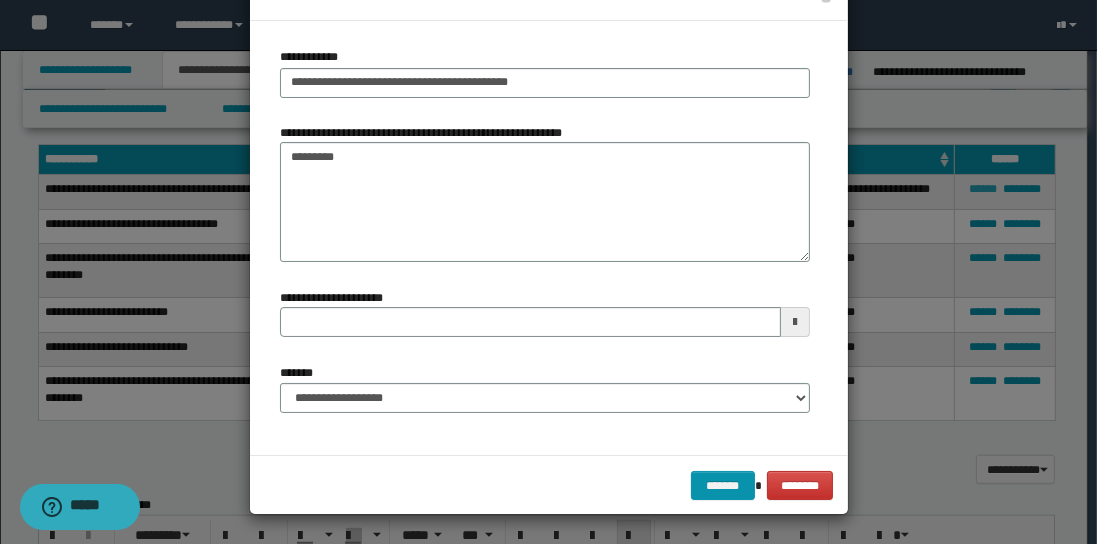 scroll, scrollTop: 0, scrollLeft: 0, axis: both 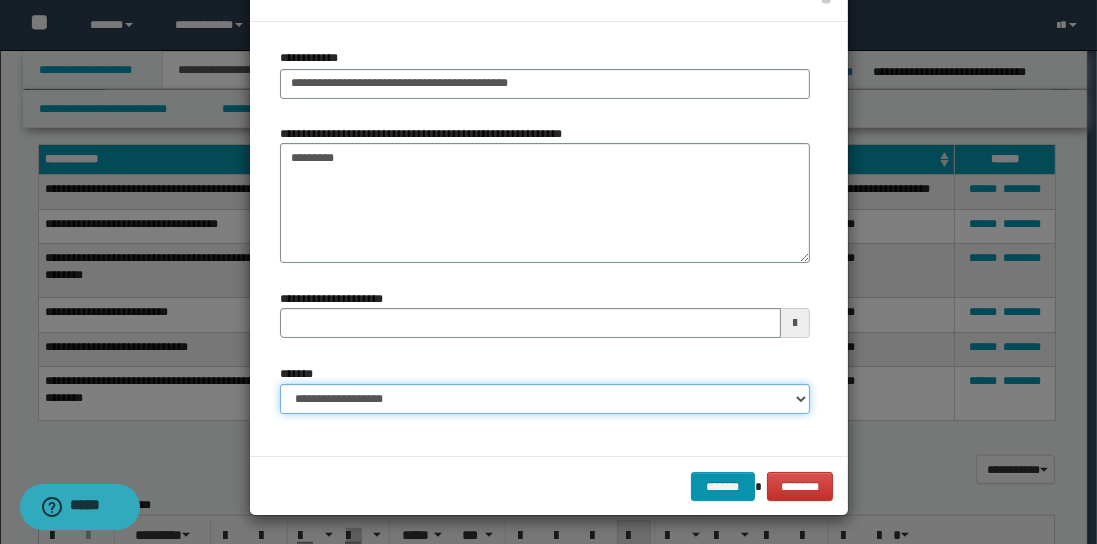 click on "**********" at bounding box center [545, 399] 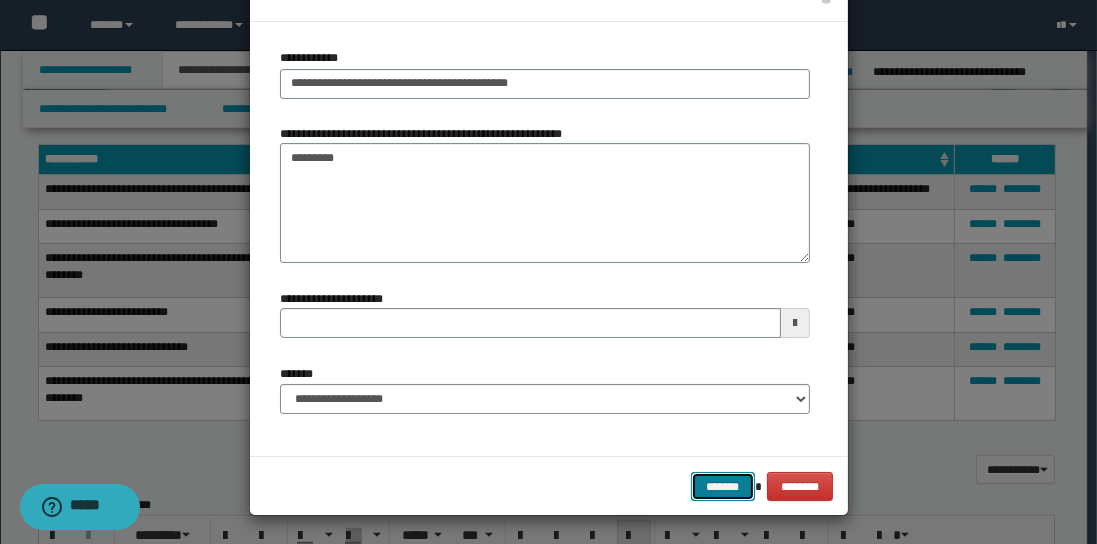 click on "*******" at bounding box center (723, 486) 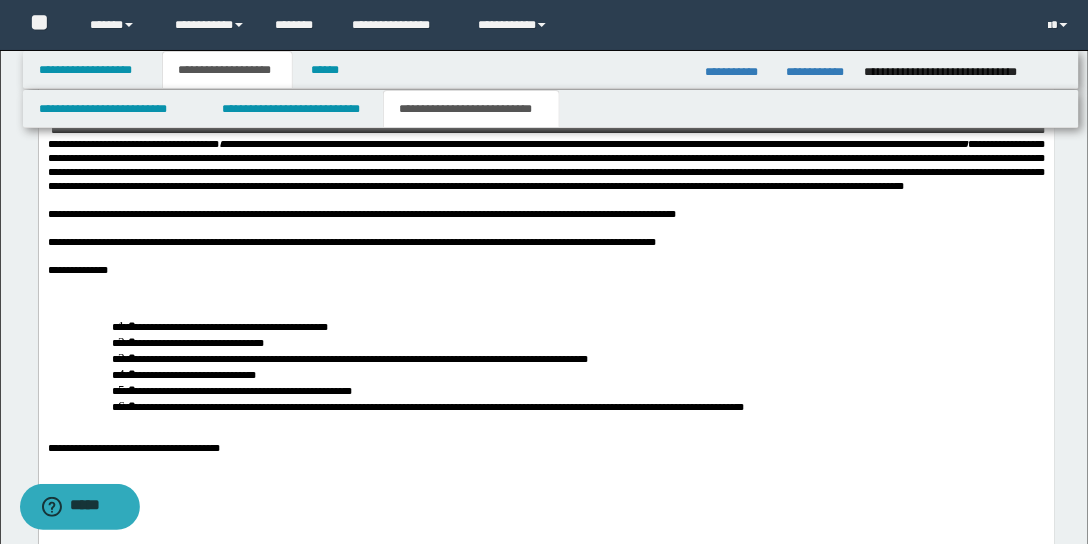 scroll, scrollTop: 2800, scrollLeft: 0, axis: vertical 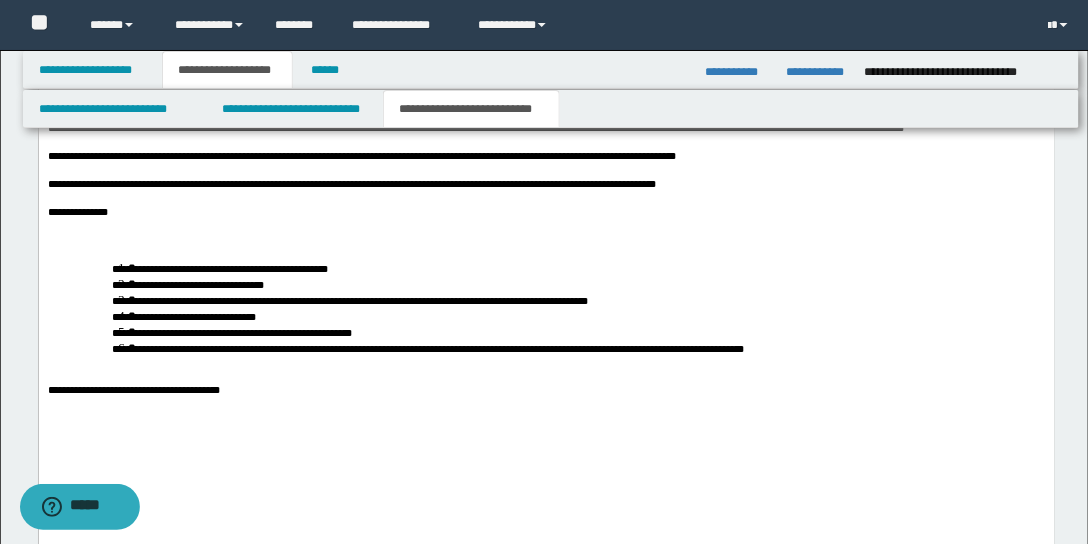 click on "**********" at bounding box center (546, 102) 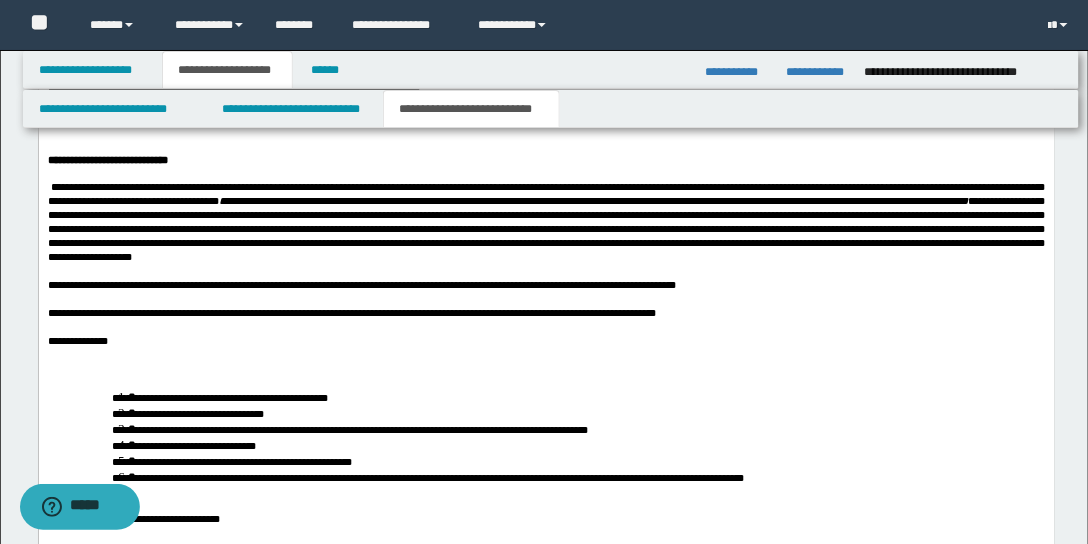 scroll, scrollTop: 2857, scrollLeft: 0, axis: vertical 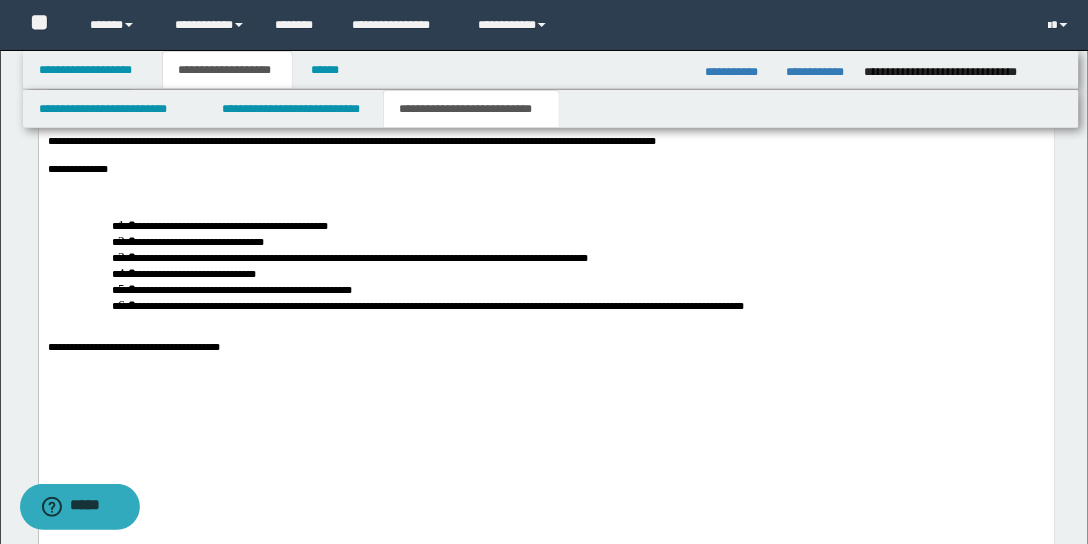 click on "**********" at bounding box center [546, 52] 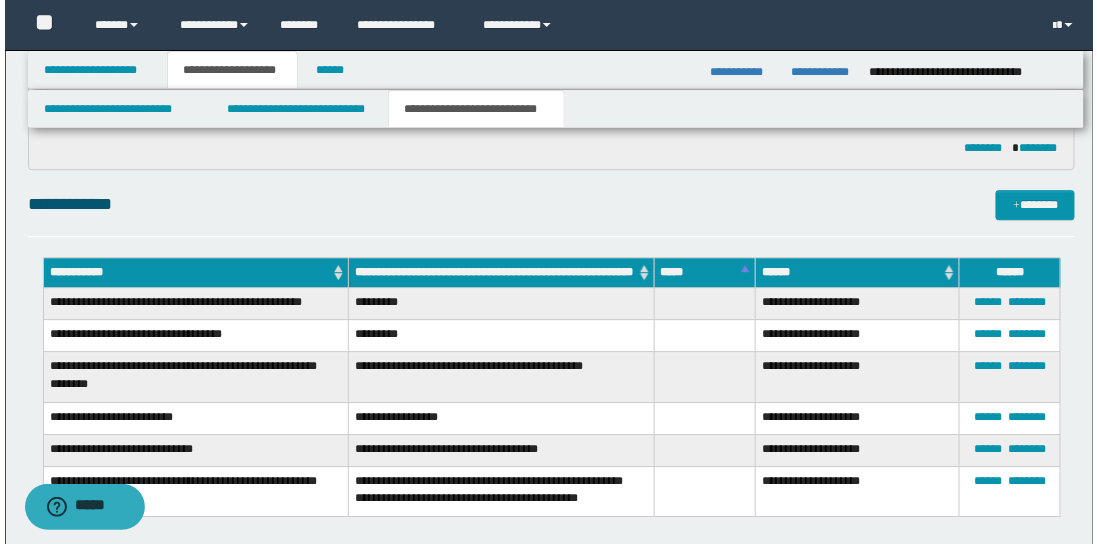 scroll, scrollTop: 1486, scrollLeft: 0, axis: vertical 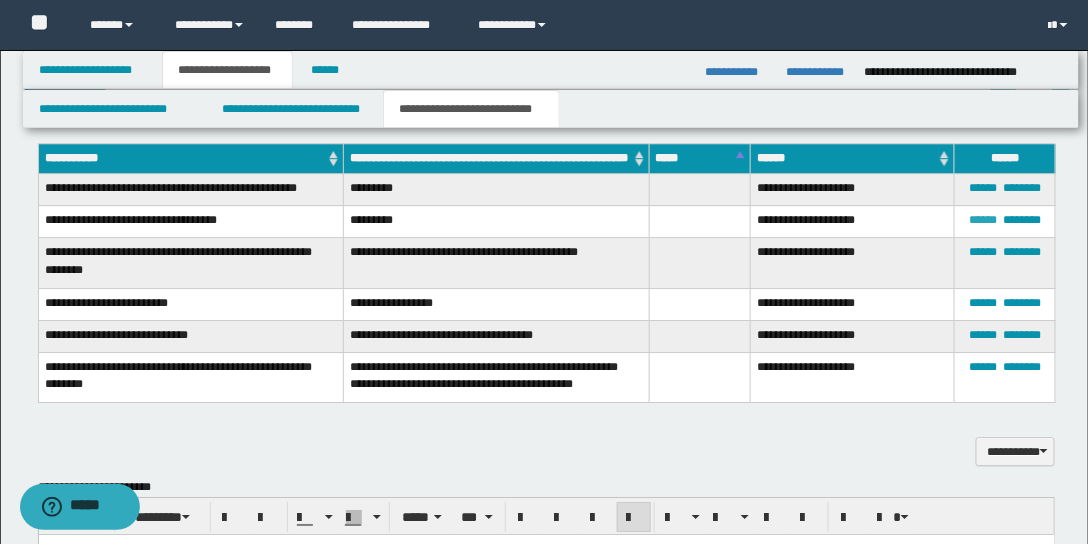 click on "******" at bounding box center [983, 220] 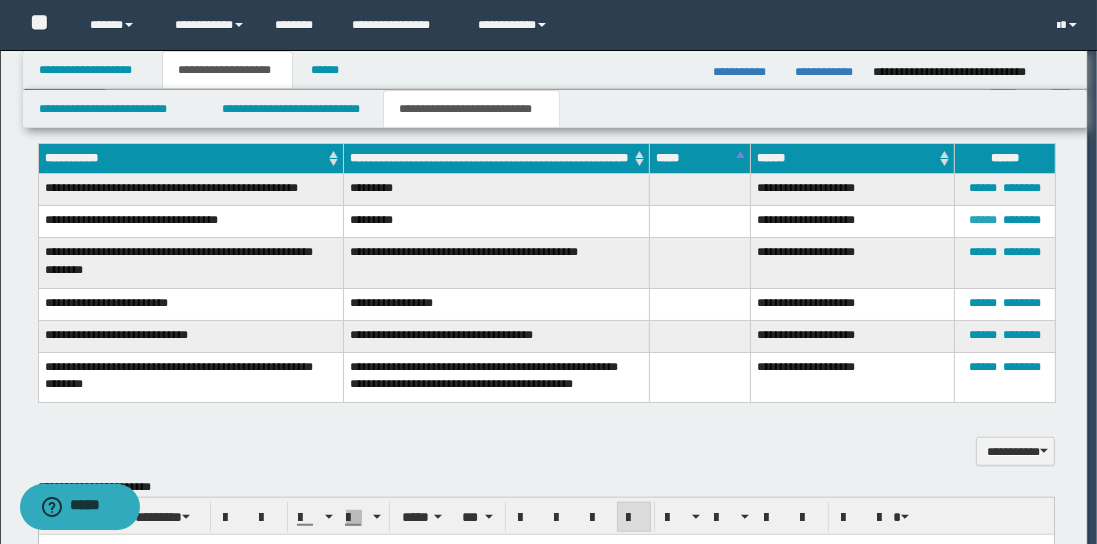 scroll, scrollTop: 0, scrollLeft: 0, axis: both 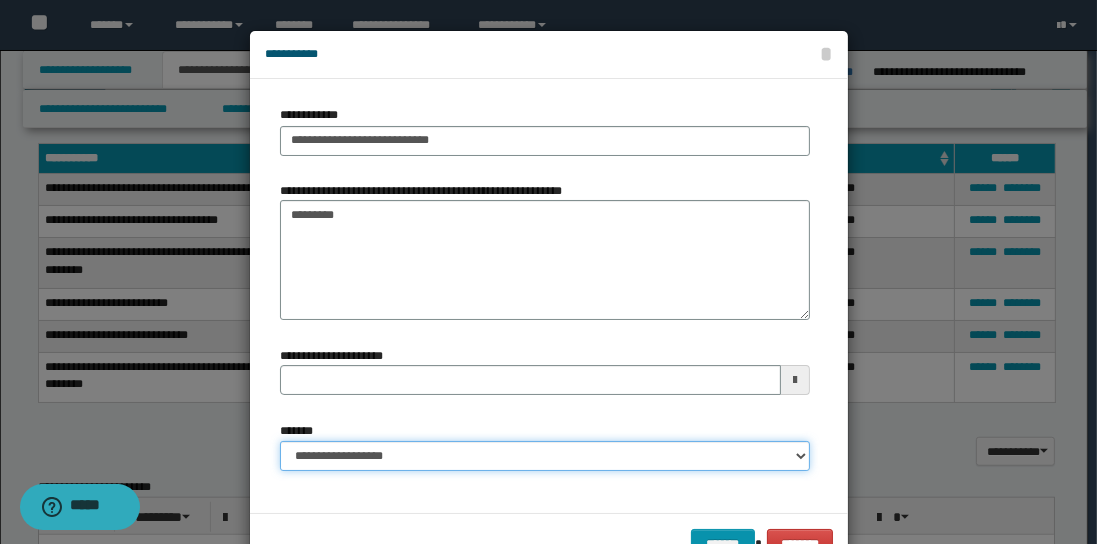 click on "**********" at bounding box center (545, 456) 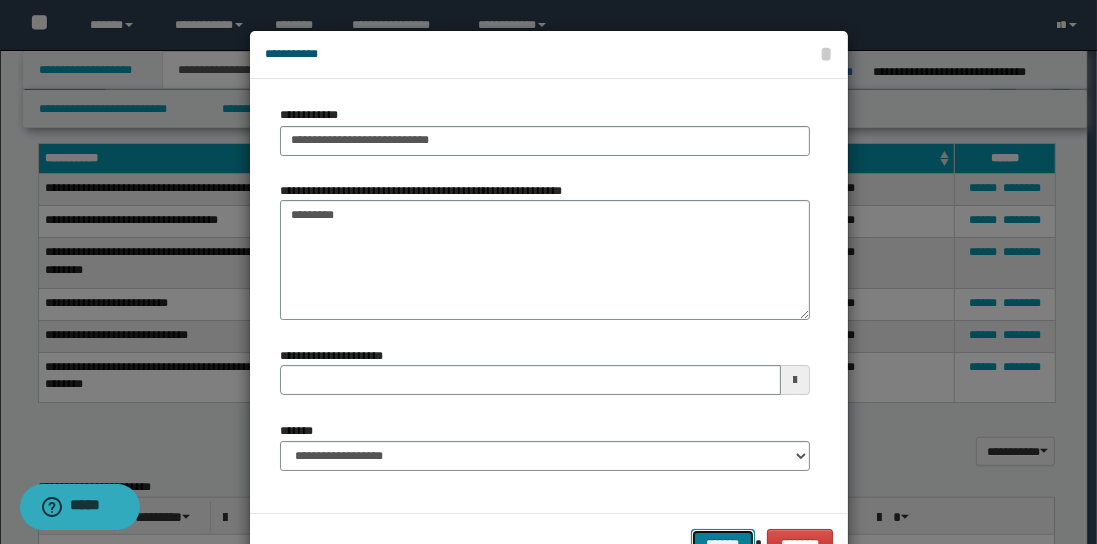 click on "*******" at bounding box center (723, 543) 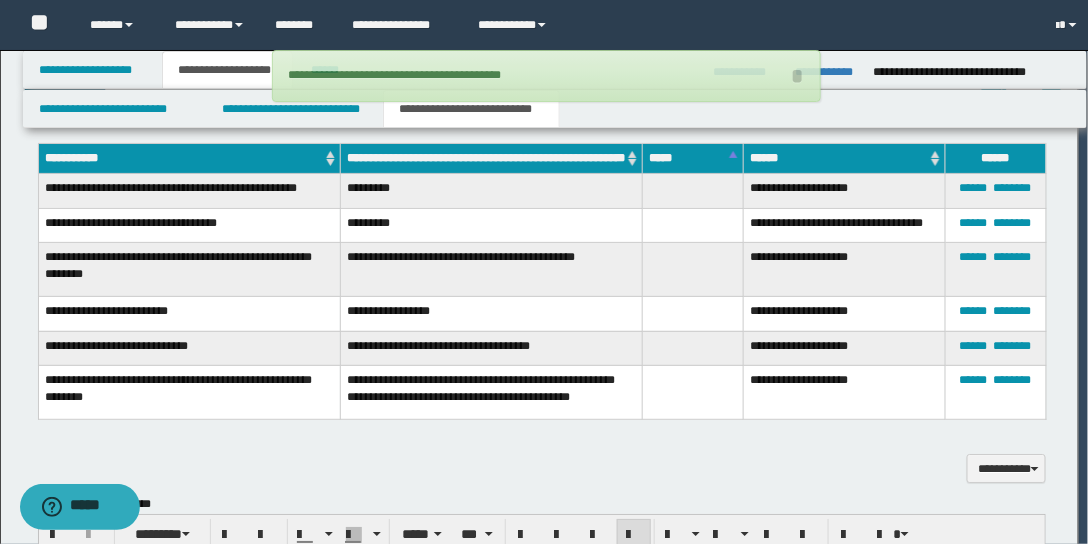type 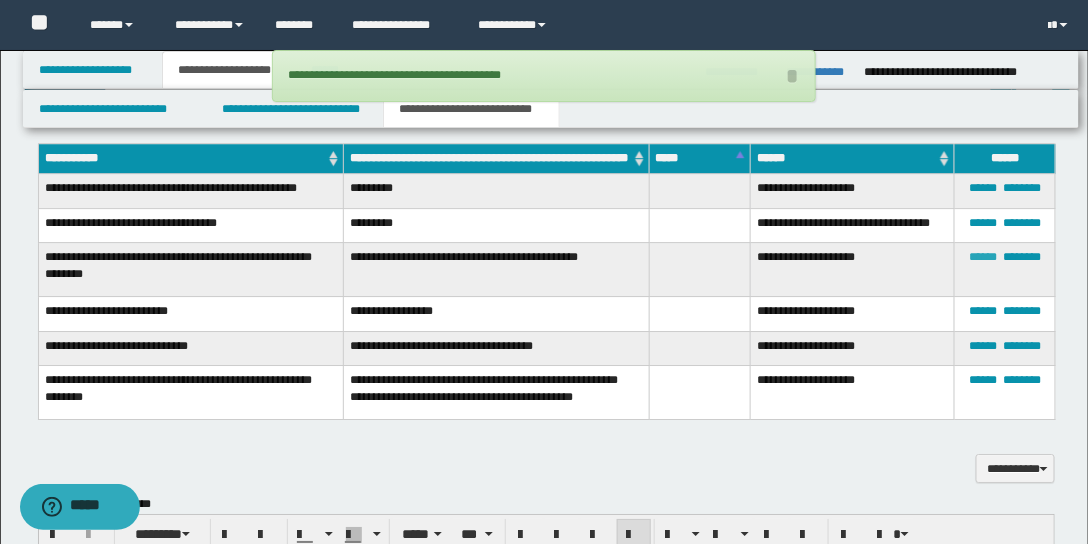click on "******" at bounding box center [983, 257] 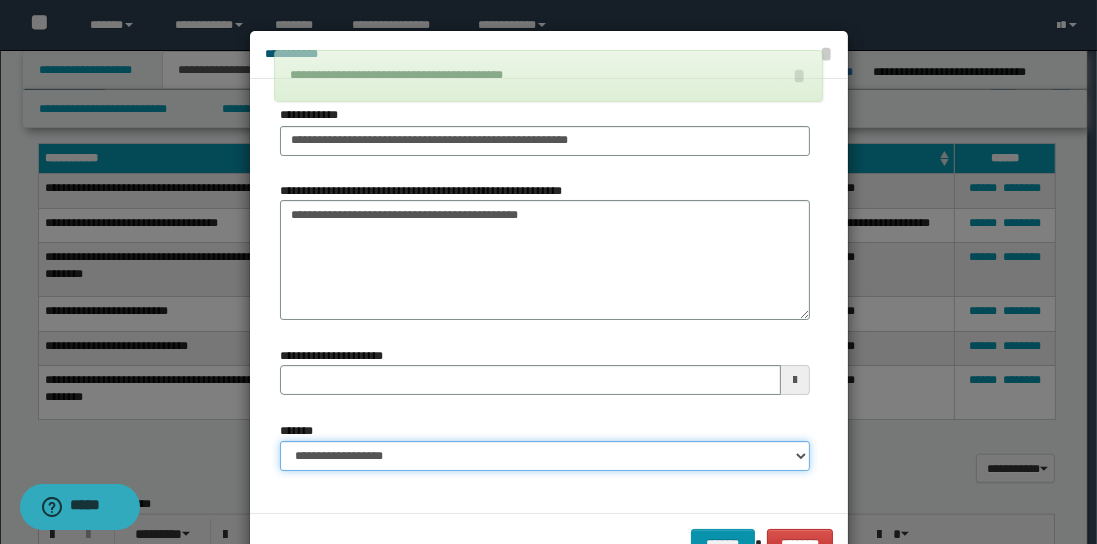 click on "**********" at bounding box center (545, 456) 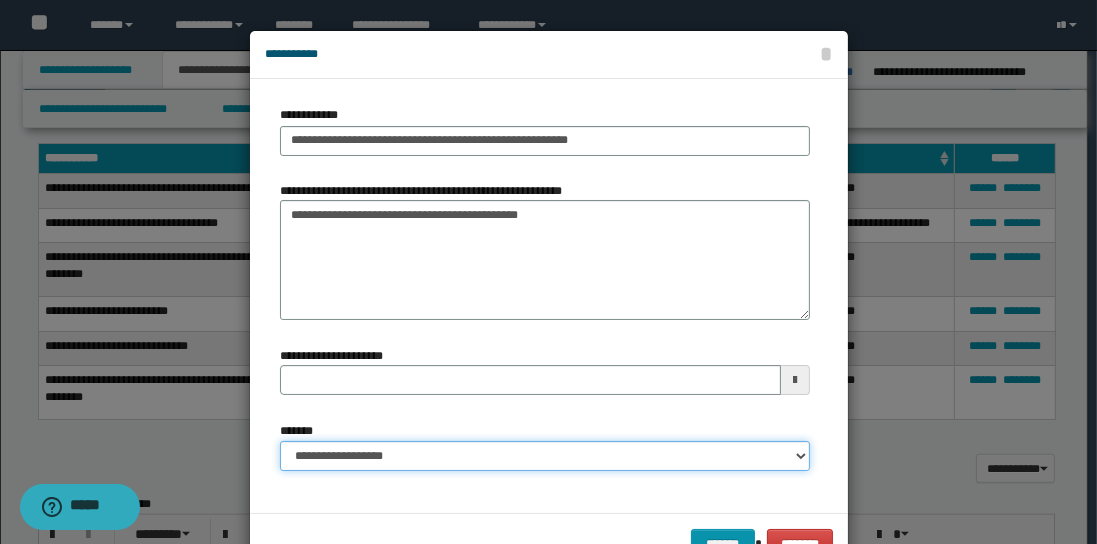 click on "**********" at bounding box center (545, 456) 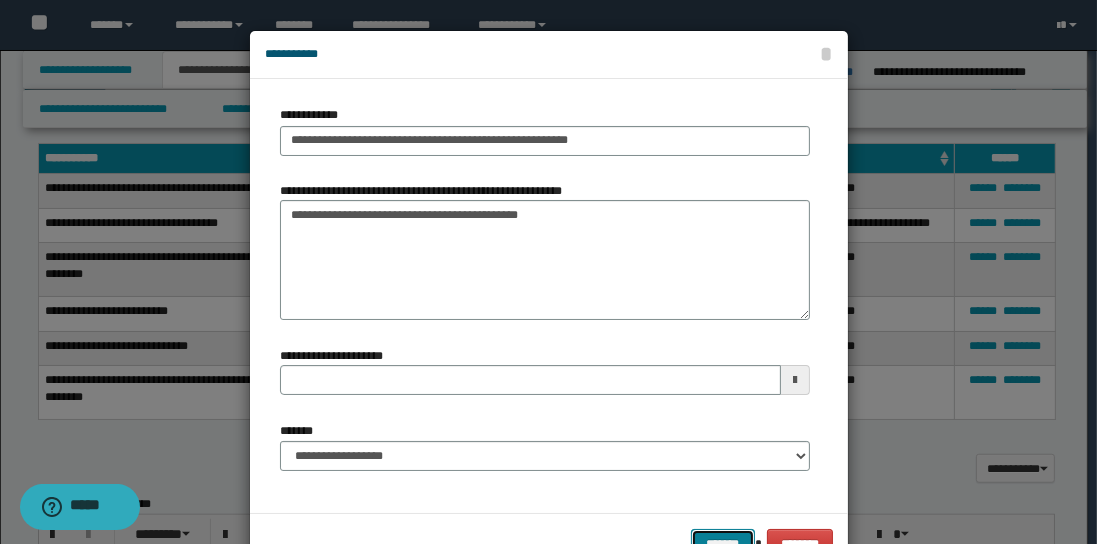 click on "*******" at bounding box center (723, 543) 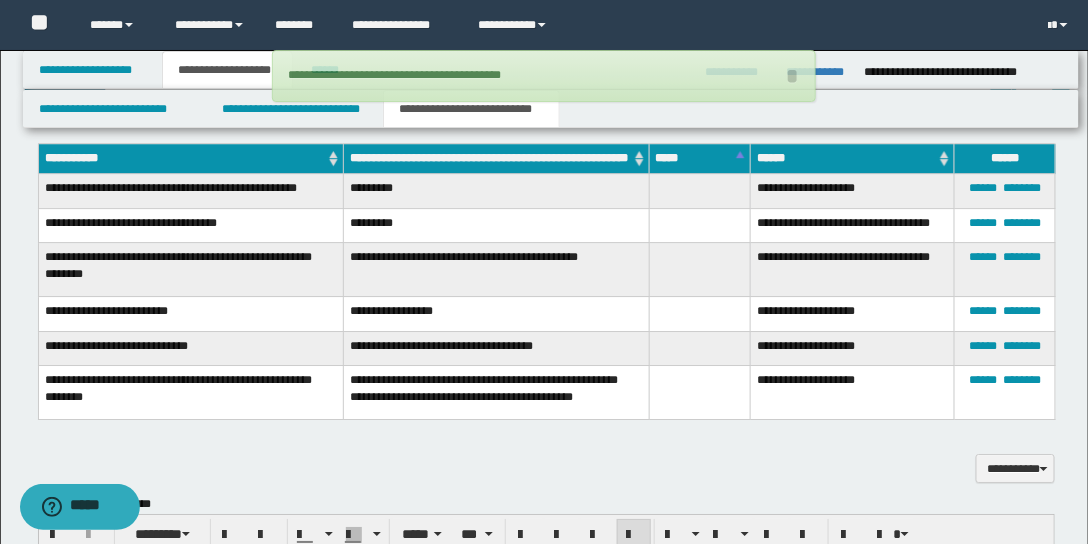 type 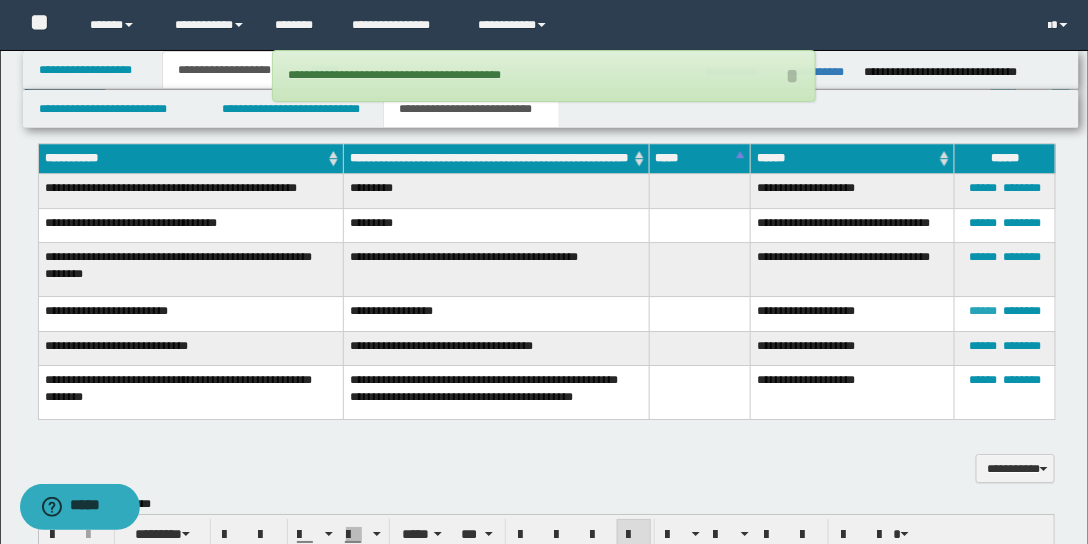 click on "******" at bounding box center (983, 311) 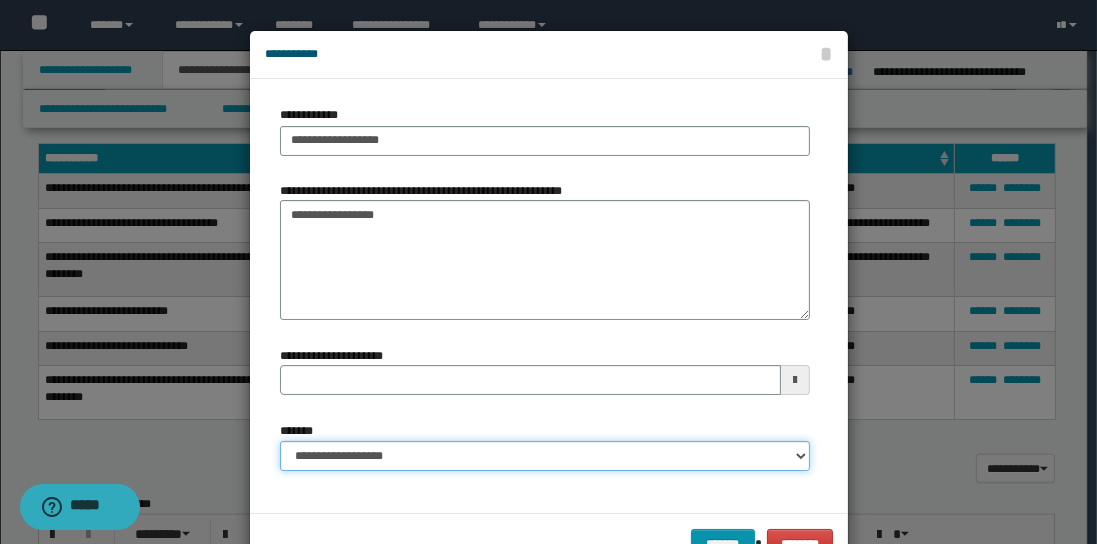 click on "**********" at bounding box center (545, 456) 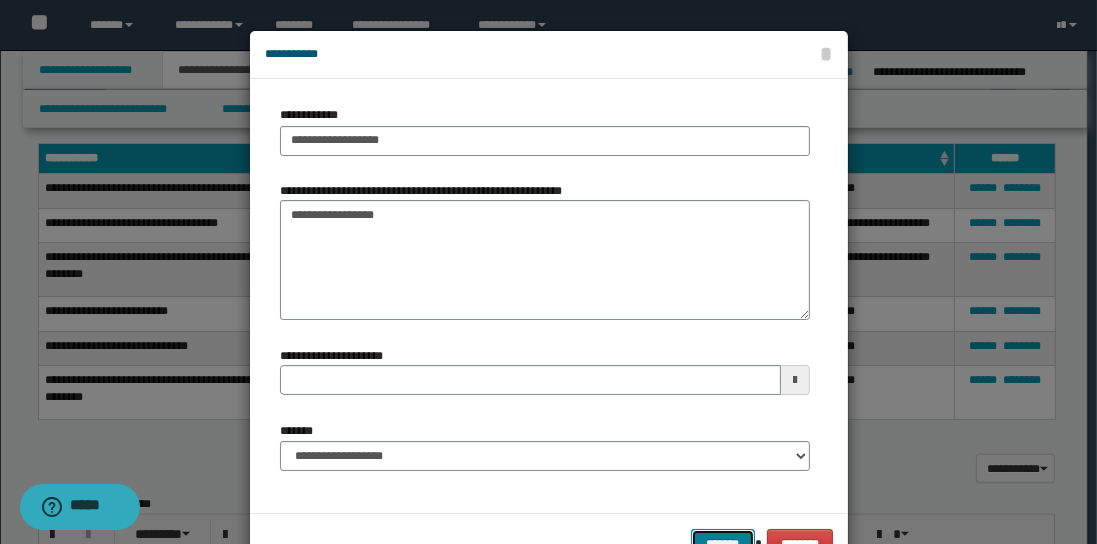 click on "*******" at bounding box center (723, 543) 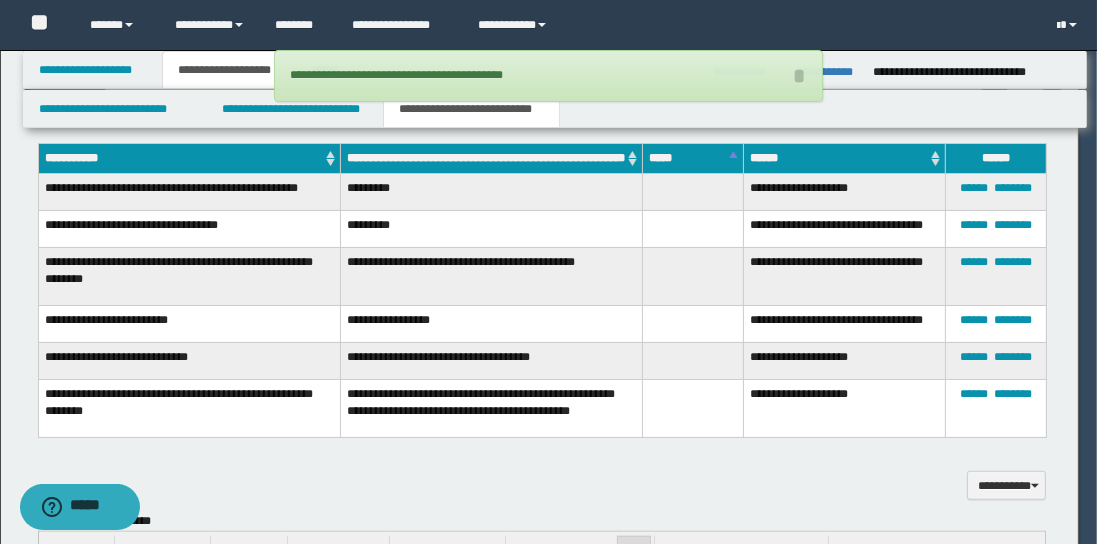 type 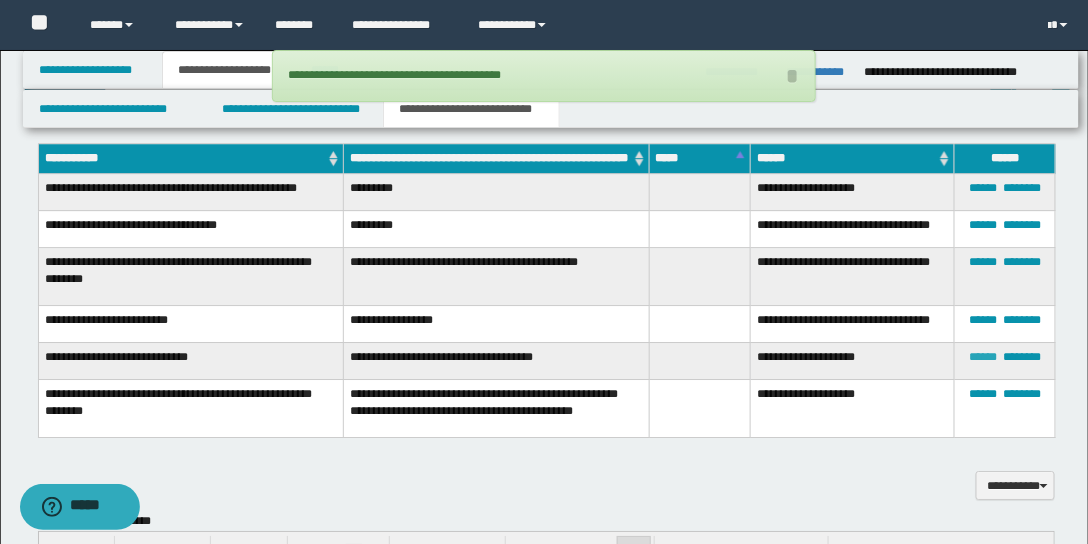 click on "******" at bounding box center [983, 357] 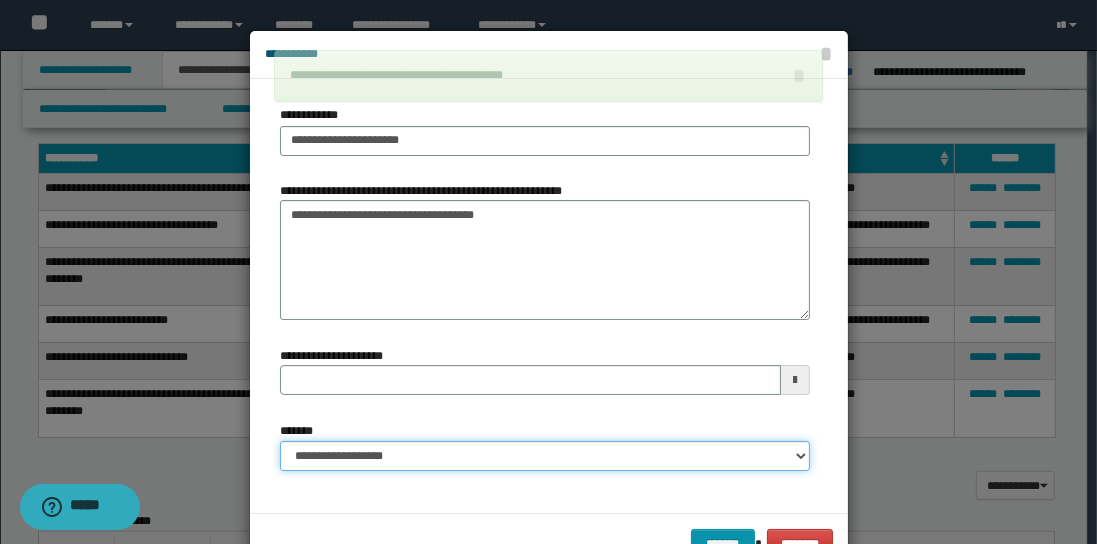 click on "**********" at bounding box center (545, 456) 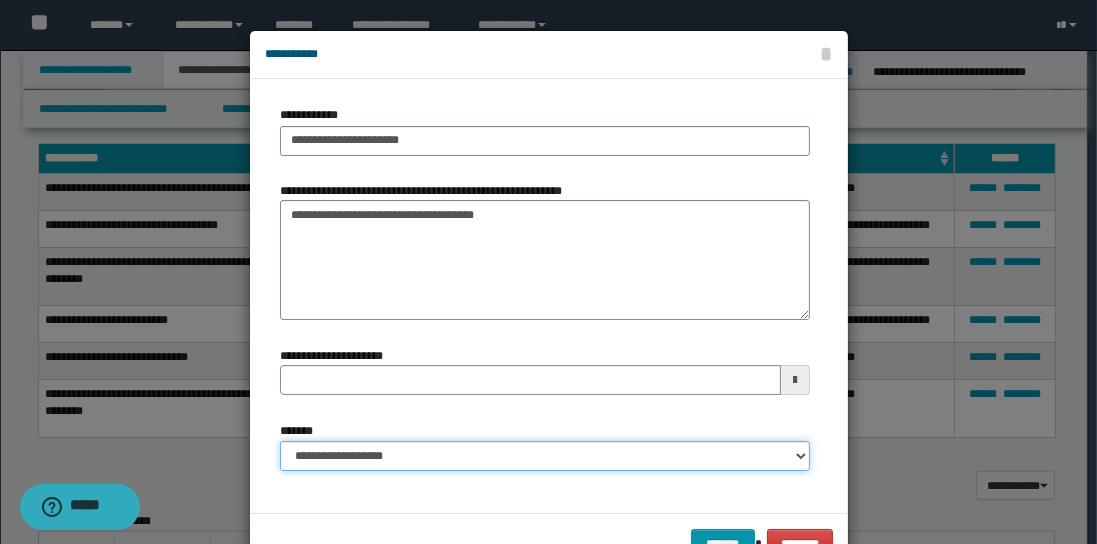 select on "*" 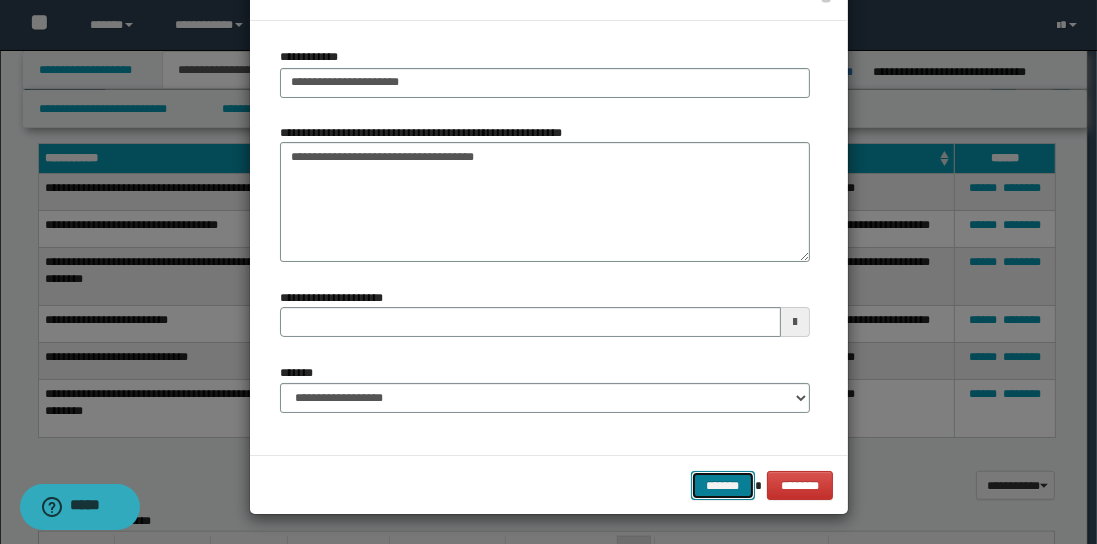 click on "*******" at bounding box center [723, 485] 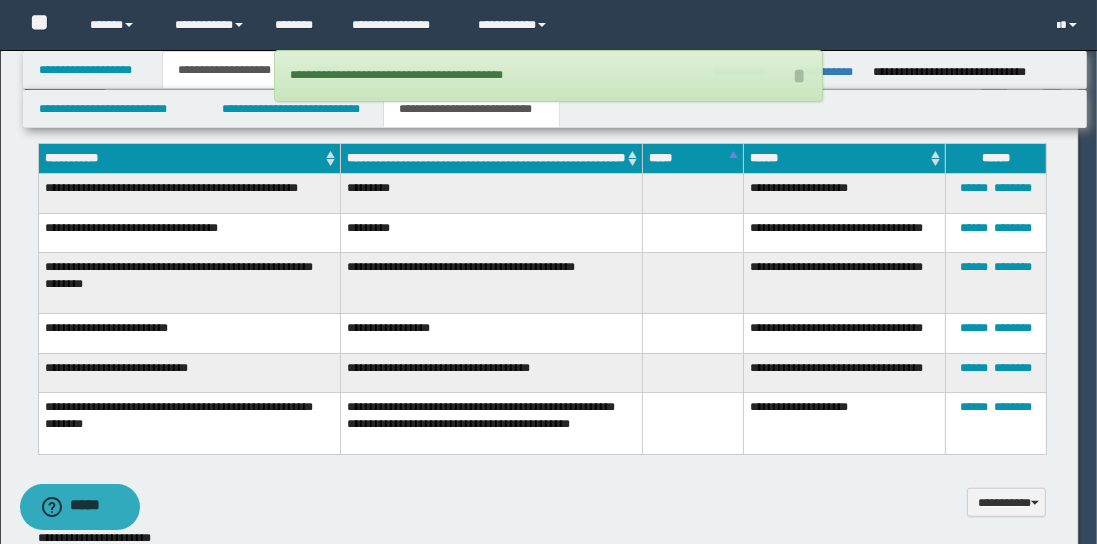 type 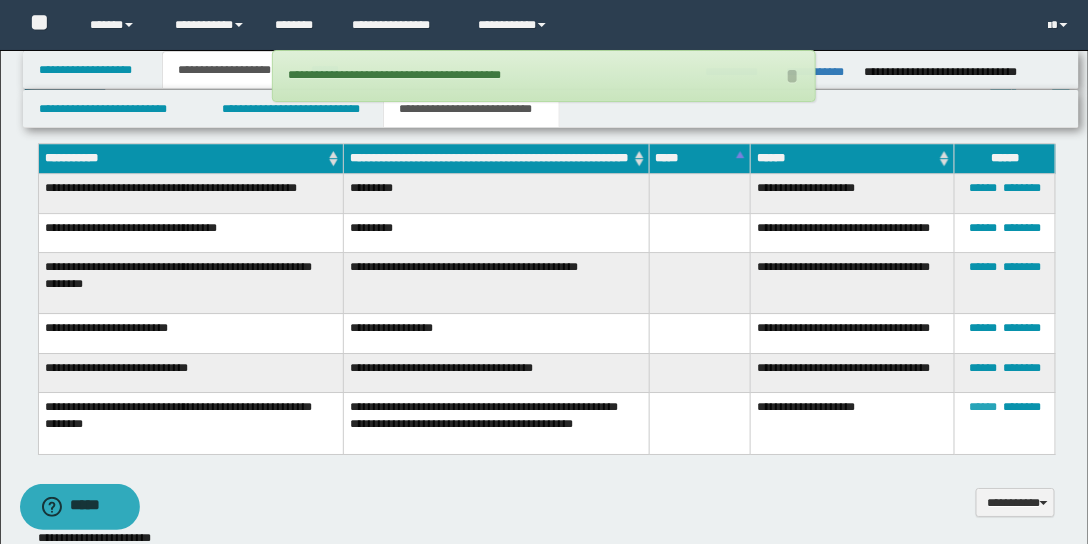 click on "******" at bounding box center [983, 407] 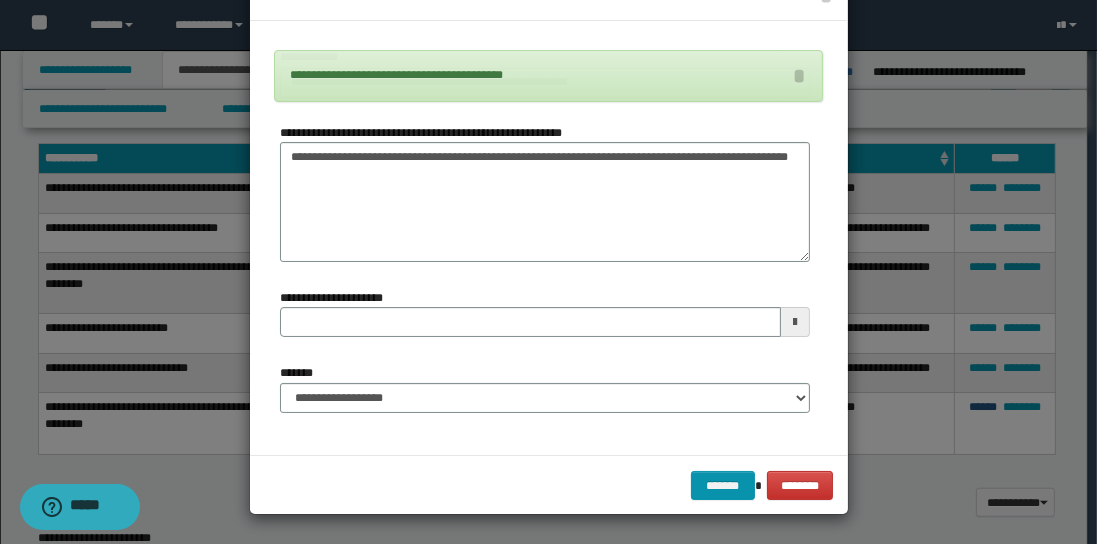 scroll, scrollTop: 0, scrollLeft: 0, axis: both 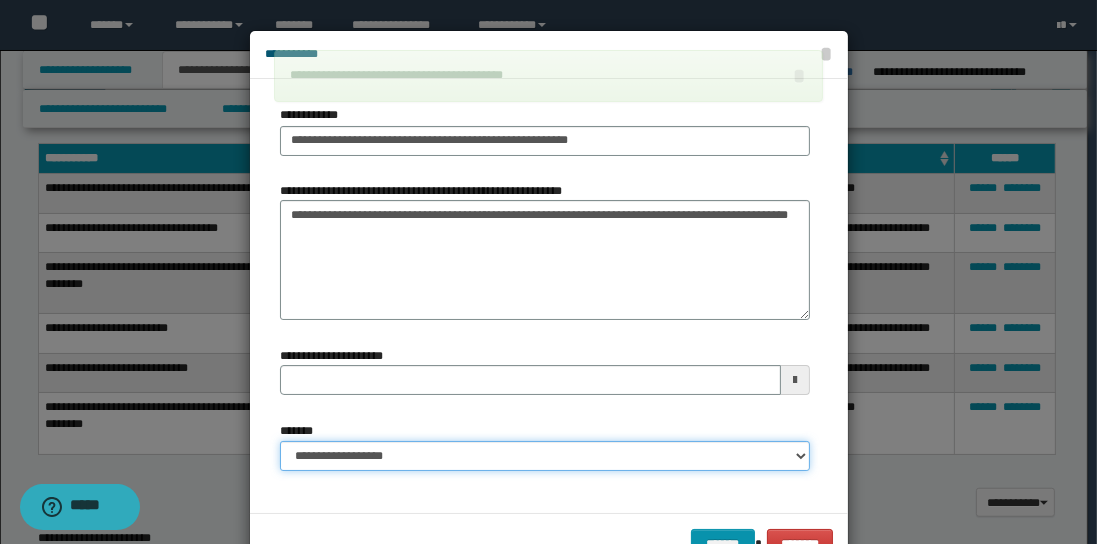 click on "**********" at bounding box center [545, 456] 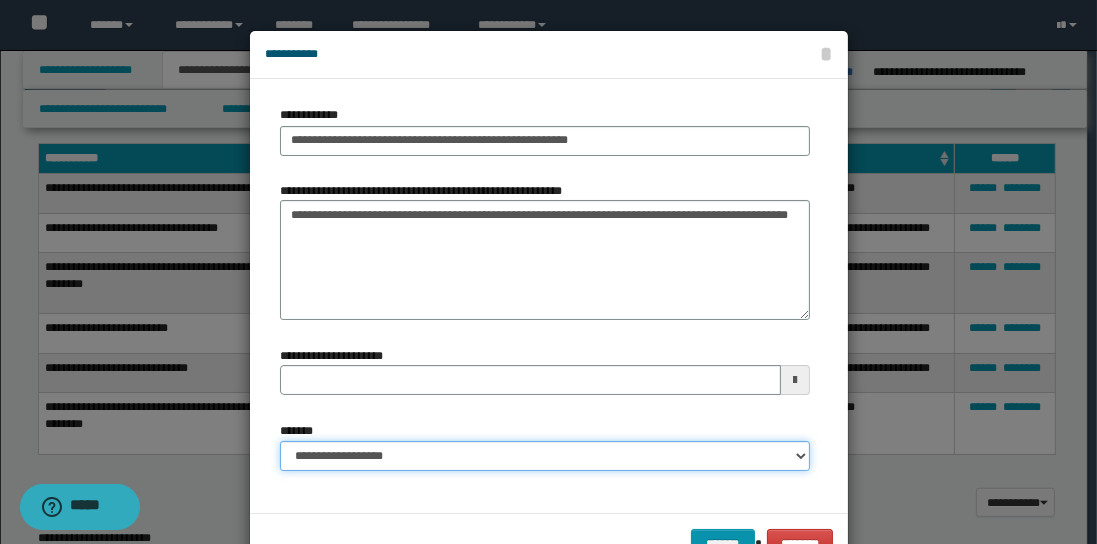 select on "*" 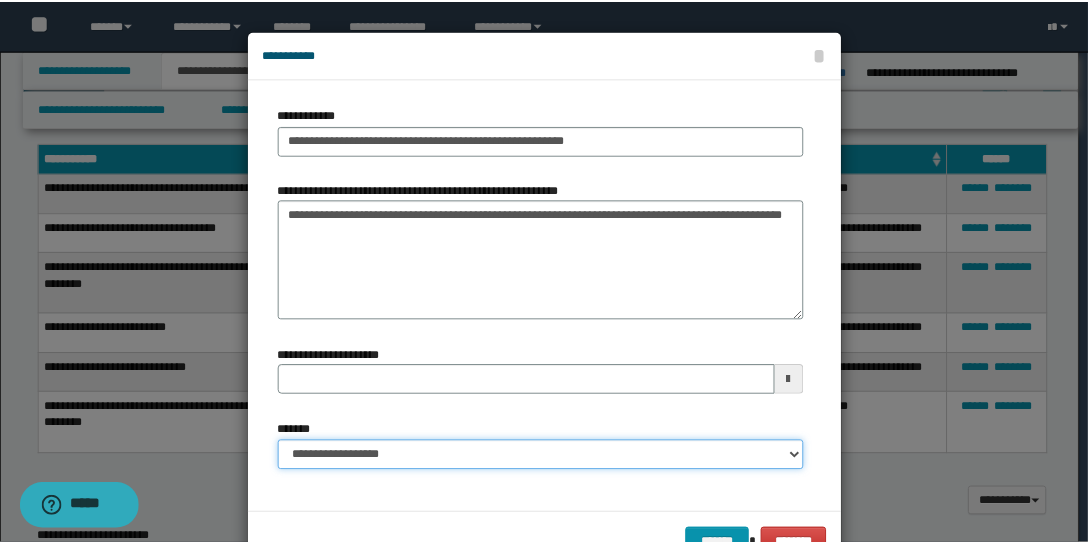 scroll, scrollTop: 58, scrollLeft: 0, axis: vertical 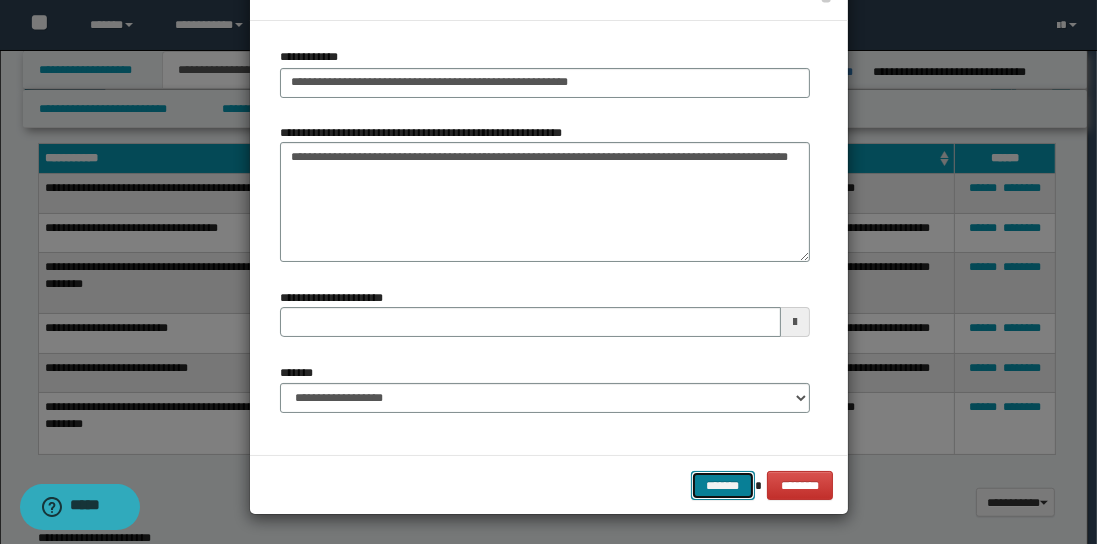 click on "*******" at bounding box center [723, 485] 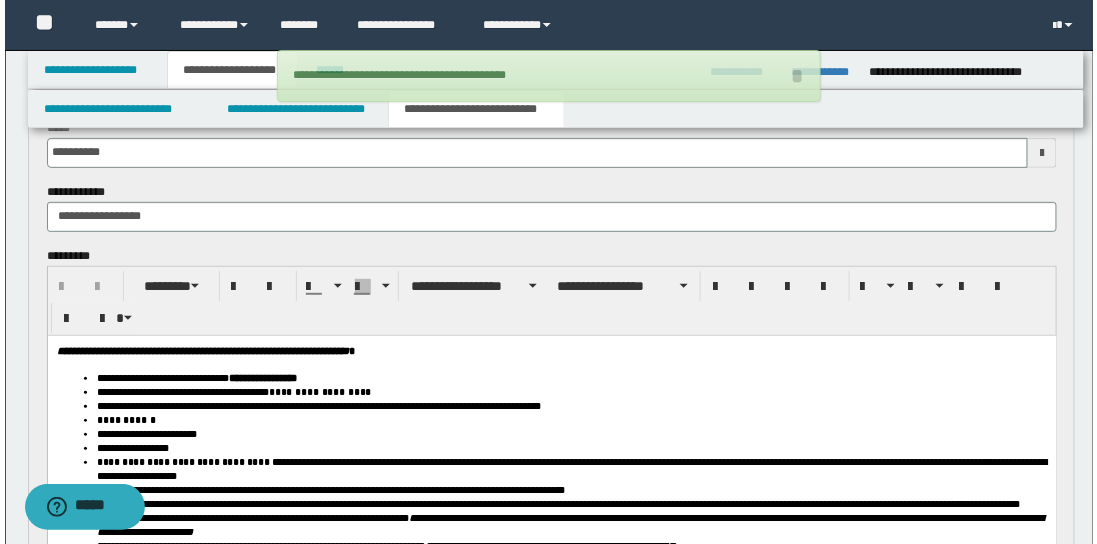 scroll, scrollTop: 0, scrollLeft: 0, axis: both 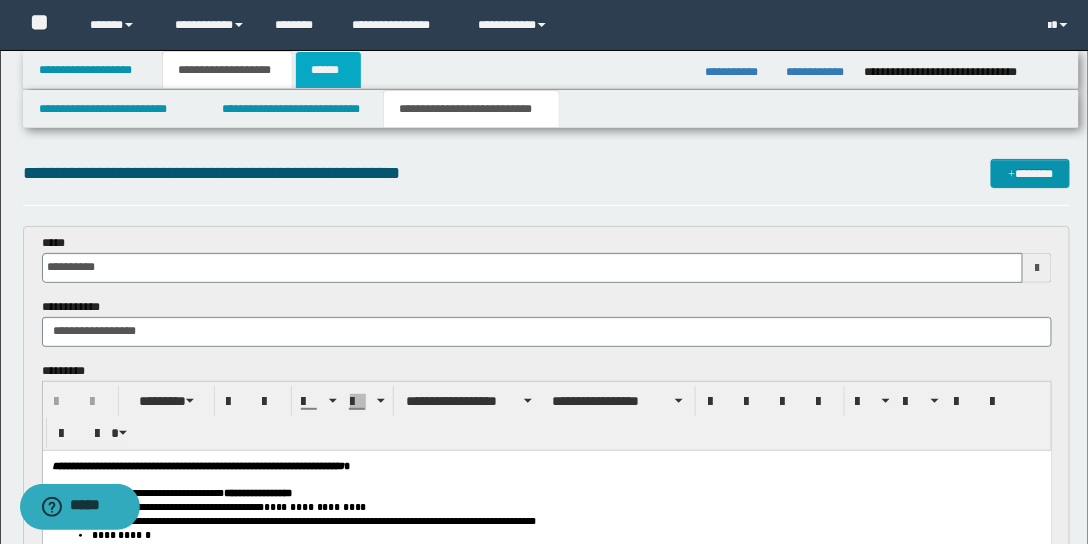click on "******" at bounding box center (328, 70) 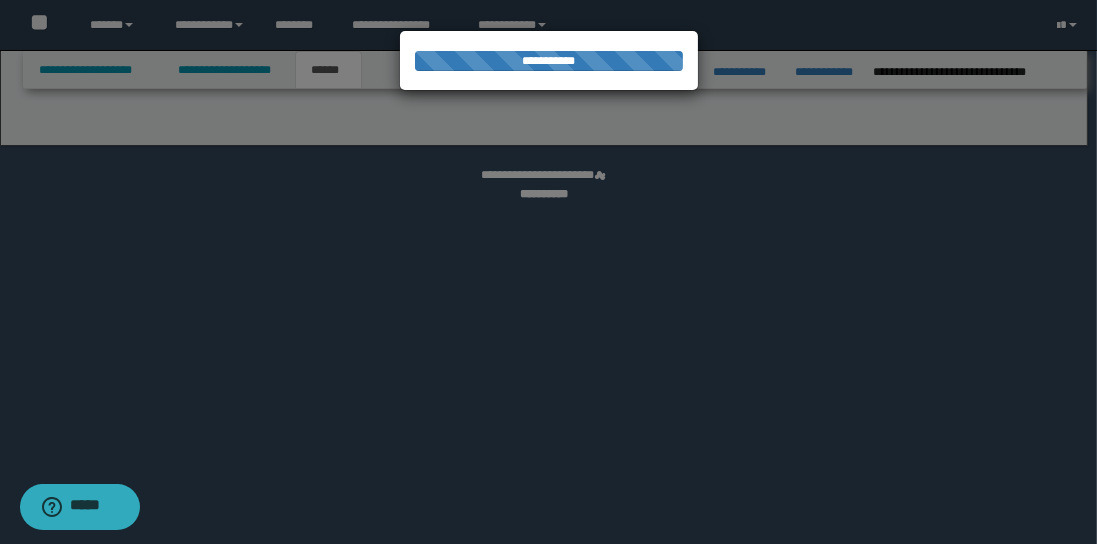select on "*" 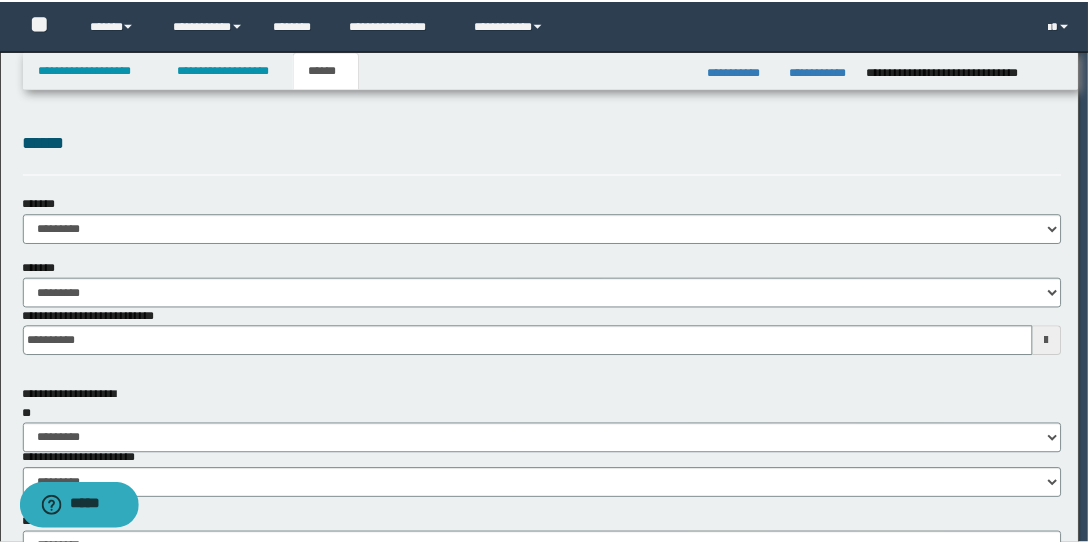 scroll, scrollTop: 0, scrollLeft: 0, axis: both 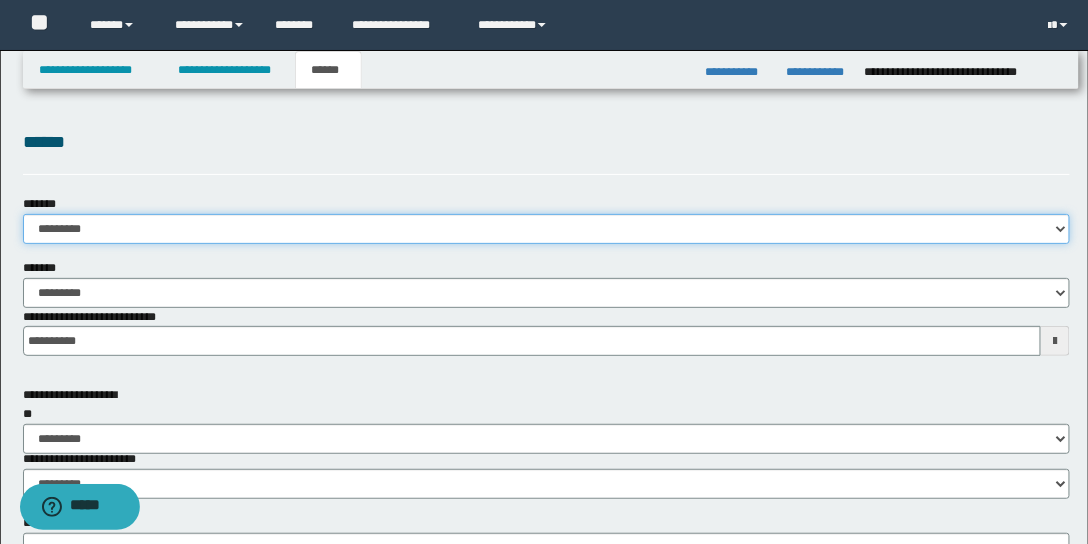 click on "**********" at bounding box center [547, 229] 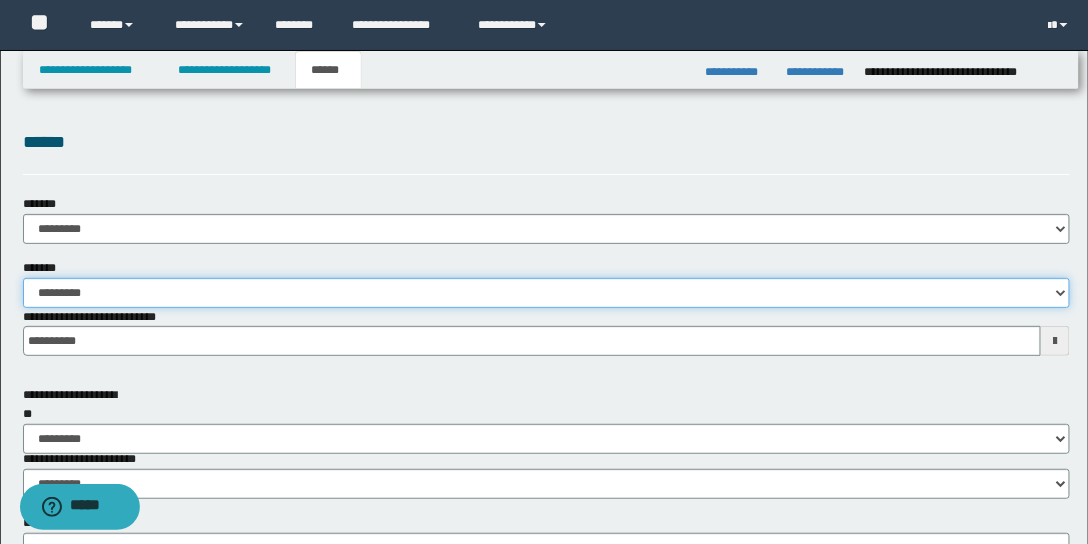 click on "**********" at bounding box center (547, 293) 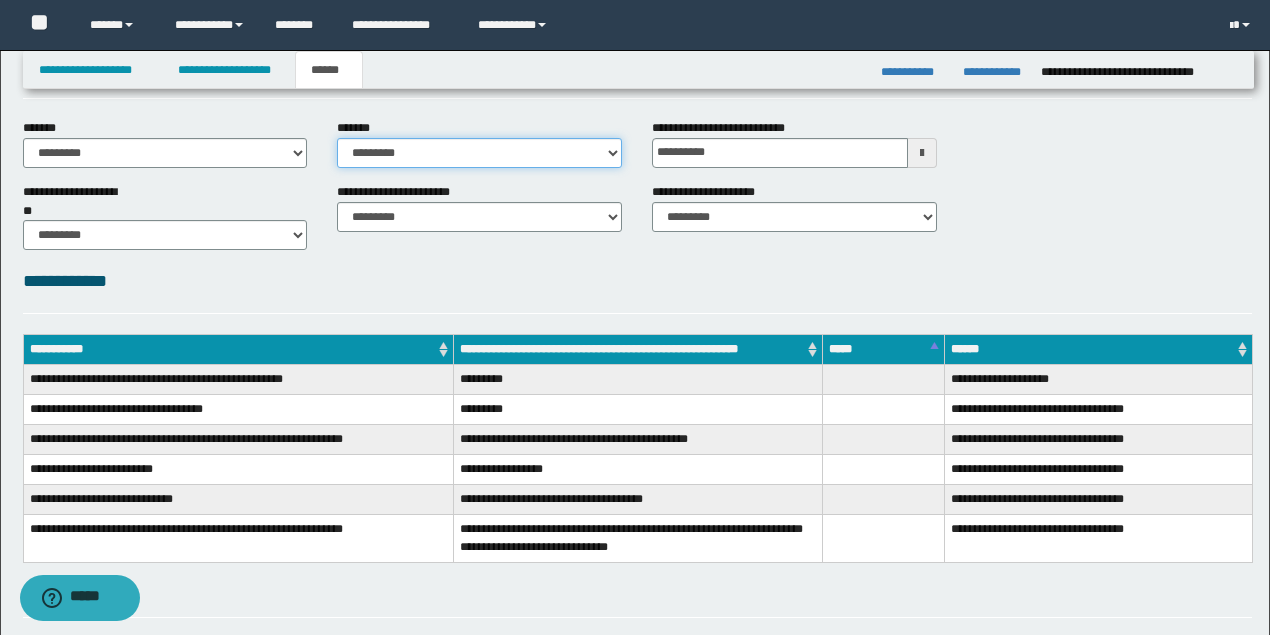 scroll, scrollTop: 0, scrollLeft: 0, axis: both 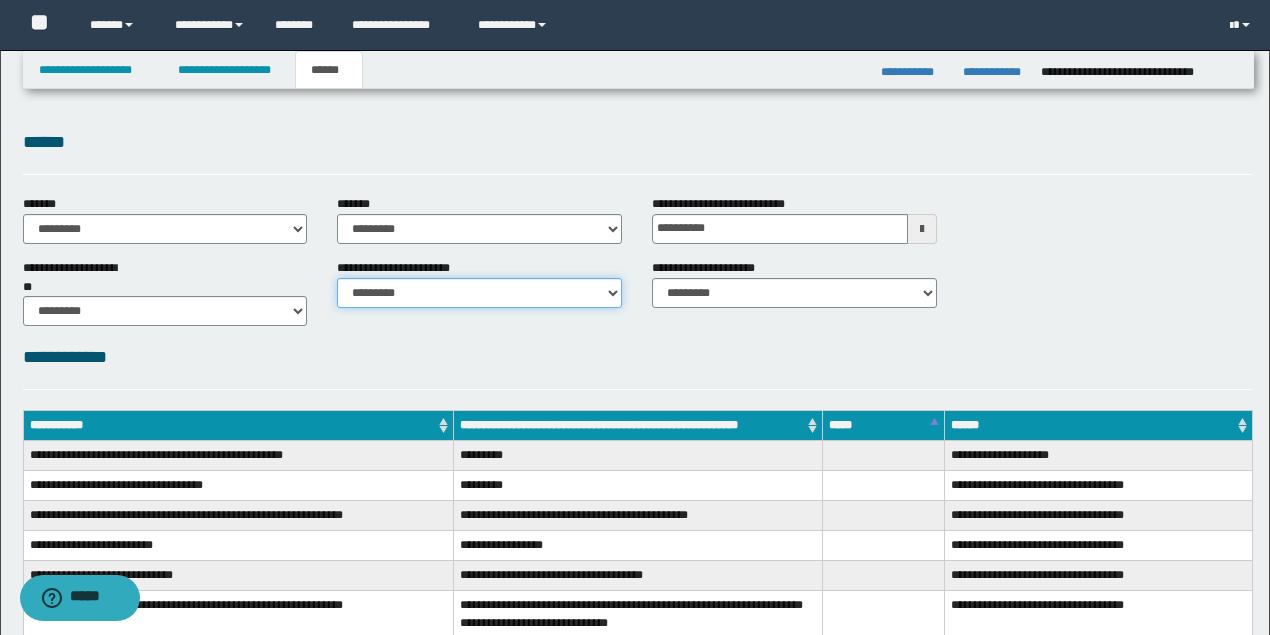 click on "*********
*********
*********" at bounding box center (479, 293) 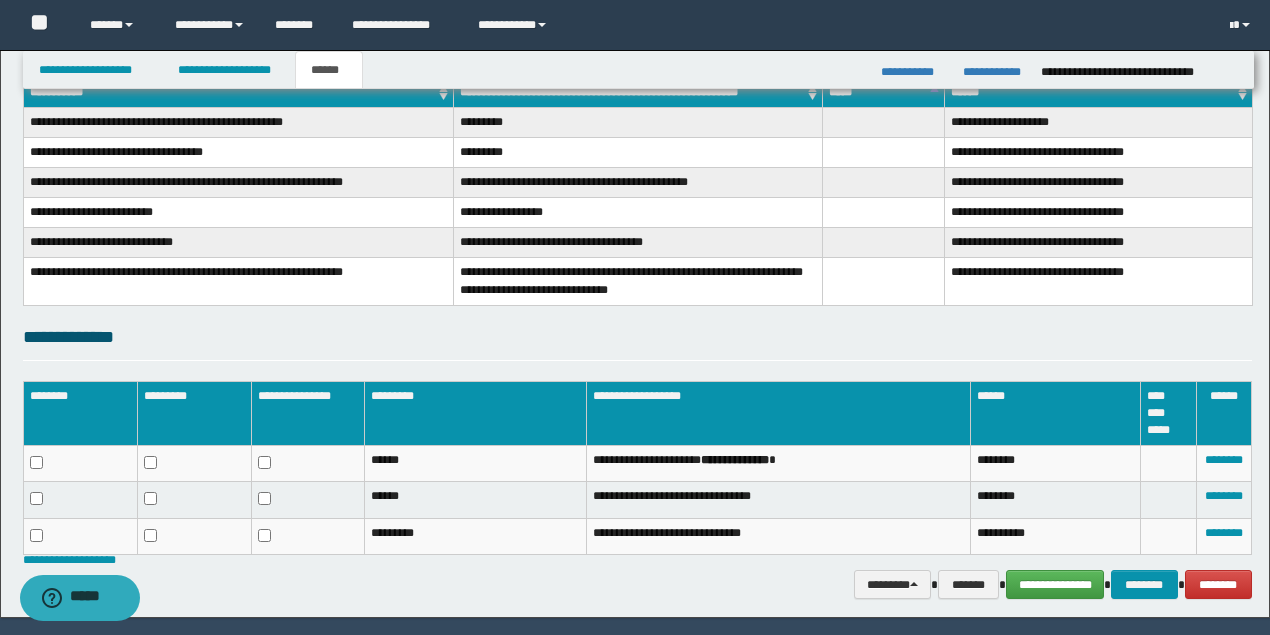 scroll, scrollTop: 392, scrollLeft: 0, axis: vertical 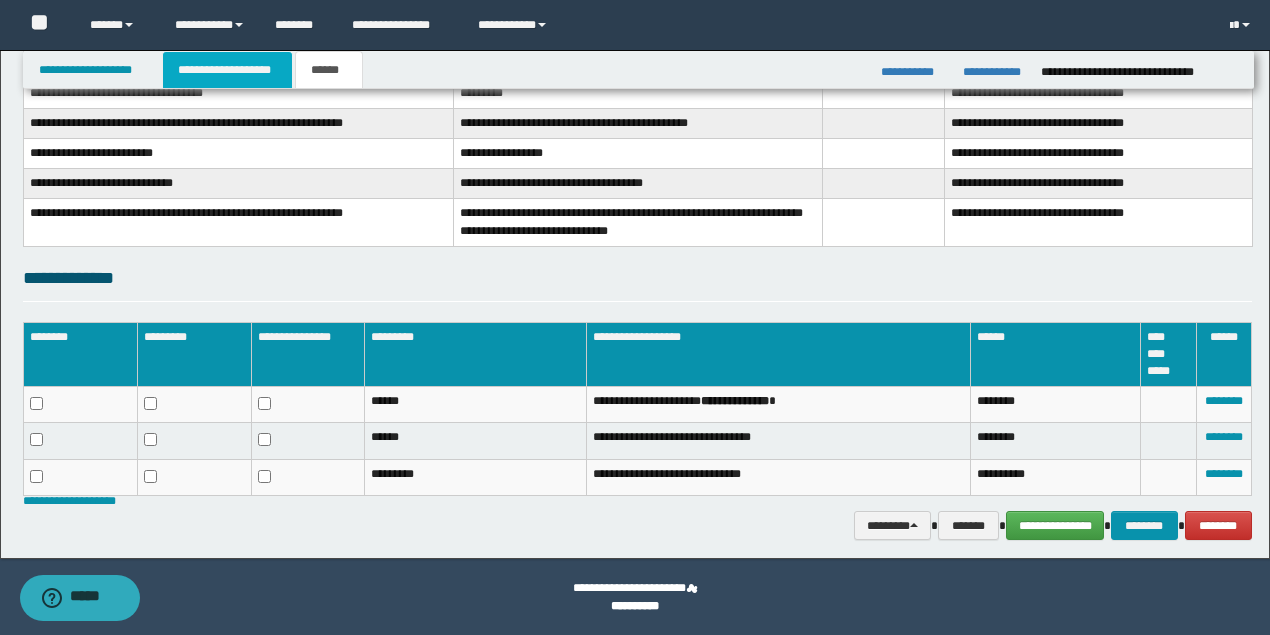 click on "**********" at bounding box center (227, 70) 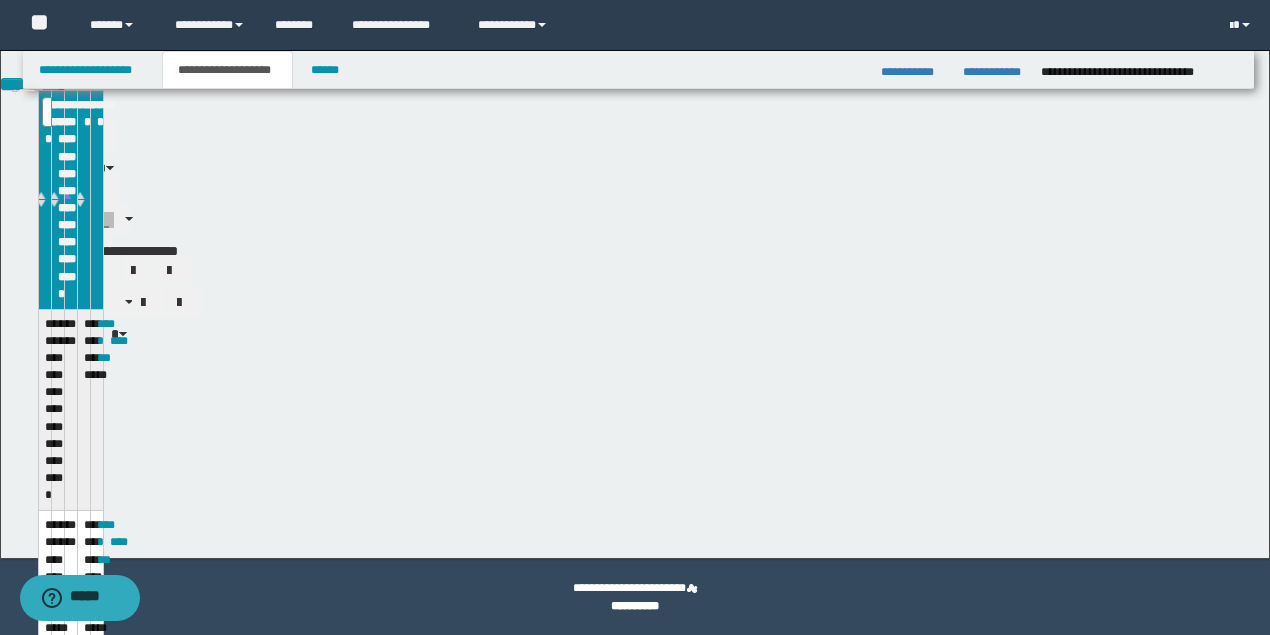 scroll, scrollTop: 423, scrollLeft: 0, axis: vertical 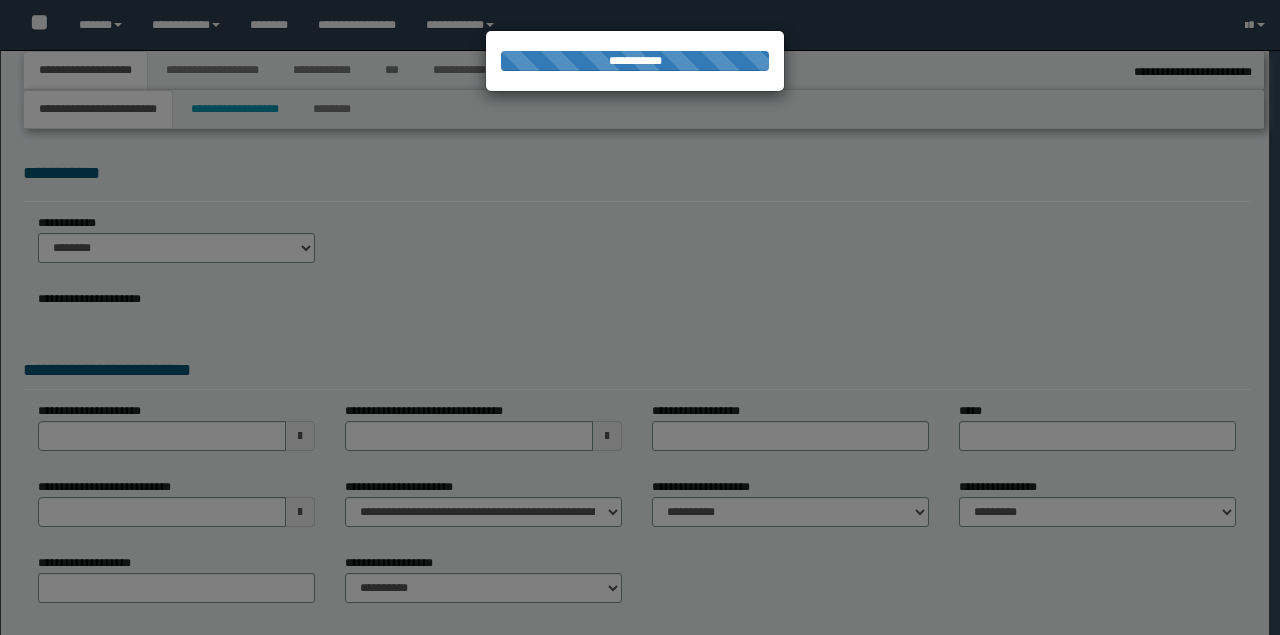 select on "*" 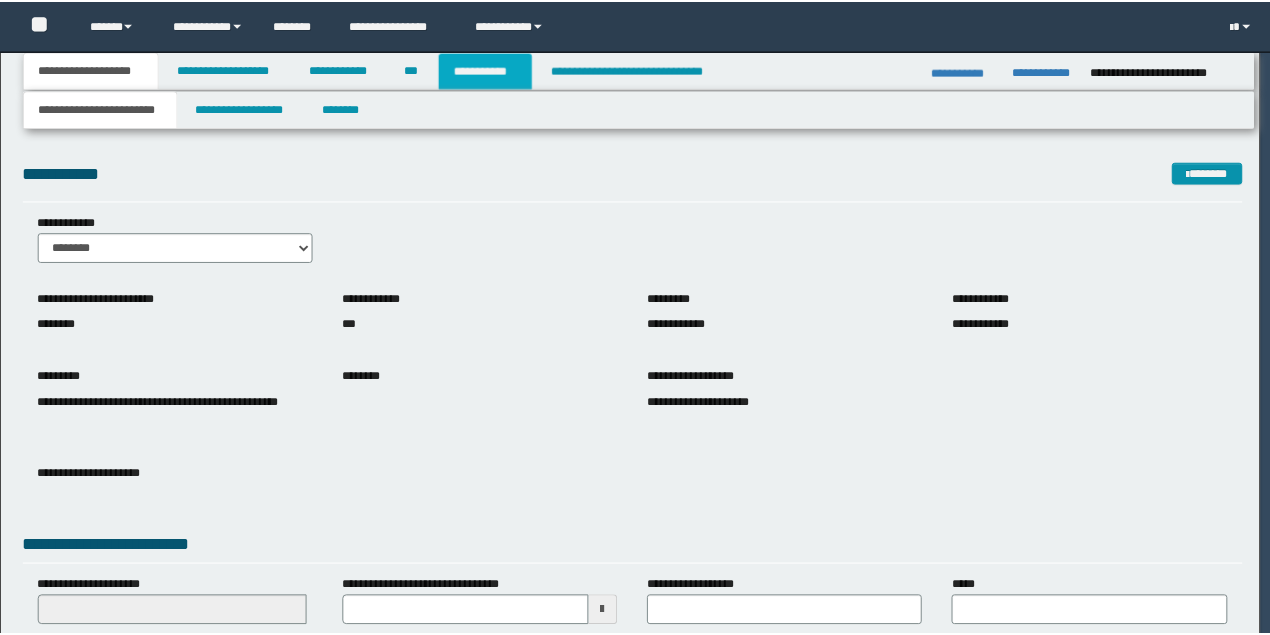 scroll, scrollTop: 0, scrollLeft: 0, axis: both 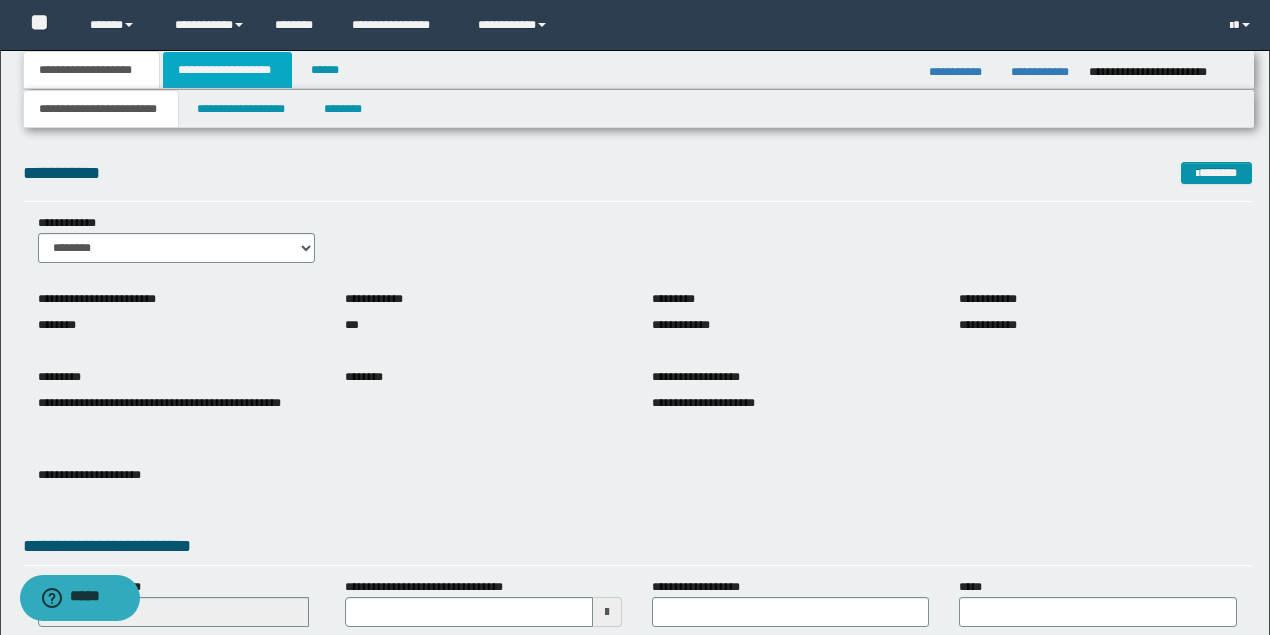 click on "**********" at bounding box center [227, 70] 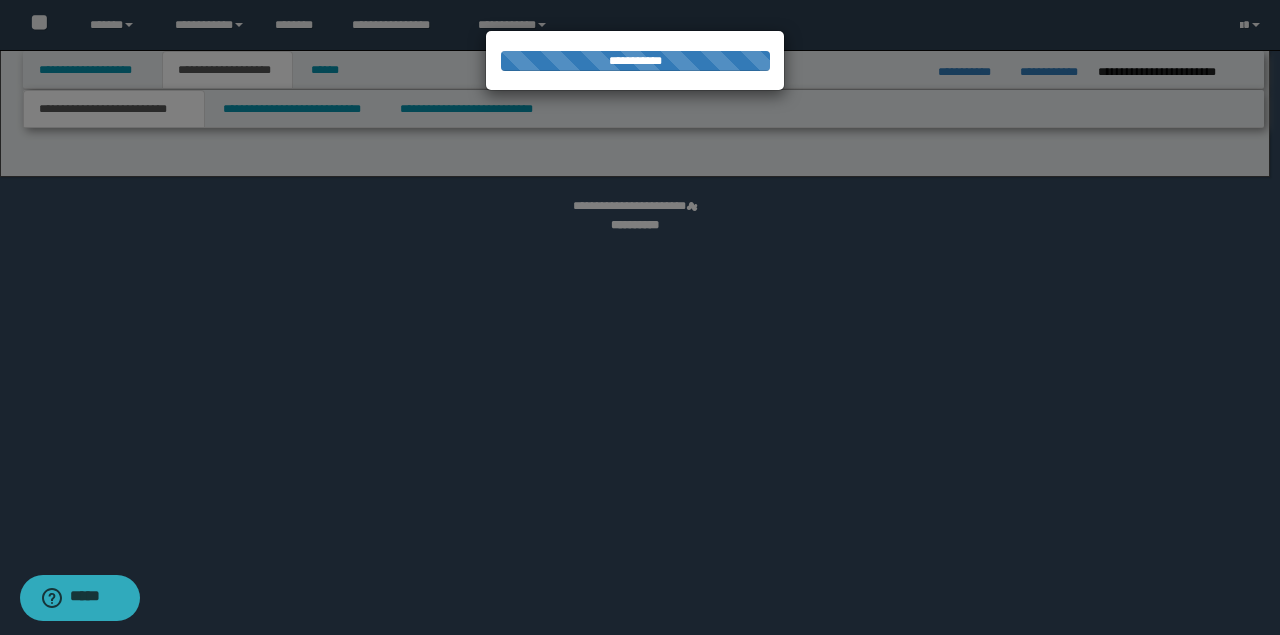 click at bounding box center (640, 317) 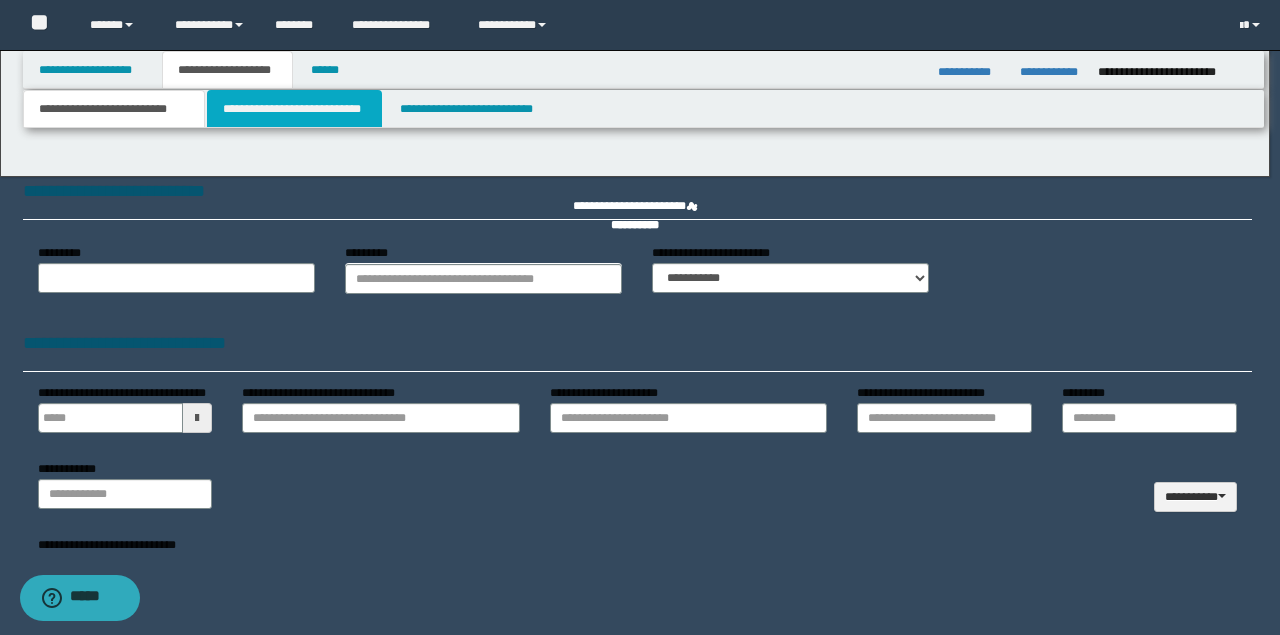 click on "**********" at bounding box center (294, 109) 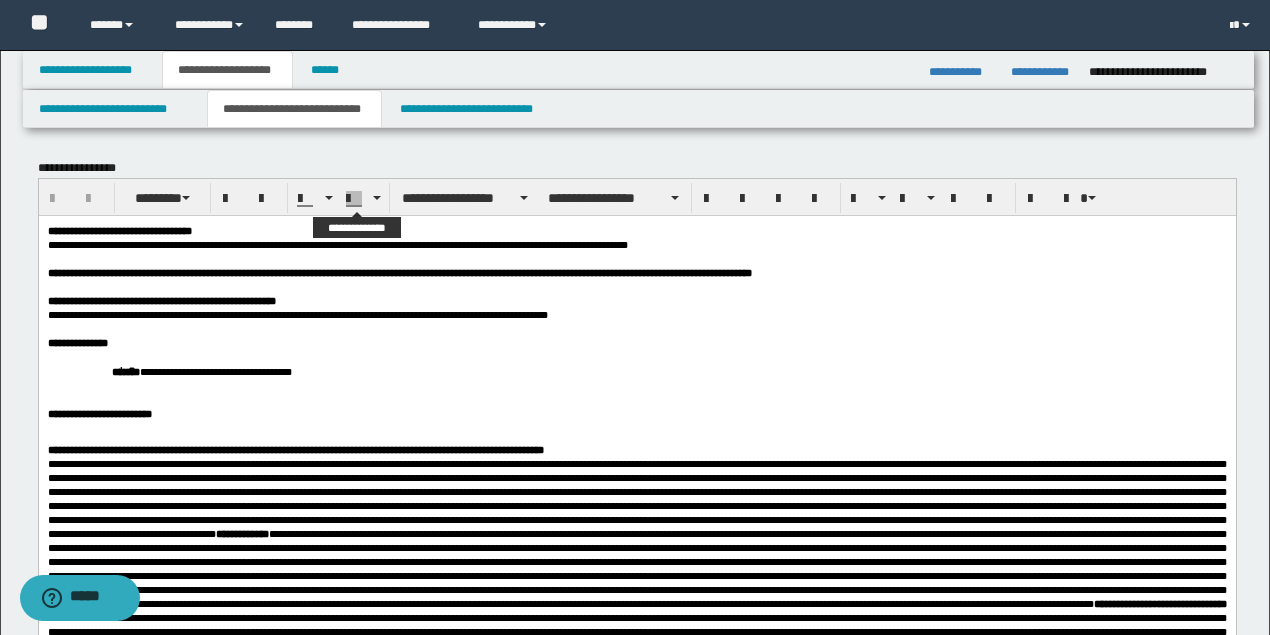 scroll, scrollTop: 0, scrollLeft: 0, axis: both 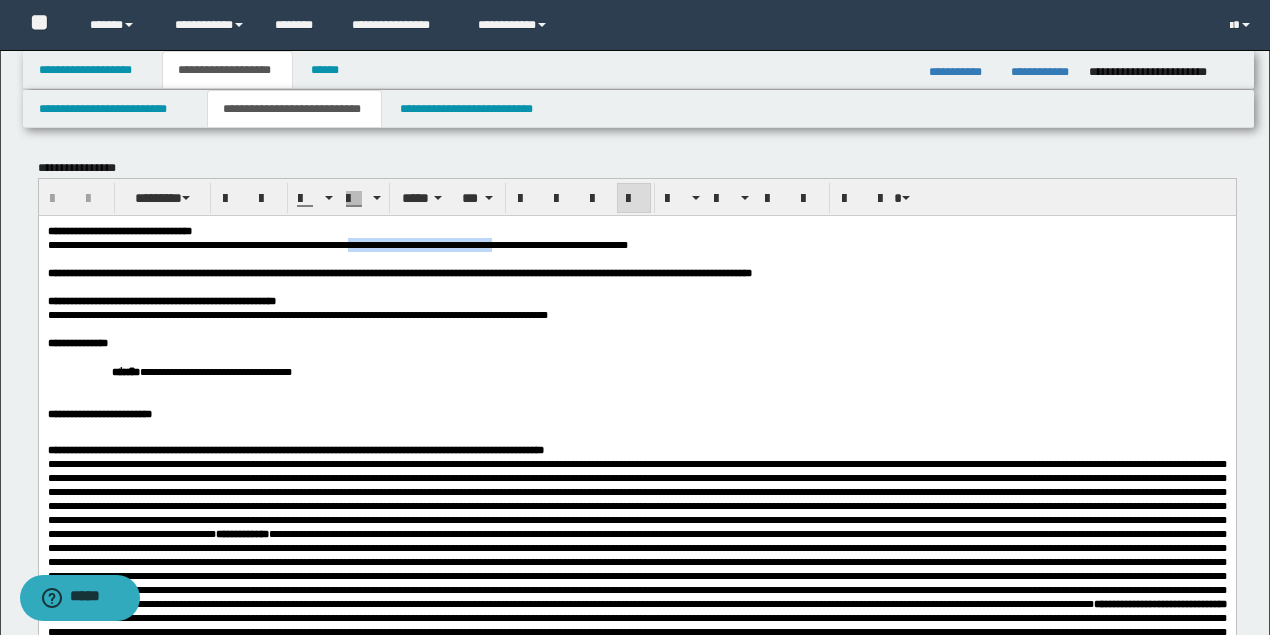 drag, startPoint x: 424, startPoint y: 247, endPoint x: 606, endPoint y: 247, distance: 182 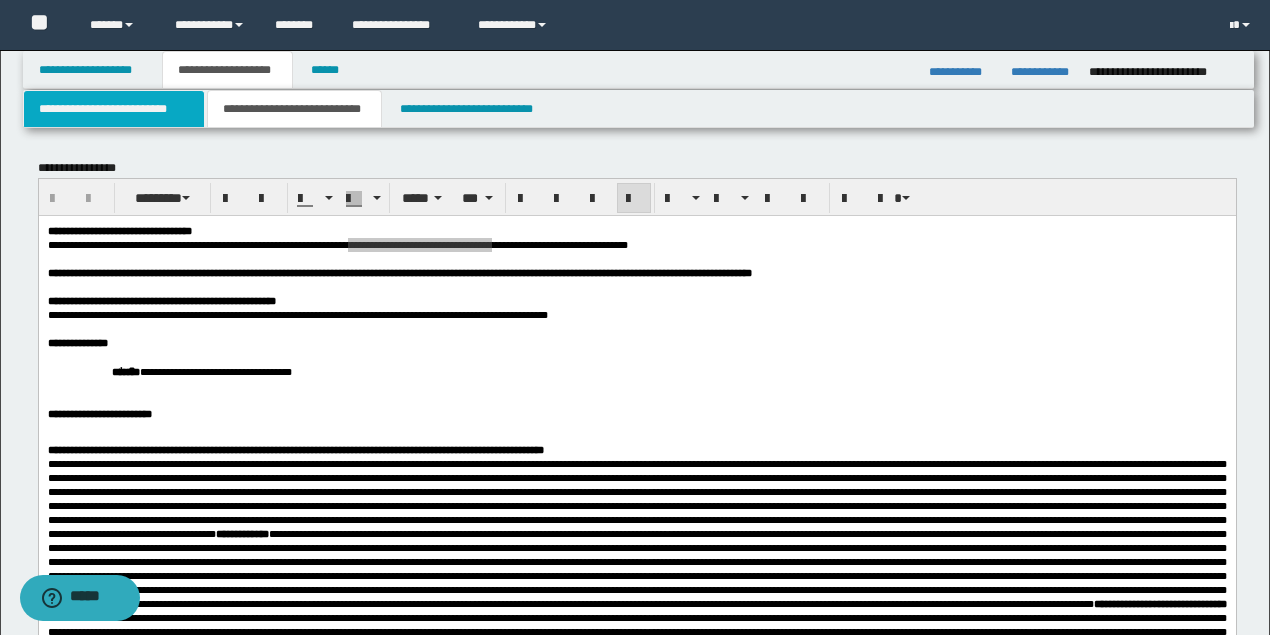 click on "**********" at bounding box center (114, 109) 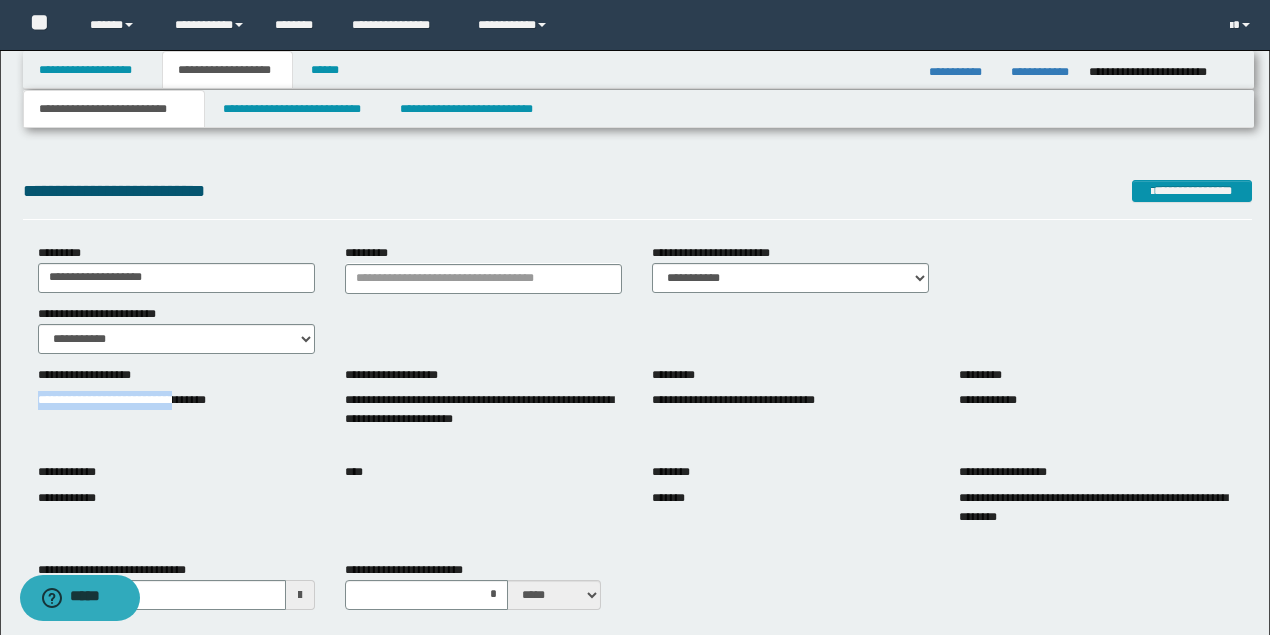 drag, startPoint x: 36, startPoint y: 400, endPoint x: 212, endPoint y: 400, distance: 176 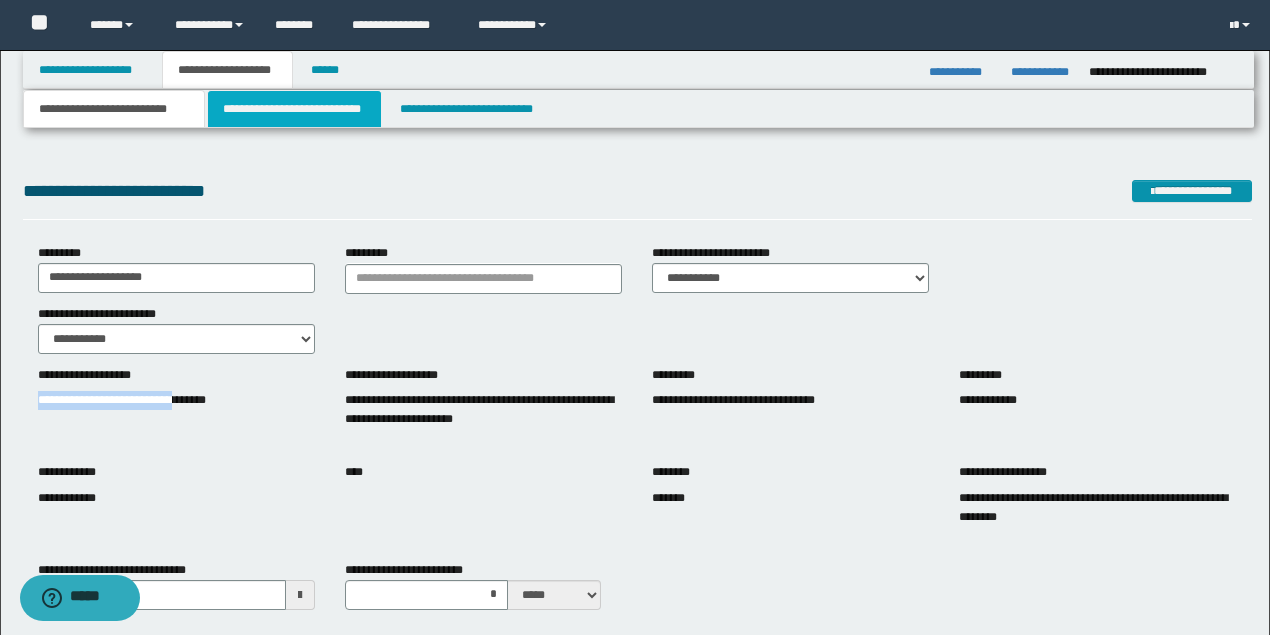 drag, startPoint x: 272, startPoint y: 124, endPoint x: 948, endPoint y: 13, distance: 685.05255 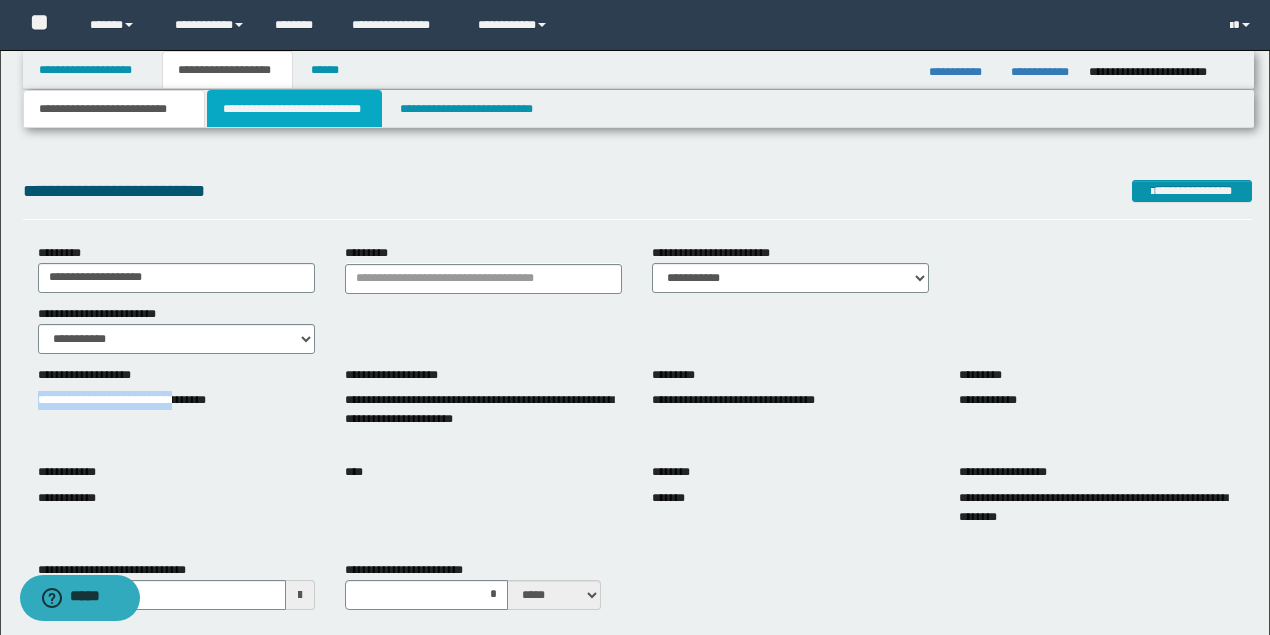 type 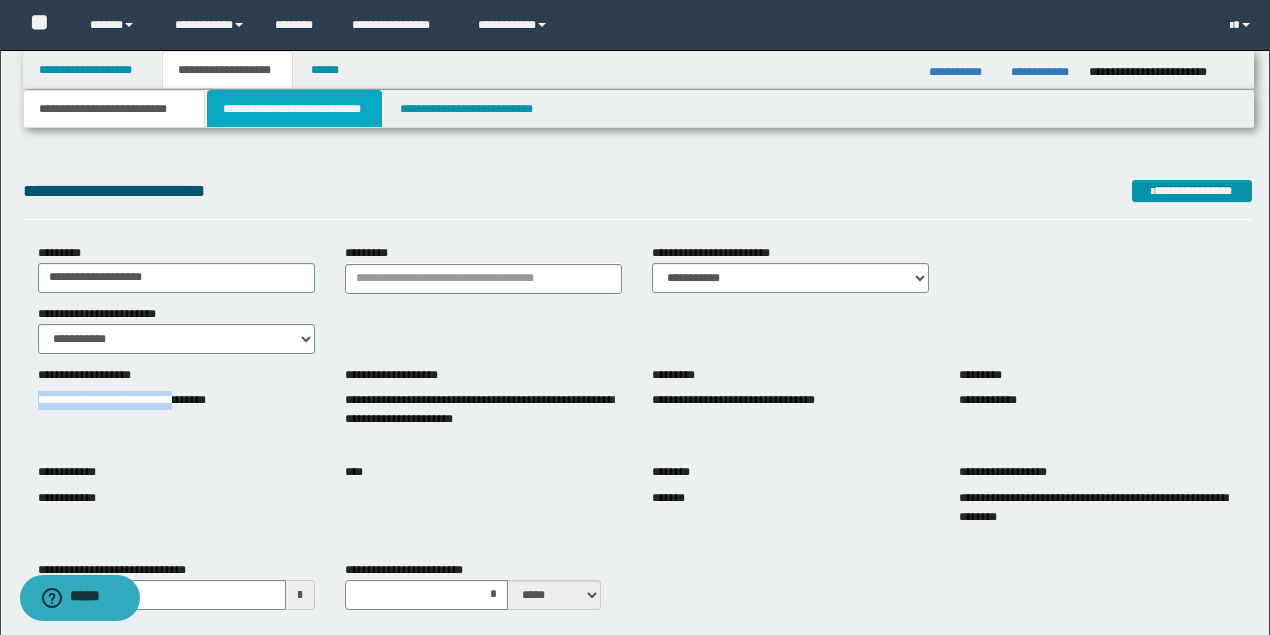type 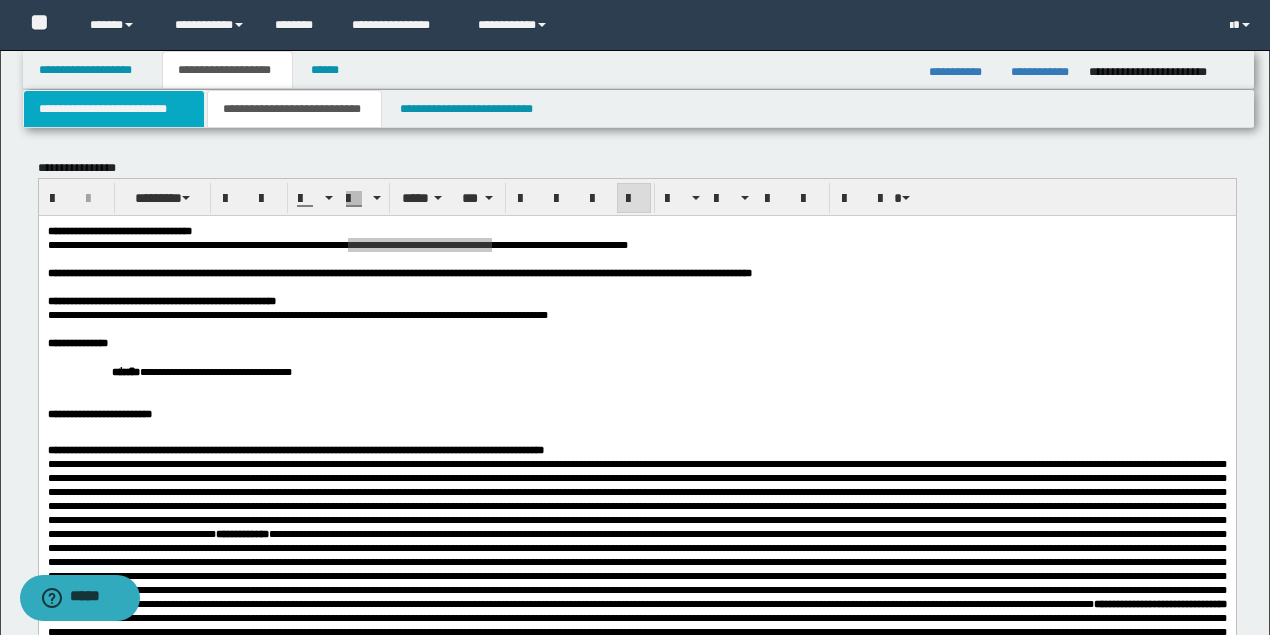drag, startPoint x: 157, startPoint y: 118, endPoint x: 202, endPoint y: 200, distance: 93.53609 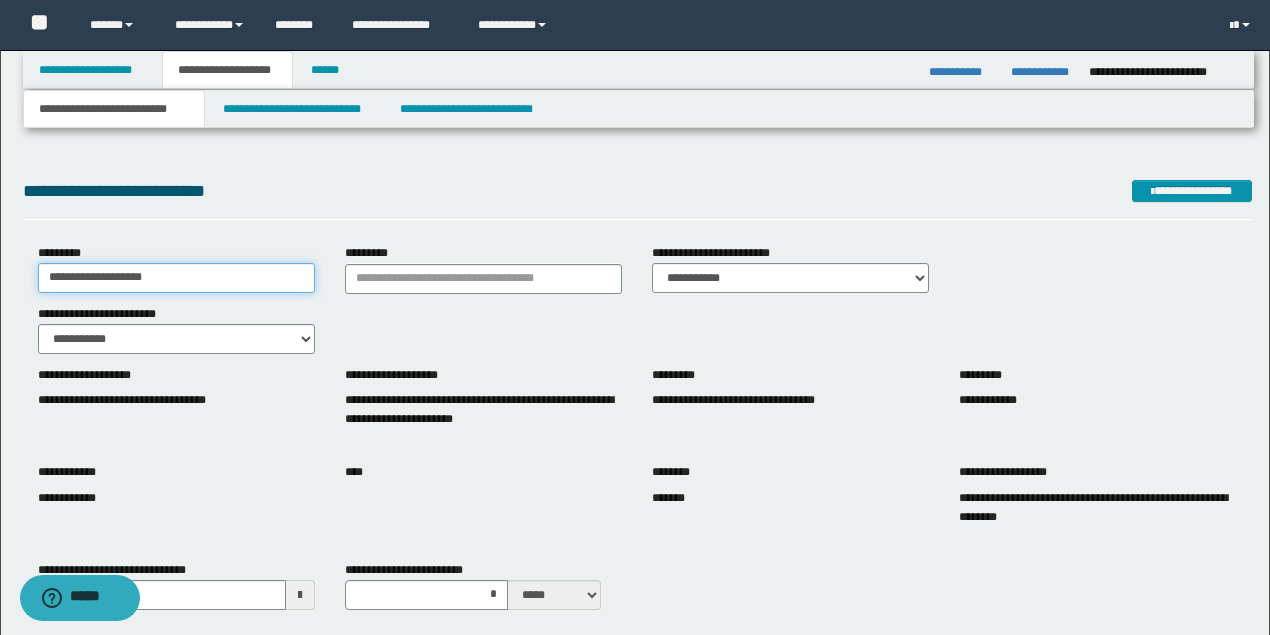 drag, startPoint x: 246, startPoint y: 274, endPoint x: 14, endPoint y: 299, distance: 233.3431 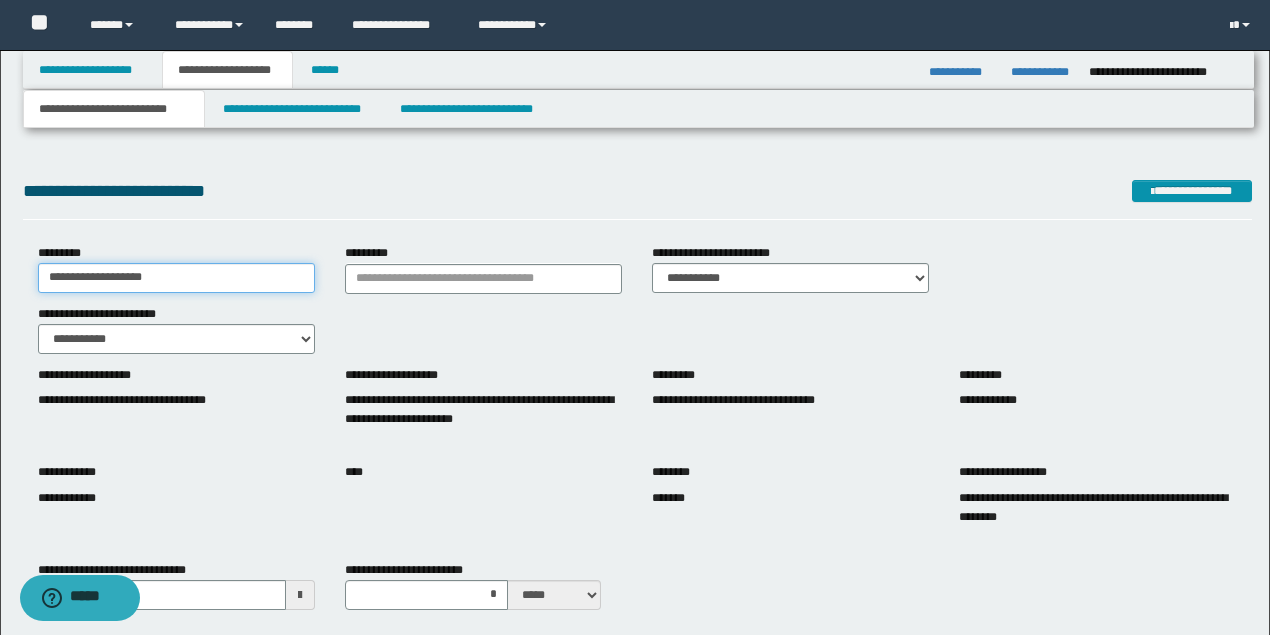 click on "**********" at bounding box center [635, 957] 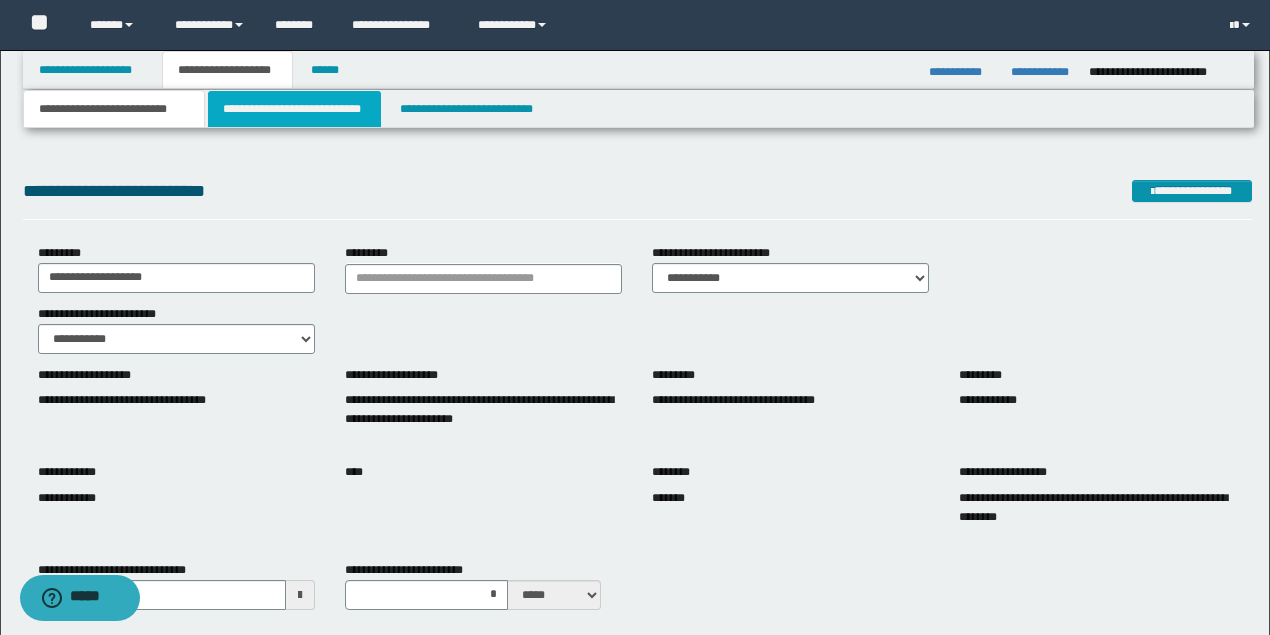 drag, startPoint x: 302, startPoint y: 114, endPoint x: 496, endPoint y: 91, distance: 195.35864 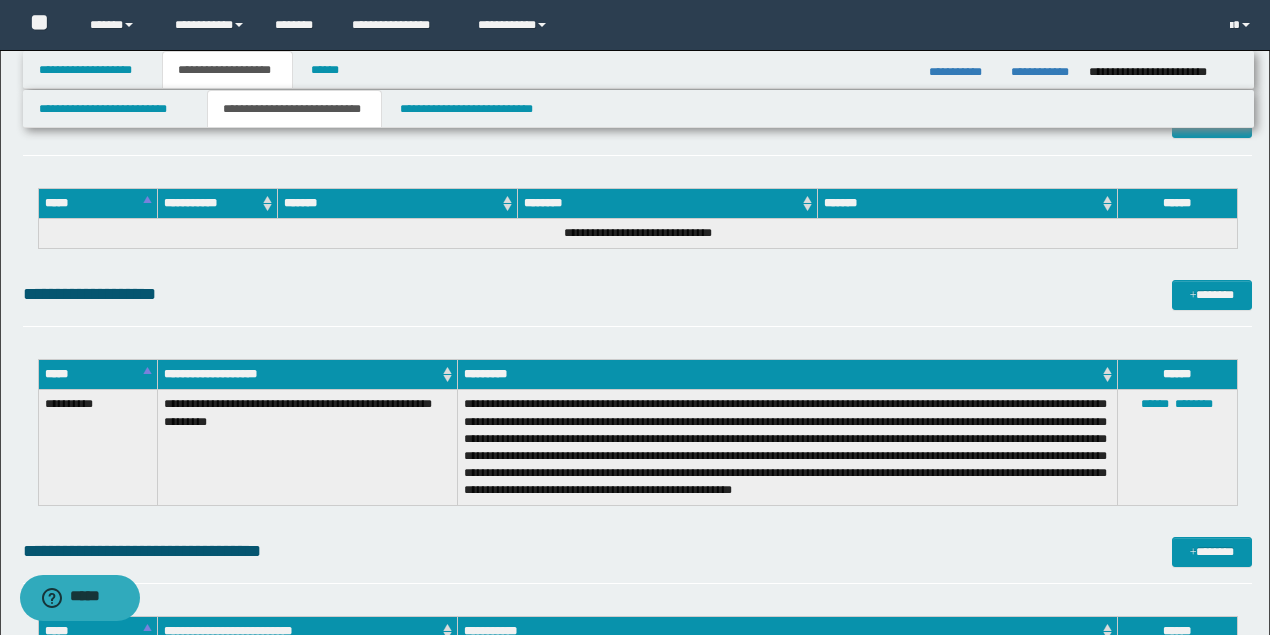 scroll, scrollTop: 2866, scrollLeft: 0, axis: vertical 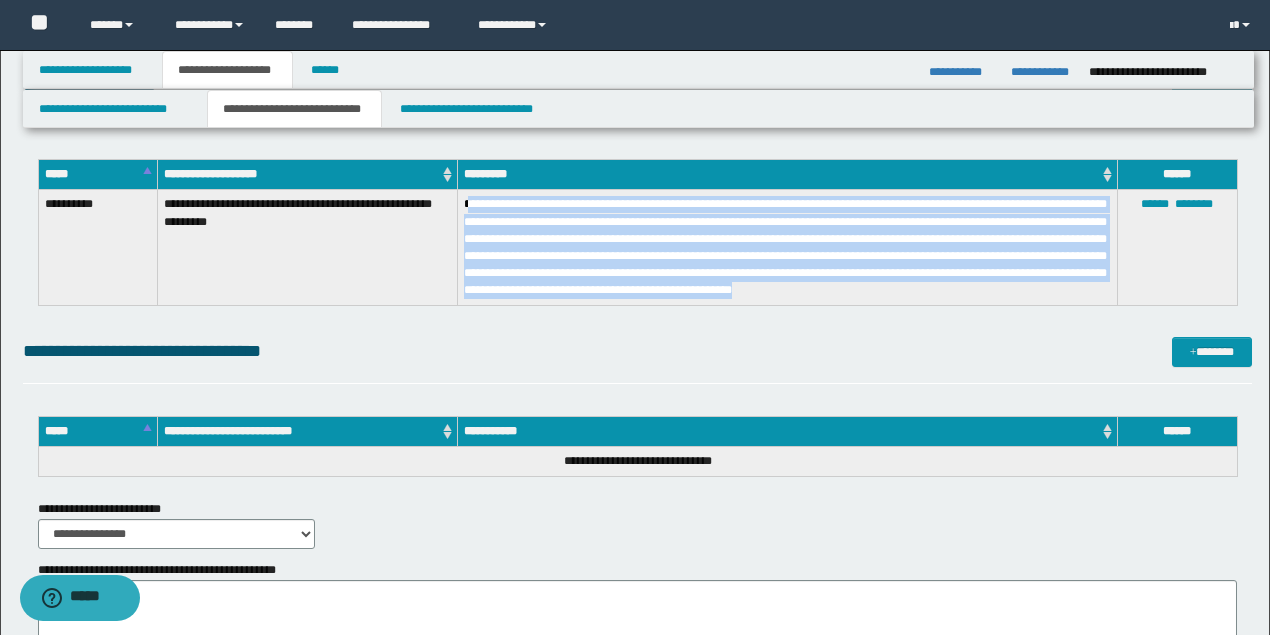 drag, startPoint x: 464, startPoint y: 199, endPoint x: 1084, endPoint y: 288, distance: 626.35535 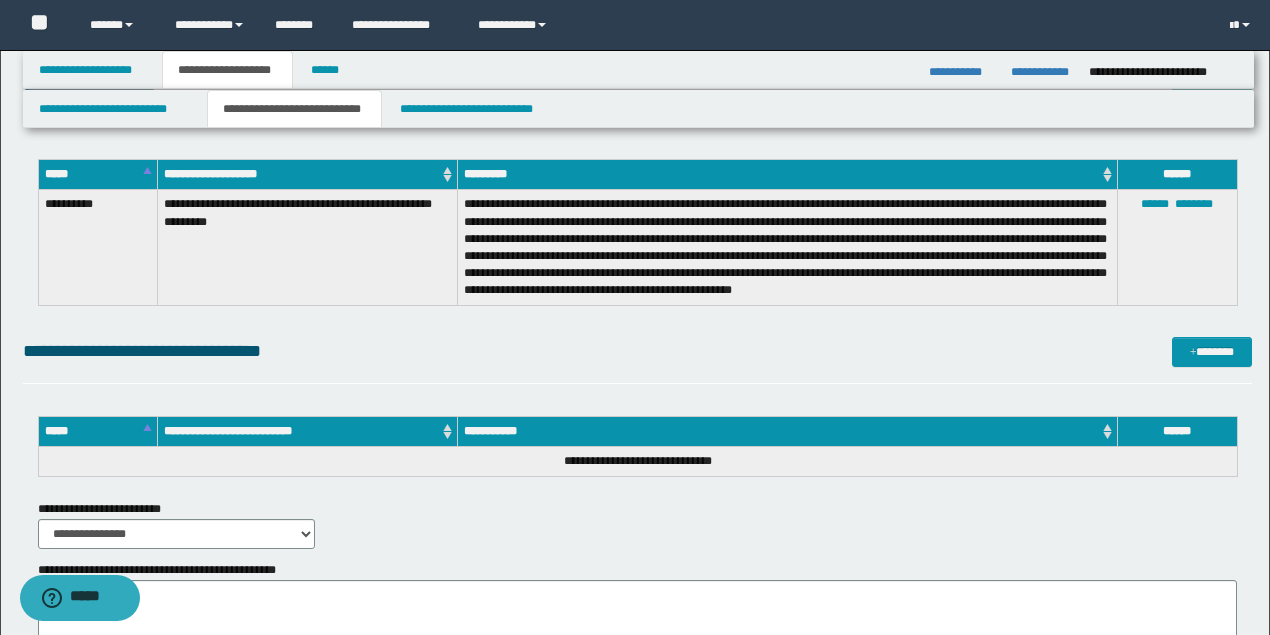 click on "**********" at bounding box center (787, 248) 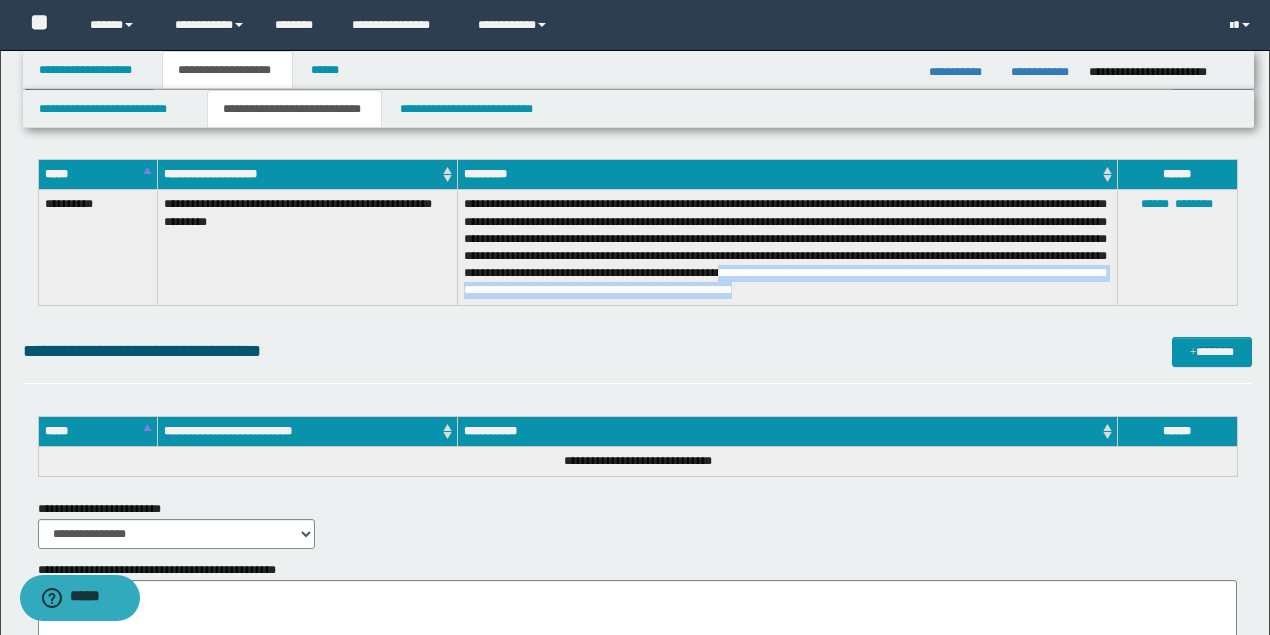 drag, startPoint x: 1000, startPoint y: 275, endPoint x: 1064, endPoint y: 290, distance: 65.734314 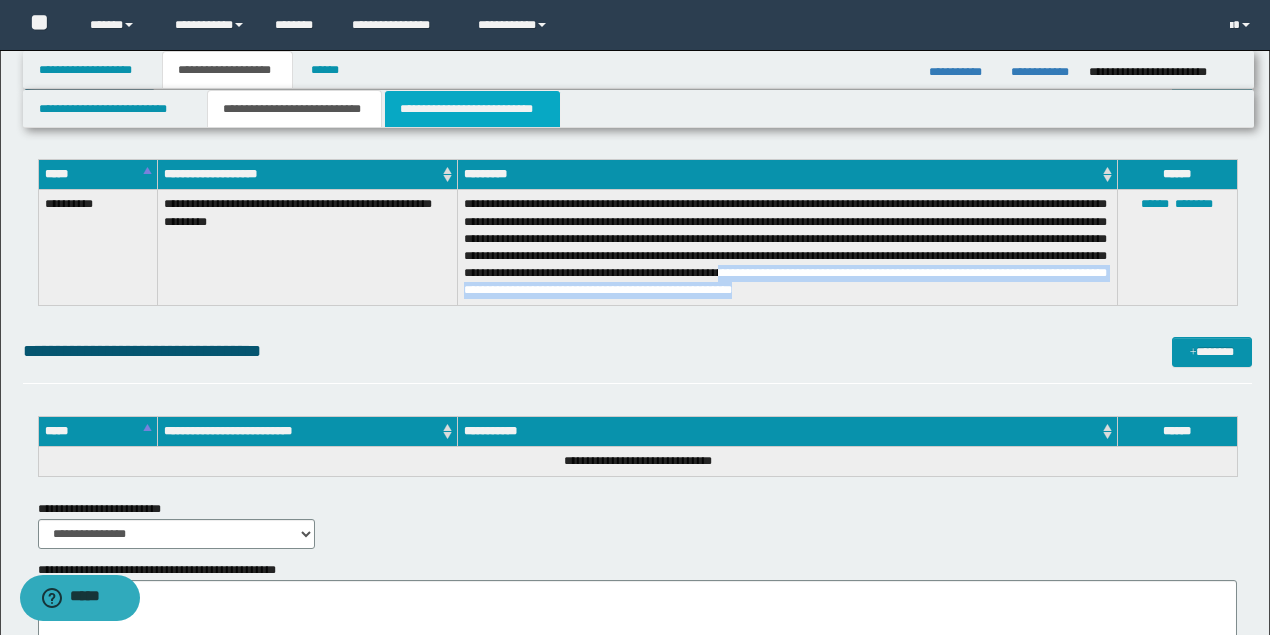 click on "**********" at bounding box center (472, 109) 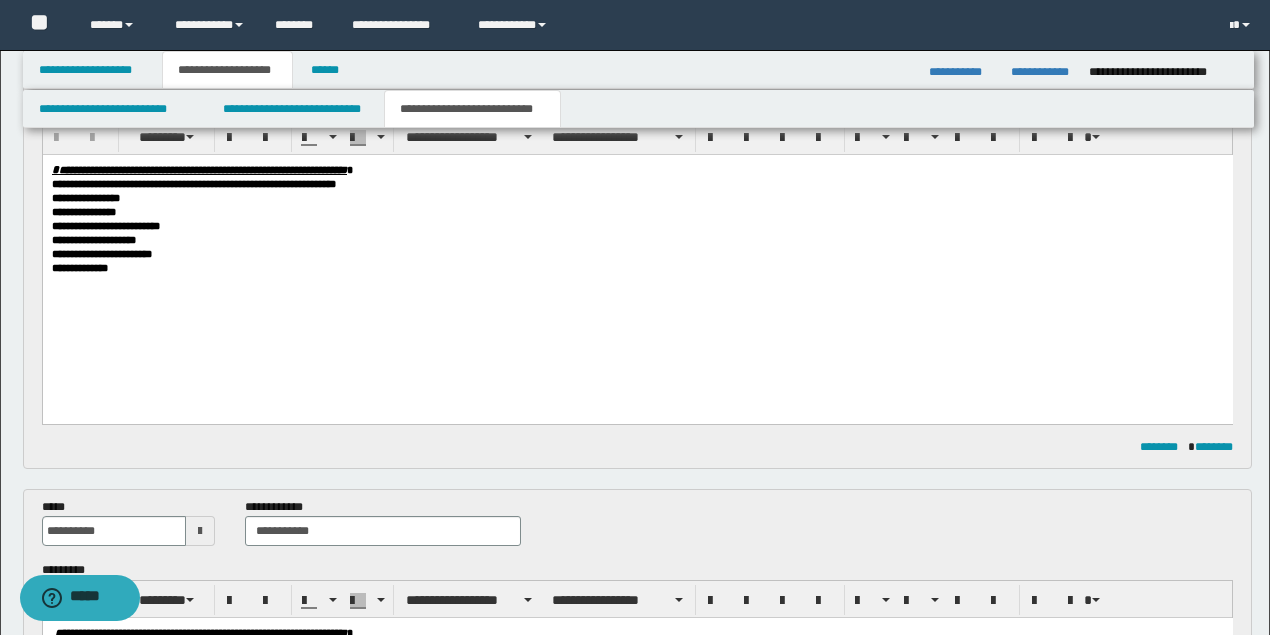 scroll, scrollTop: 66, scrollLeft: 0, axis: vertical 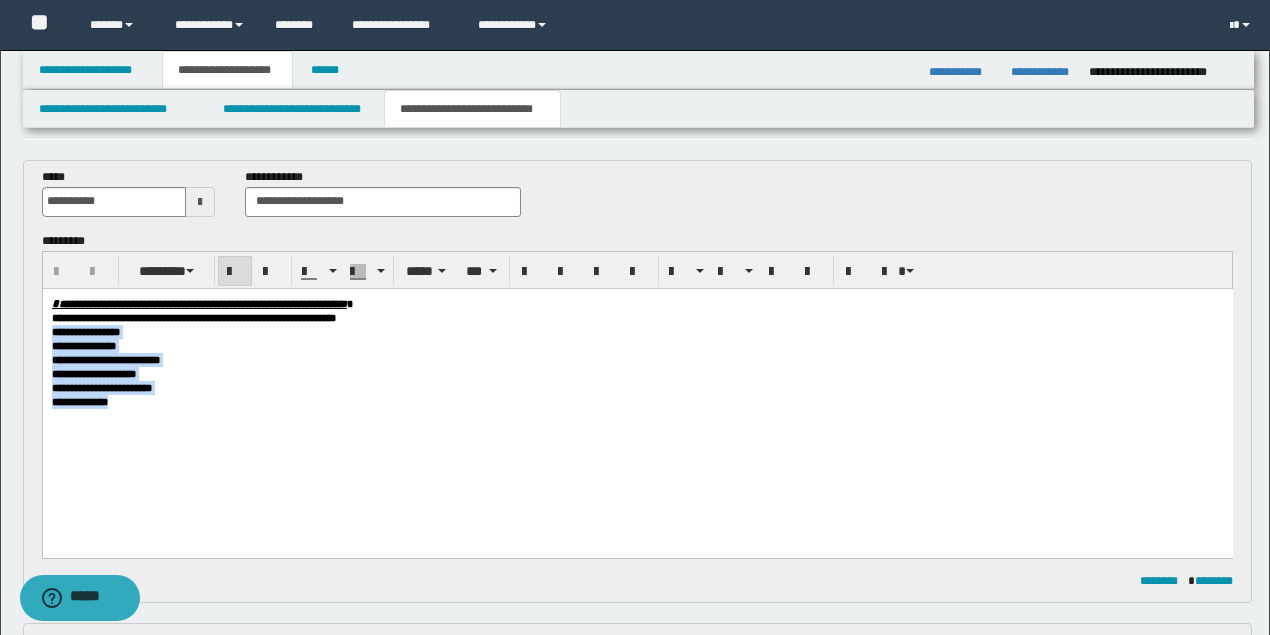 drag, startPoint x: 141, startPoint y: 405, endPoint x: 53, endPoint y: 331, distance: 114.97826 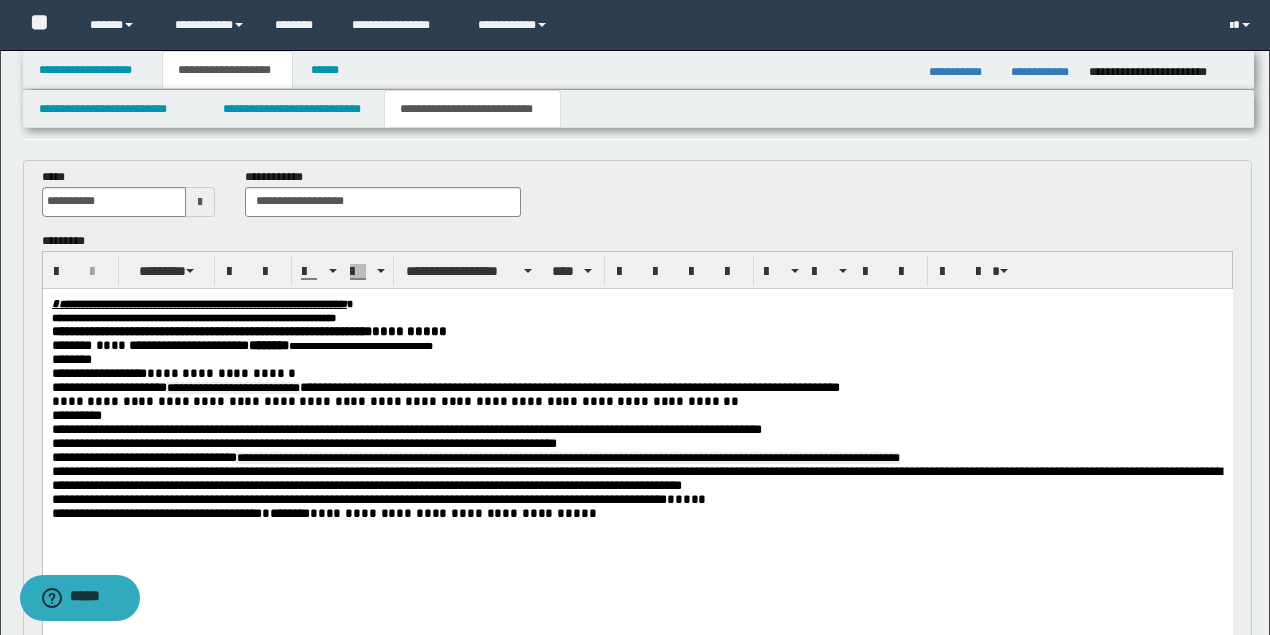 click on "**********" at bounding box center [248, 330] 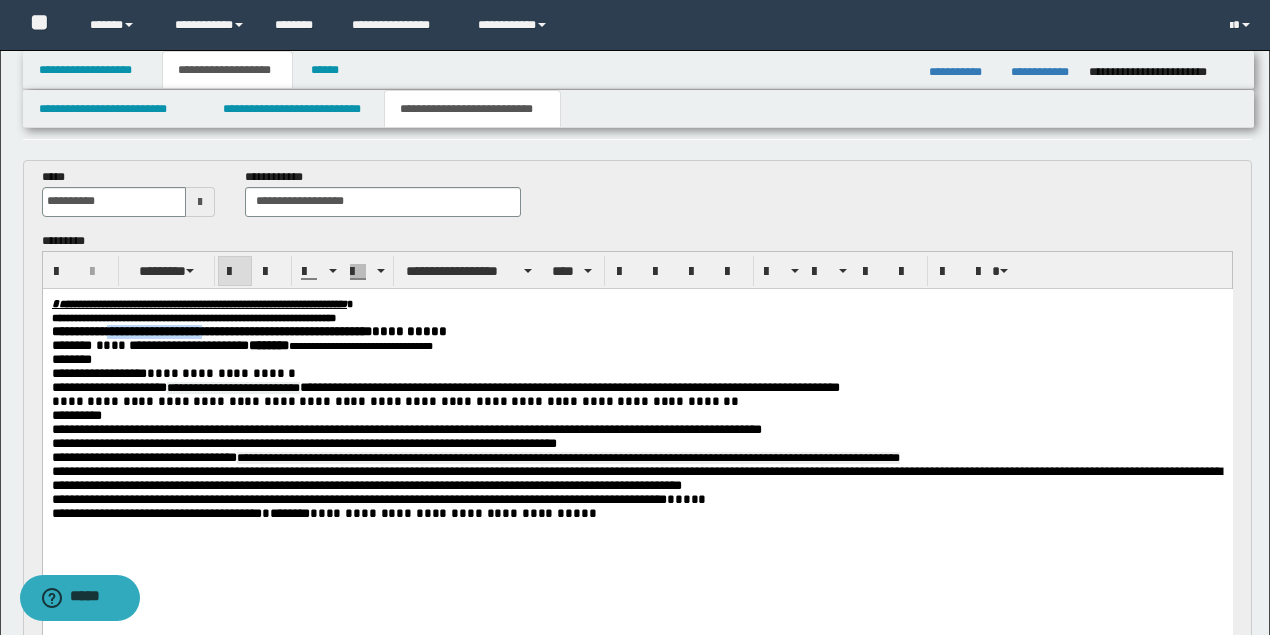 click on "**********" at bounding box center (248, 330) 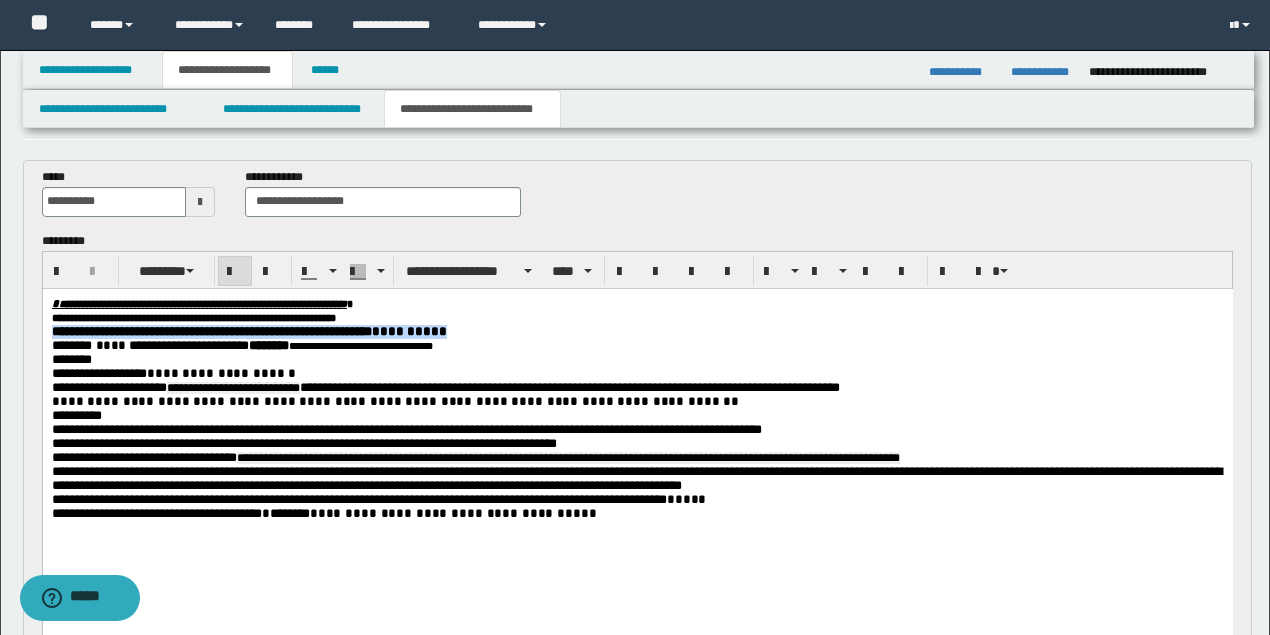click on "**********" at bounding box center [248, 330] 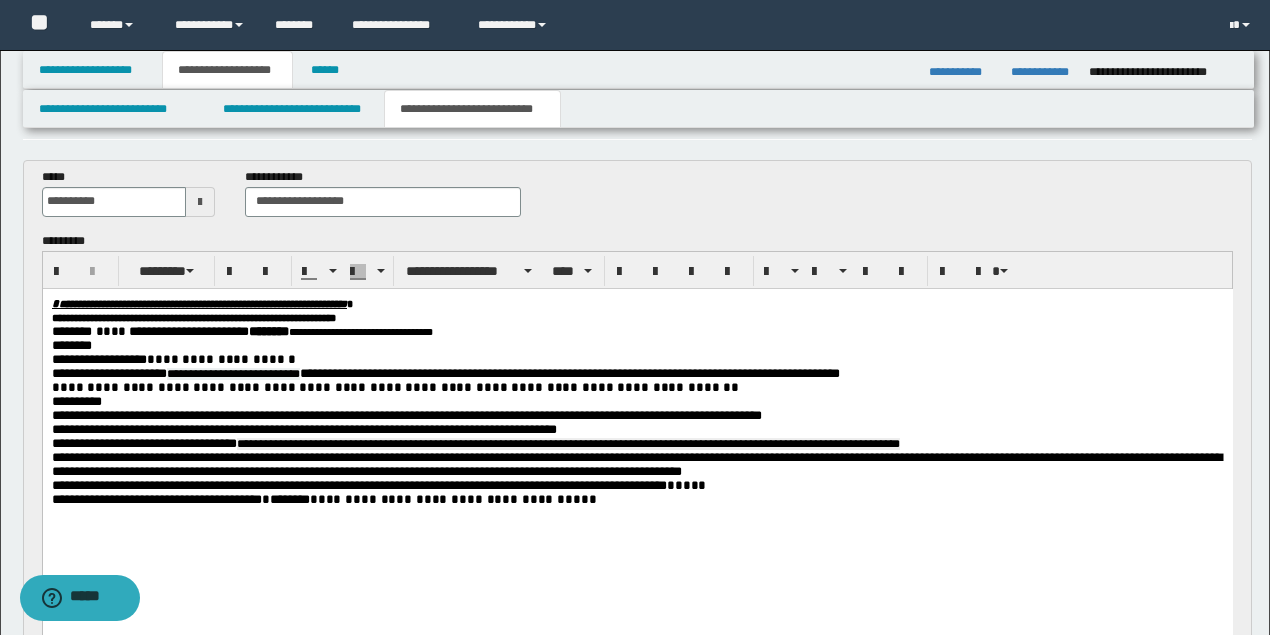 click on "**********" at bounding box center [637, 401] 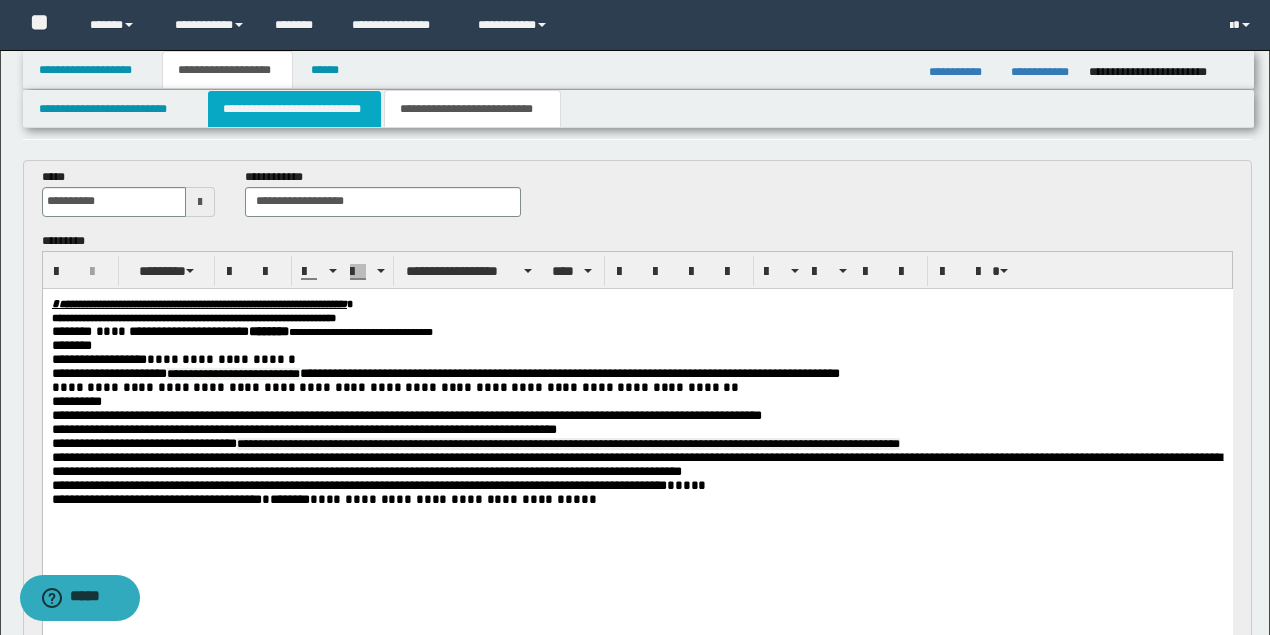 click on "**********" at bounding box center [294, 109] 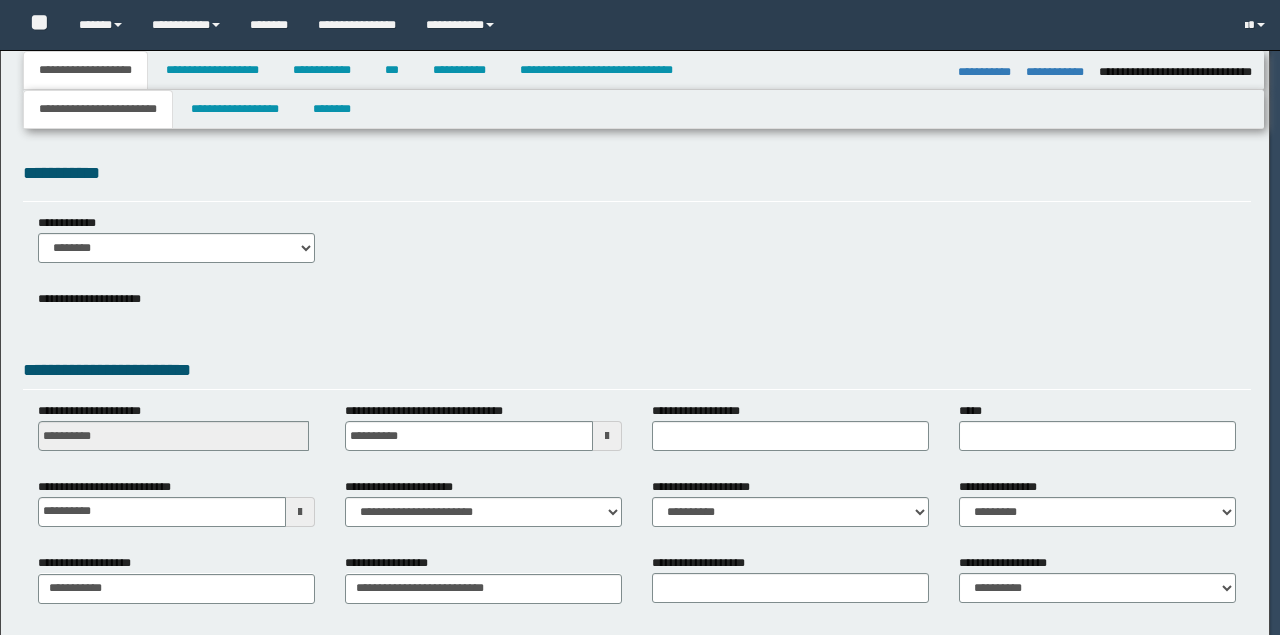 select on "*" 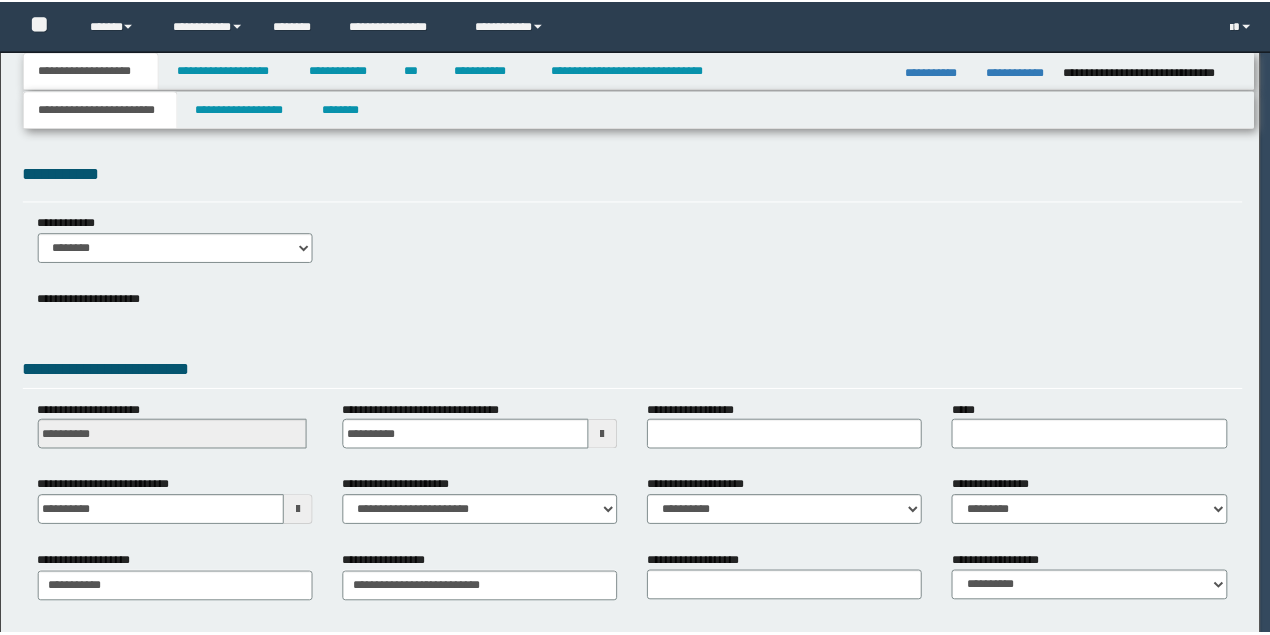 scroll, scrollTop: 0, scrollLeft: 0, axis: both 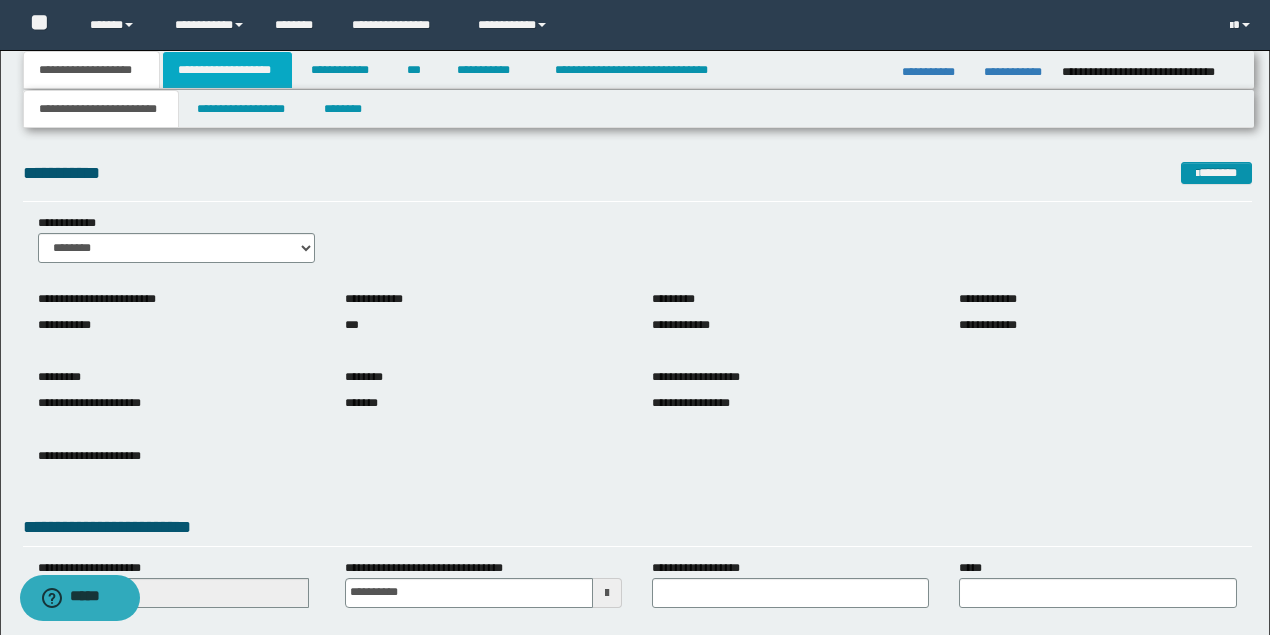click on "**********" at bounding box center (227, 70) 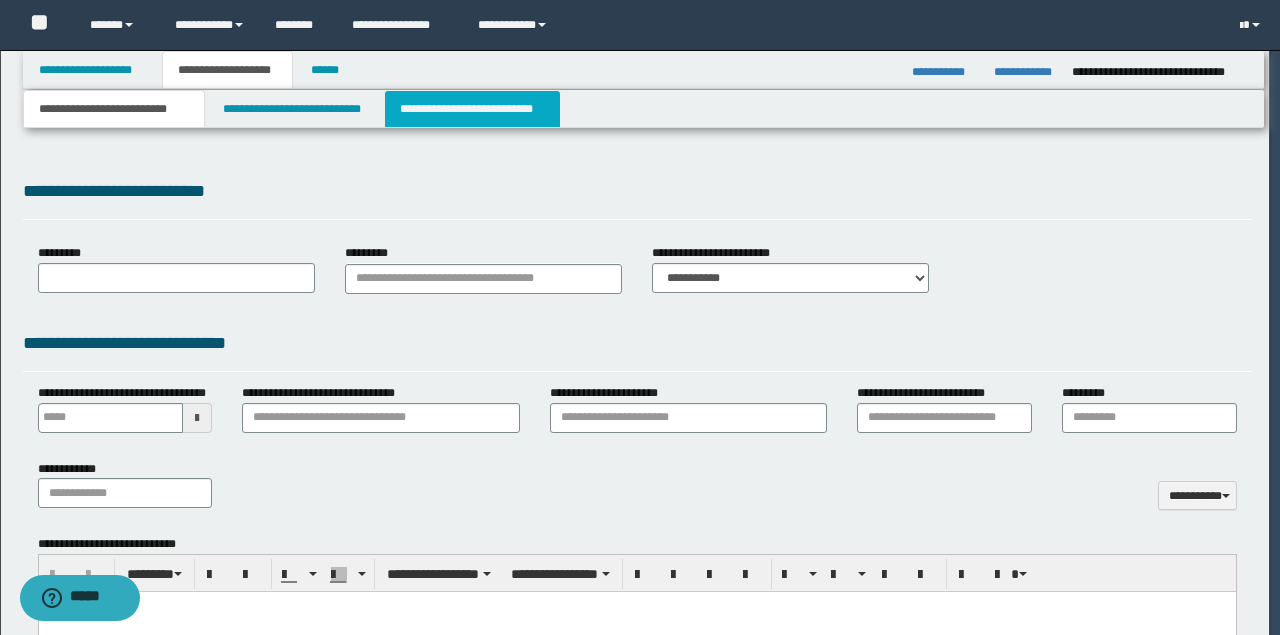 type on "**********" 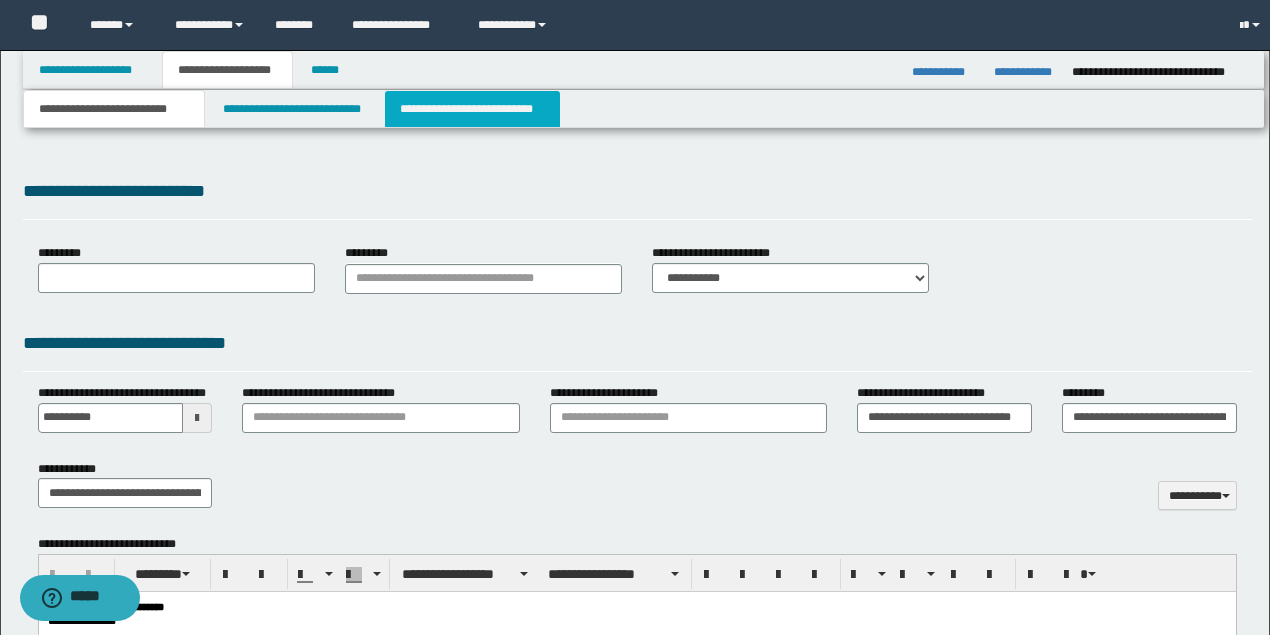 scroll, scrollTop: 0, scrollLeft: 0, axis: both 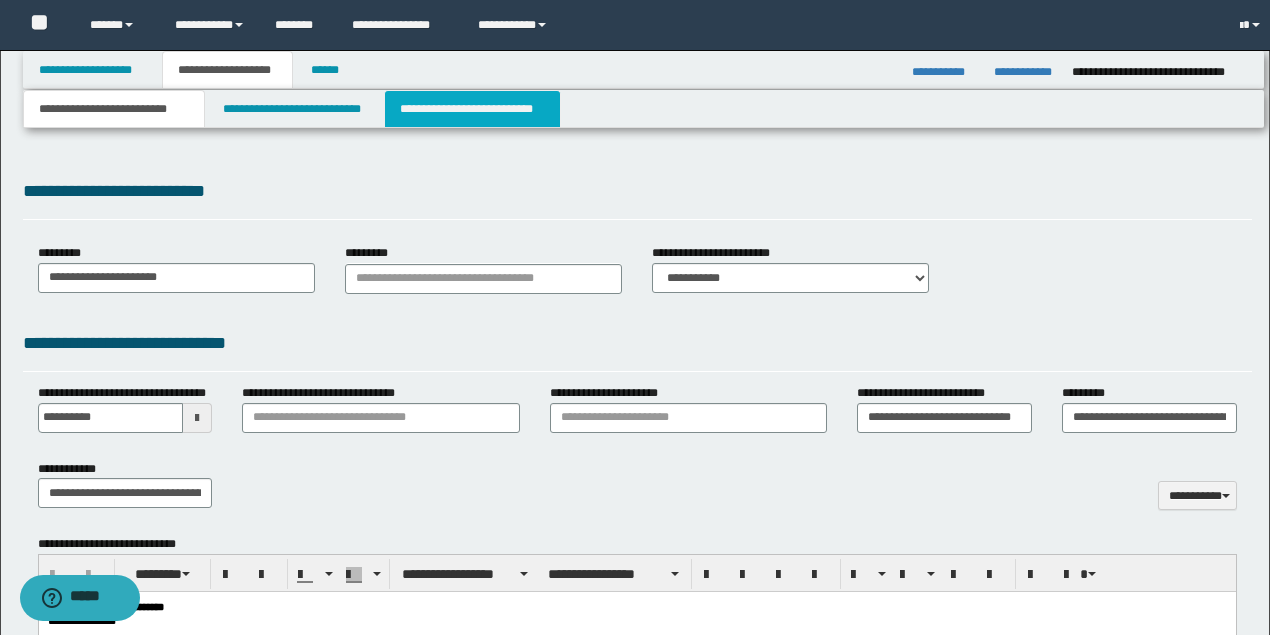 type 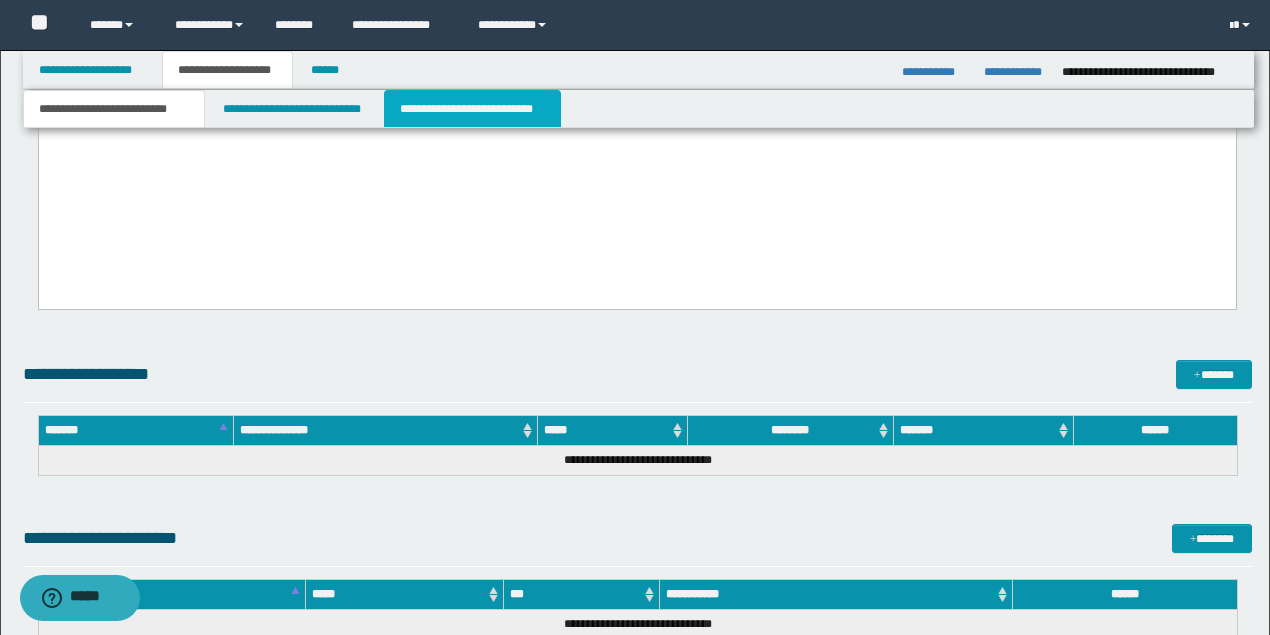 scroll, scrollTop: 5074, scrollLeft: 0, axis: vertical 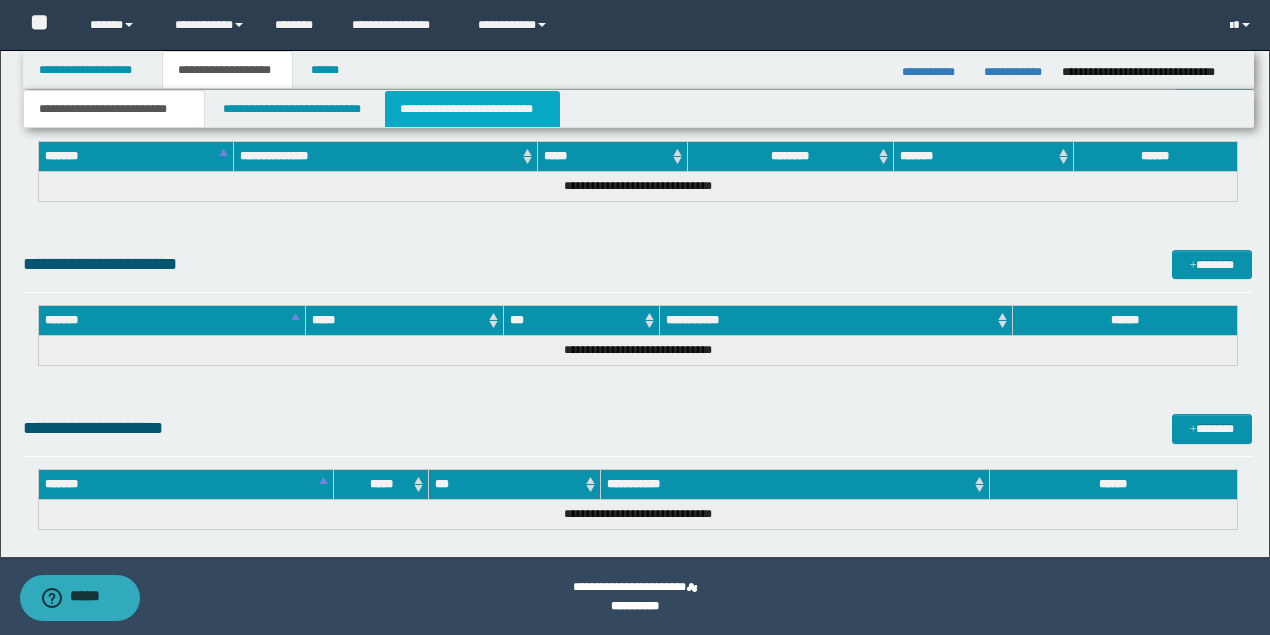 click on "**********" at bounding box center (472, 109) 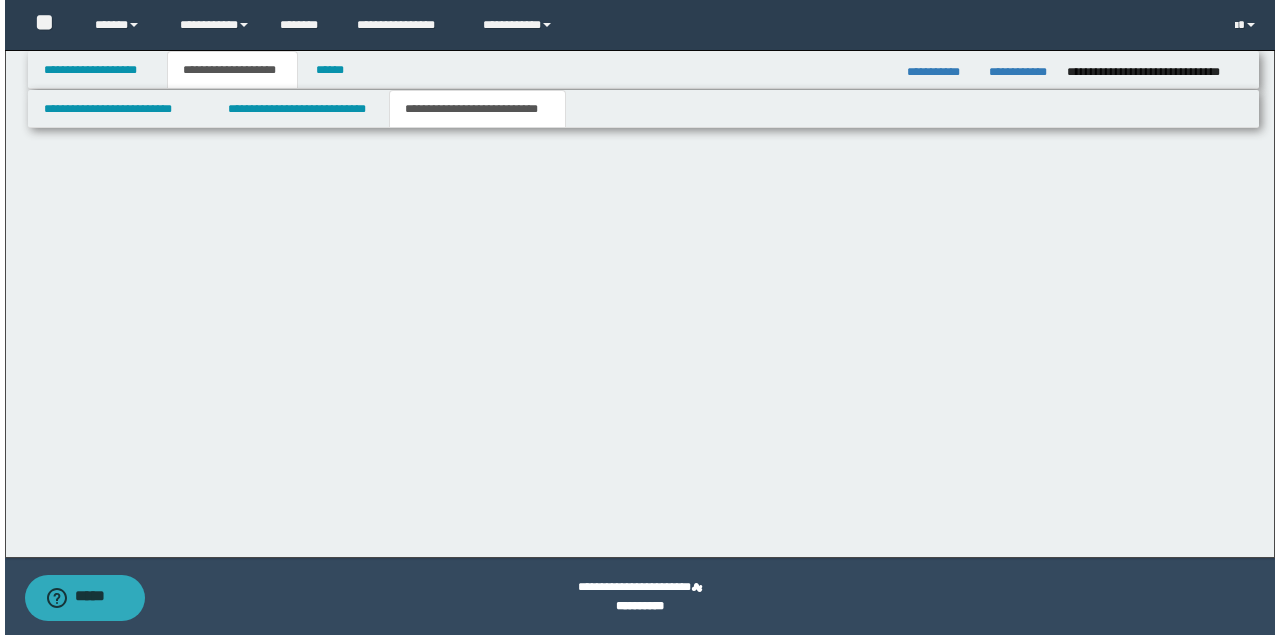 scroll, scrollTop: 0, scrollLeft: 0, axis: both 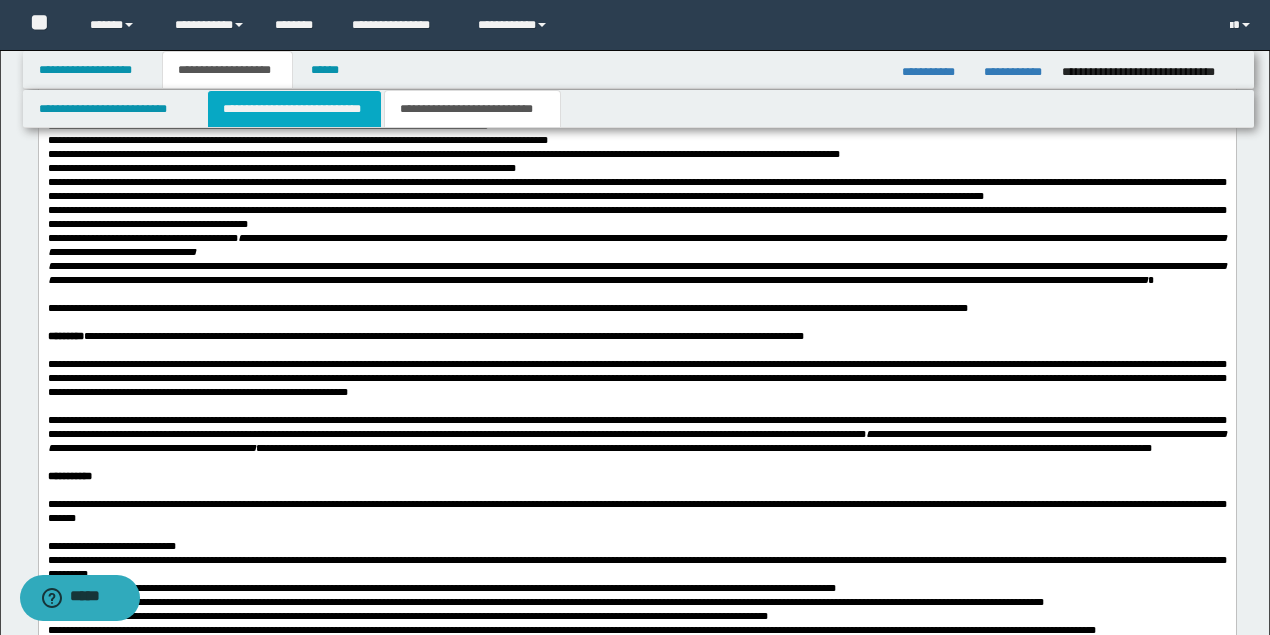 click on "**********" at bounding box center [294, 109] 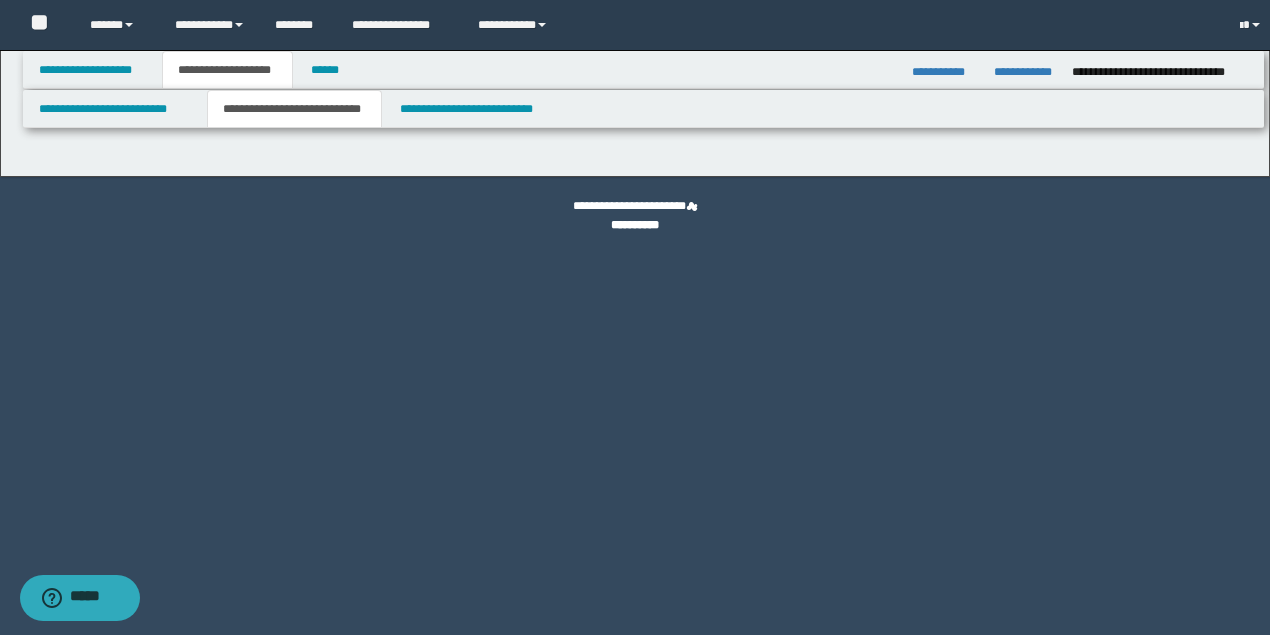 scroll, scrollTop: 0, scrollLeft: 0, axis: both 